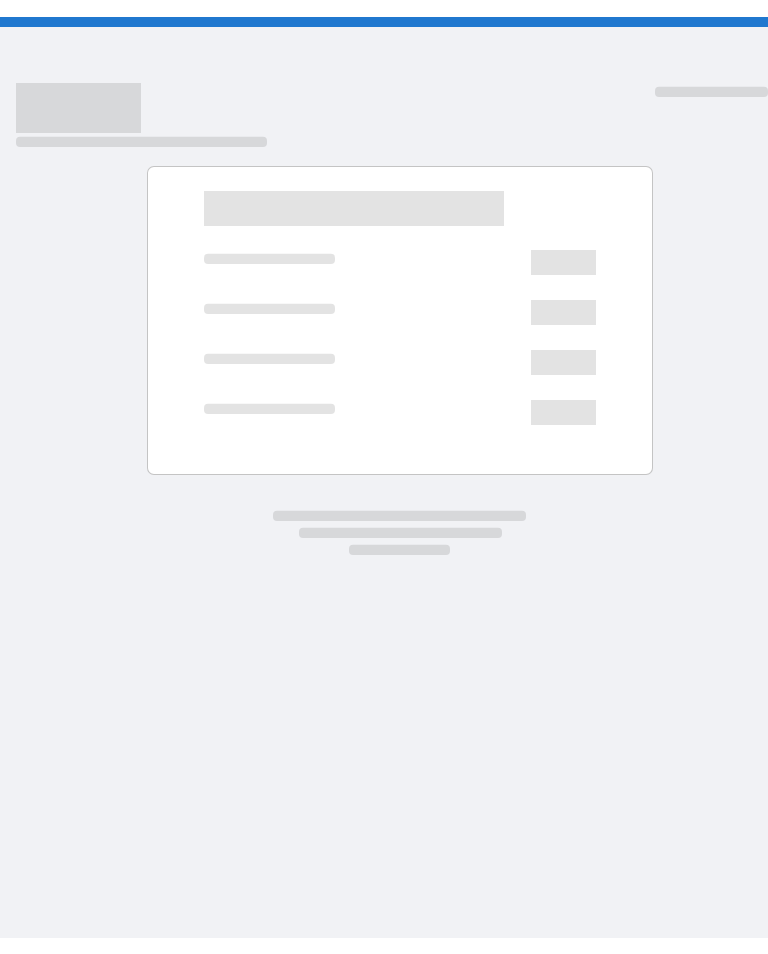 scroll, scrollTop: 0, scrollLeft: 0, axis: both 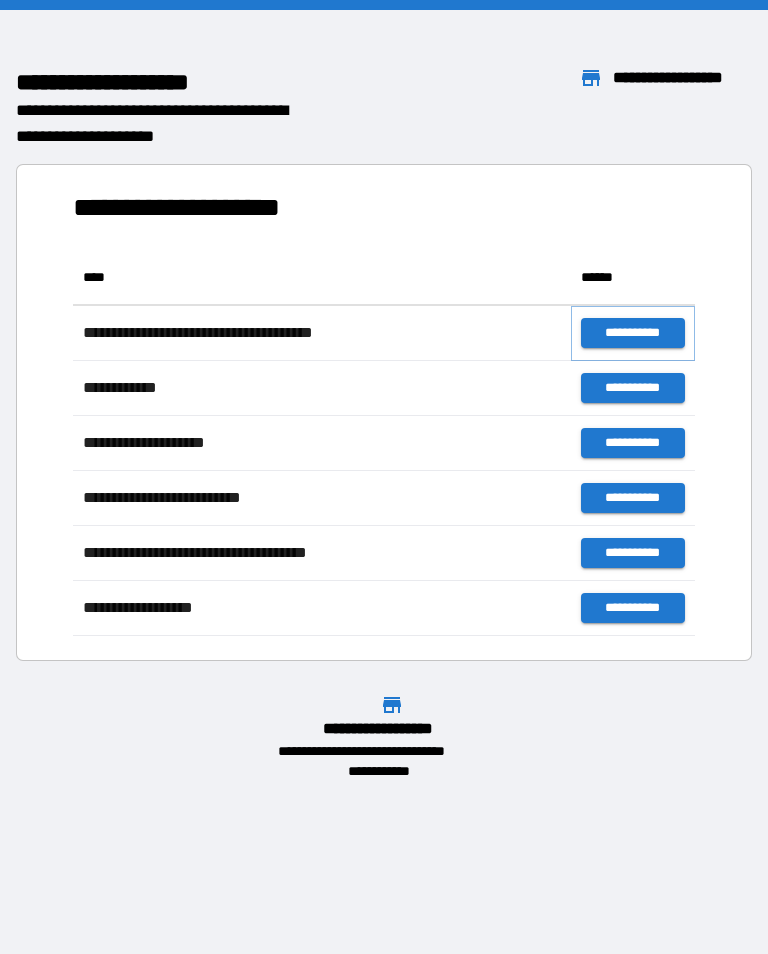 click on "**********" at bounding box center [633, 333] 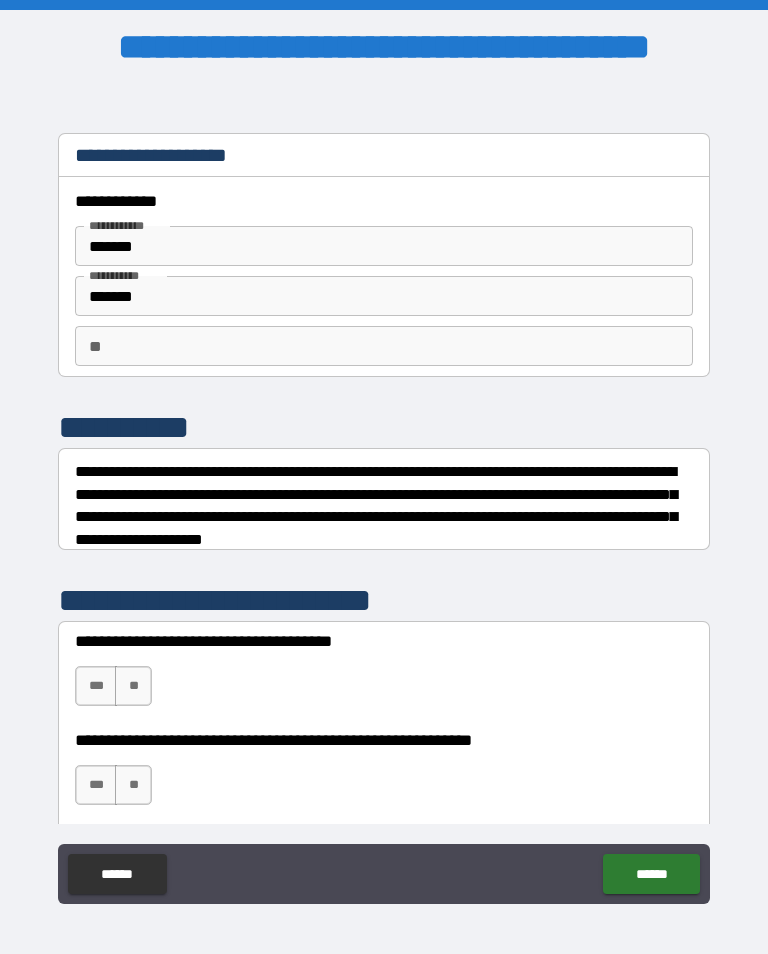 click on "*******" at bounding box center [384, 246] 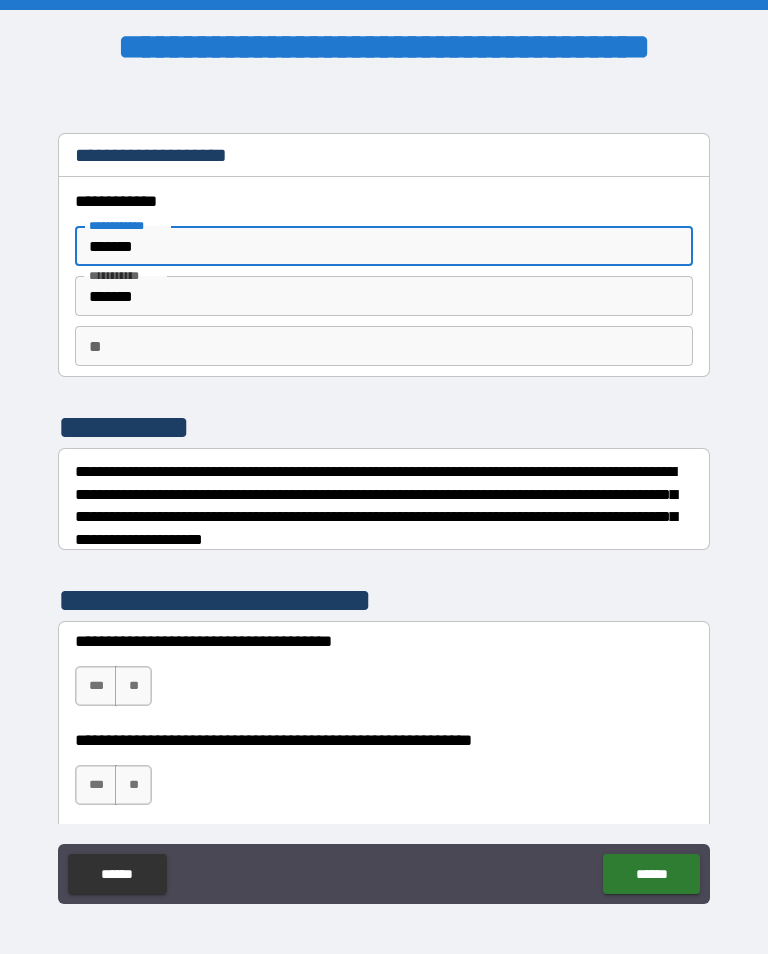 click on "*******" at bounding box center [384, 246] 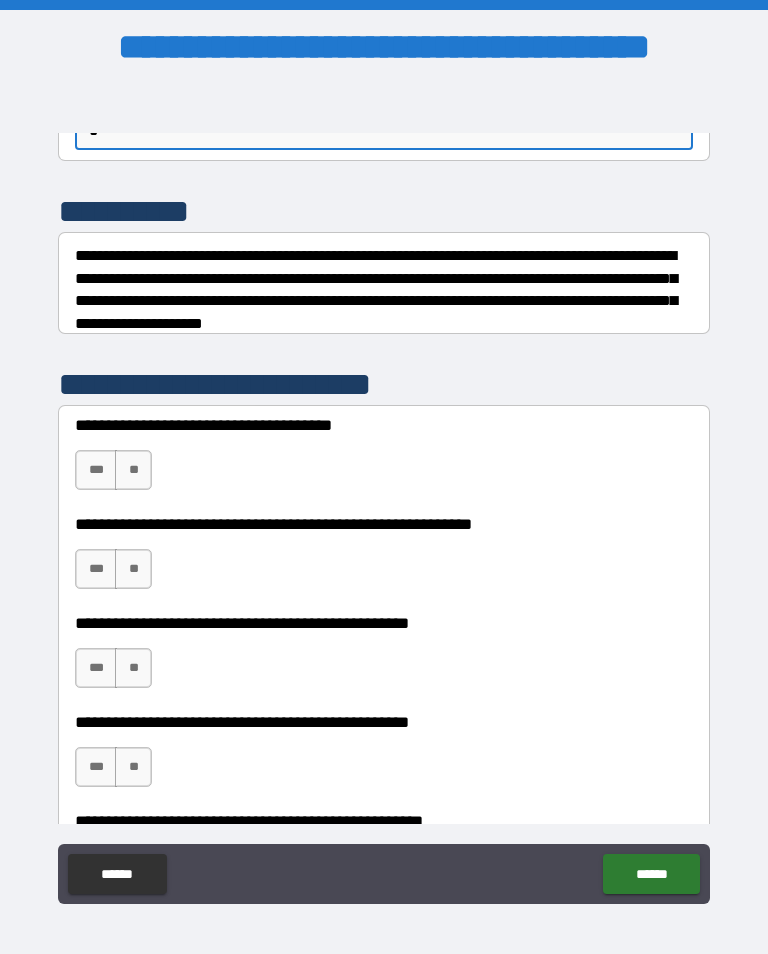 scroll, scrollTop: 215, scrollLeft: 0, axis: vertical 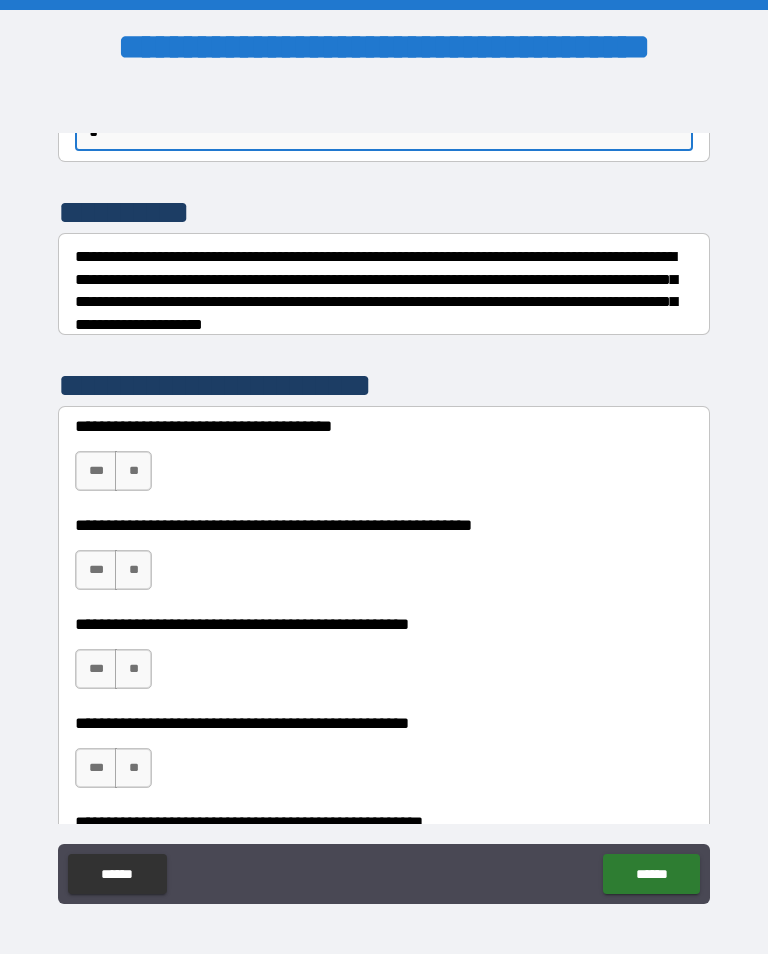 type on "*" 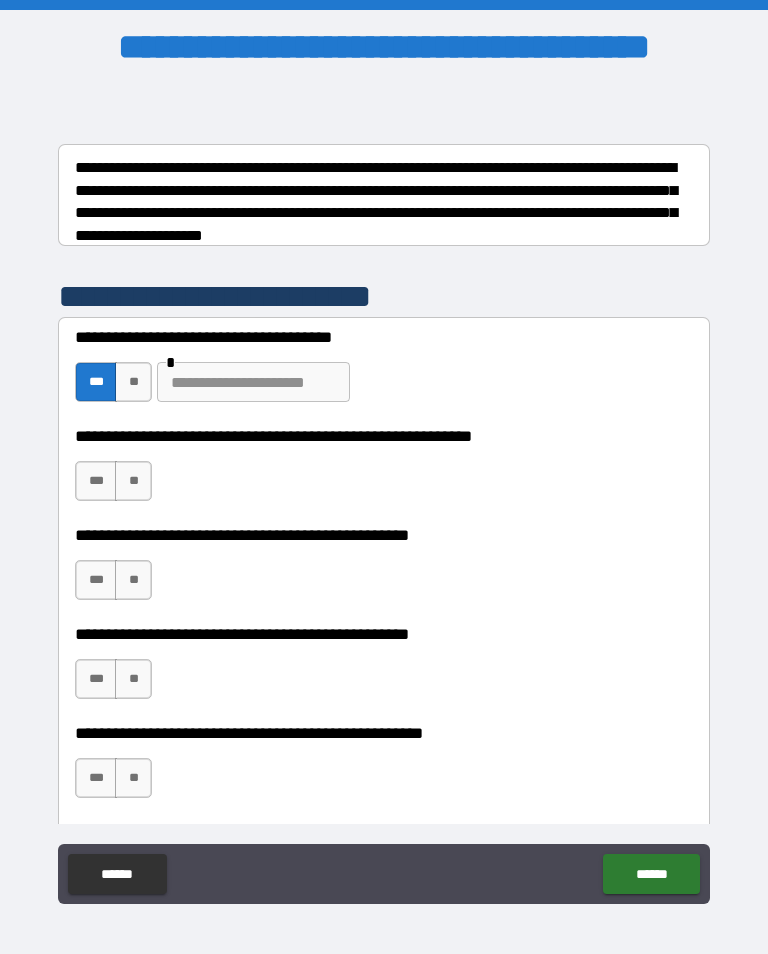 scroll, scrollTop: 304, scrollLeft: 0, axis: vertical 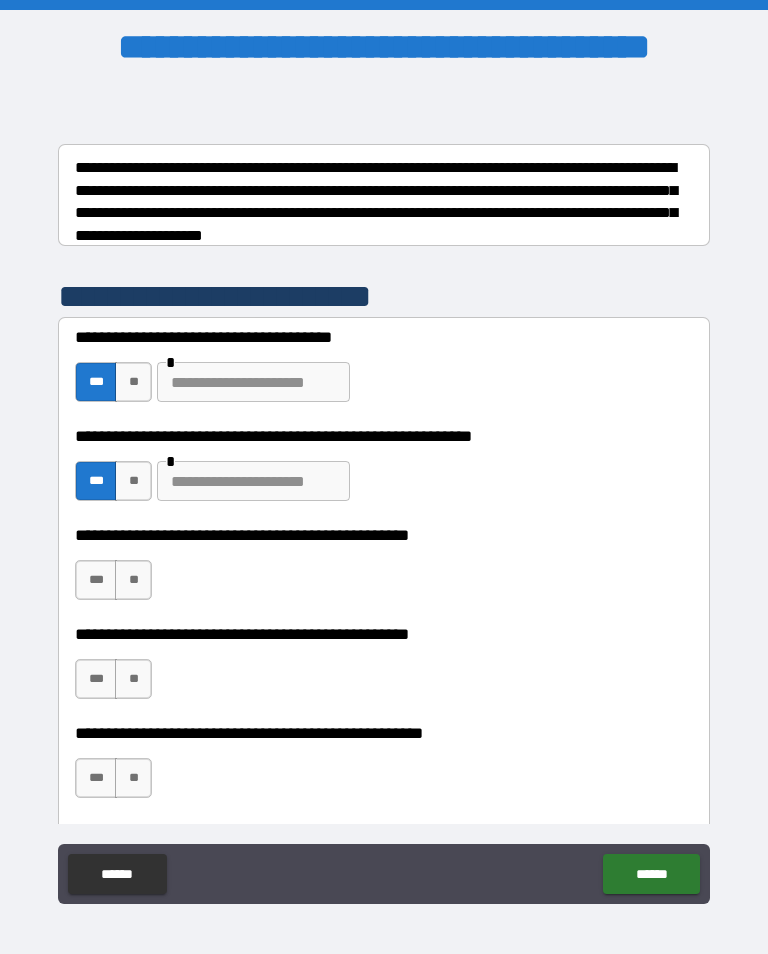 click on "**" at bounding box center [133, 580] 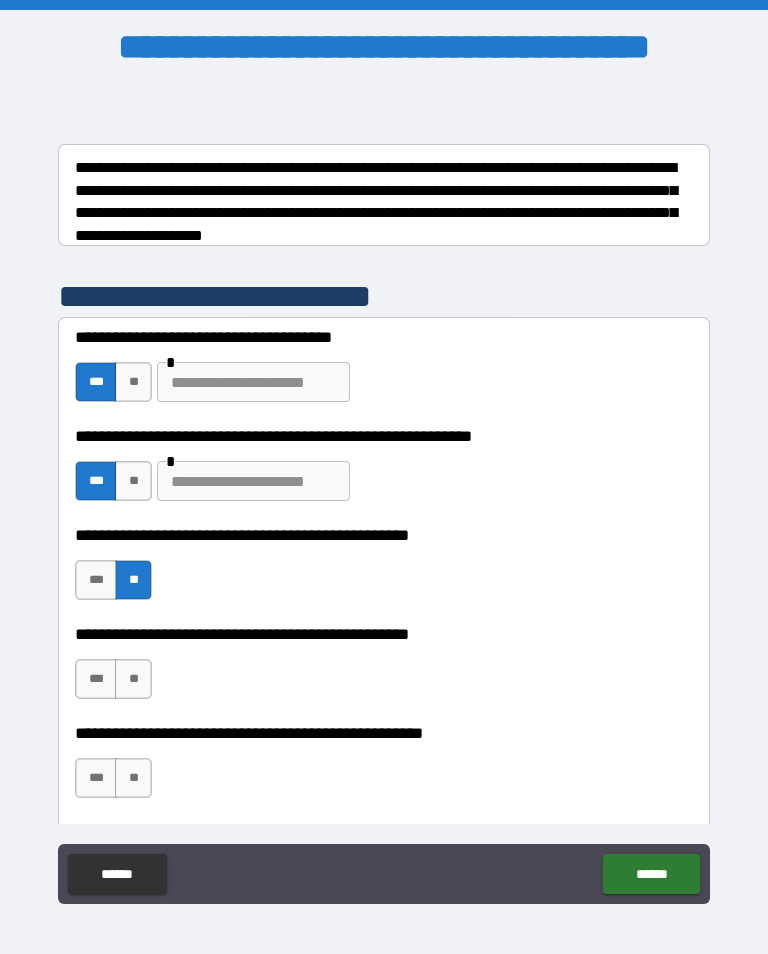click on "***" at bounding box center (96, 679) 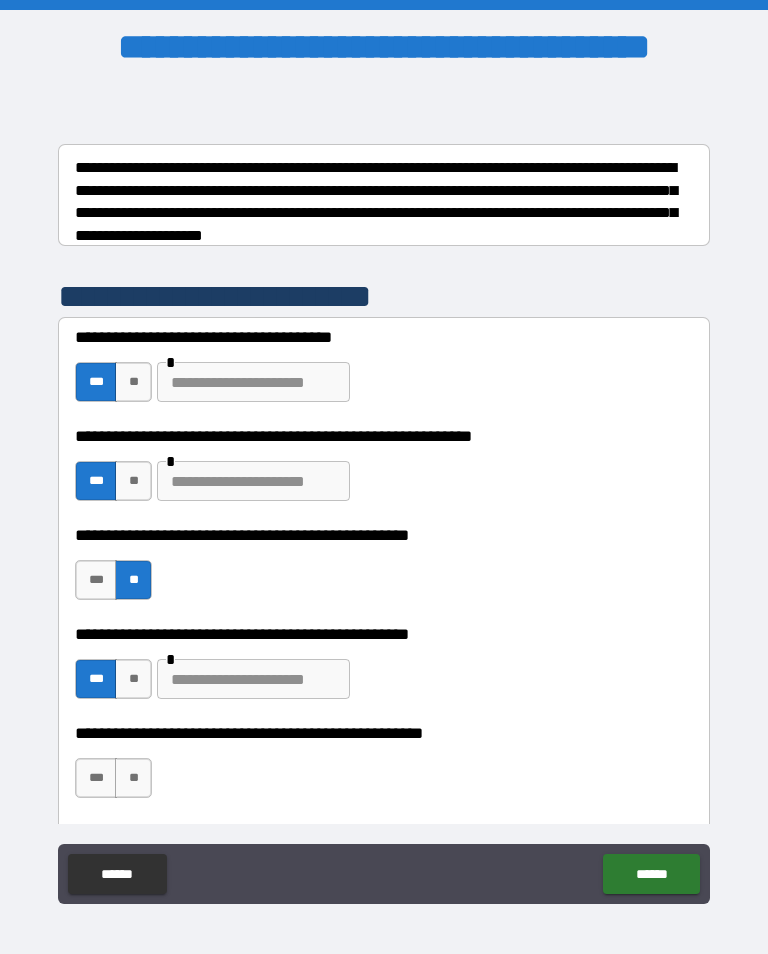 click at bounding box center (253, 679) 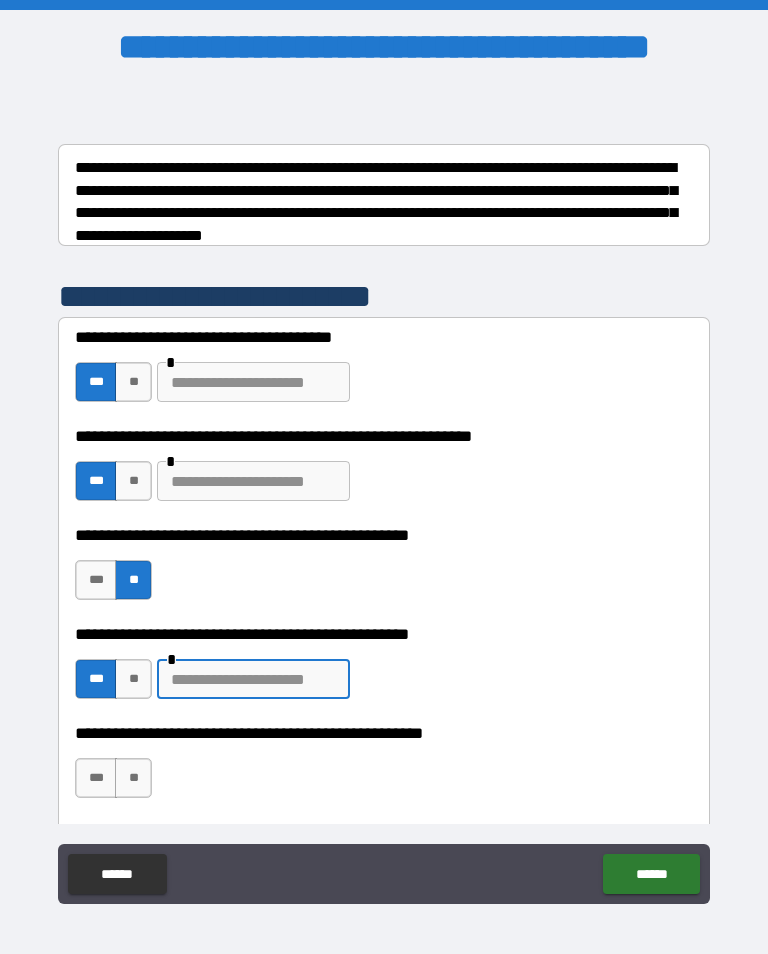 scroll, scrollTop: 31, scrollLeft: 0, axis: vertical 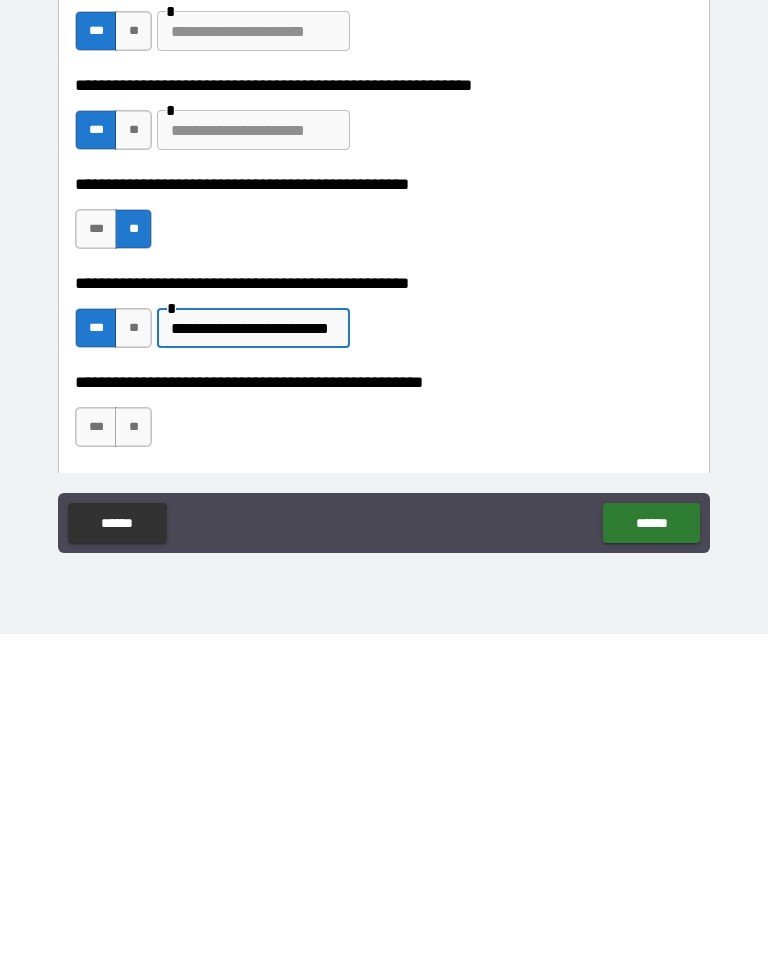 click on "*** **" at bounding box center [116, 752] 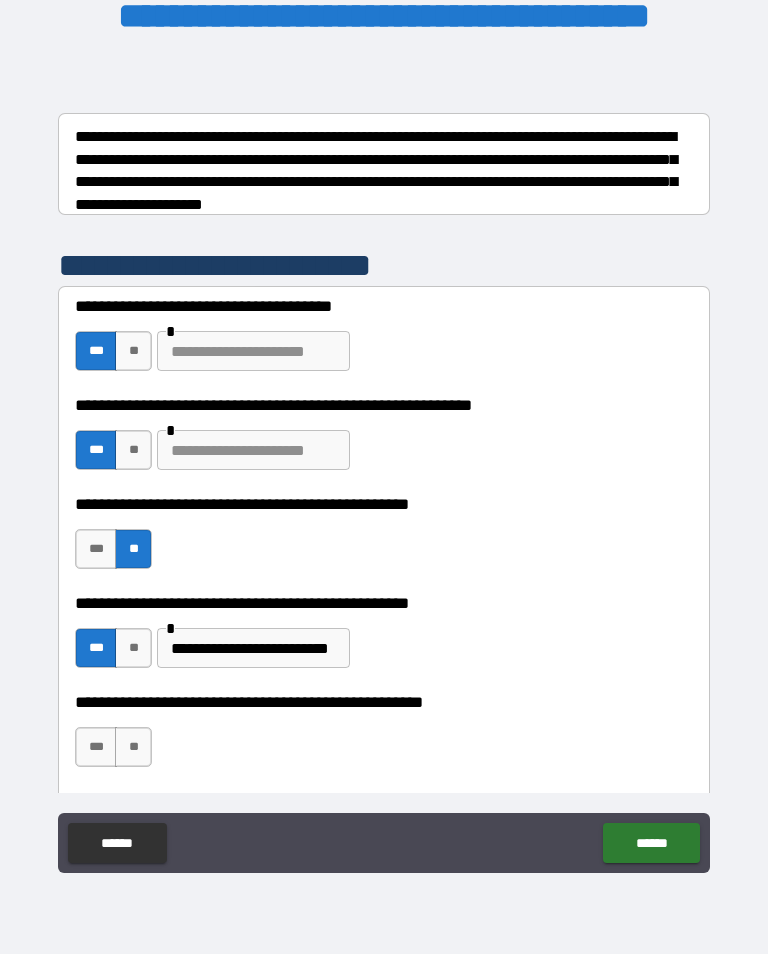 click on "**" at bounding box center [133, 747] 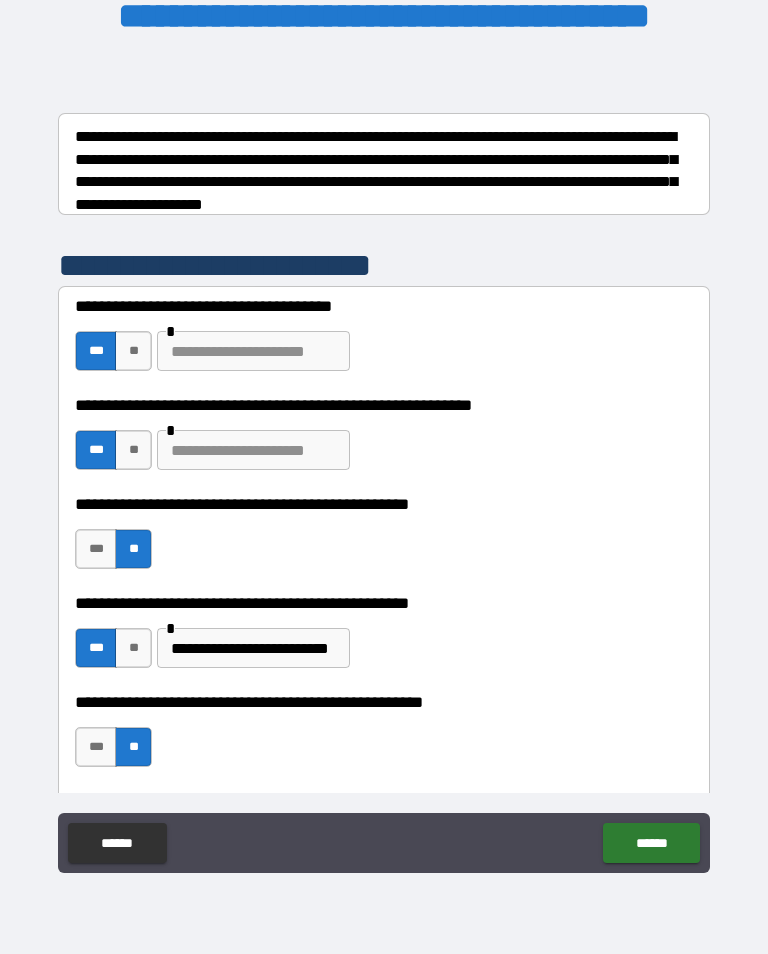 click on "******" at bounding box center [651, 843] 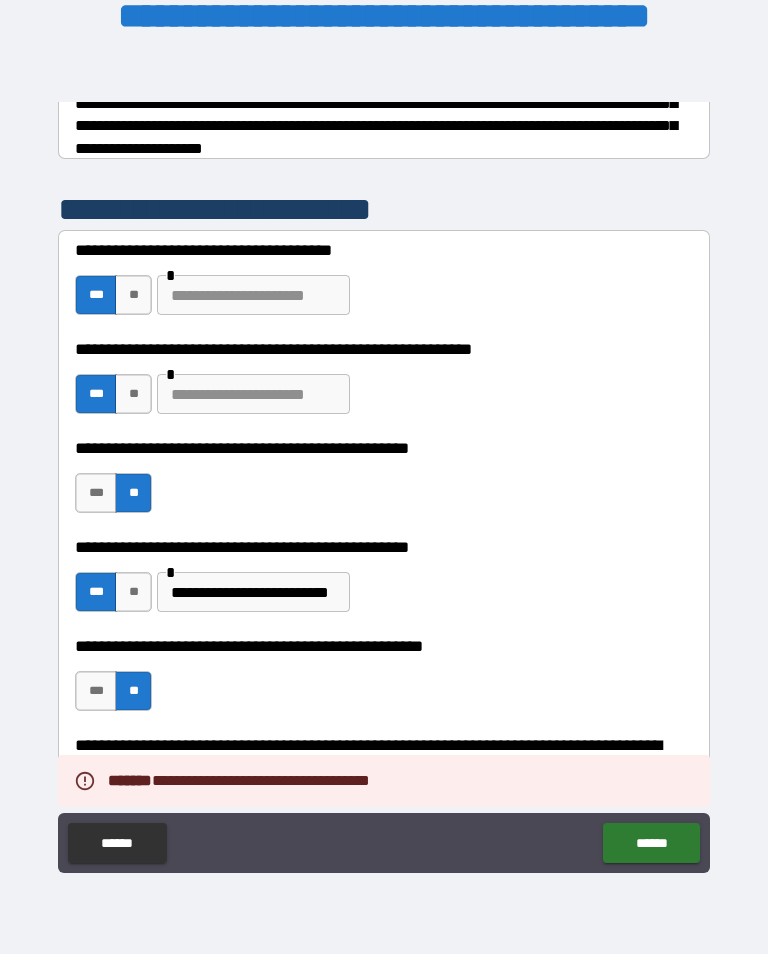 scroll, scrollTop: 373, scrollLeft: 0, axis: vertical 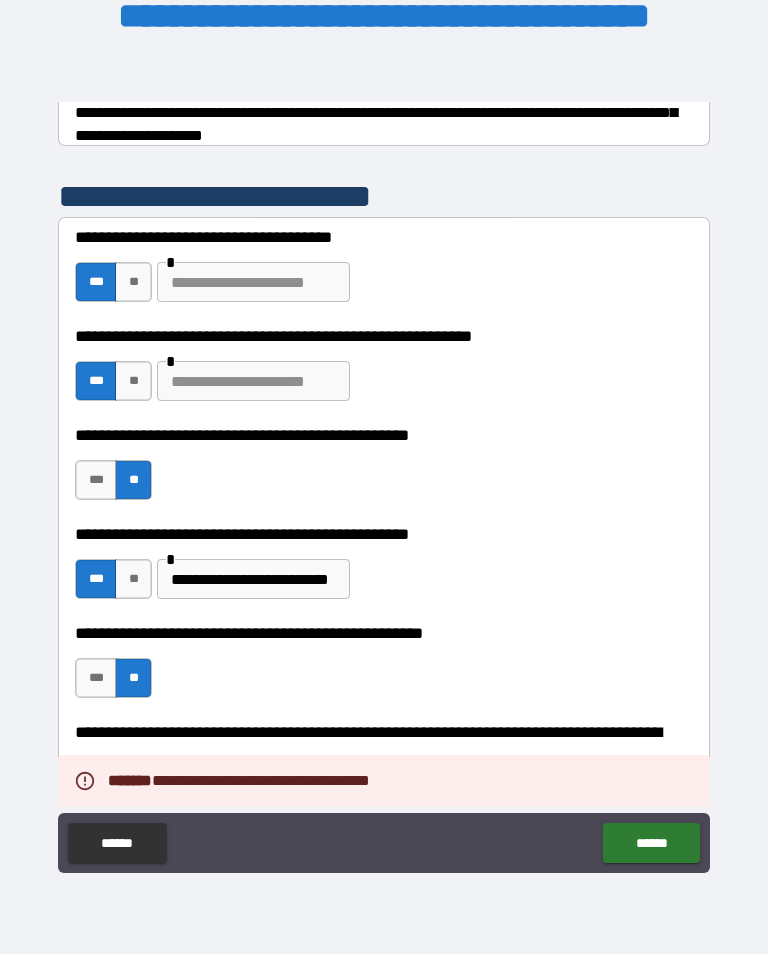click on "**********" at bounding box center [253, 579] 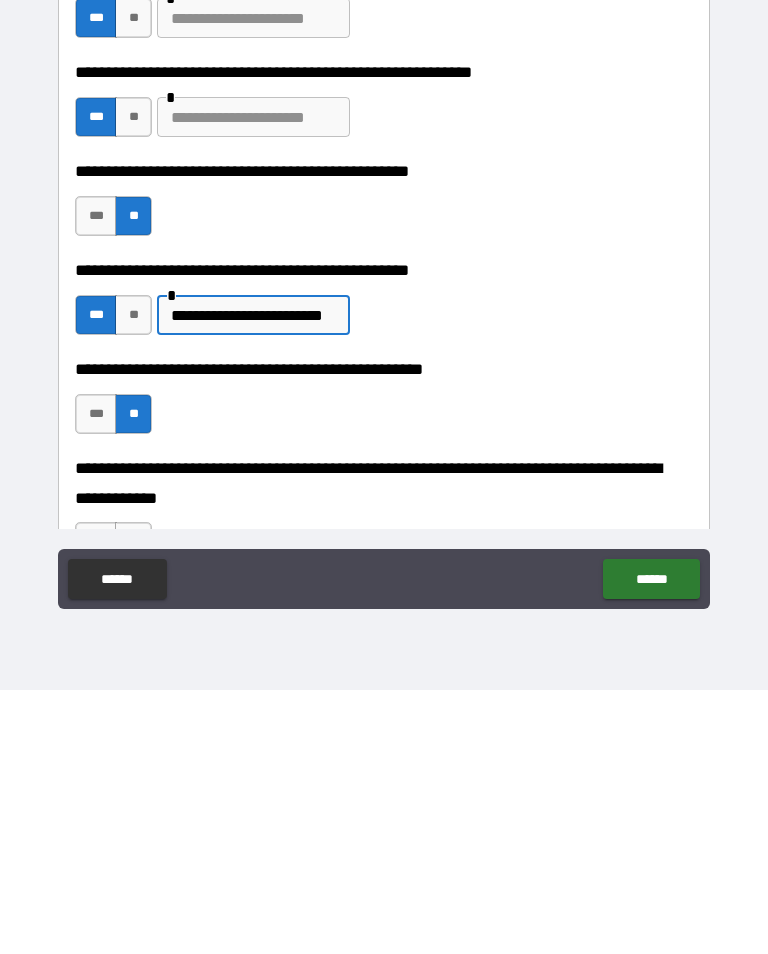 type on "**********" 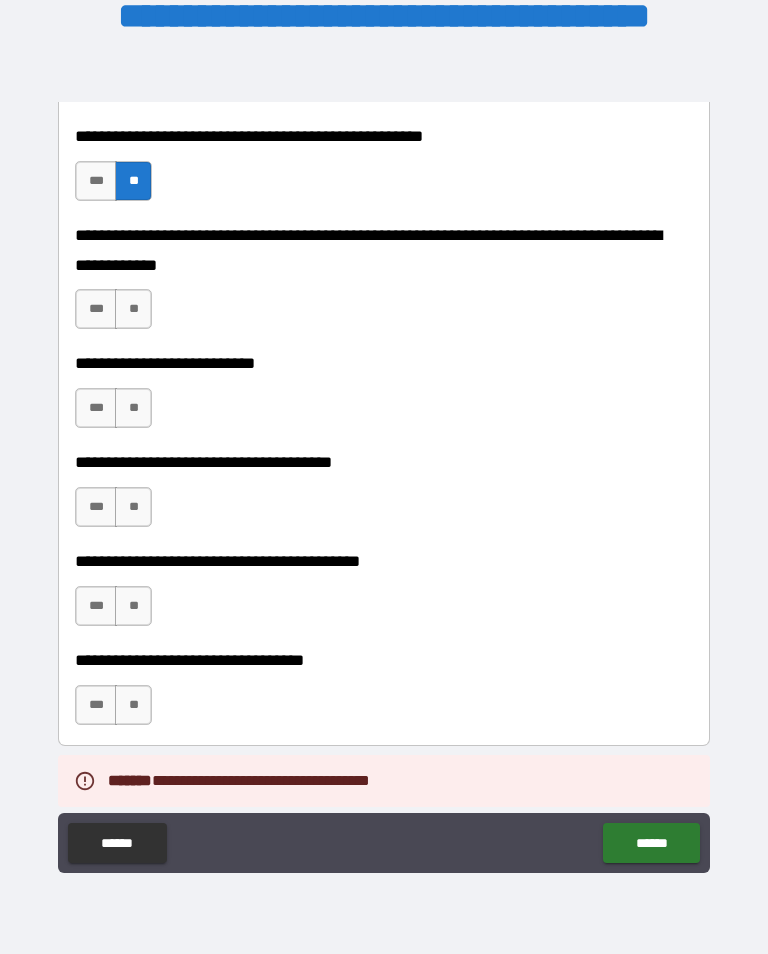 scroll, scrollTop: 872, scrollLeft: 0, axis: vertical 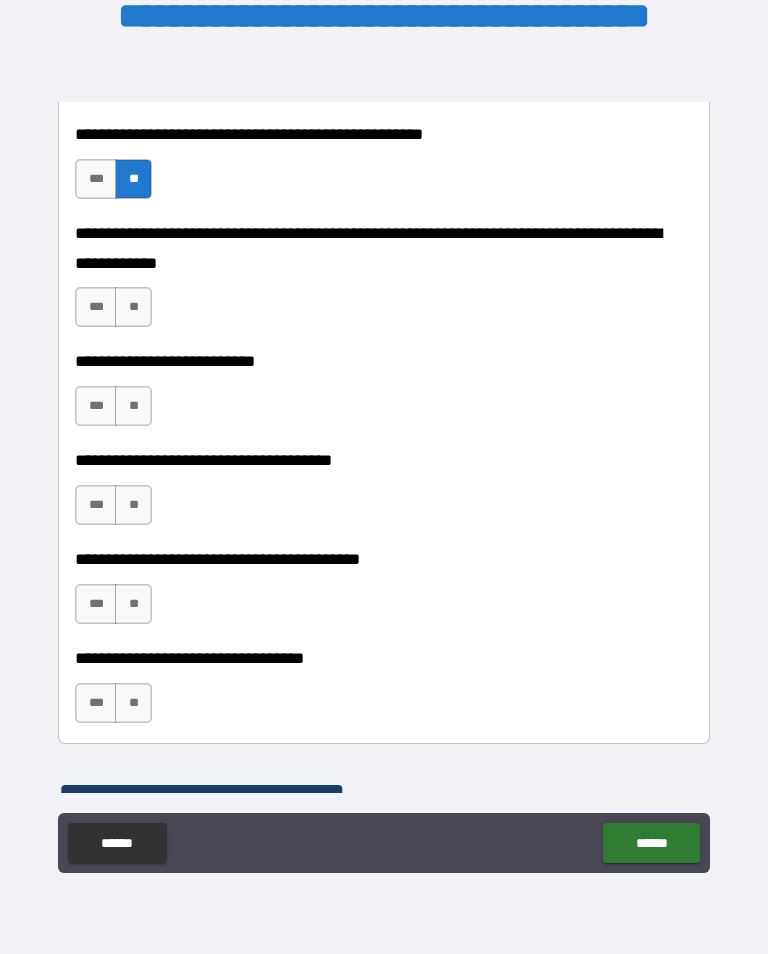 click on "**" at bounding box center (133, 307) 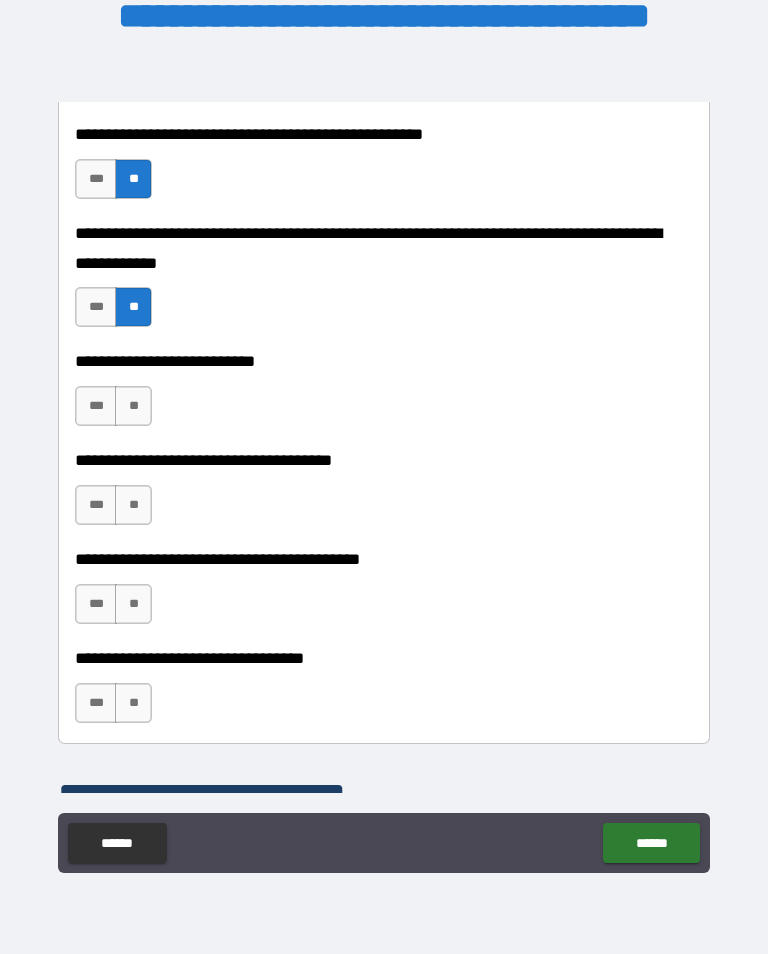 click on "**" at bounding box center [133, 406] 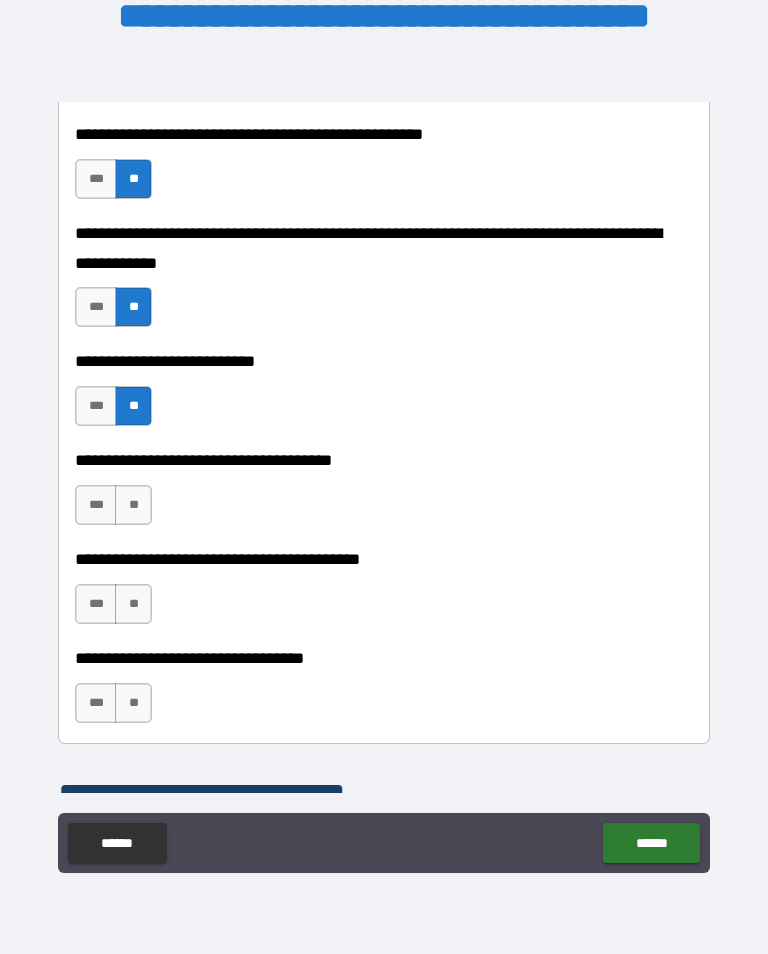 click on "**" at bounding box center (133, 505) 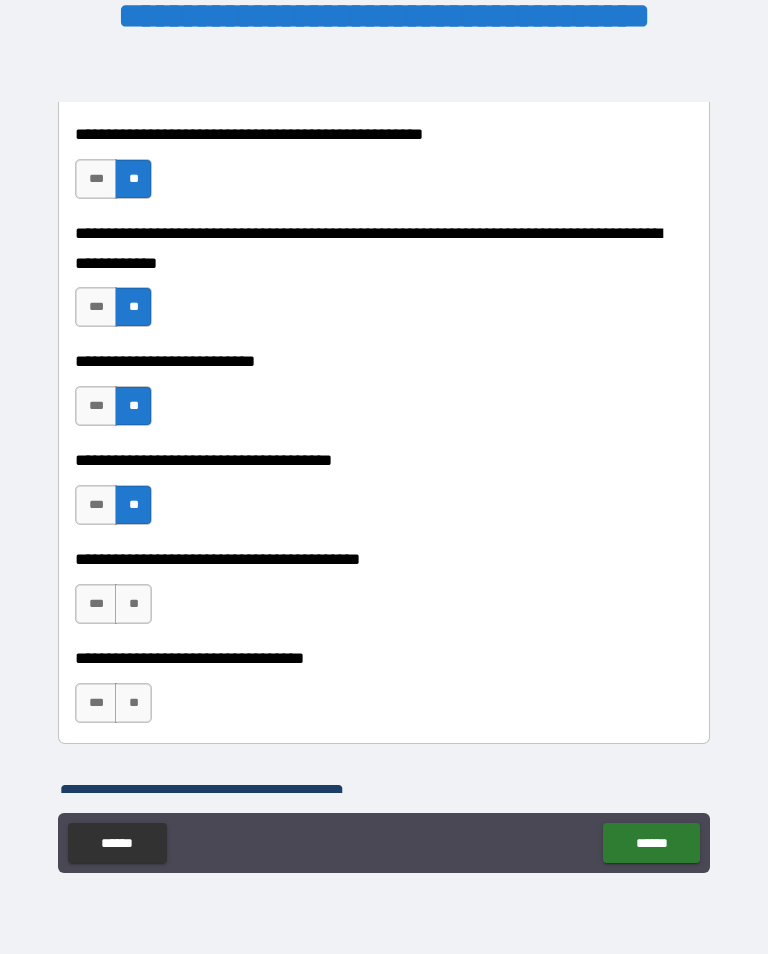 click on "**" at bounding box center [133, 604] 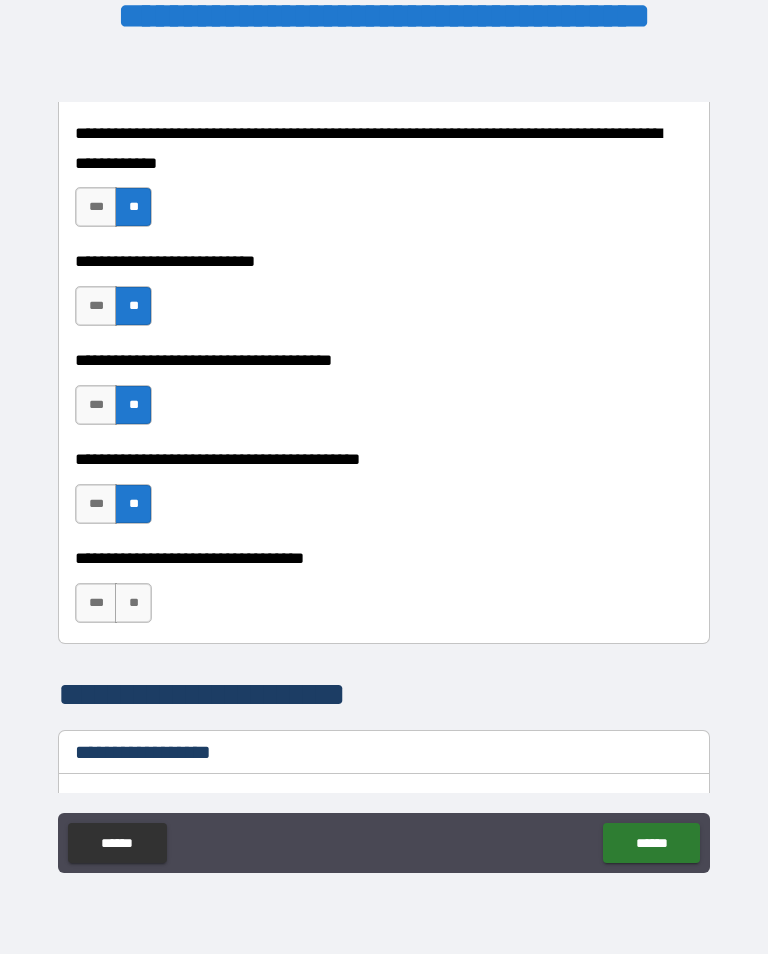 scroll, scrollTop: 980, scrollLeft: 0, axis: vertical 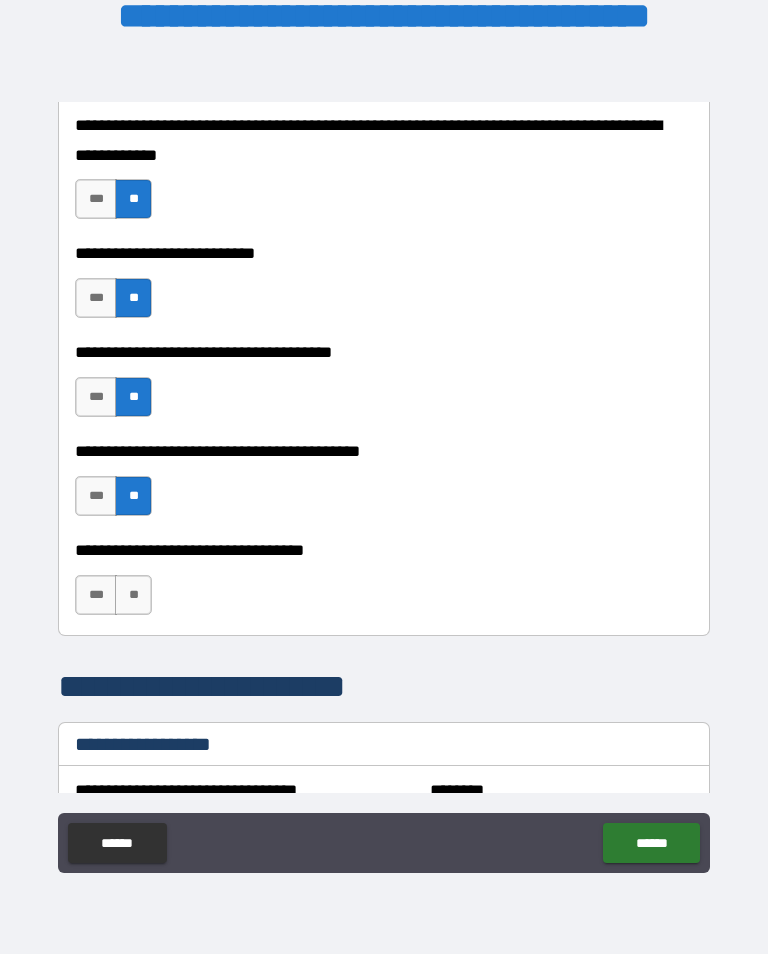 click on "**" at bounding box center [133, 595] 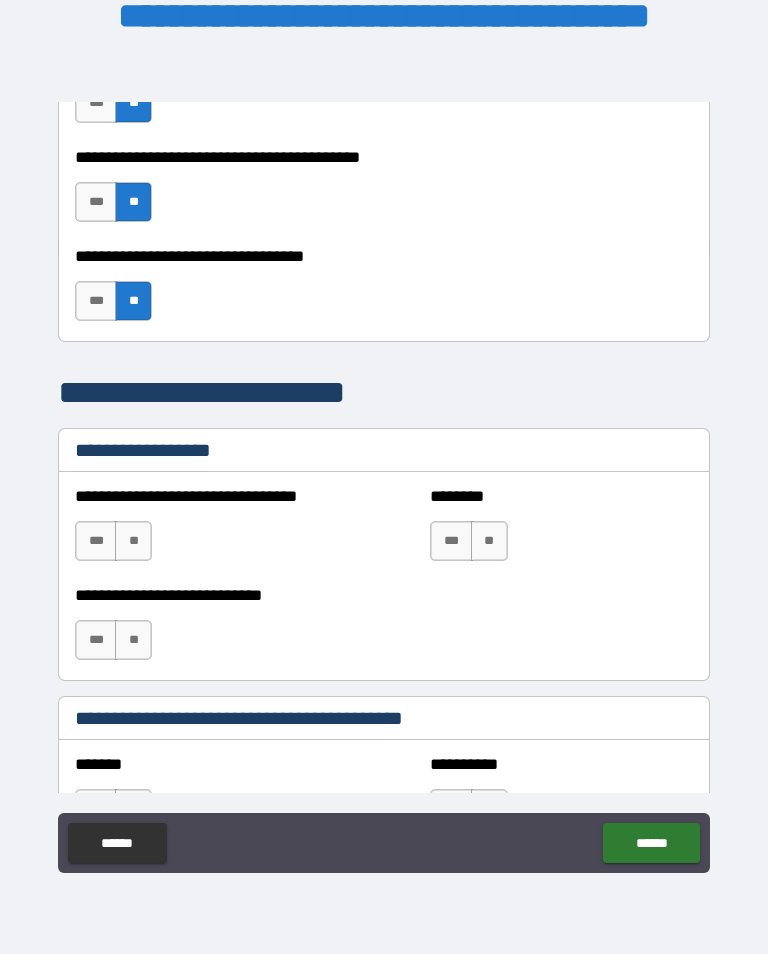 scroll, scrollTop: 1301, scrollLeft: 0, axis: vertical 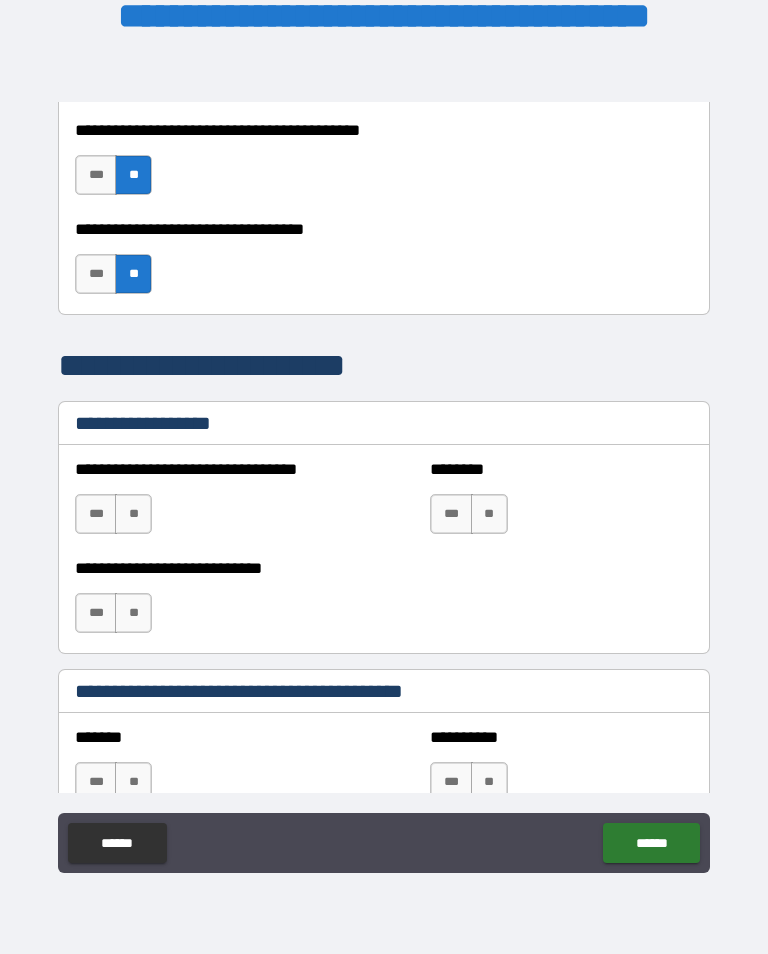 click on "**" at bounding box center (133, 514) 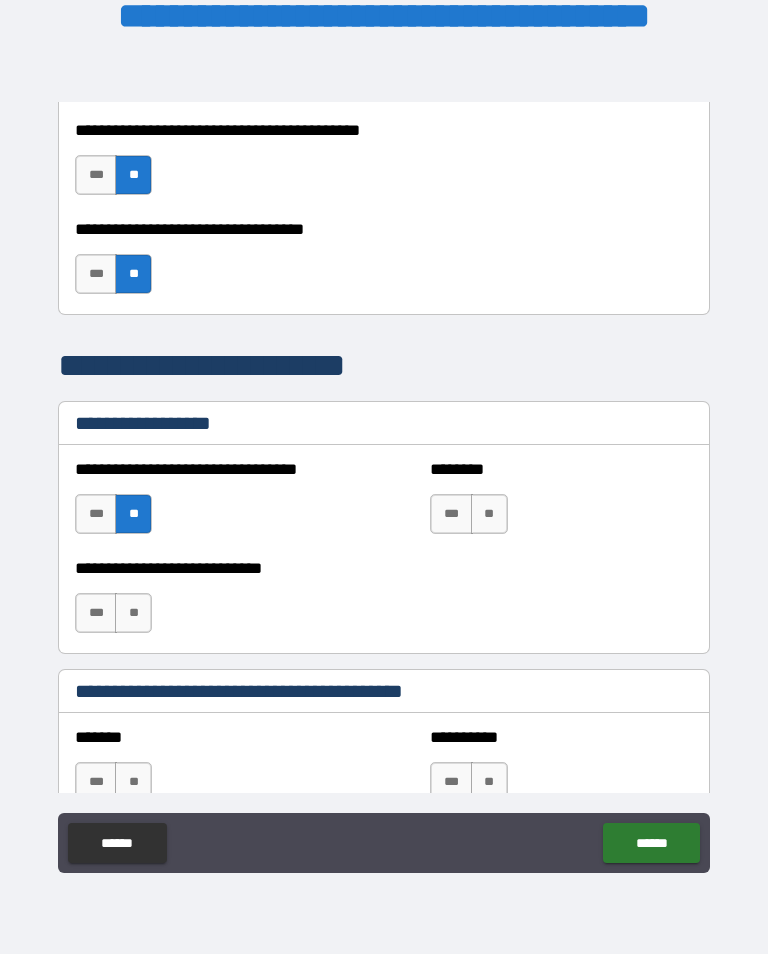 click on "***" at bounding box center (96, 613) 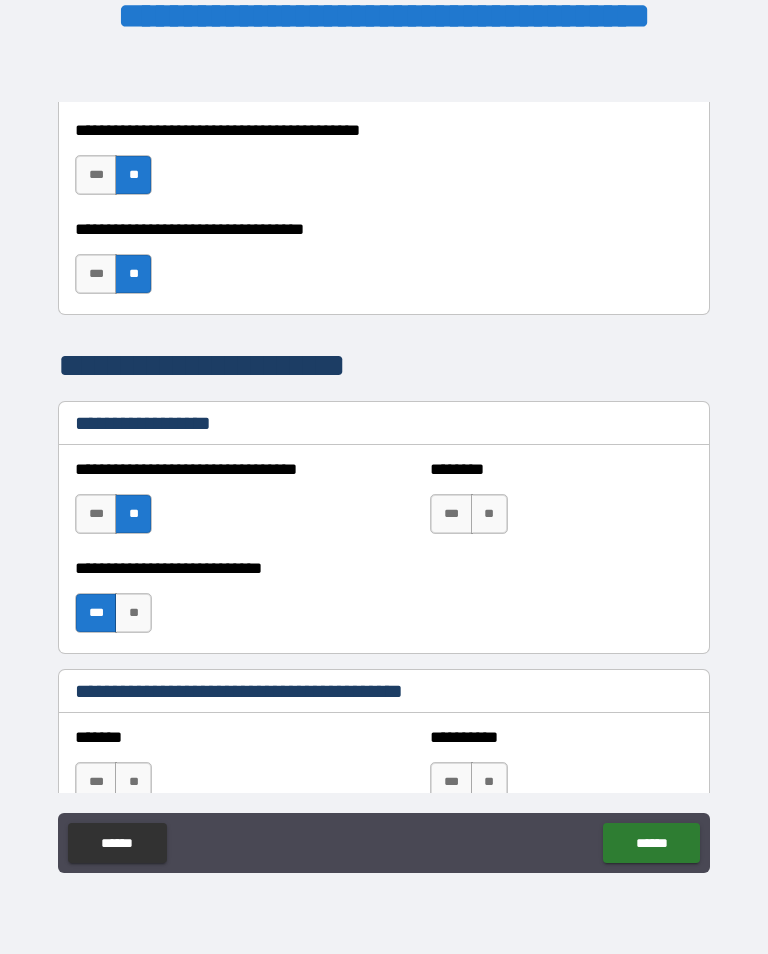 click on "**" at bounding box center [489, 514] 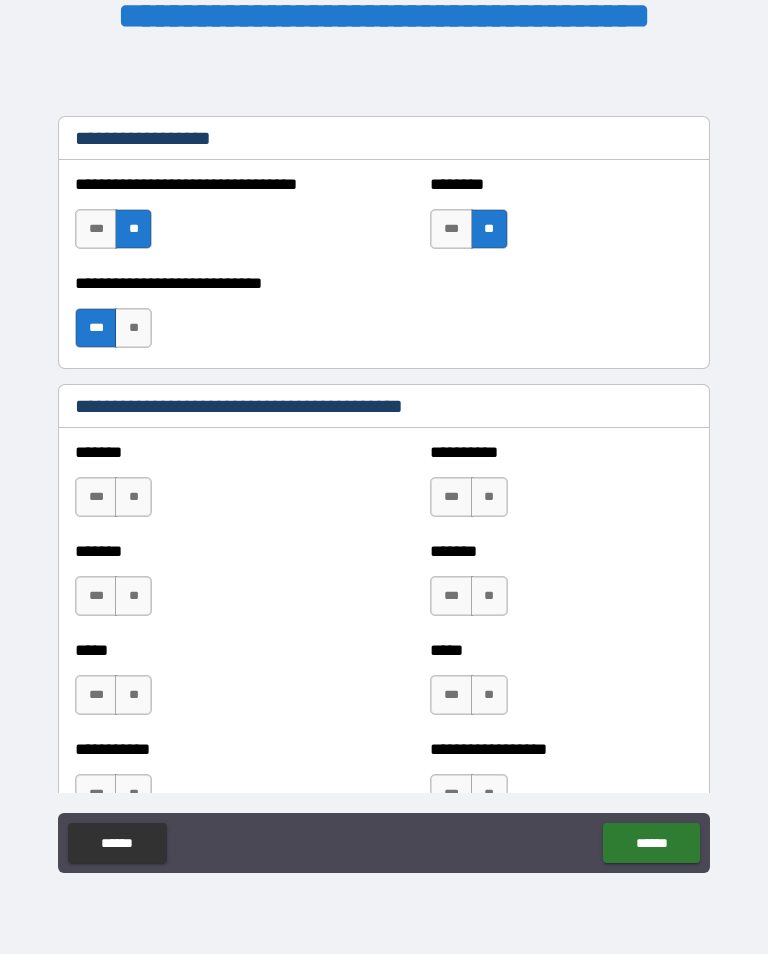 scroll, scrollTop: 1611, scrollLeft: 0, axis: vertical 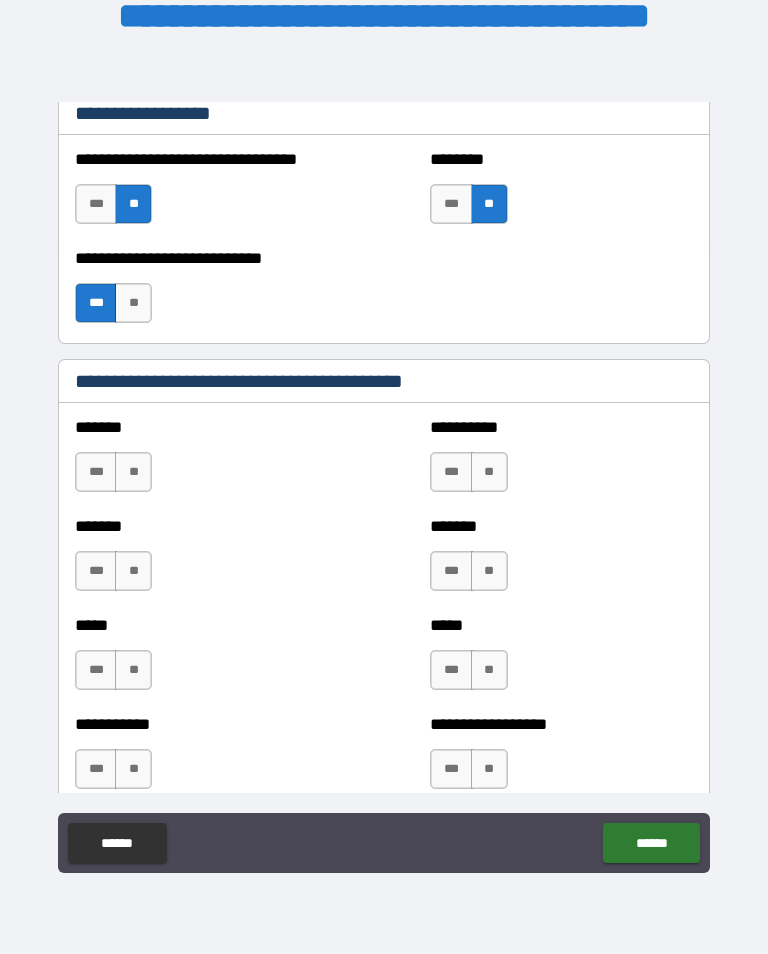 click on "**" at bounding box center (133, 472) 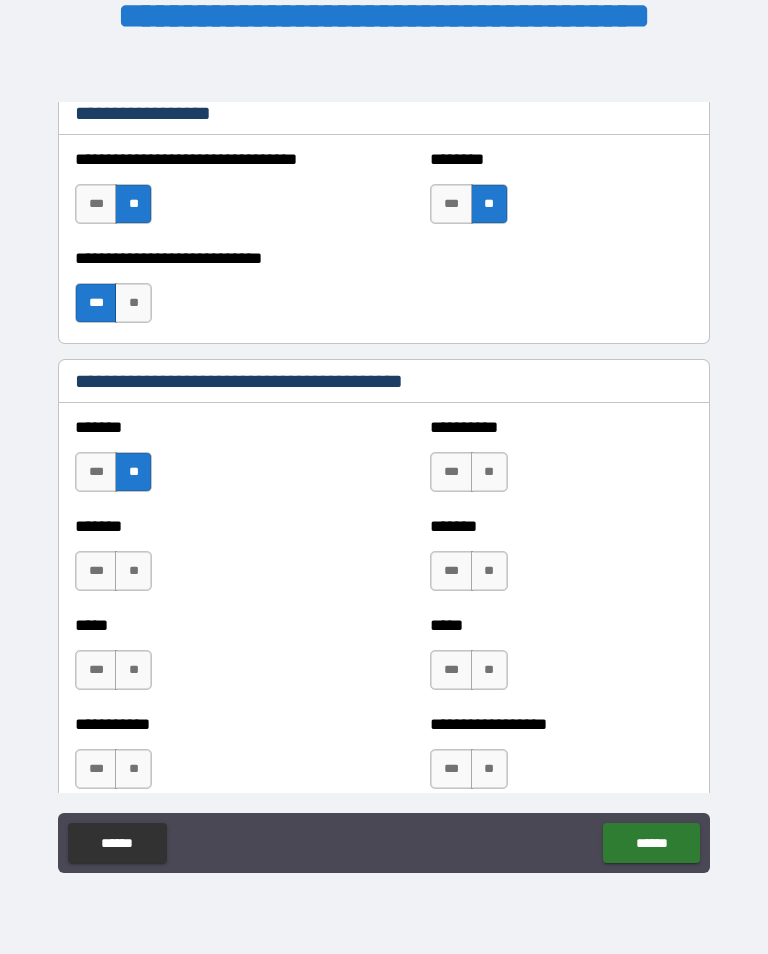 click on "**" at bounding box center [133, 571] 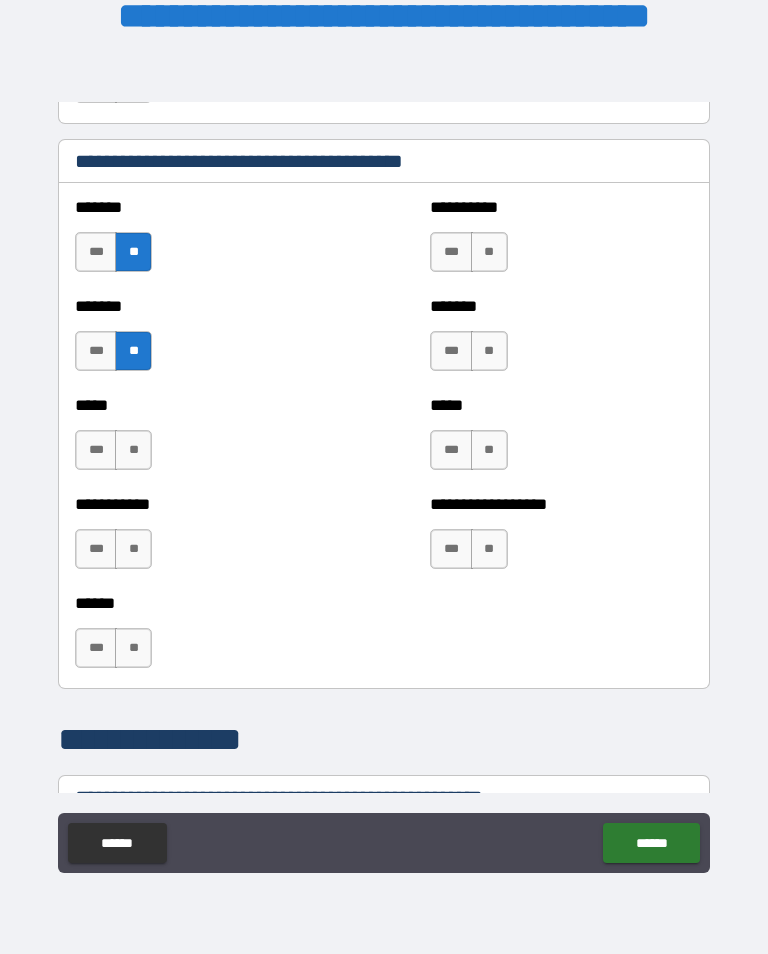 scroll, scrollTop: 1833, scrollLeft: 0, axis: vertical 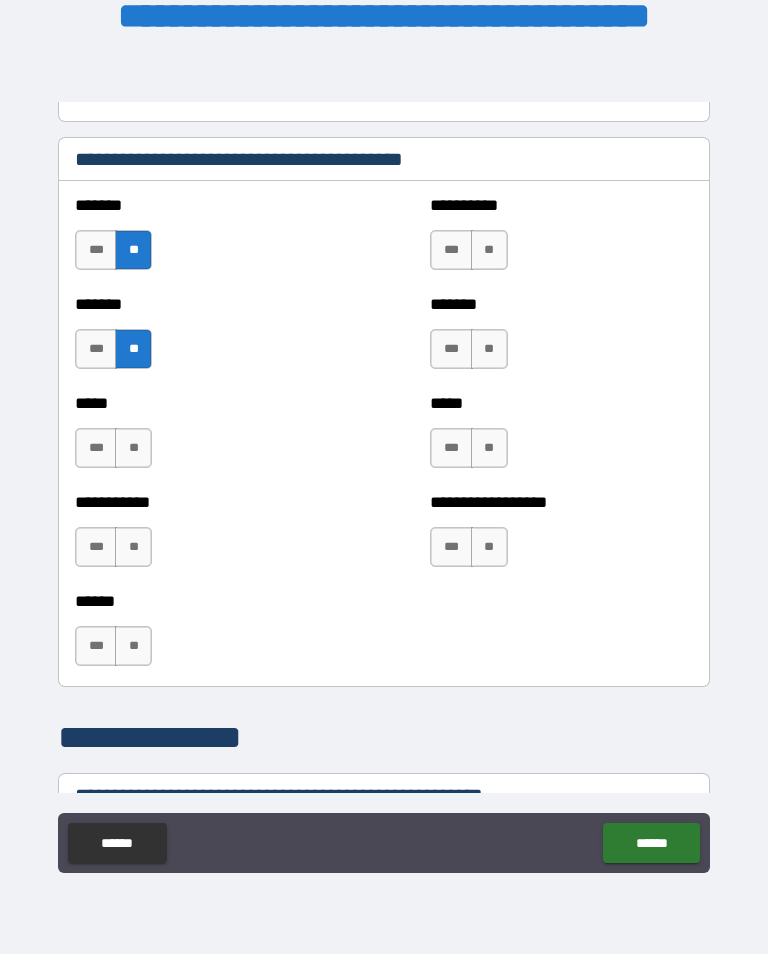 click on "**" at bounding box center [133, 448] 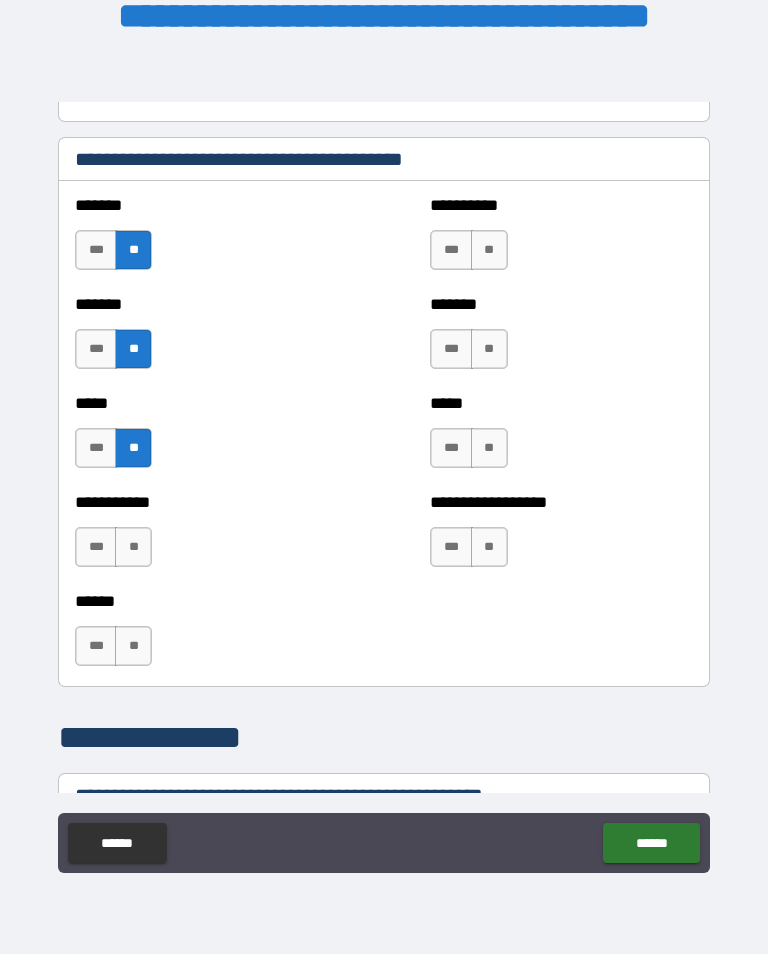 click on "**" at bounding box center (133, 547) 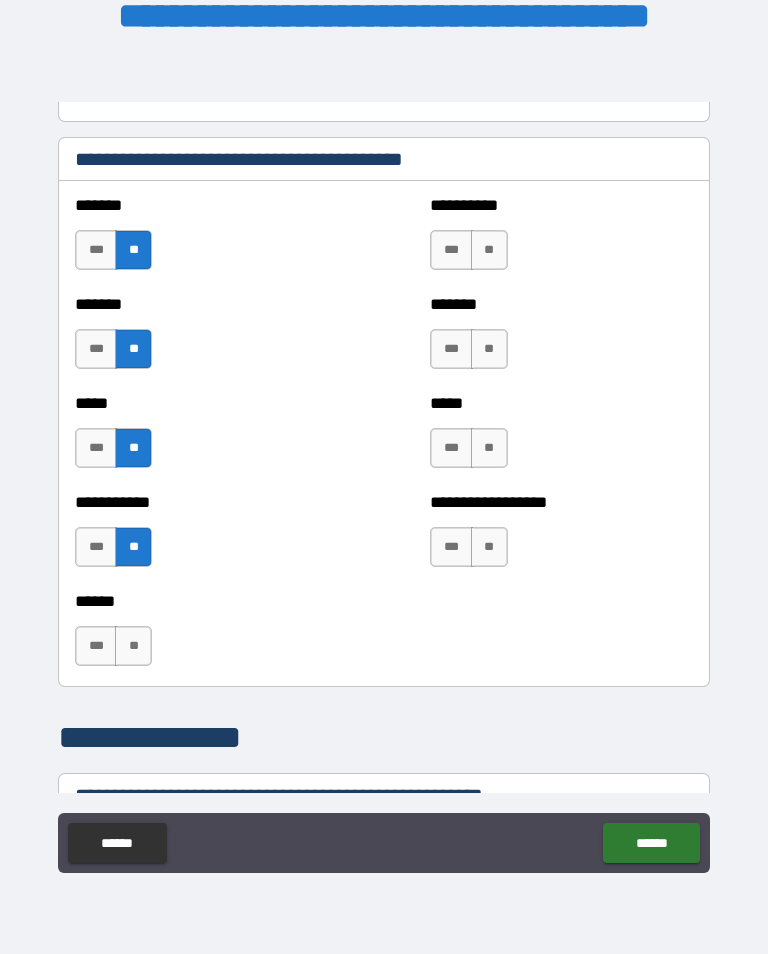 click on "**" at bounding box center [133, 646] 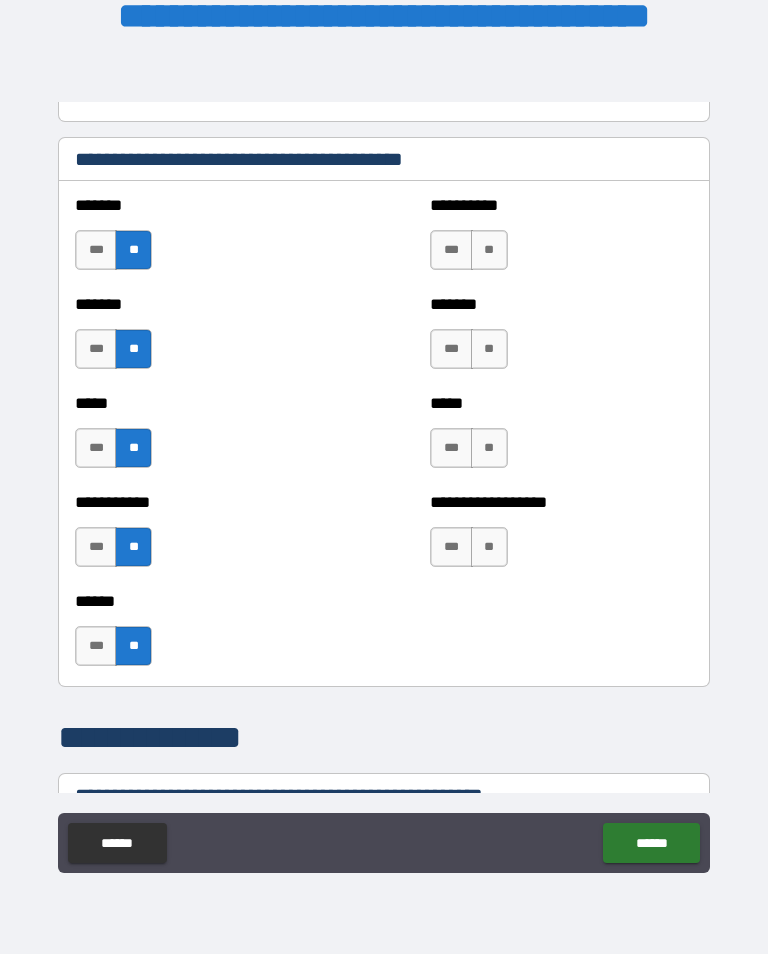 click on "**" at bounding box center (489, 250) 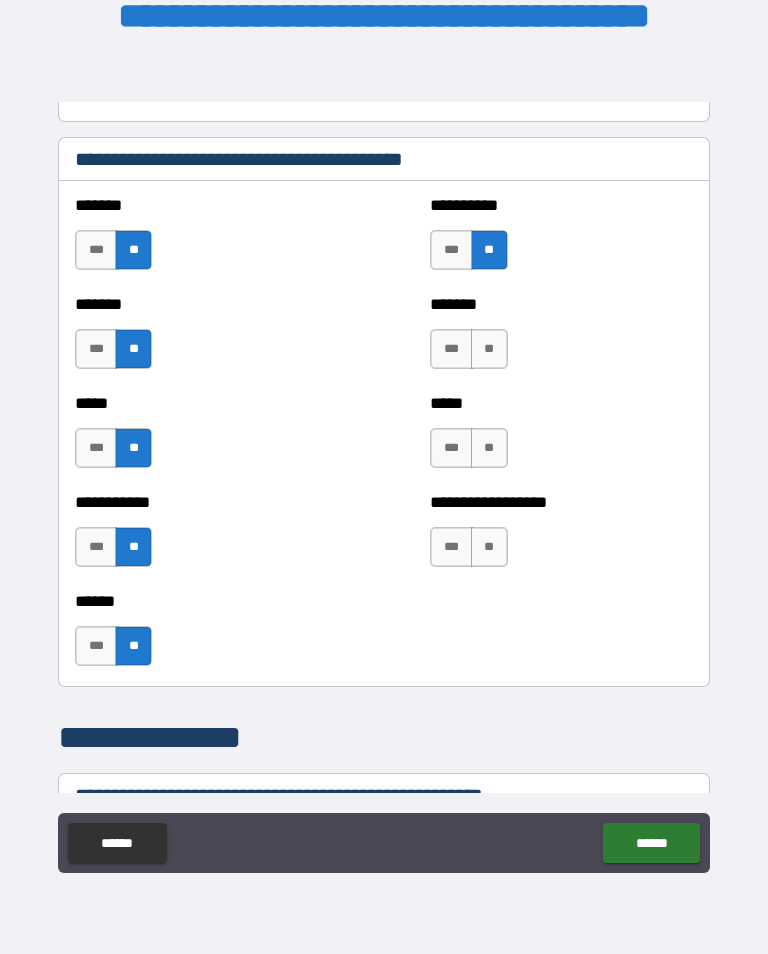 click on "**" at bounding box center [489, 349] 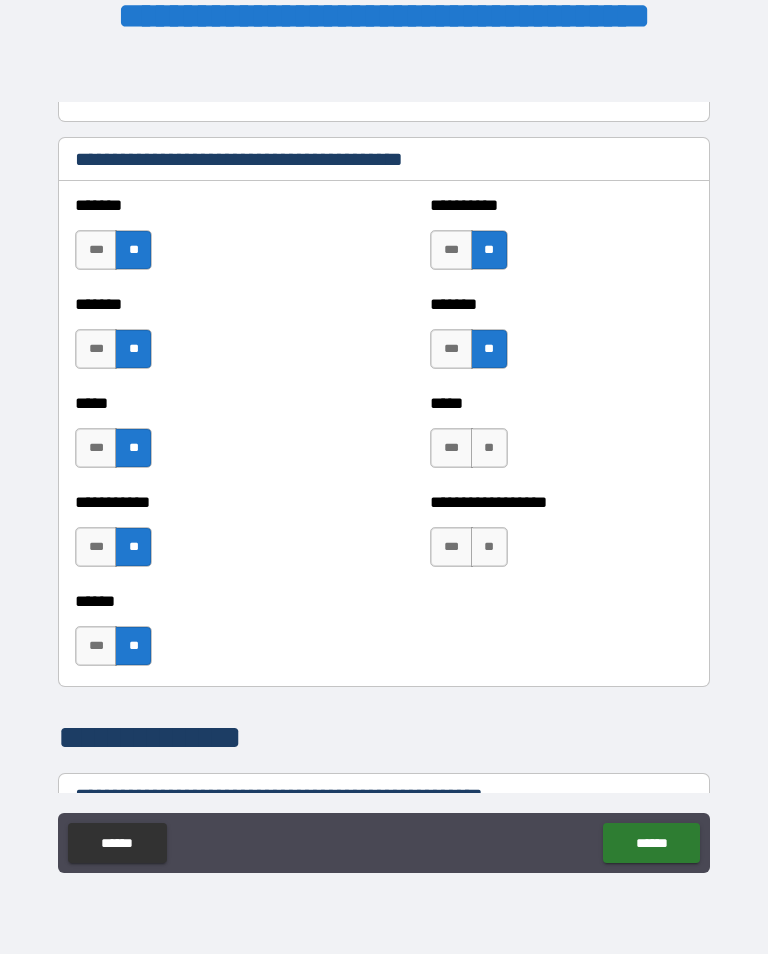 click on "**" at bounding box center (489, 448) 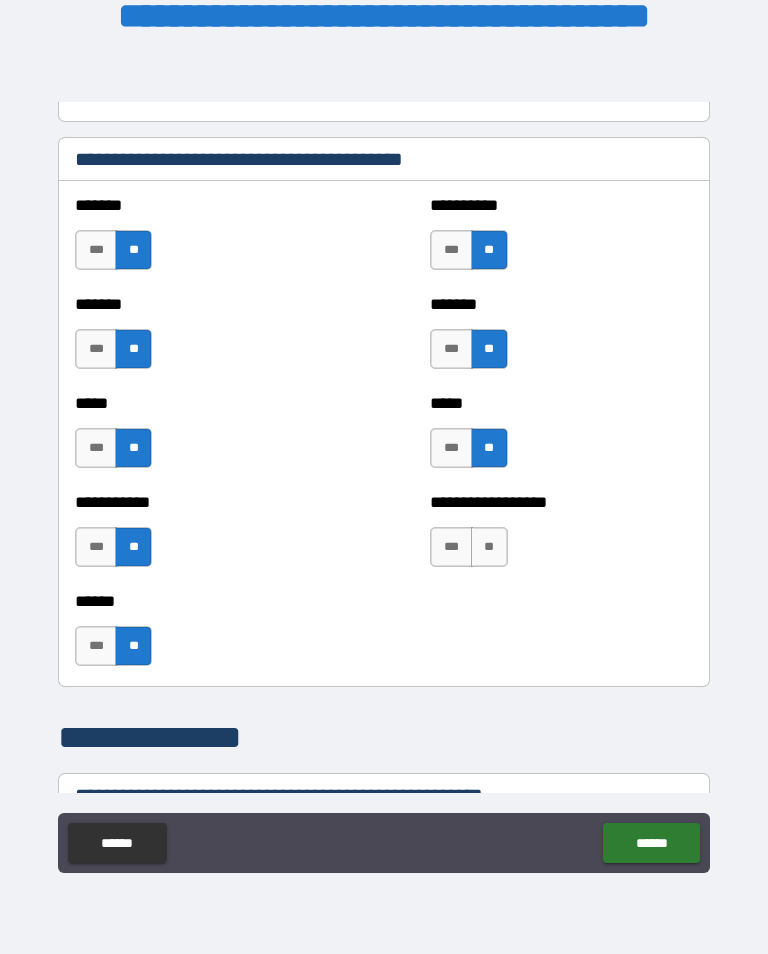 click on "**" at bounding box center (489, 547) 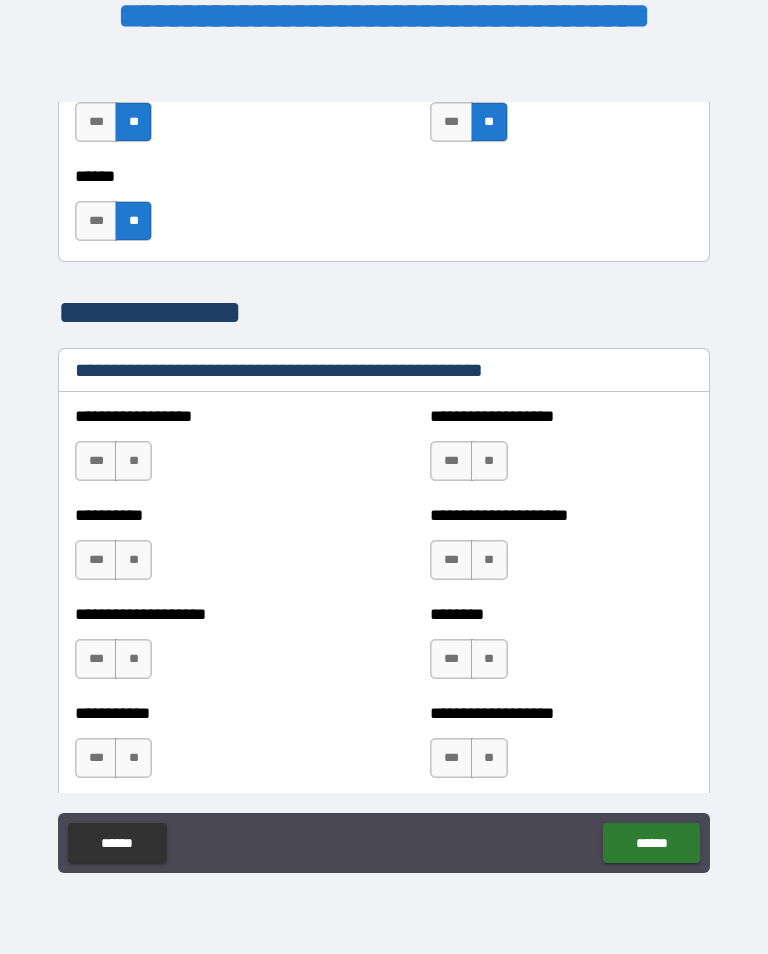 scroll, scrollTop: 2257, scrollLeft: 0, axis: vertical 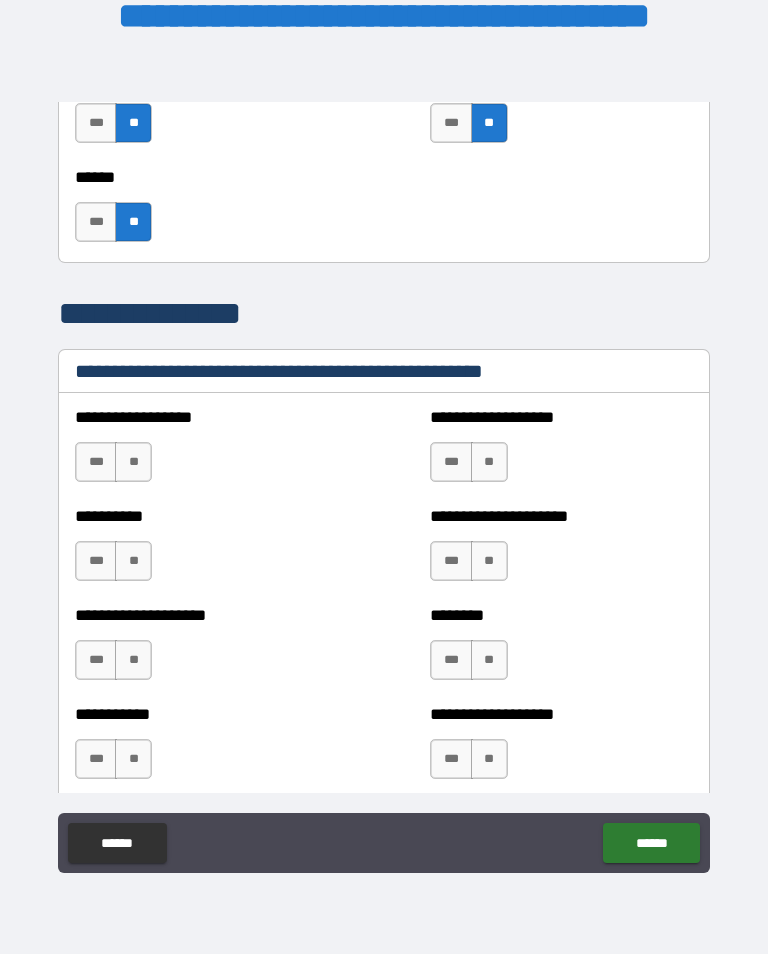 click on "**" at bounding box center (133, 462) 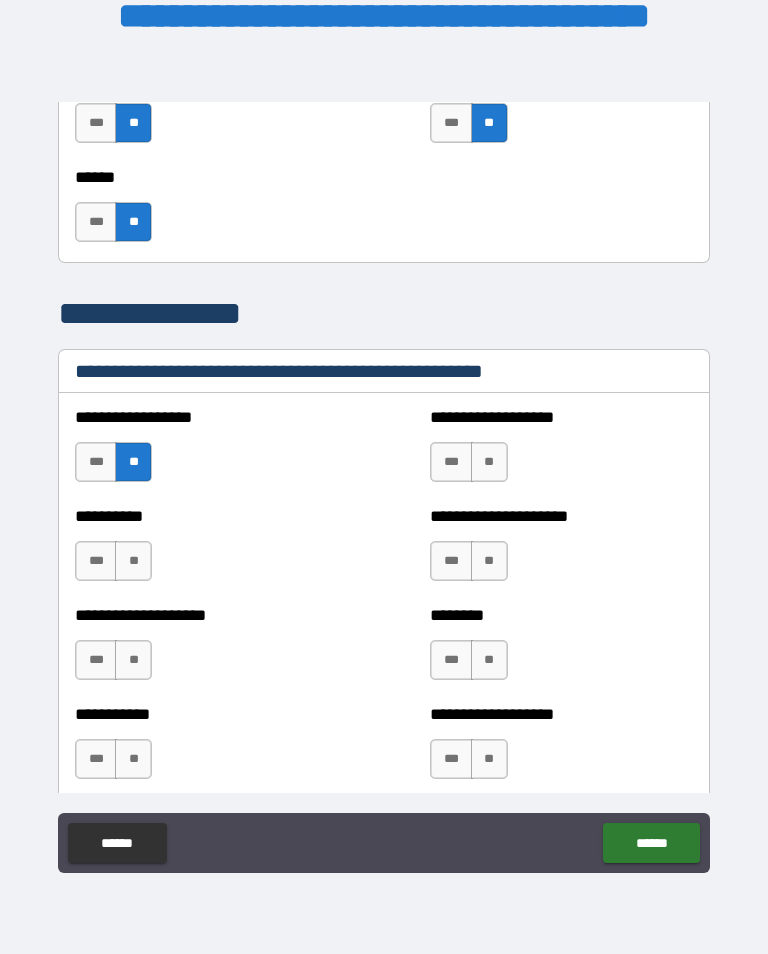 click on "**" at bounding box center [133, 561] 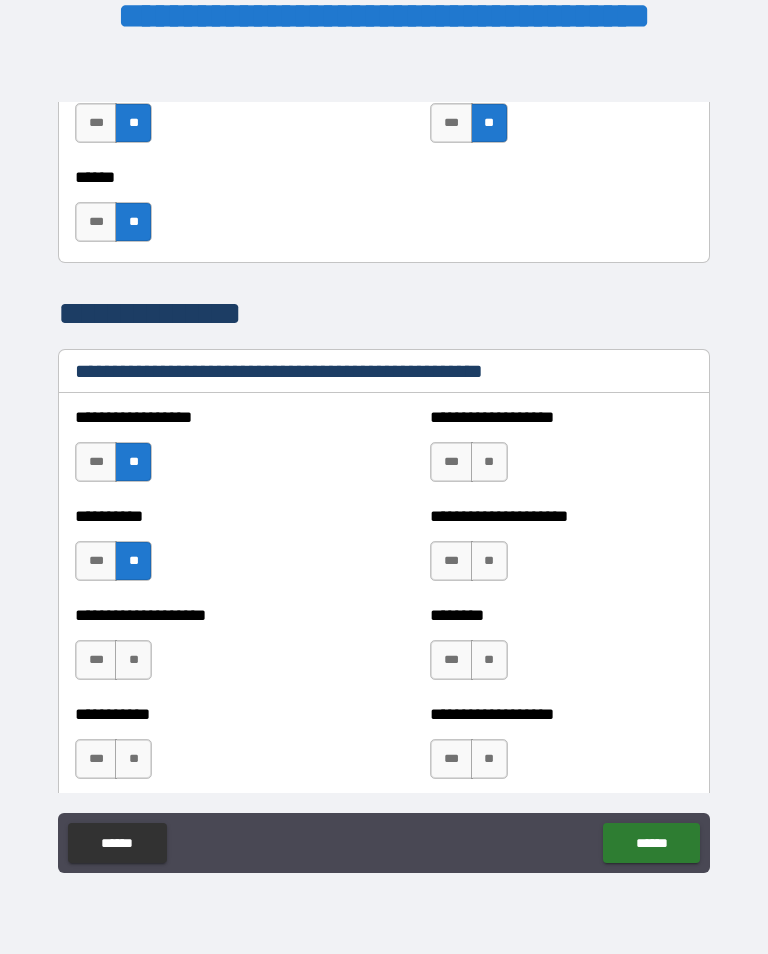 click on "**" at bounding box center (133, 660) 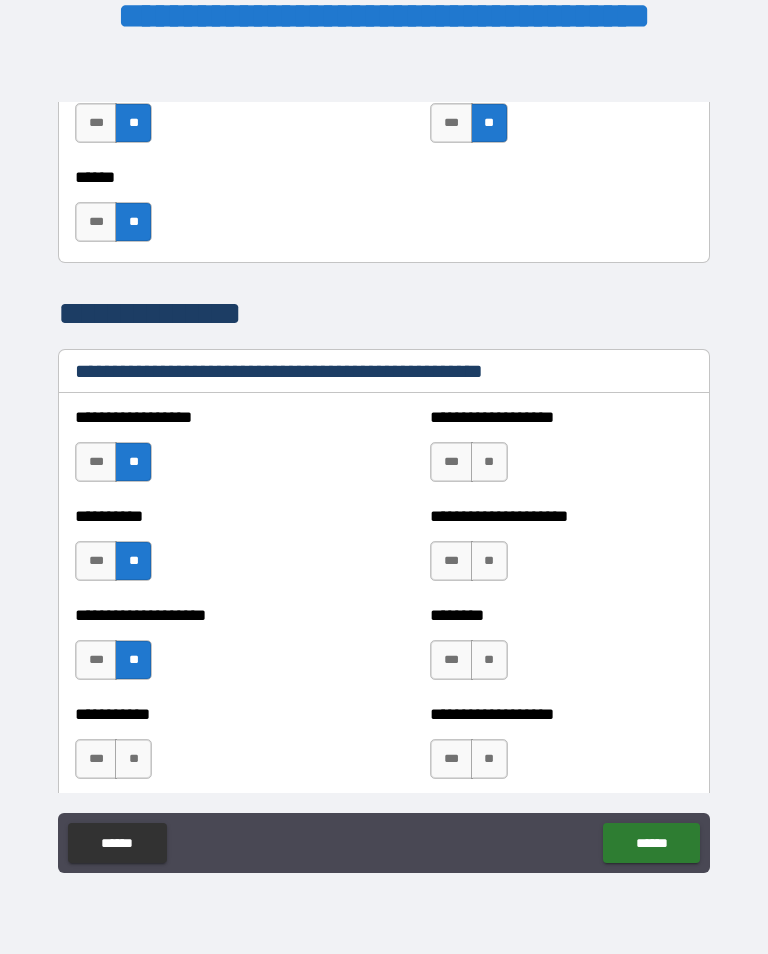 click on "**" at bounding box center [133, 759] 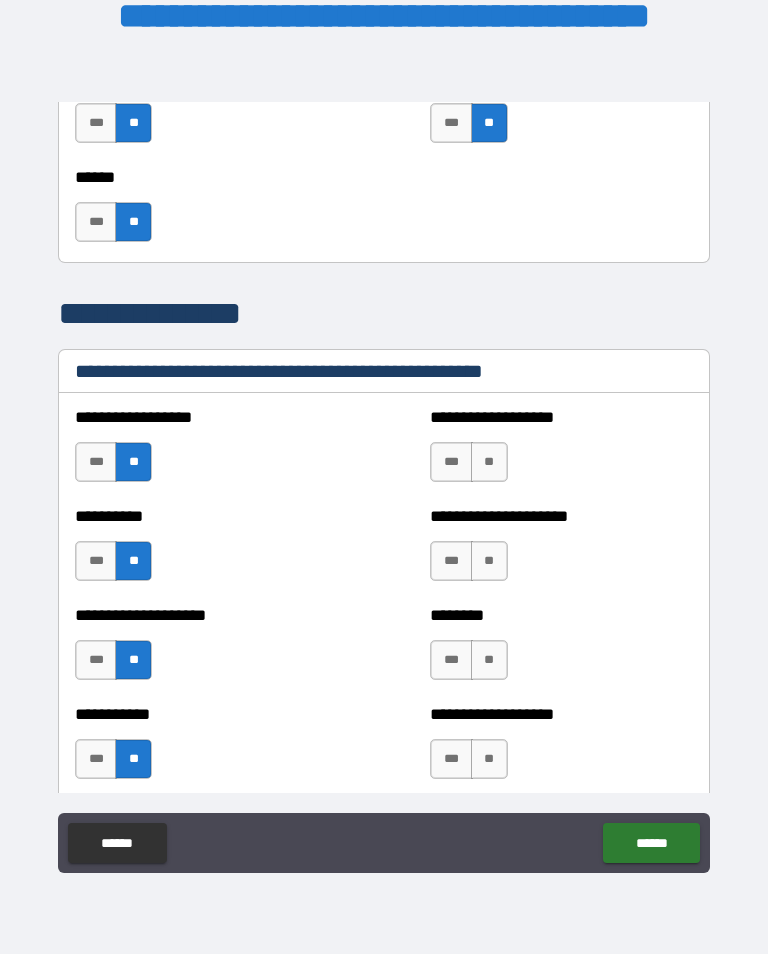 click on "**" at bounding box center (489, 462) 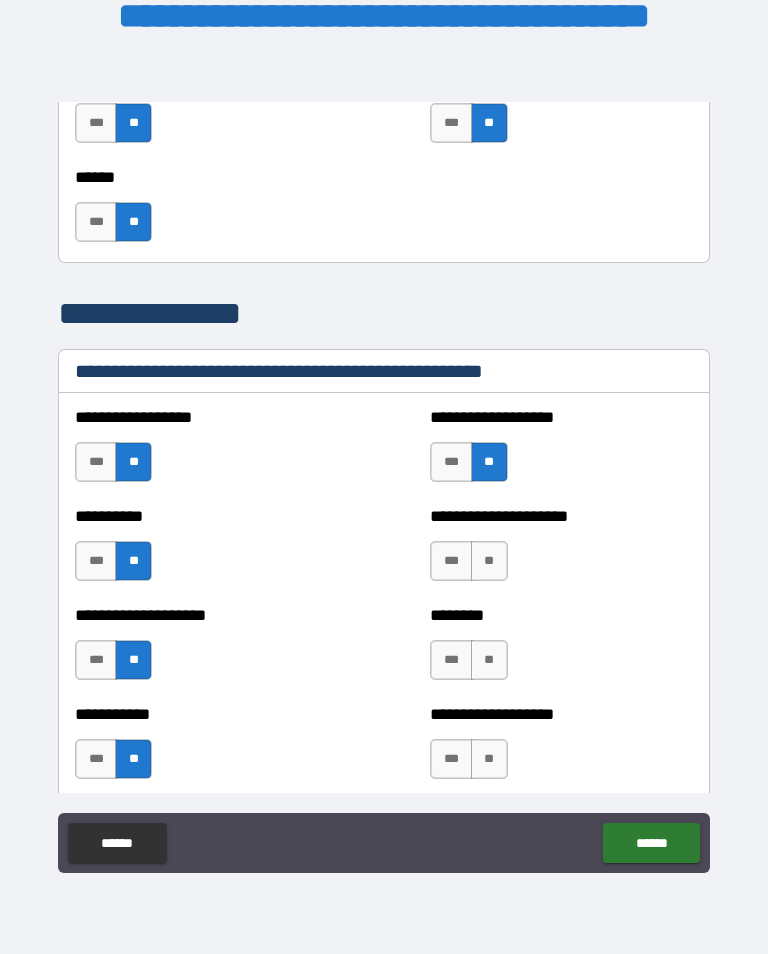 click on "**" at bounding box center (489, 660) 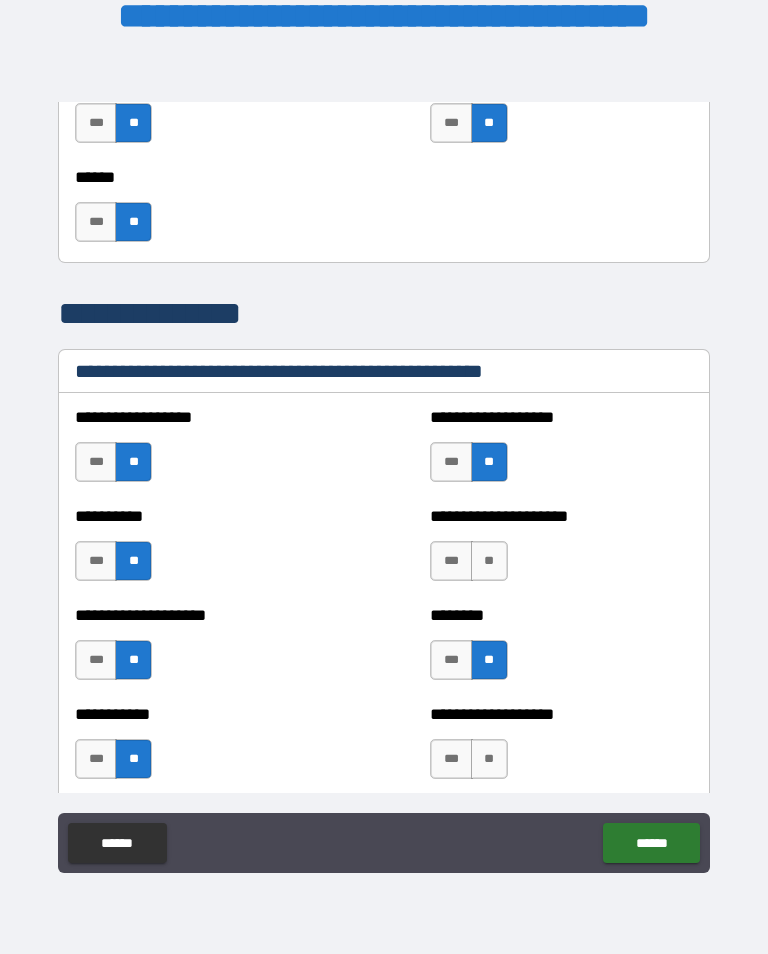 click on "**" at bounding box center (489, 561) 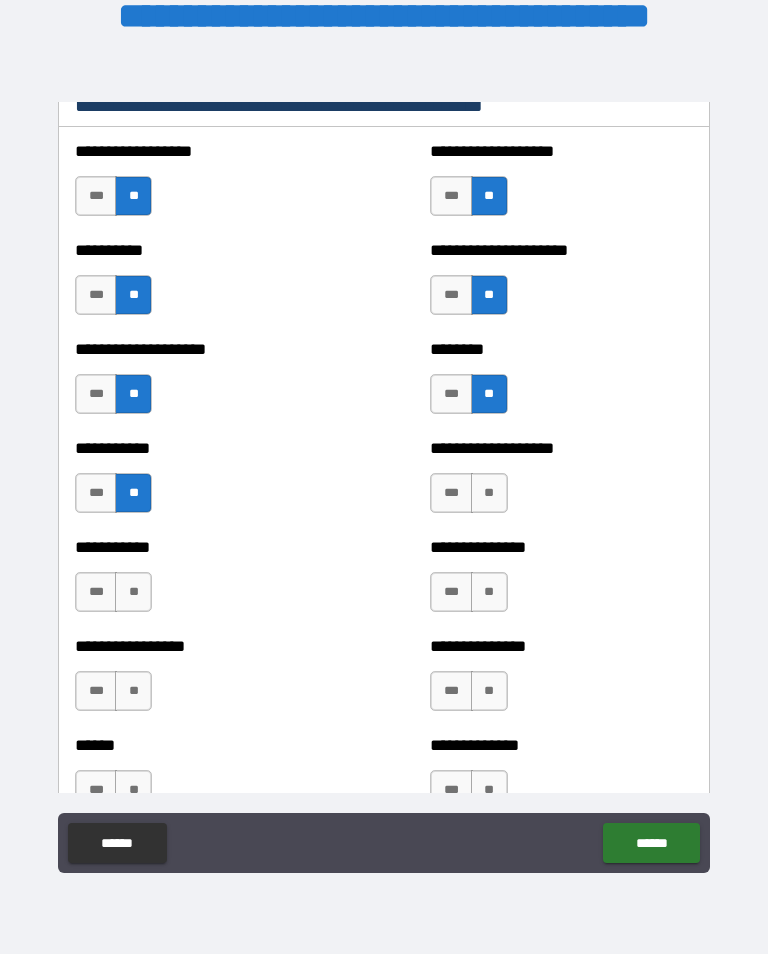 scroll, scrollTop: 2524, scrollLeft: 0, axis: vertical 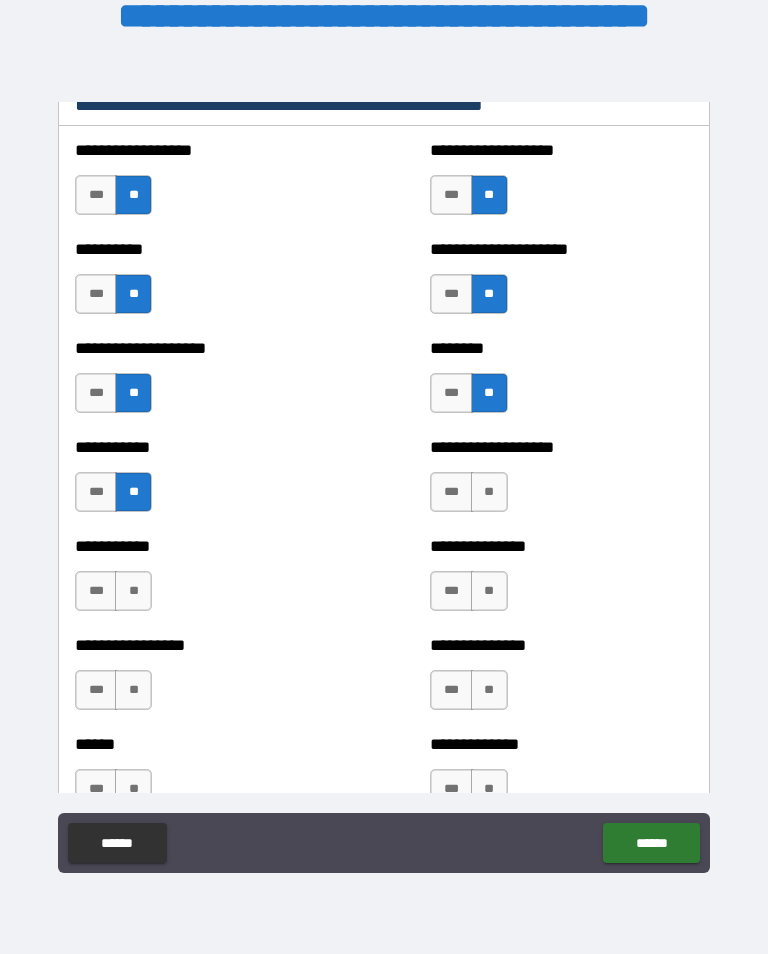click on "**" at bounding box center (489, 492) 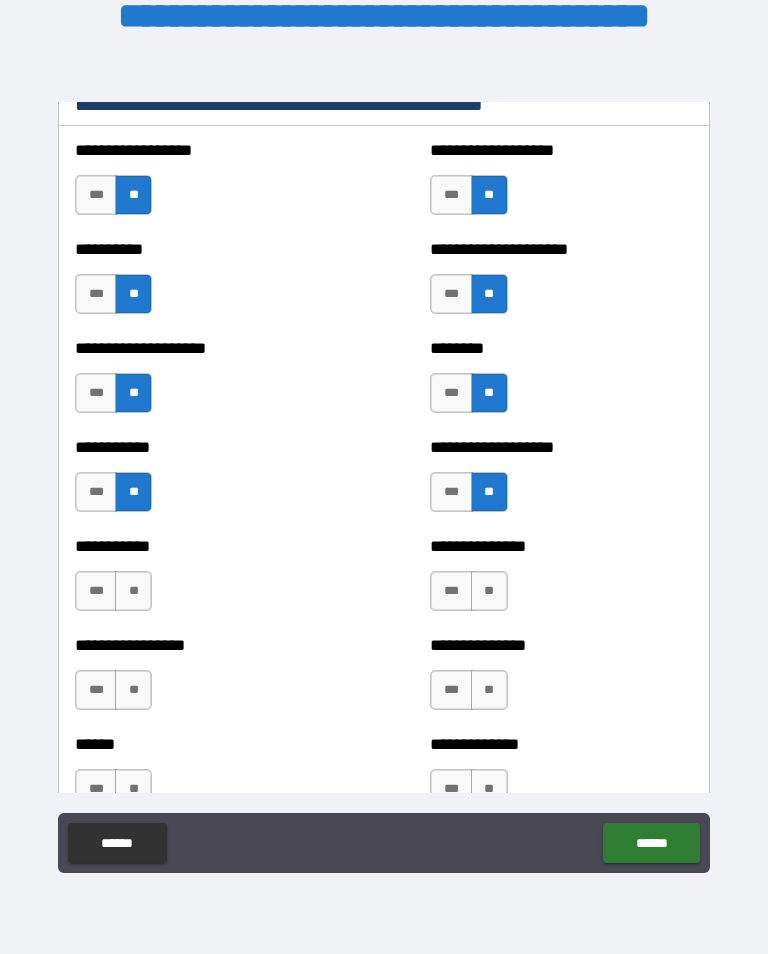 click on "**" at bounding box center (489, 591) 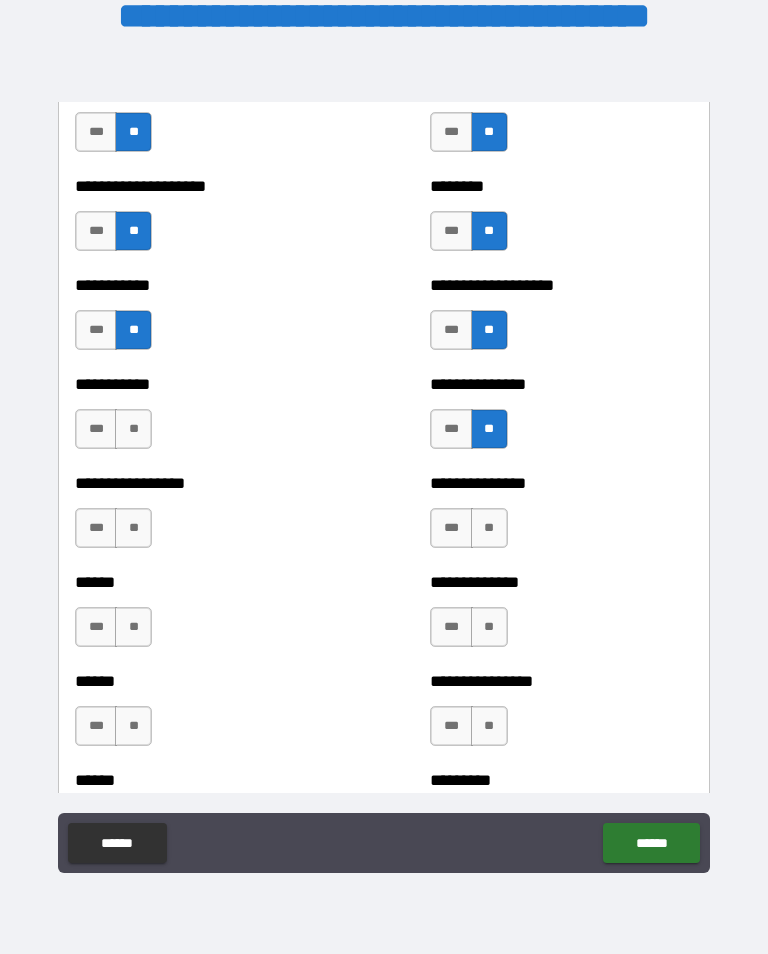 scroll, scrollTop: 2686, scrollLeft: 0, axis: vertical 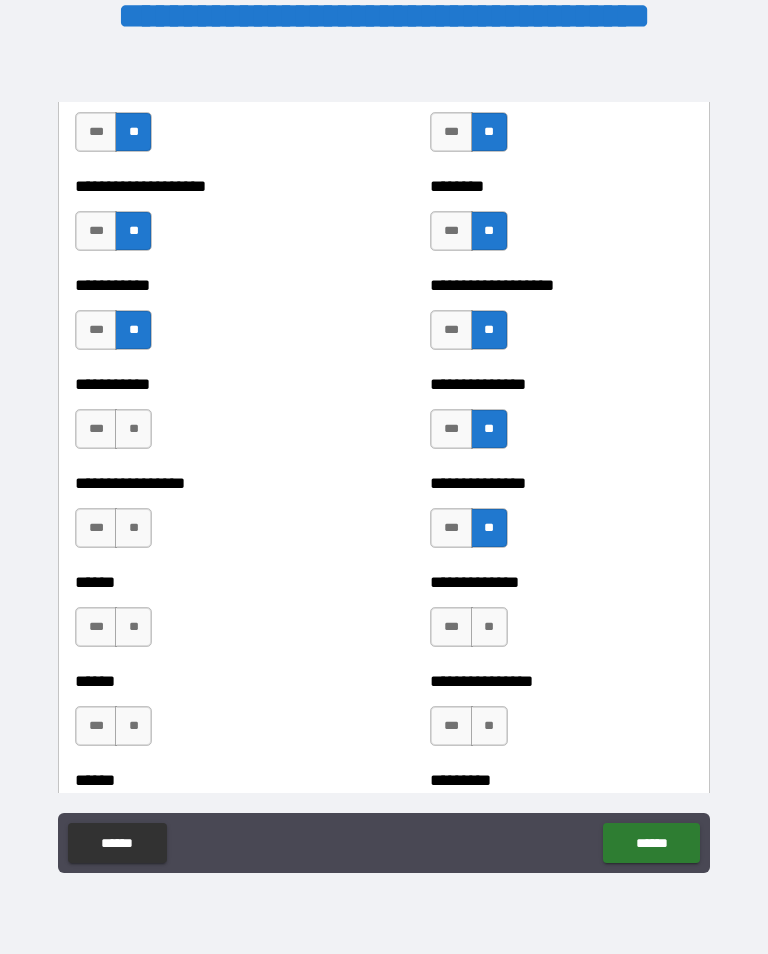 click on "**" at bounding box center (489, 627) 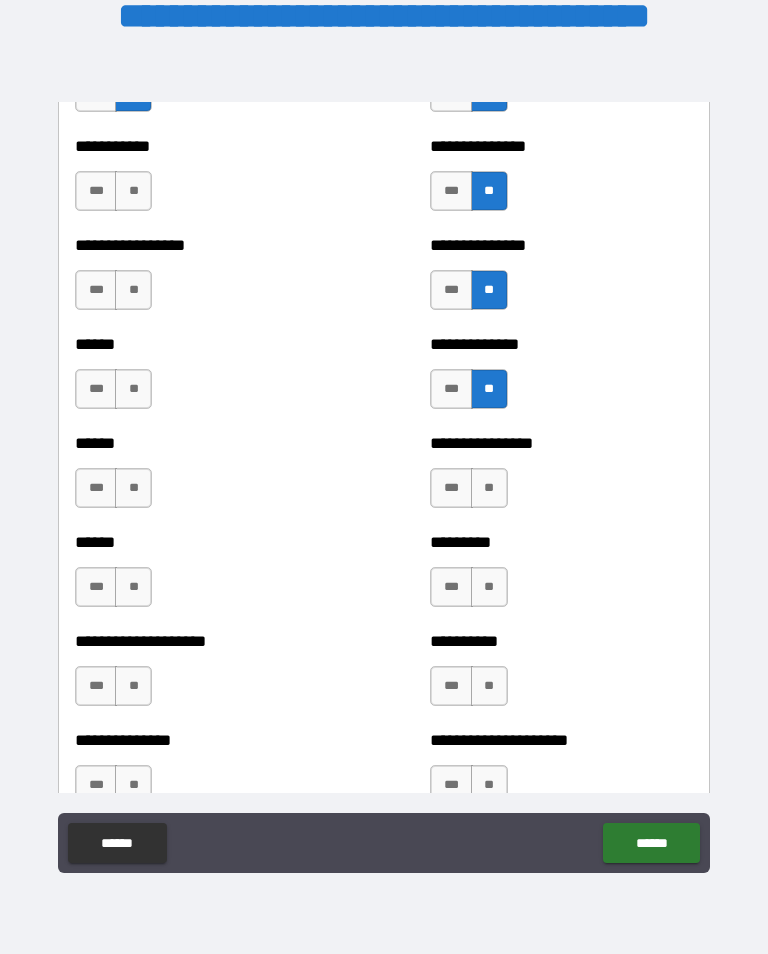scroll, scrollTop: 2925, scrollLeft: 0, axis: vertical 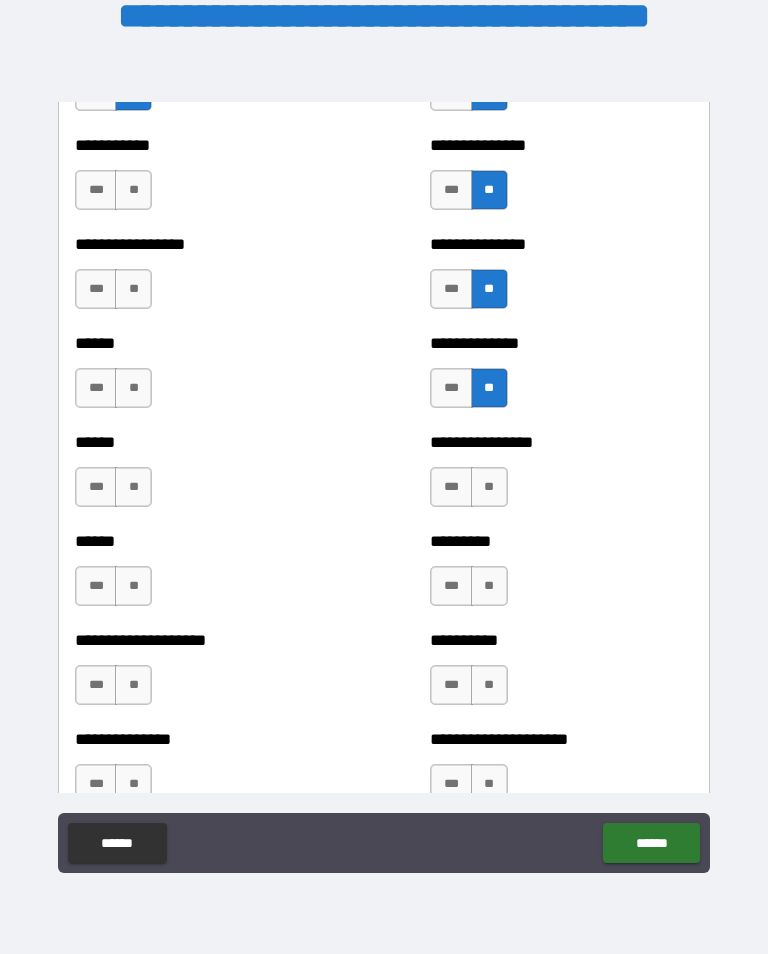 click on "**" at bounding box center (489, 487) 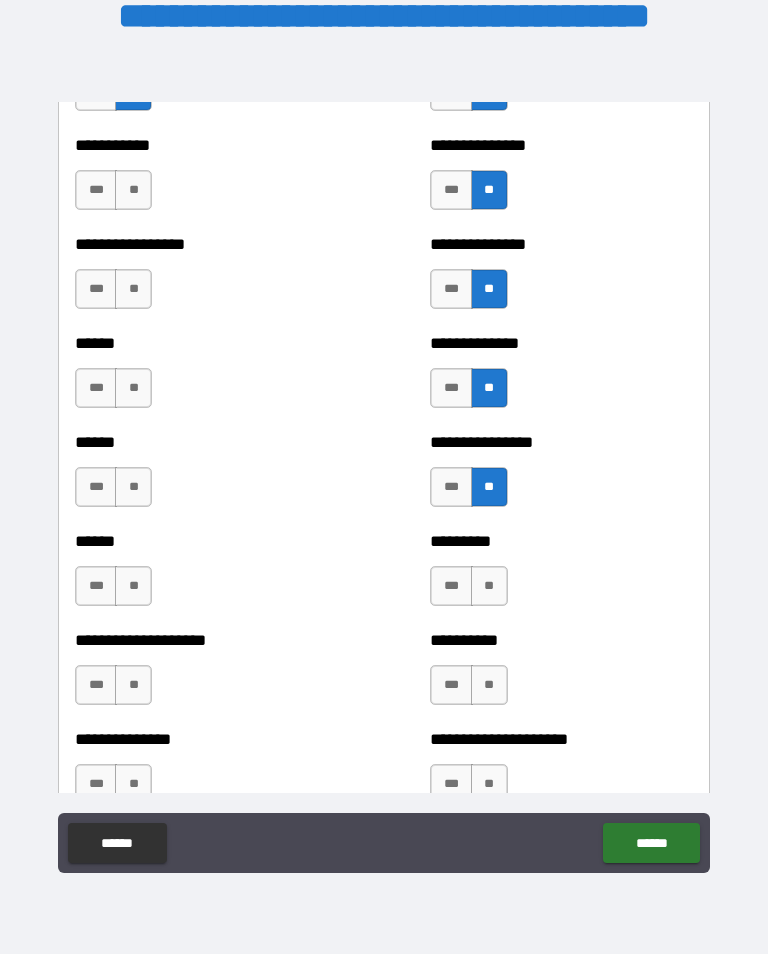 click on "**" at bounding box center [489, 586] 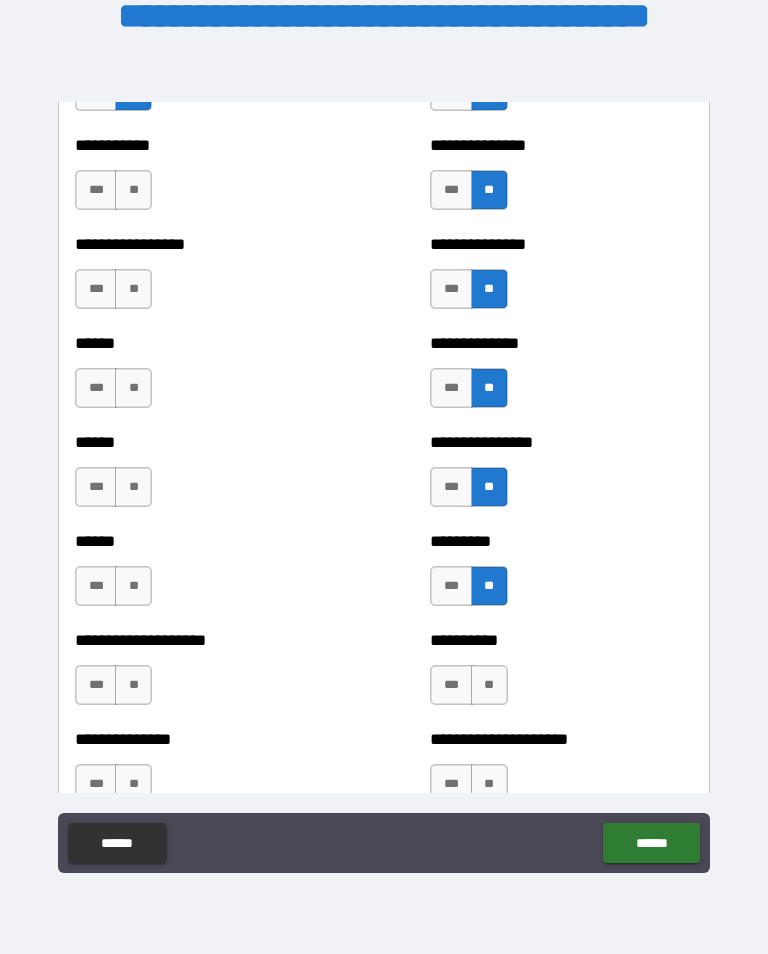 click on "**" at bounding box center (489, 685) 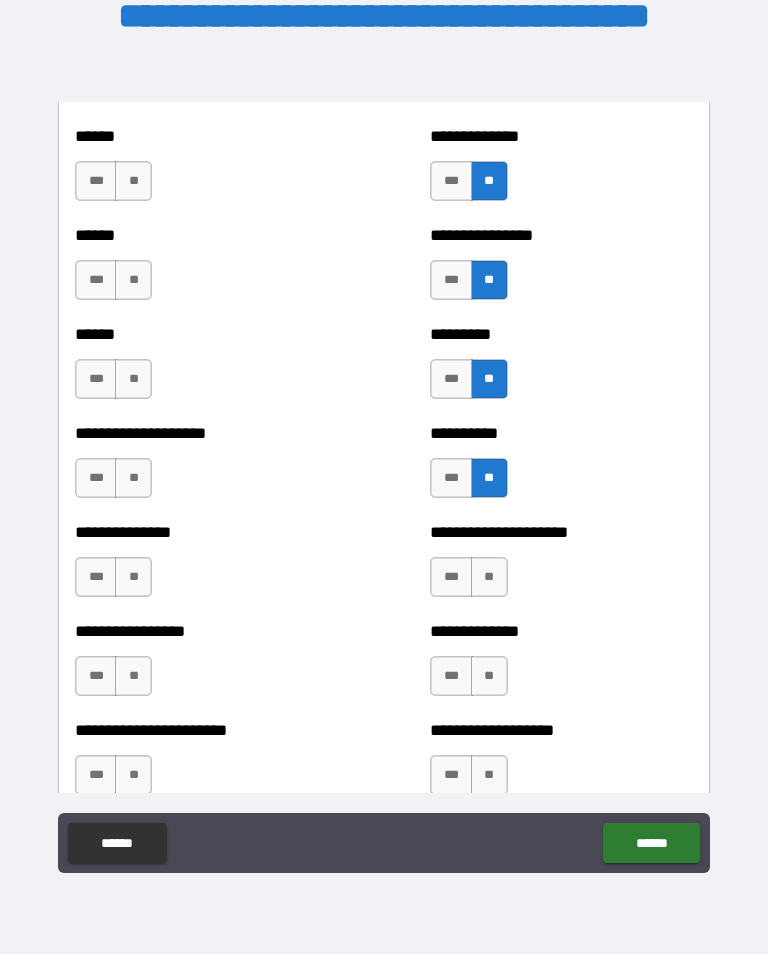 scroll, scrollTop: 3134, scrollLeft: 0, axis: vertical 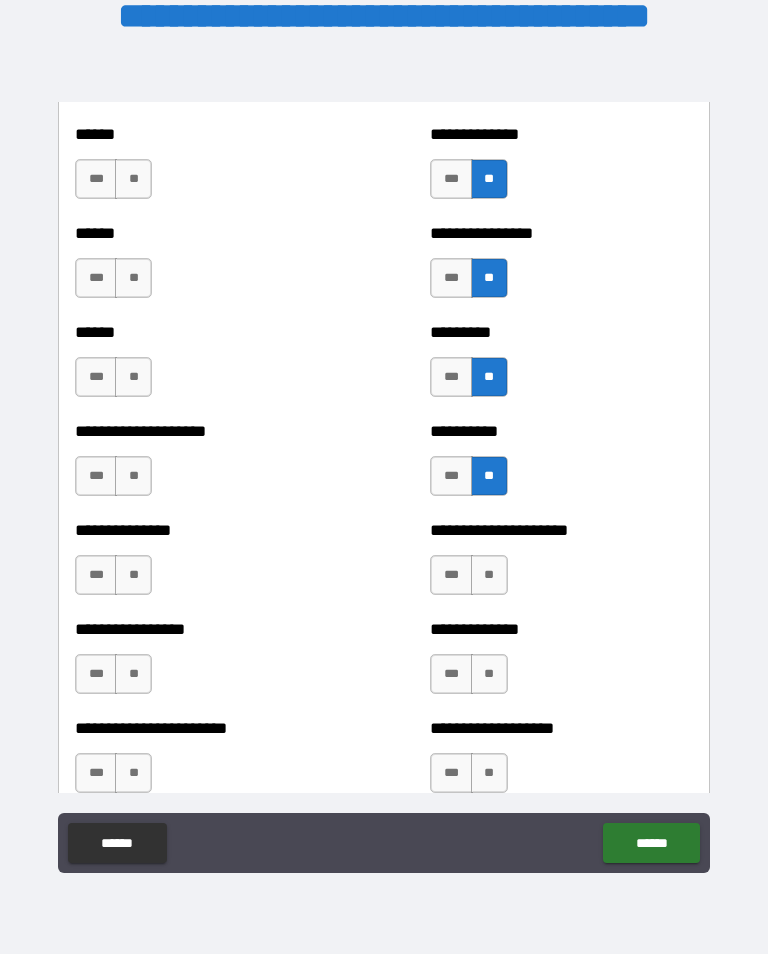 click on "**" at bounding box center [489, 575] 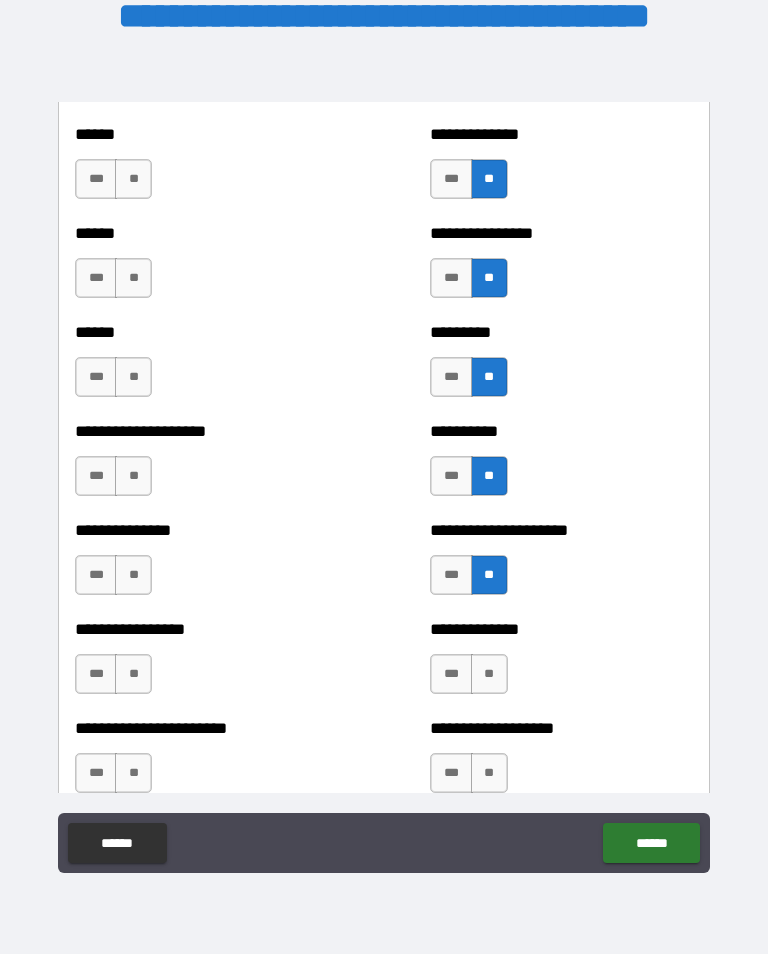 click on "**" at bounding box center (489, 674) 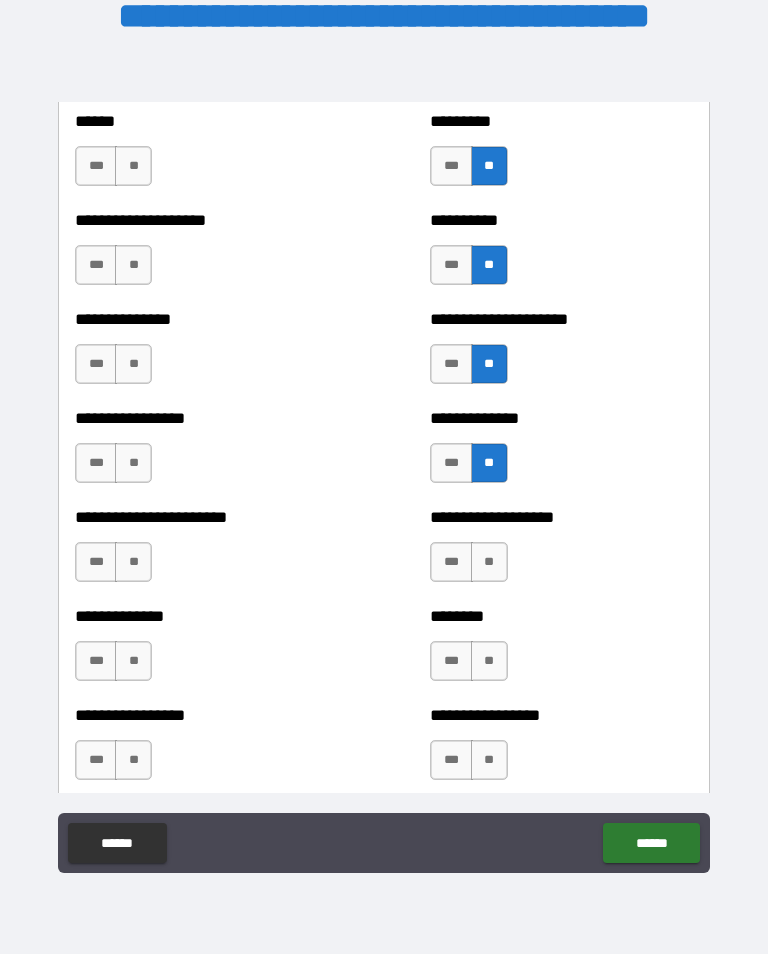 scroll, scrollTop: 3347, scrollLeft: 0, axis: vertical 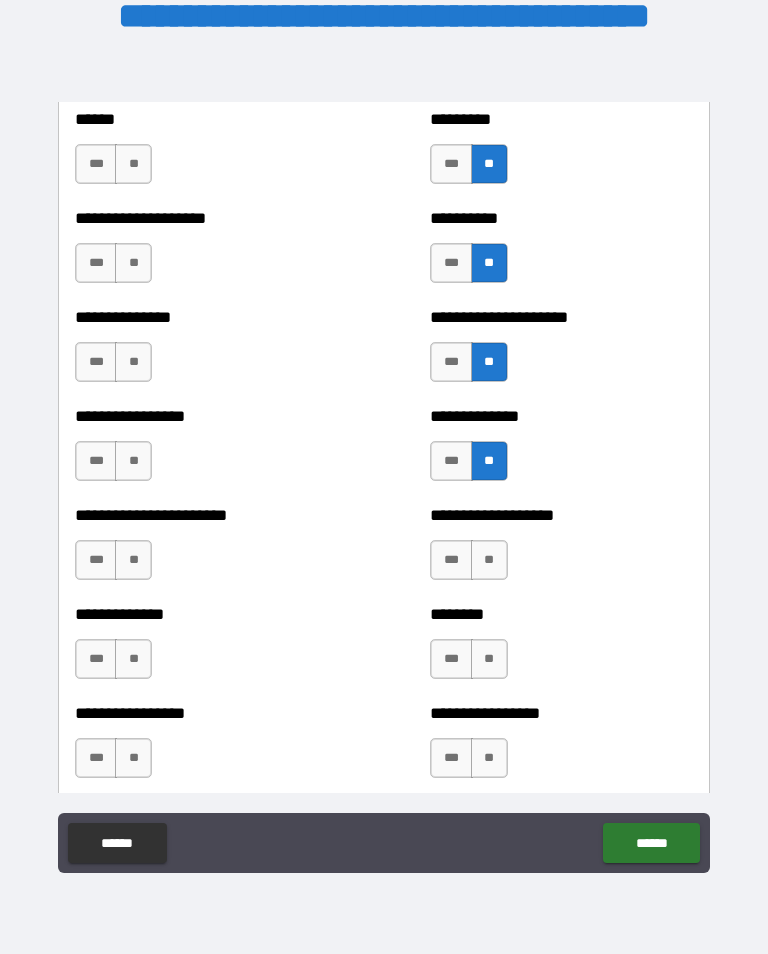 click on "**" at bounding box center [489, 560] 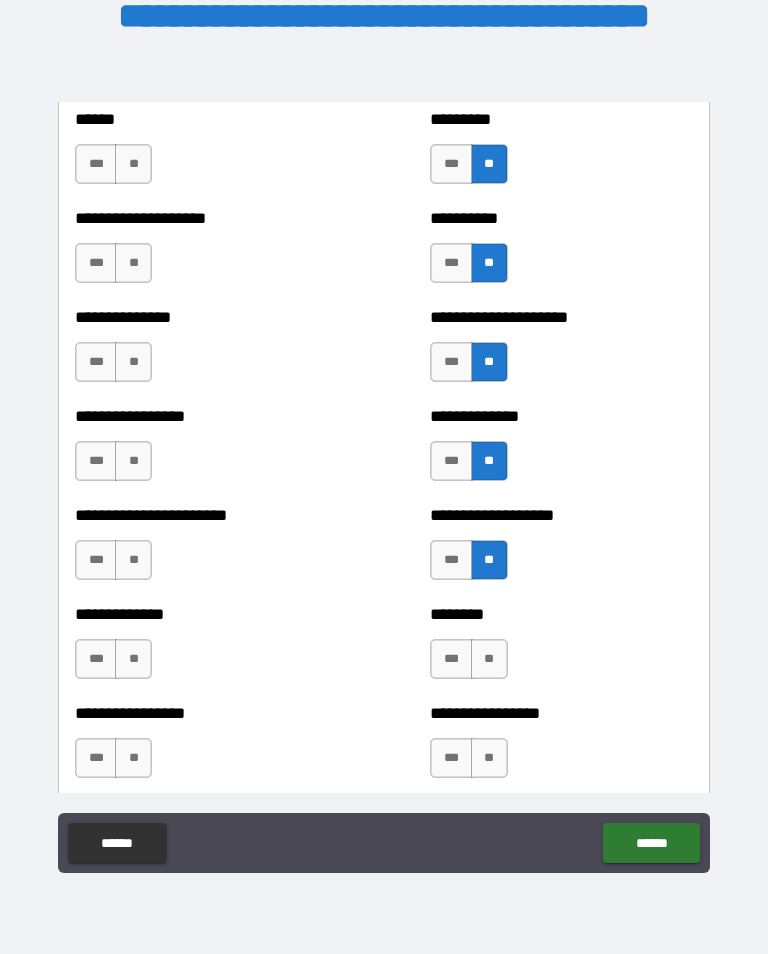click on "******** *** **" at bounding box center (561, 649) 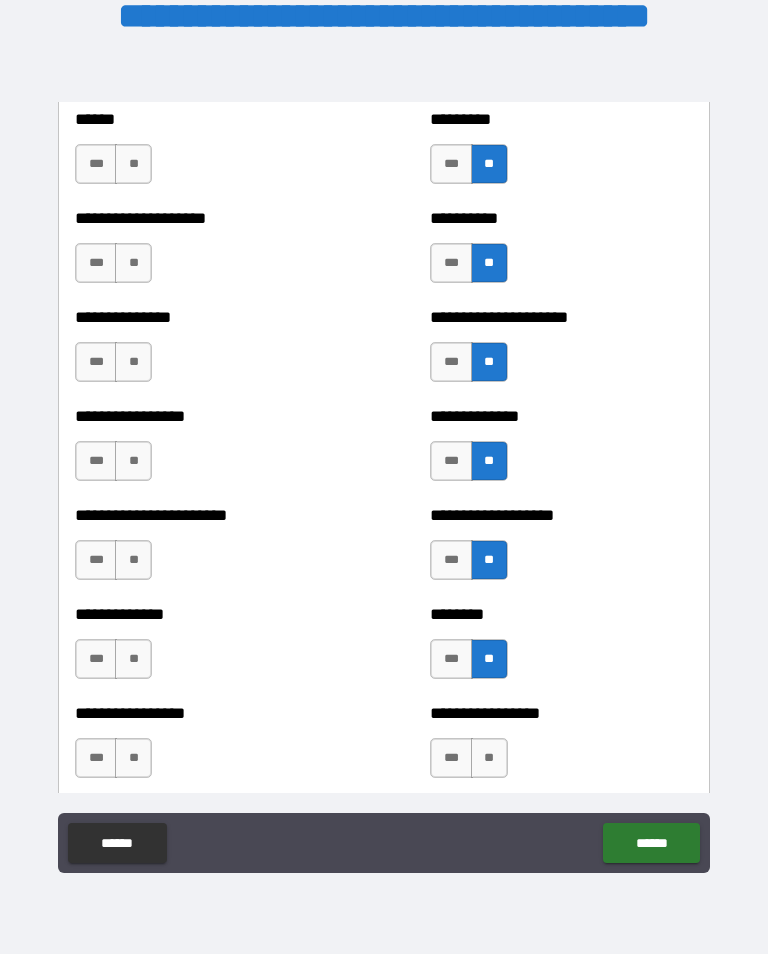 click on "**" at bounding box center (489, 758) 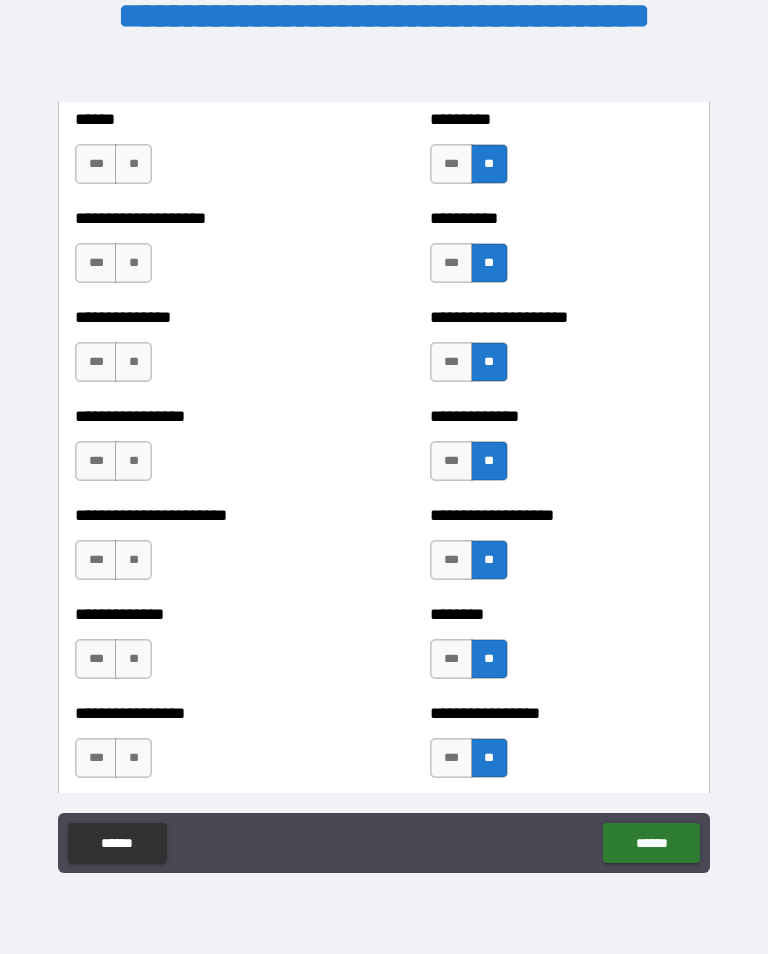 click on "**" at bounding box center (133, 758) 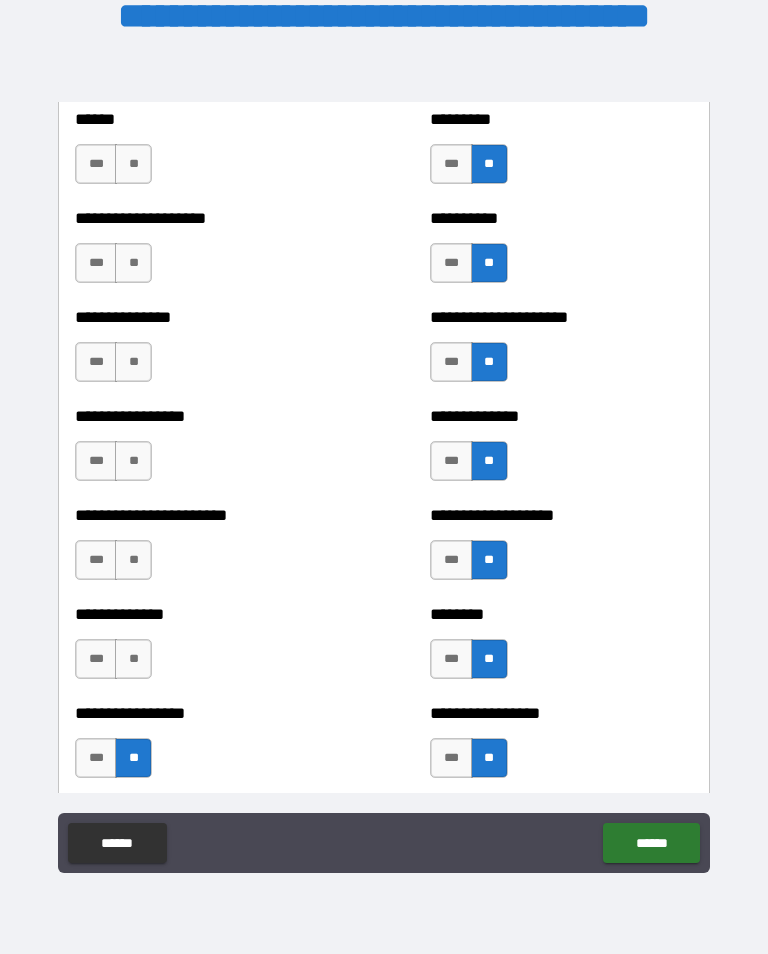 click on "**" at bounding box center [133, 659] 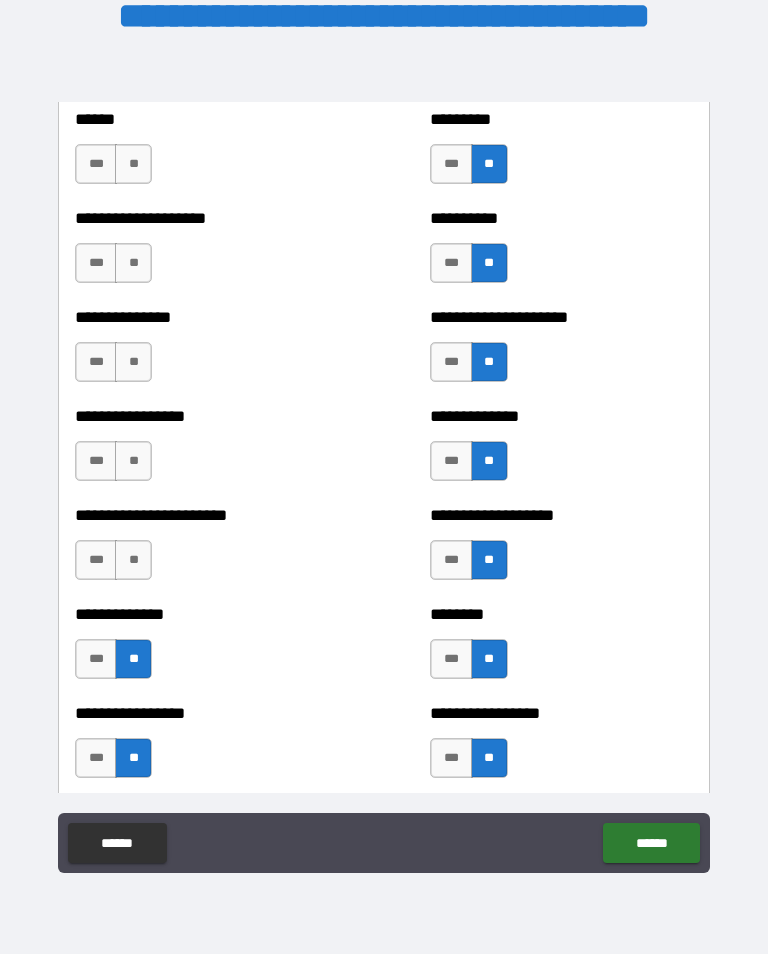 click on "**" at bounding box center (133, 560) 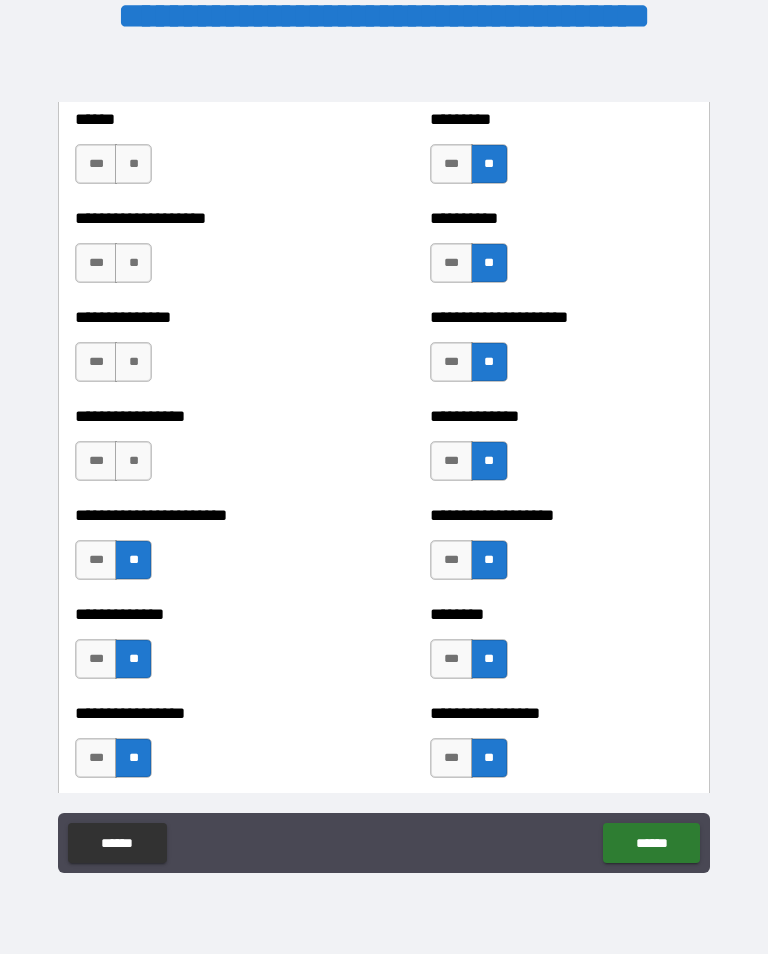 click on "**" at bounding box center [133, 461] 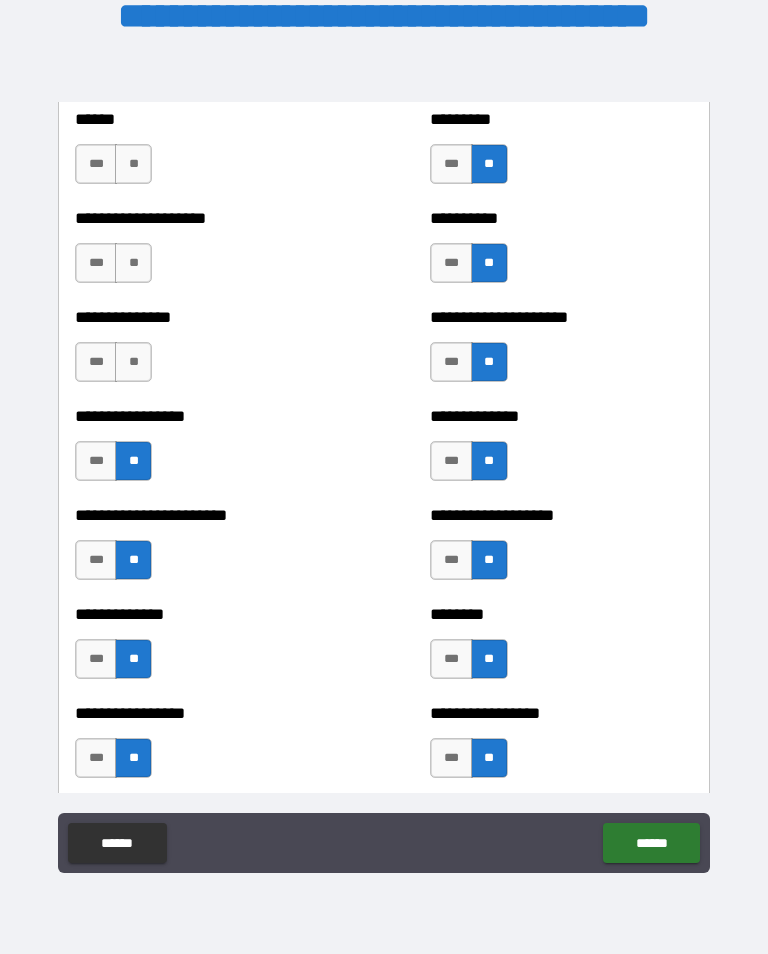 click on "**" at bounding box center [133, 362] 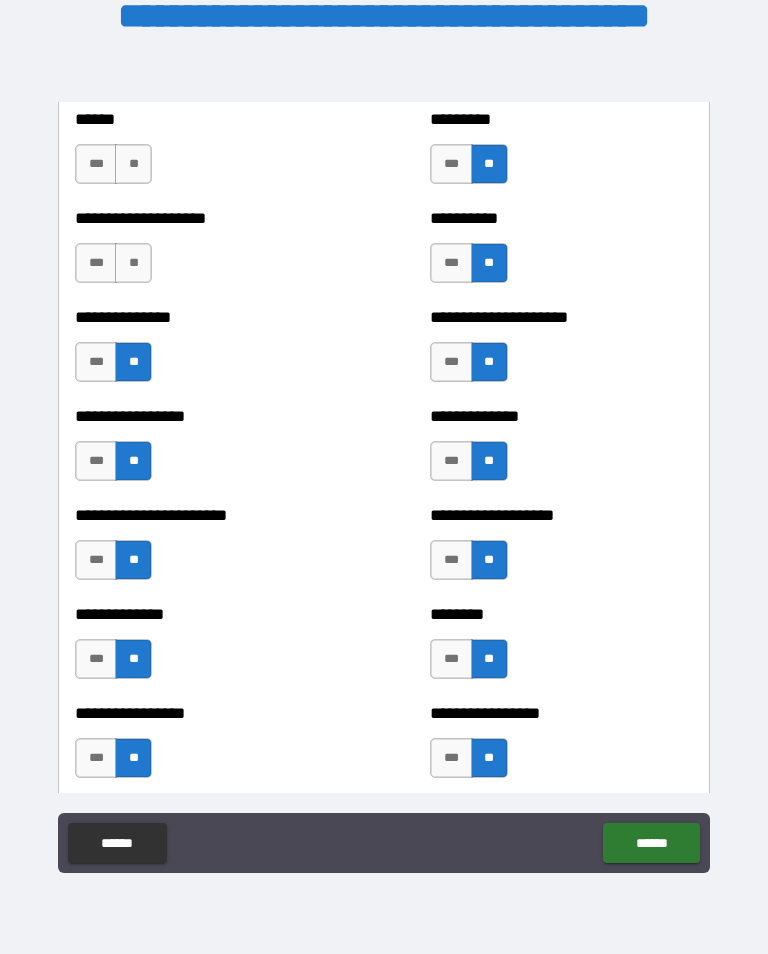 click on "**" at bounding box center (133, 263) 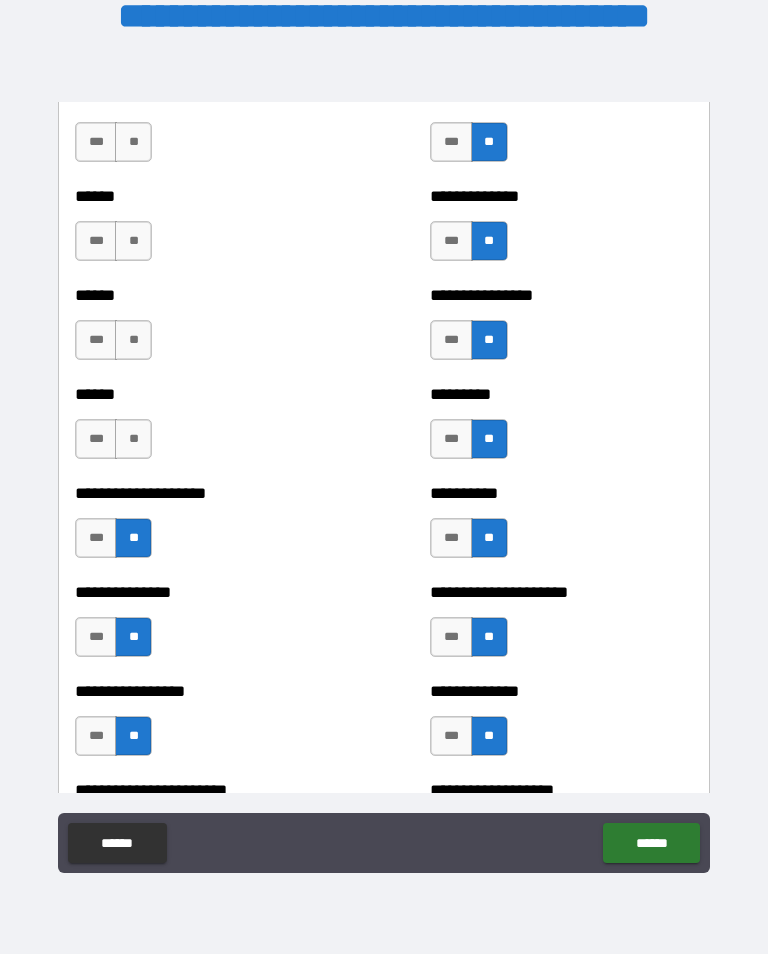 click on "**" at bounding box center (133, 439) 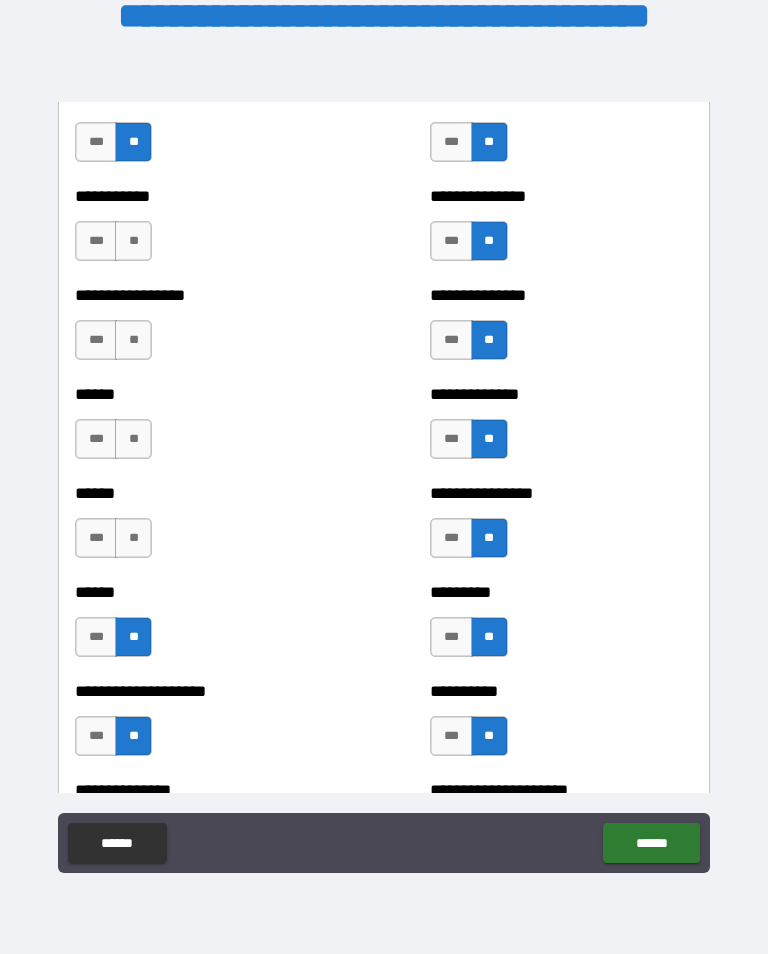 scroll, scrollTop: 2874, scrollLeft: 0, axis: vertical 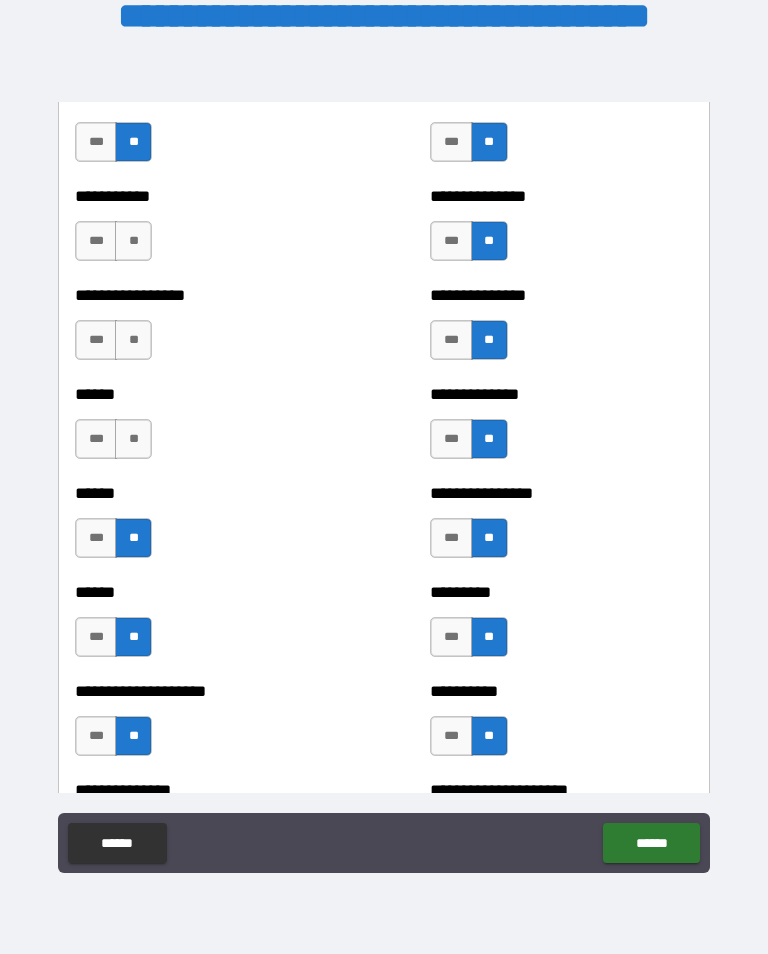 click on "****** *** **" at bounding box center (206, 429) 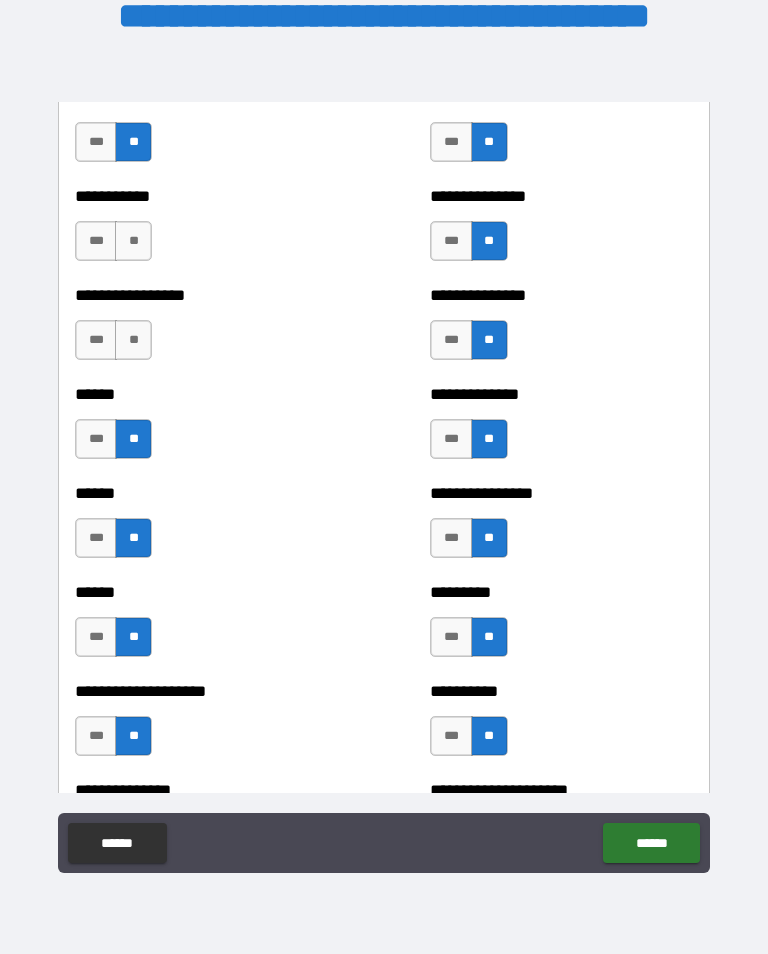 click on "**" at bounding box center (133, 340) 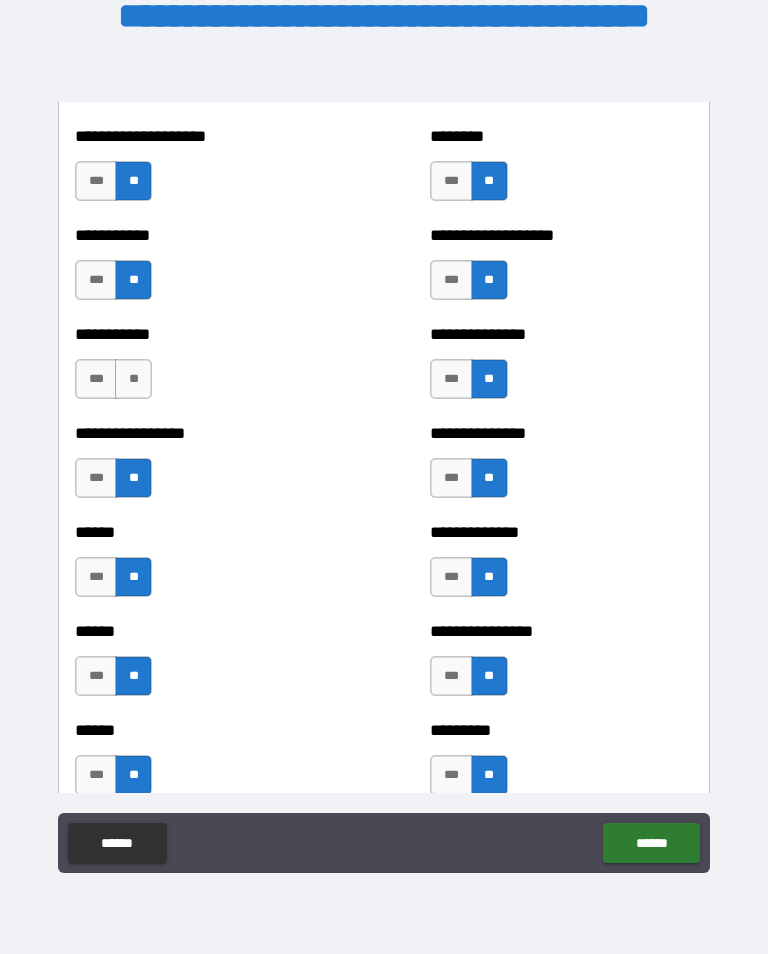 scroll, scrollTop: 2713, scrollLeft: 0, axis: vertical 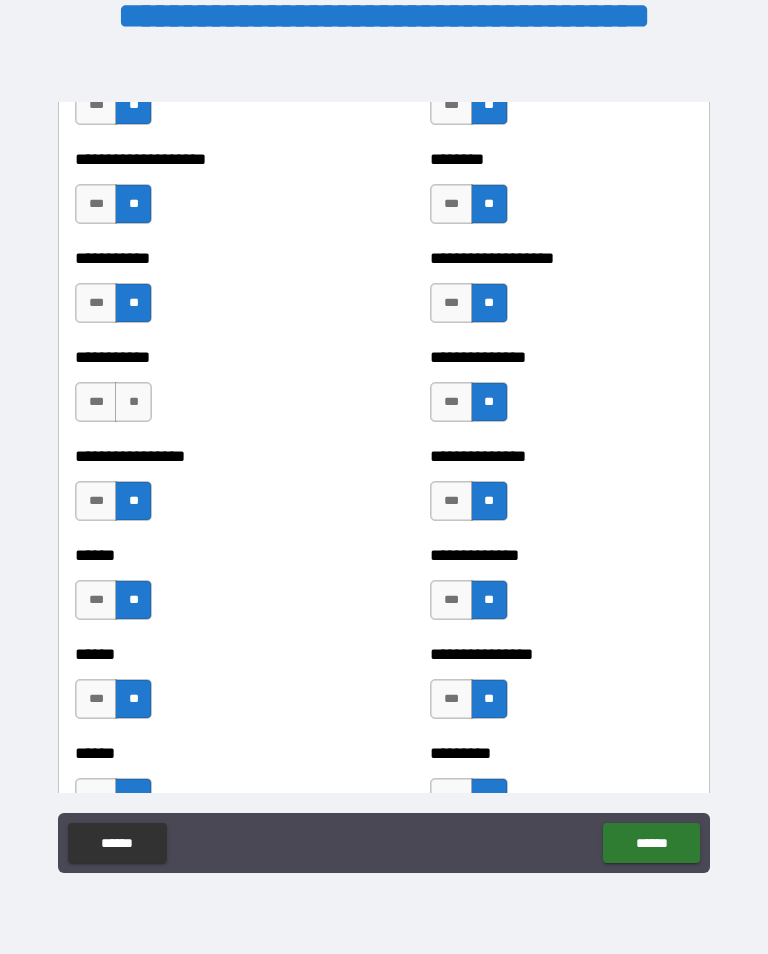 click on "**" at bounding box center (133, 402) 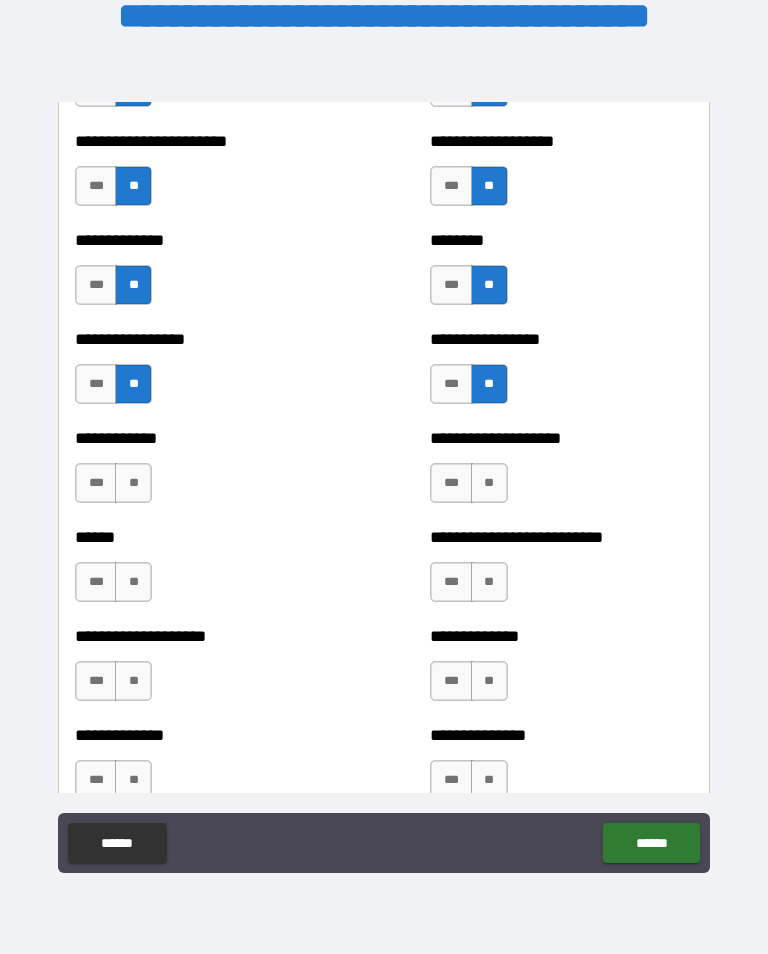 scroll, scrollTop: 3724, scrollLeft: 0, axis: vertical 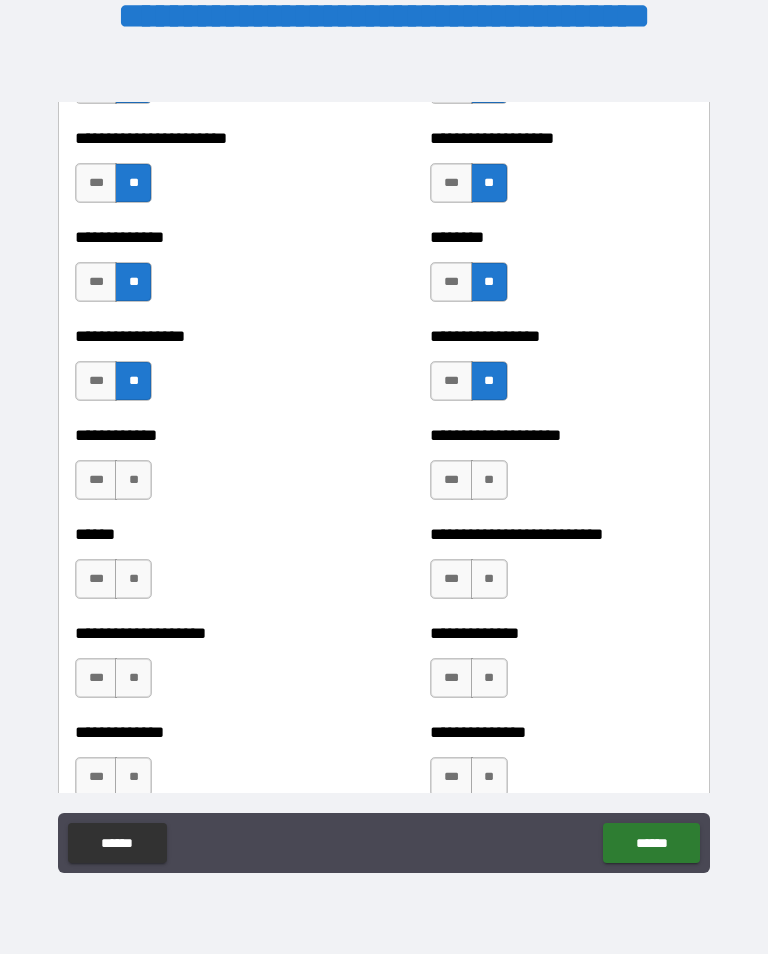 click on "**" at bounding box center [133, 480] 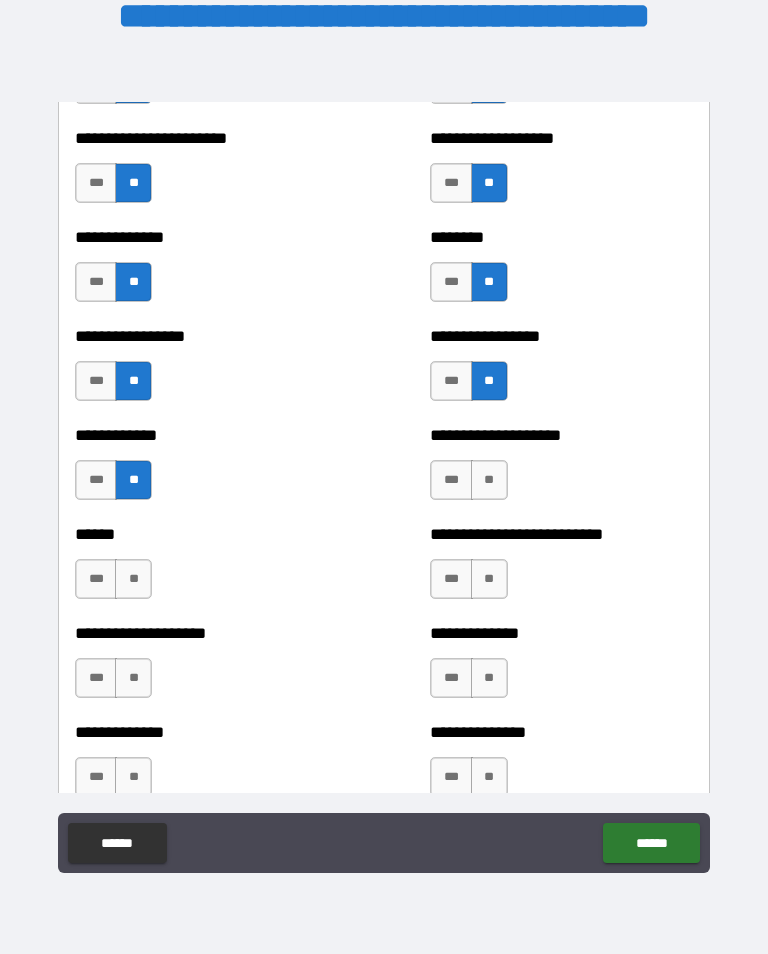 click on "**" at bounding box center (133, 579) 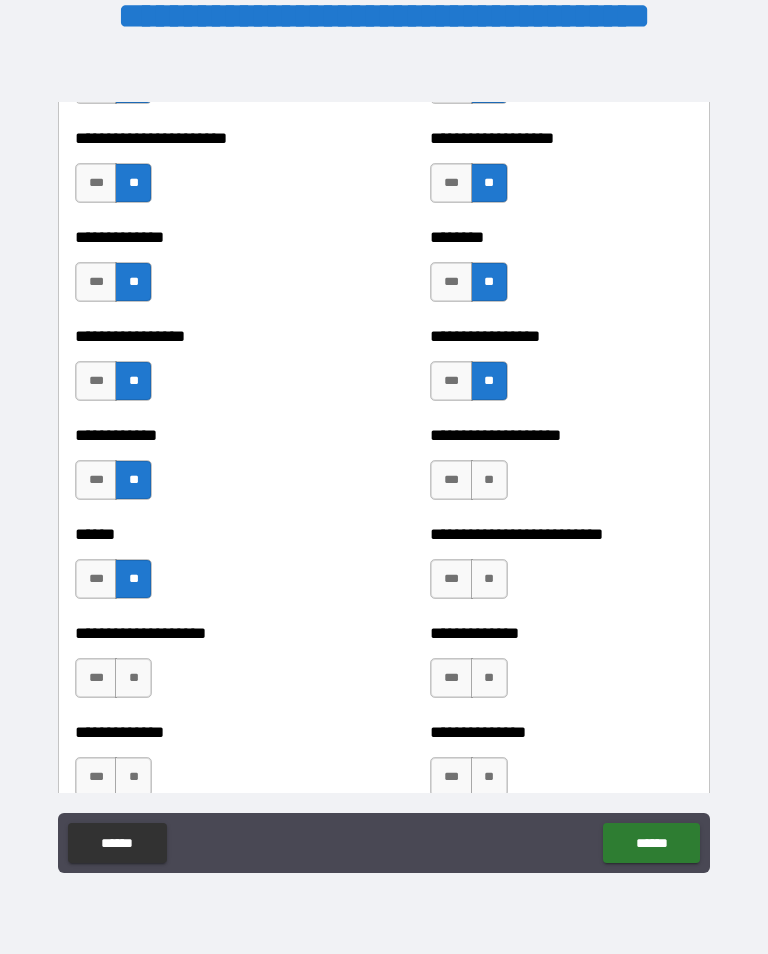 click on "**" at bounding box center (489, 579) 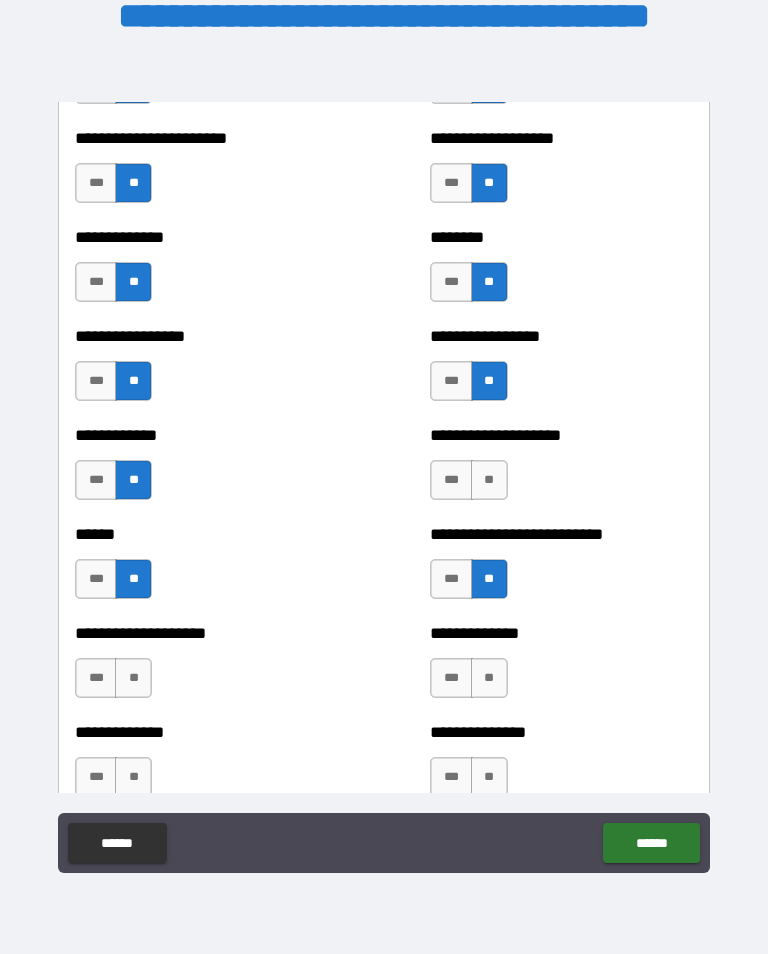 click on "*** **" at bounding box center (471, 485) 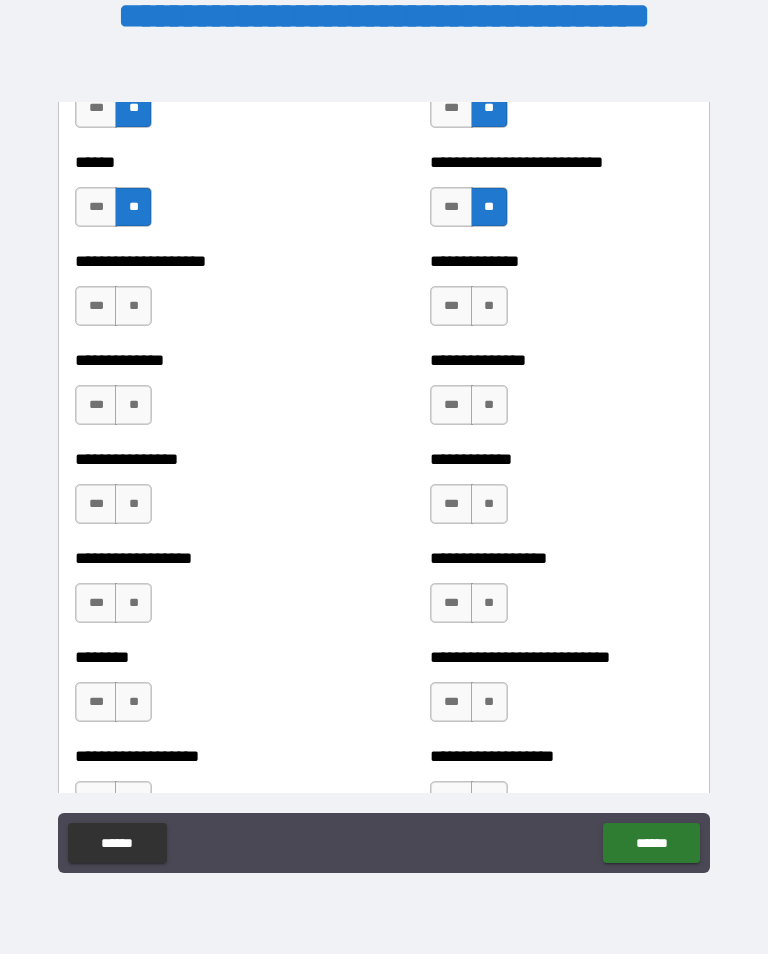 scroll, scrollTop: 4094, scrollLeft: 0, axis: vertical 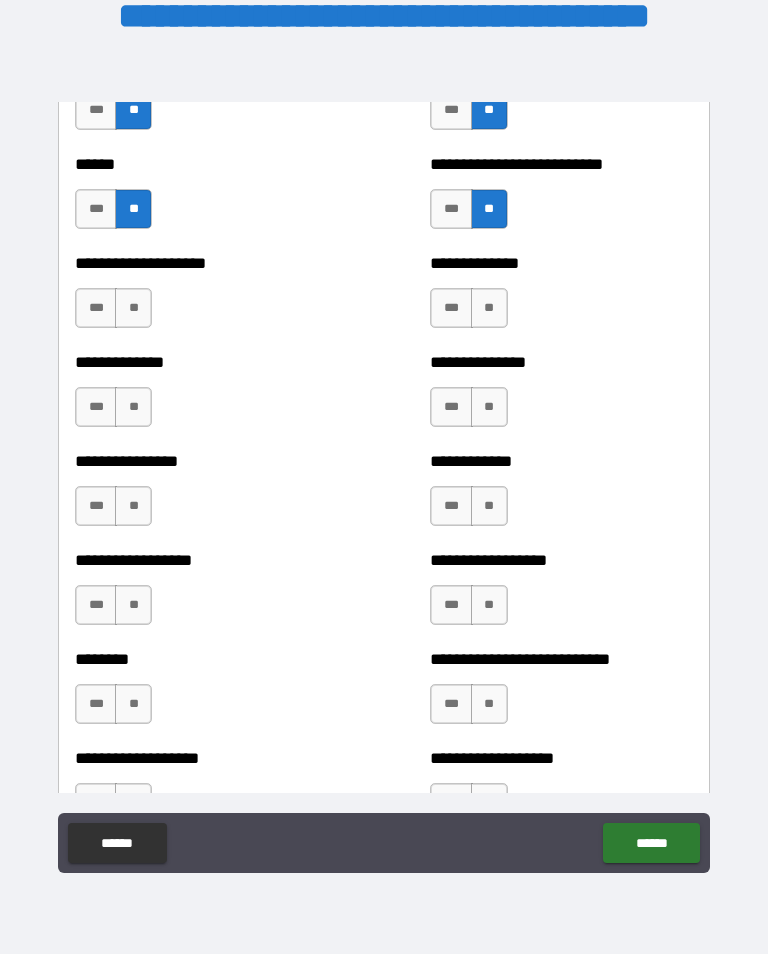 click on "**" at bounding box center (133, 308) 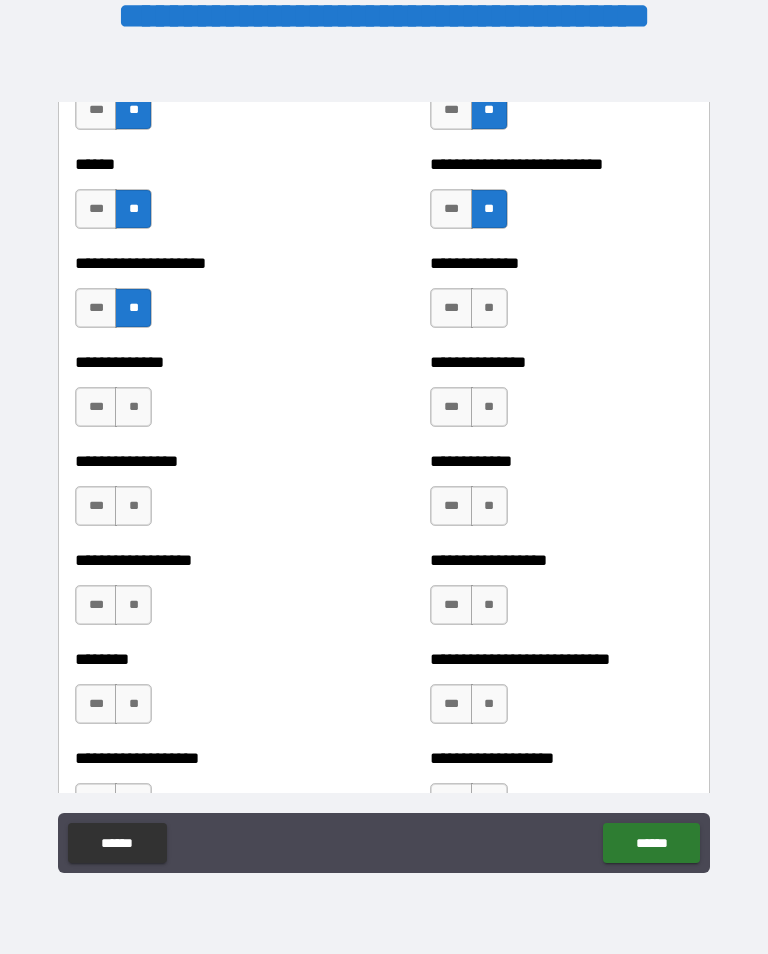 click on "**" at bounding box center (133, 407) 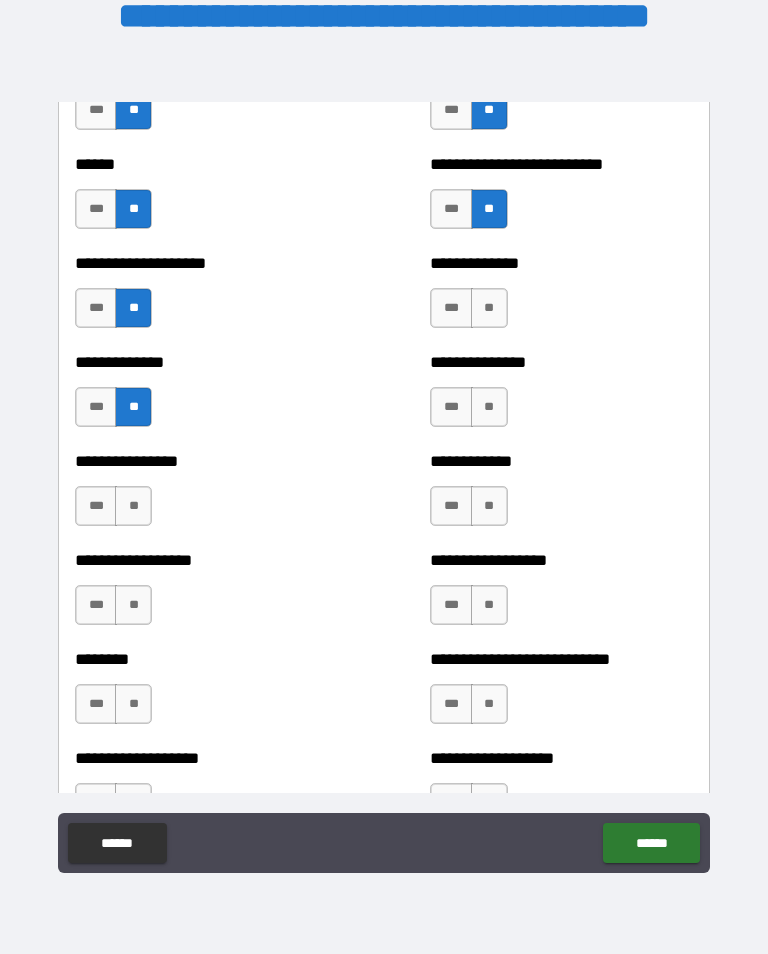 click on "**" at bounding box center [133, 506] 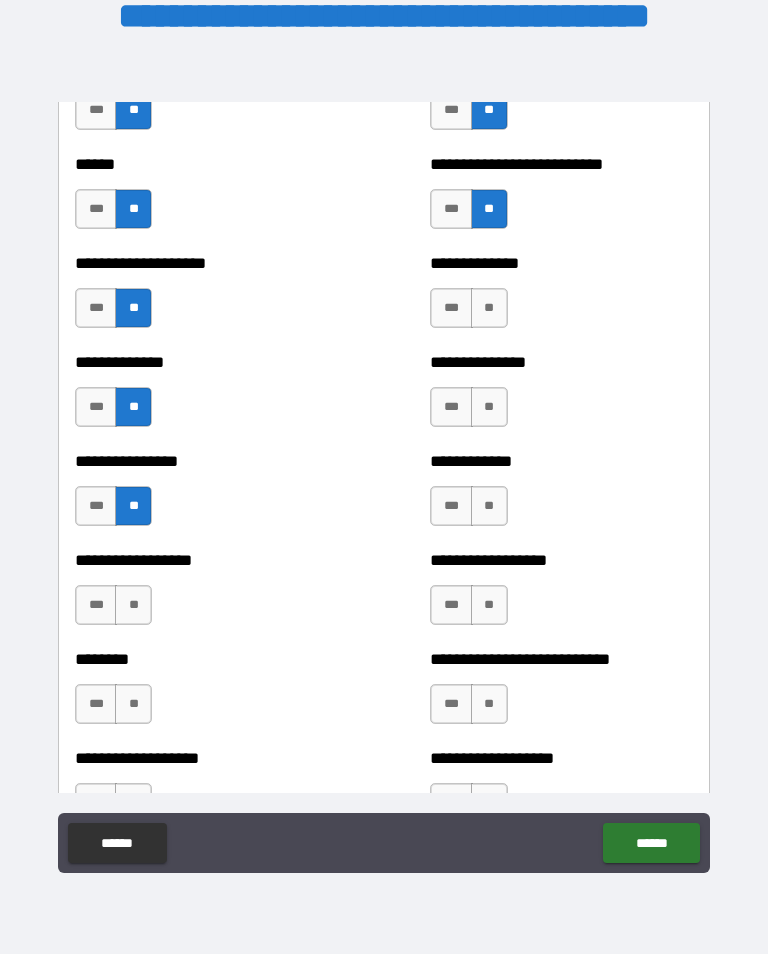 click on "**" at bounding box center (489, 308) 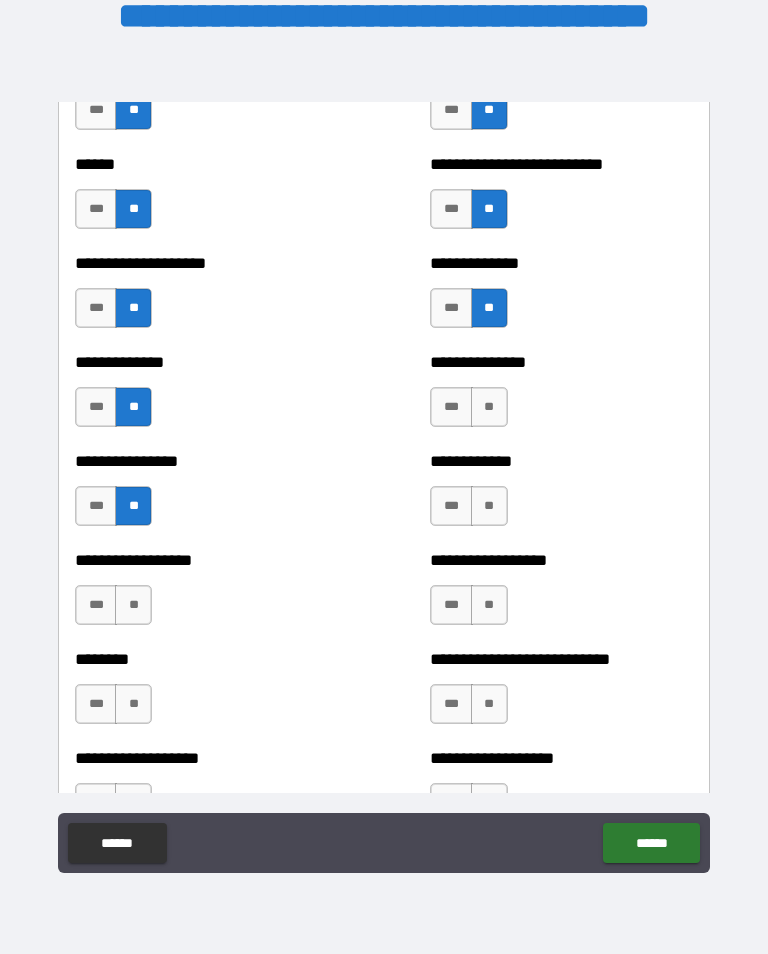 click on "**" at bounding box center (489, 407) 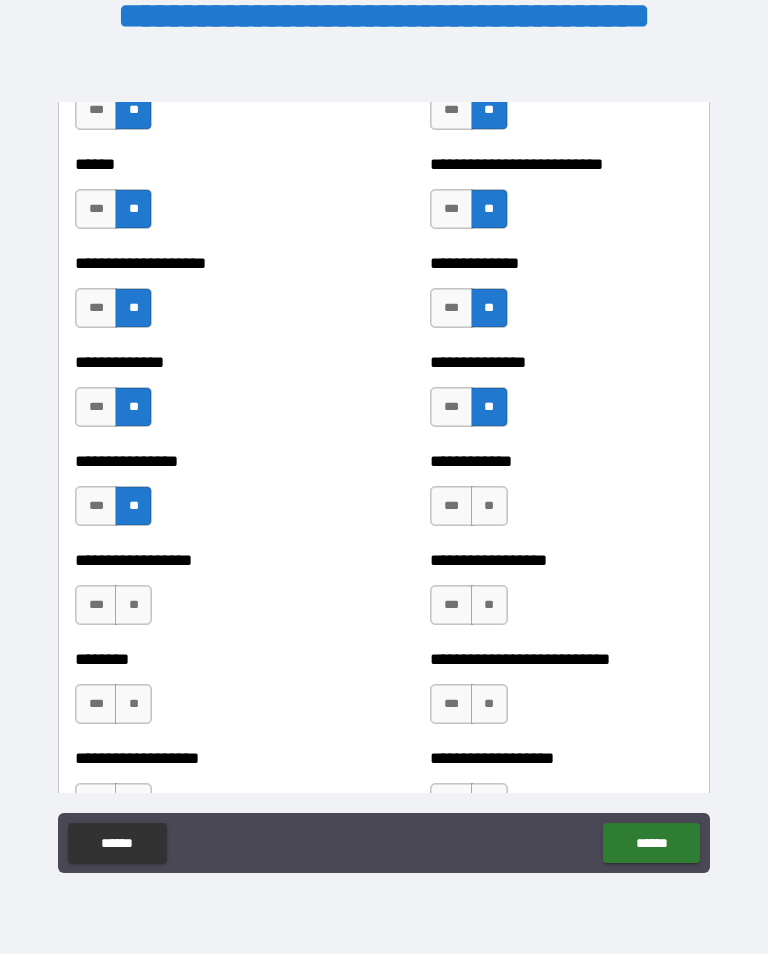 click on "**" at bounding box center [489, 506] 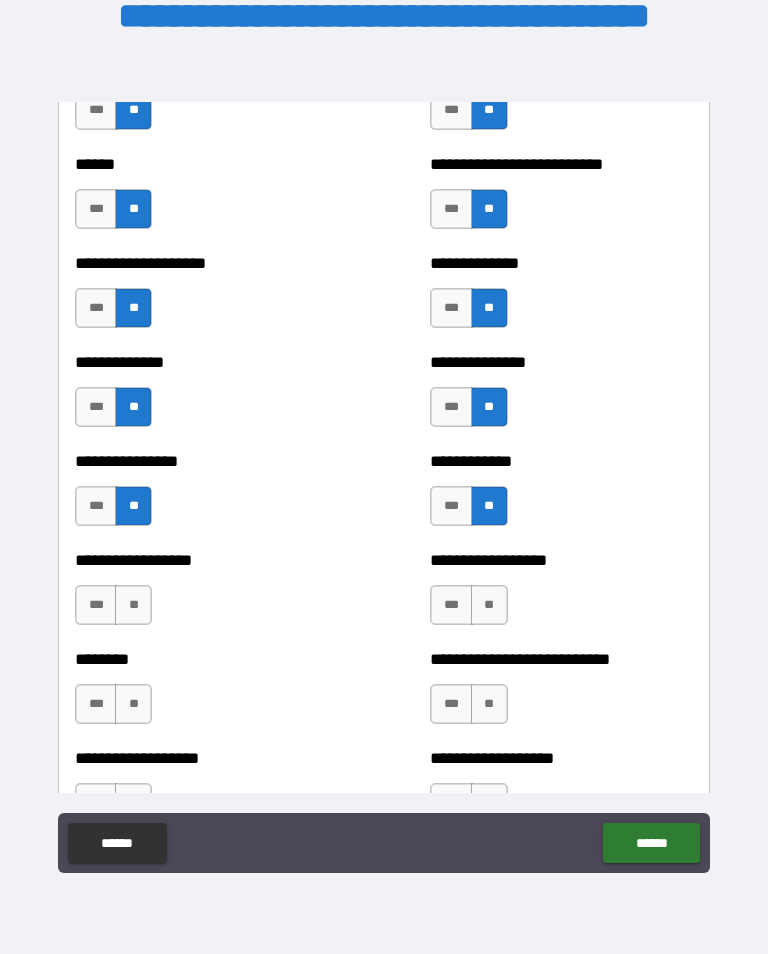 click on "**" at bounding box center (489, 605) 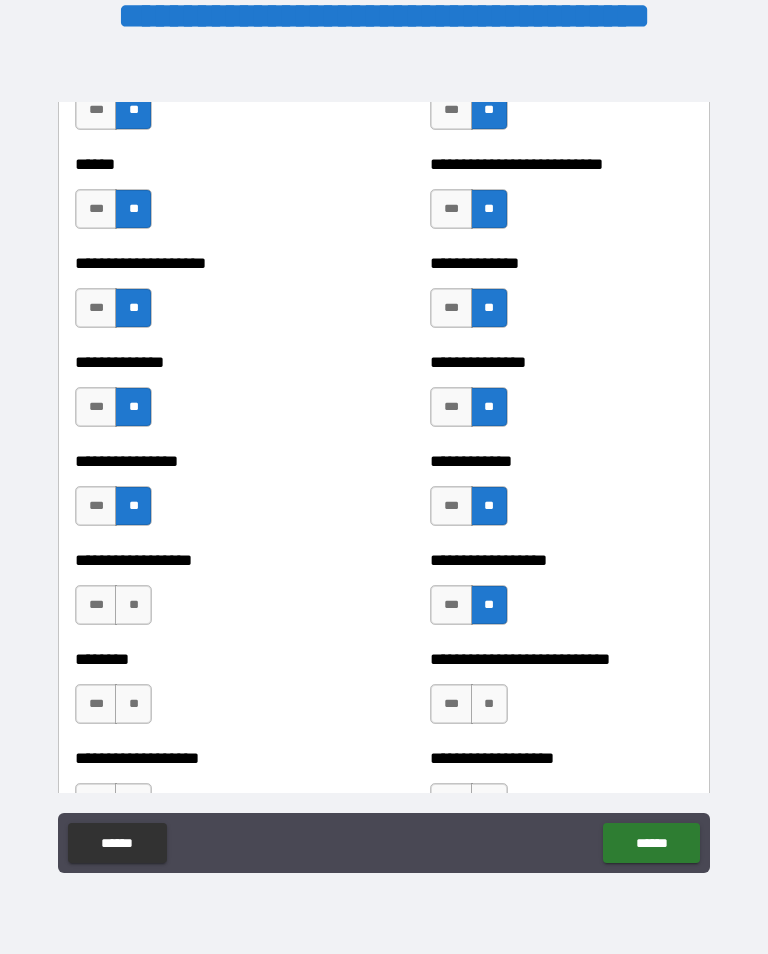 click on "**" at bounding box center (489, 704) 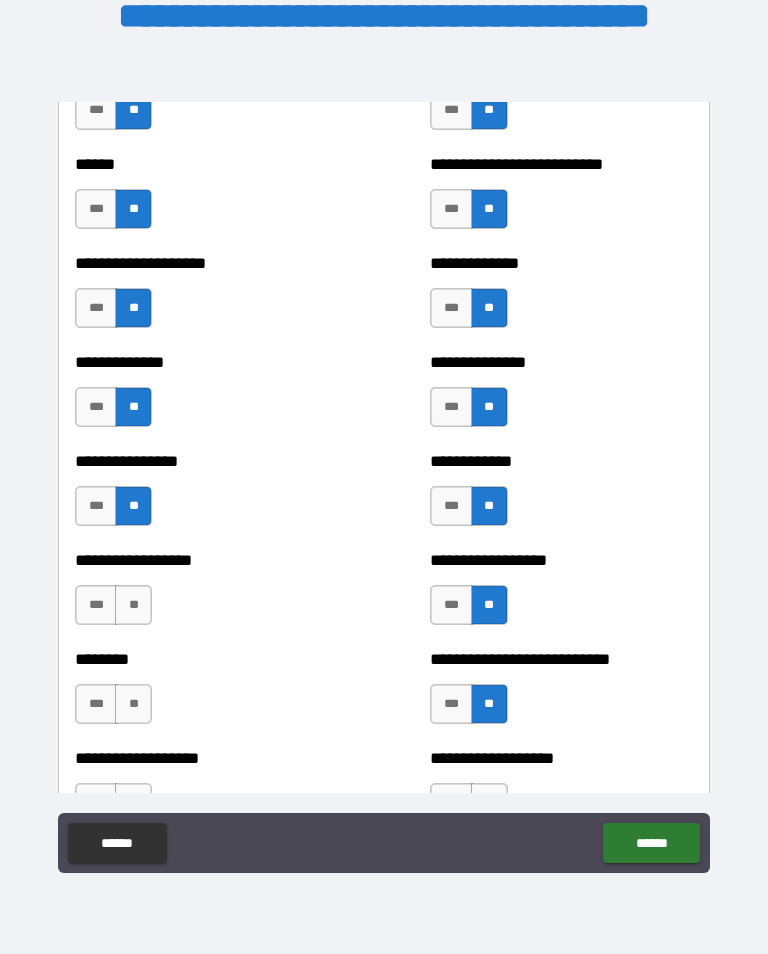 click on "**" at bounding box center [133, 704] 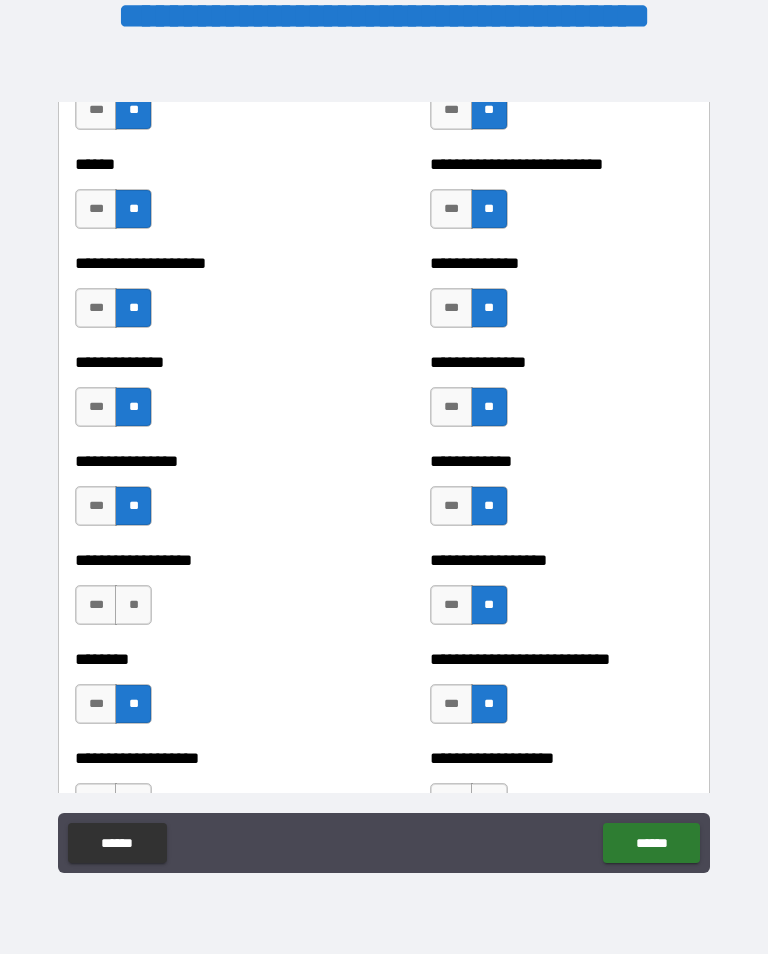 click on "**" at bounding box center (133, 605) 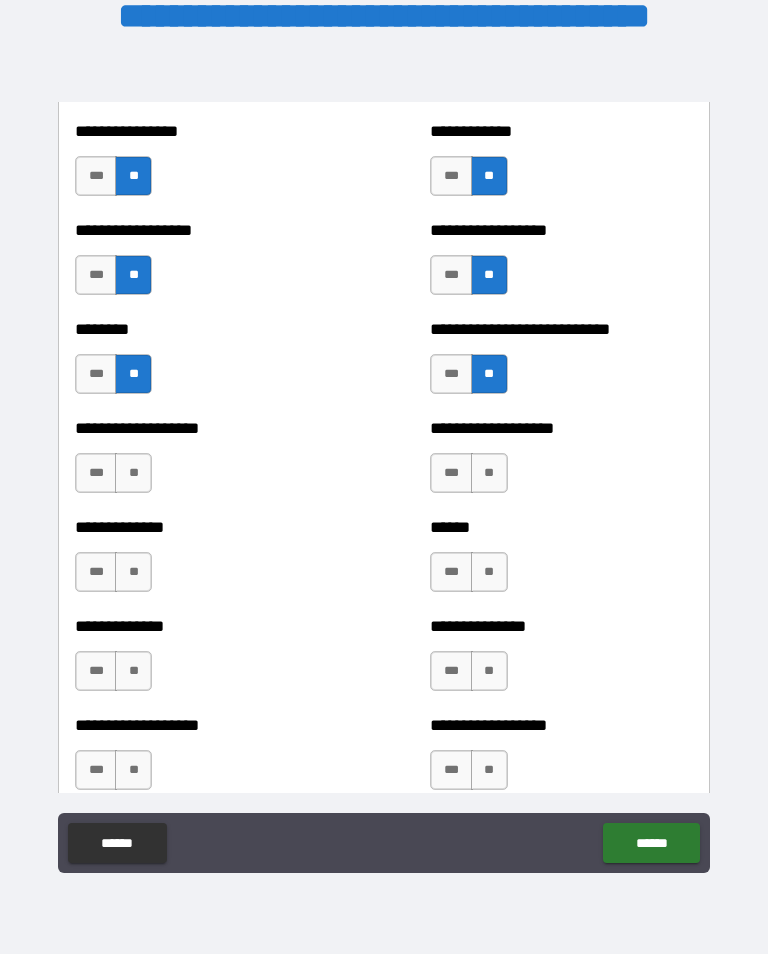 scroll, scrollTop: 4424, scrollLeft: 0, axis: vertical 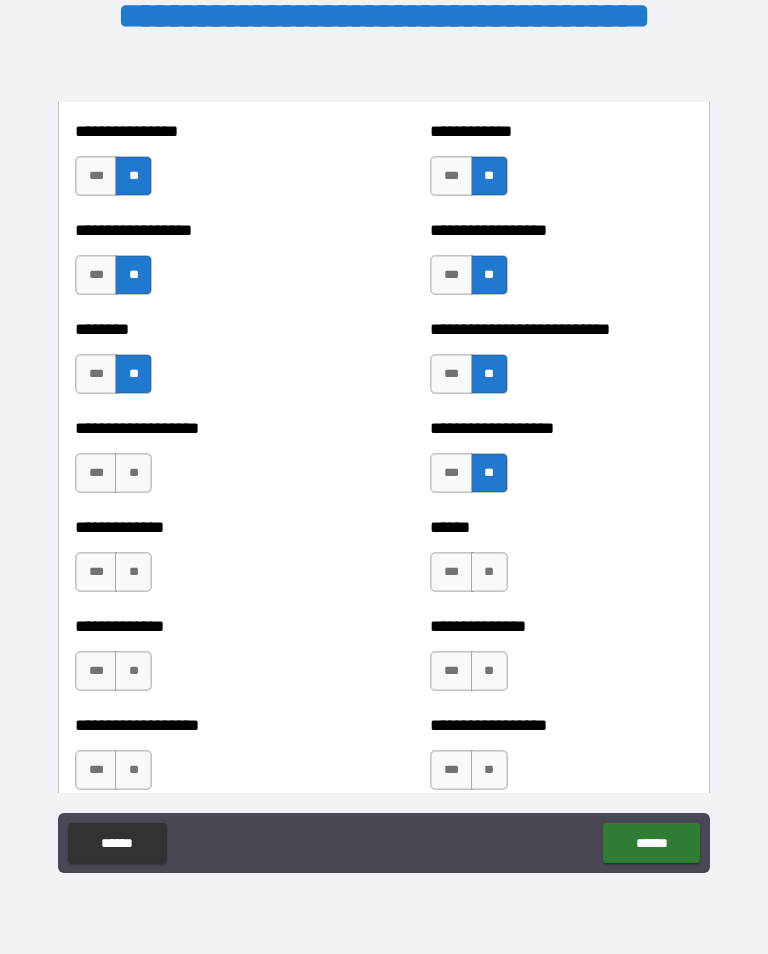 click on "**" at bounding box center (489, 572) 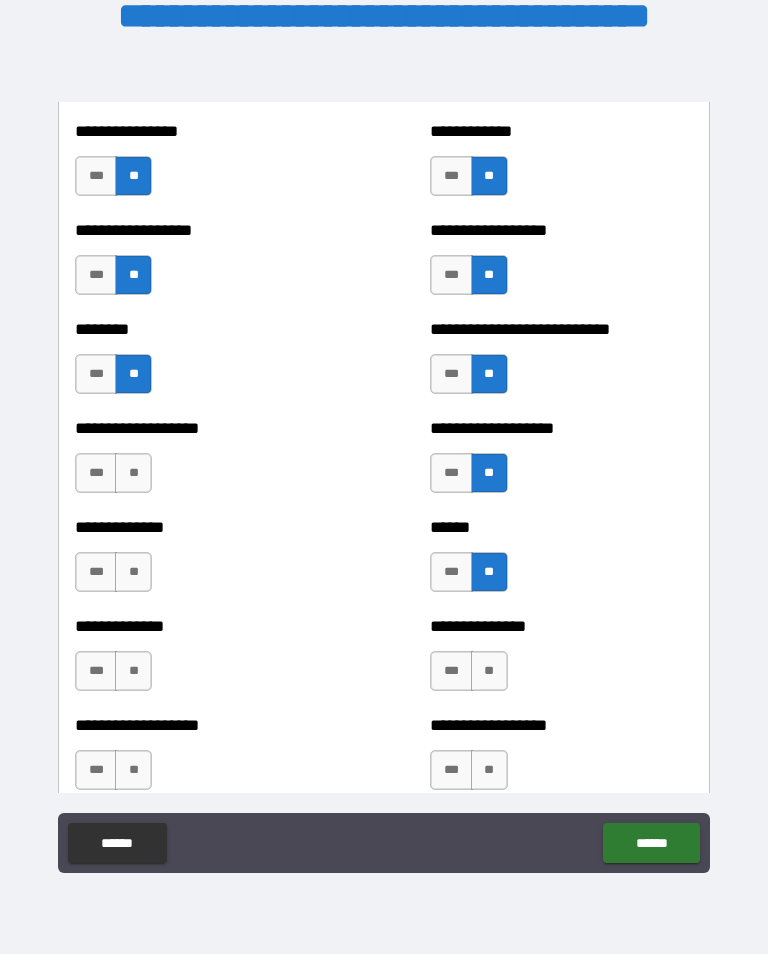click on "**" at bounding box center [489, 671] 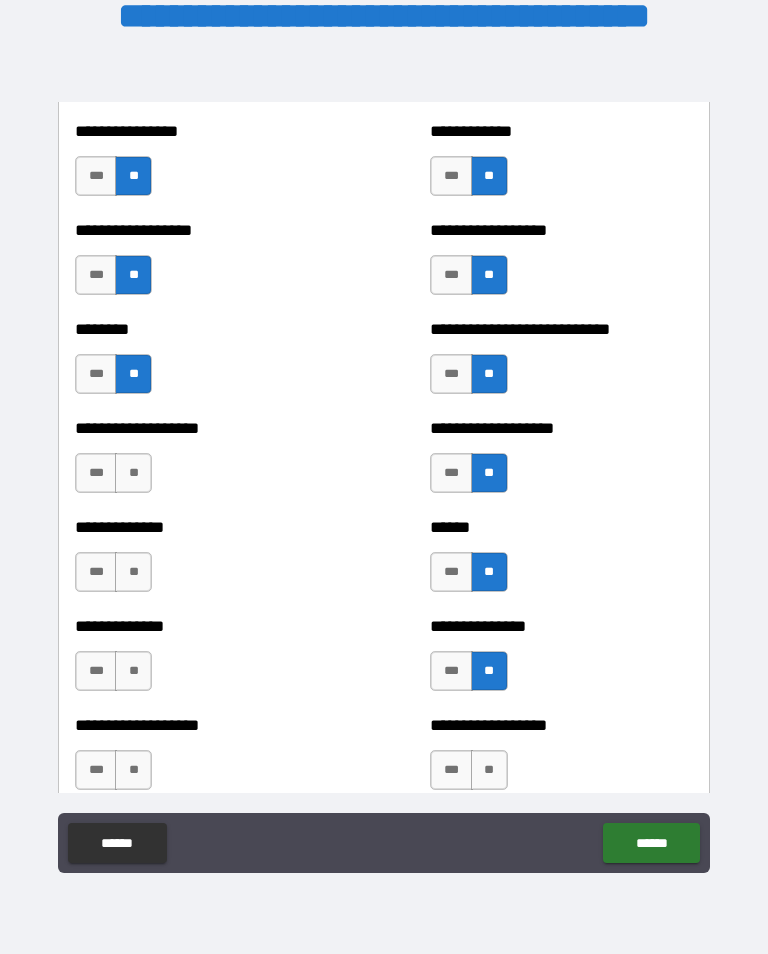 click on "**" at bounding box center [133, 671] 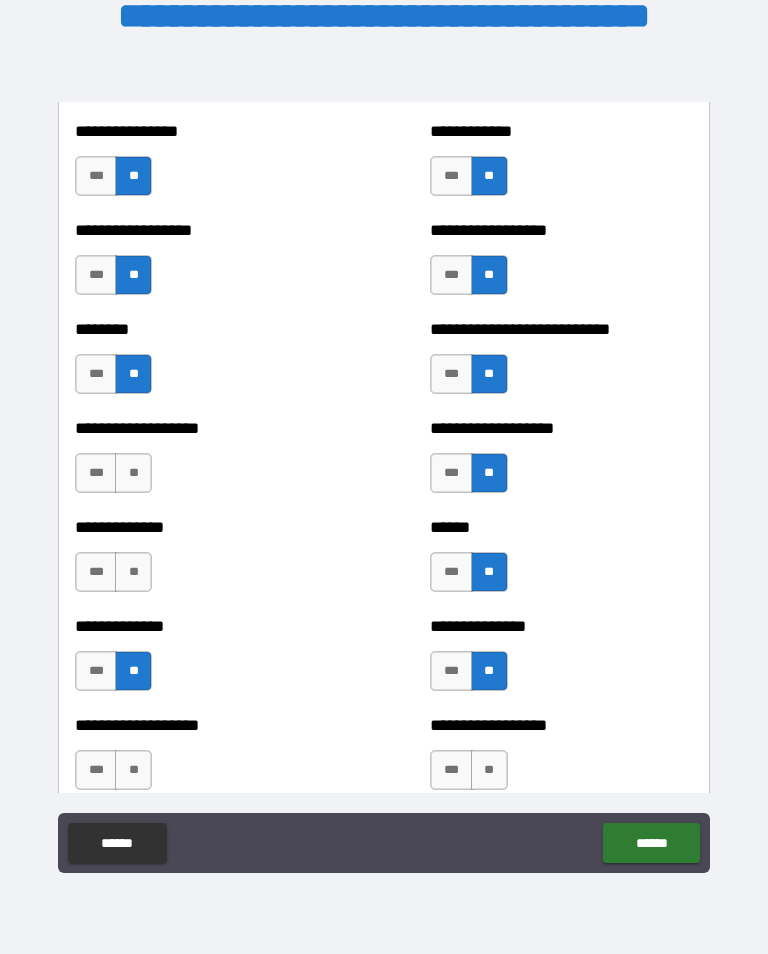 click on "**" at bounding box center [133, 572] 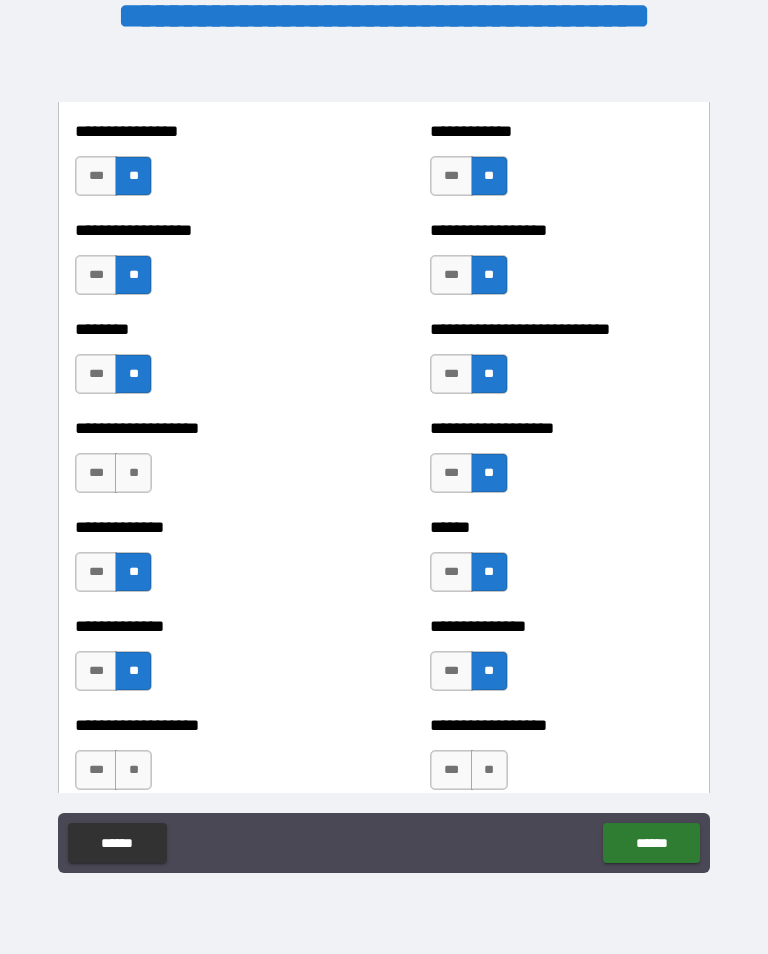 click on "**" at bounding box center [133, 473] 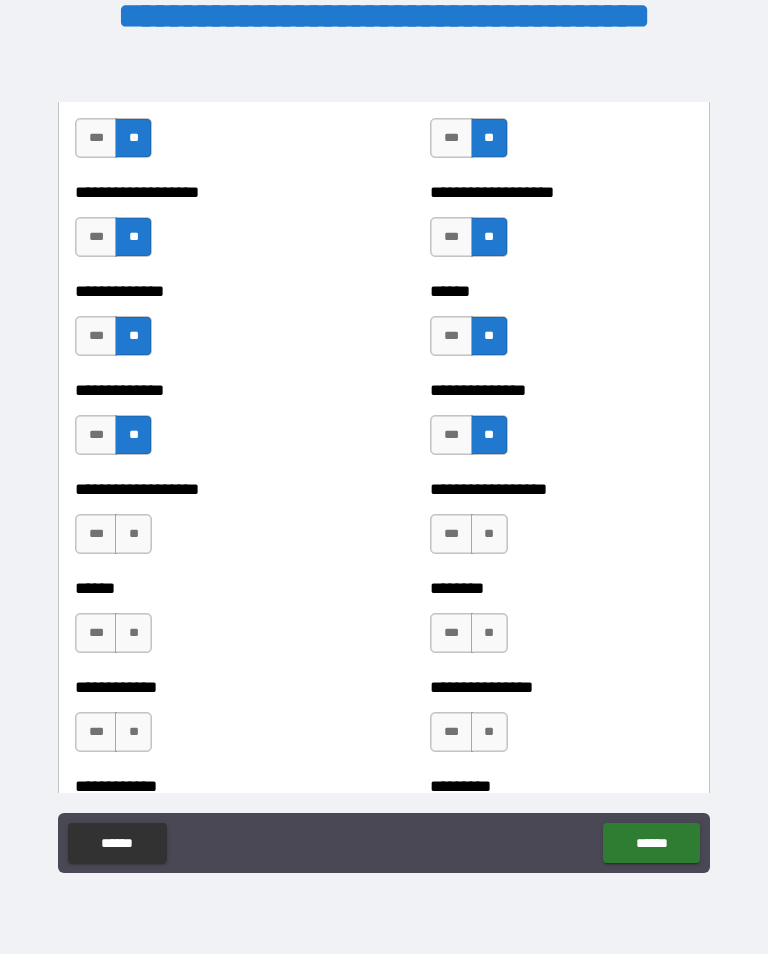 scroll, scrollTop: 4657, scrollLeft: 0, axis: vertical 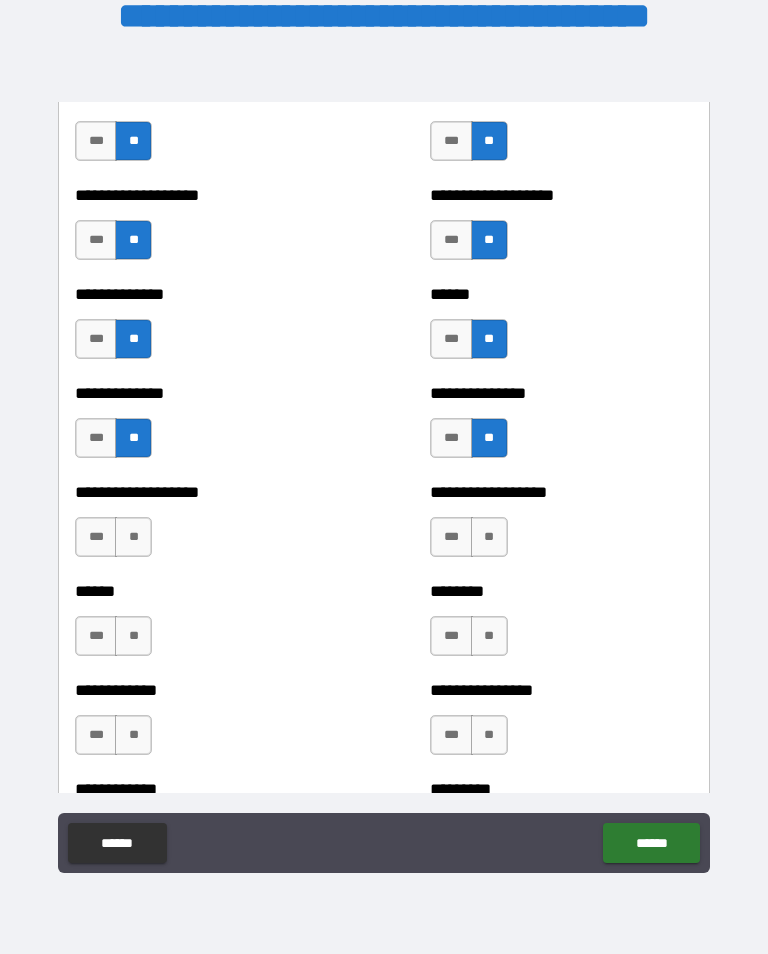 click on "**" at bounding box center [133, 636] 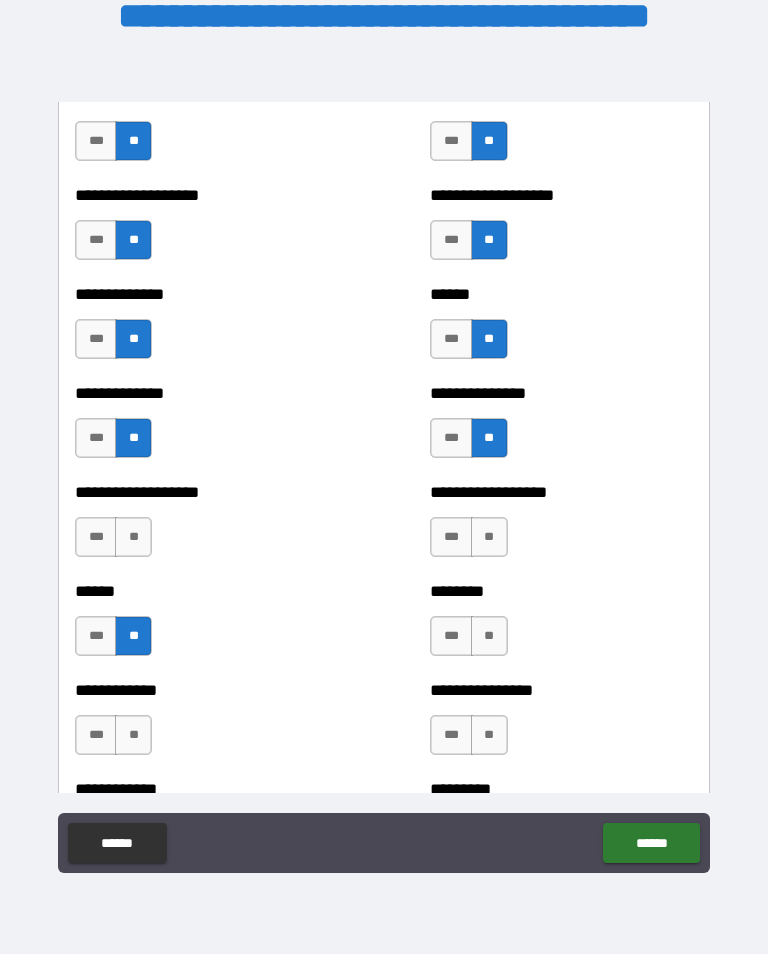 click on "**" at bounding box center [133, 537] 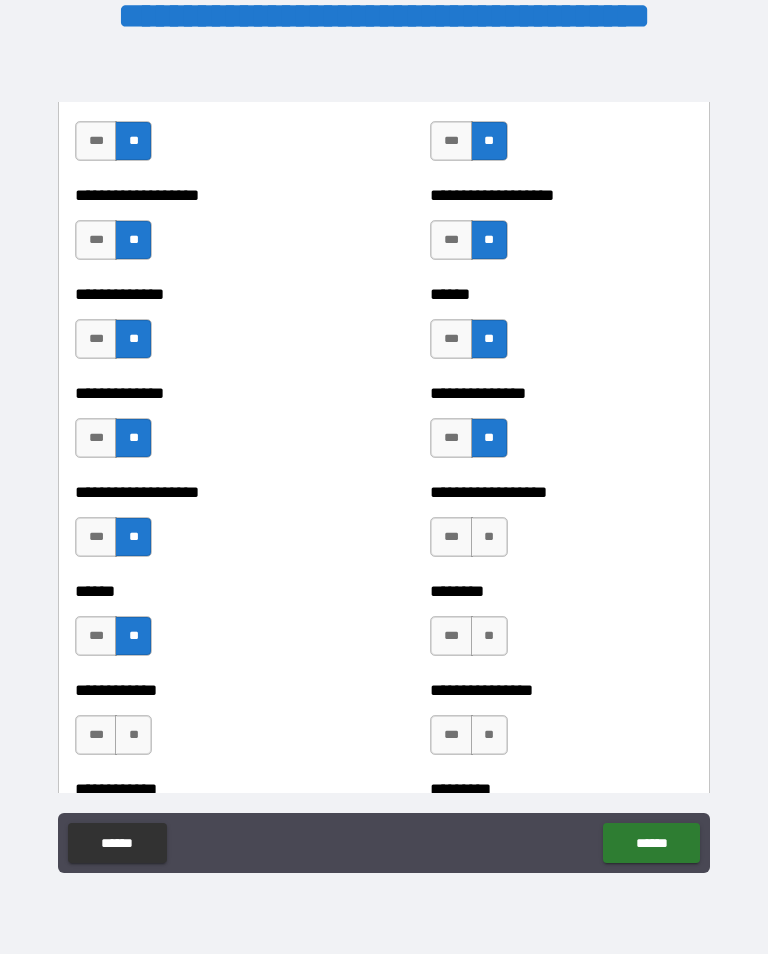 click on "**" at bounding box center [489, 537] 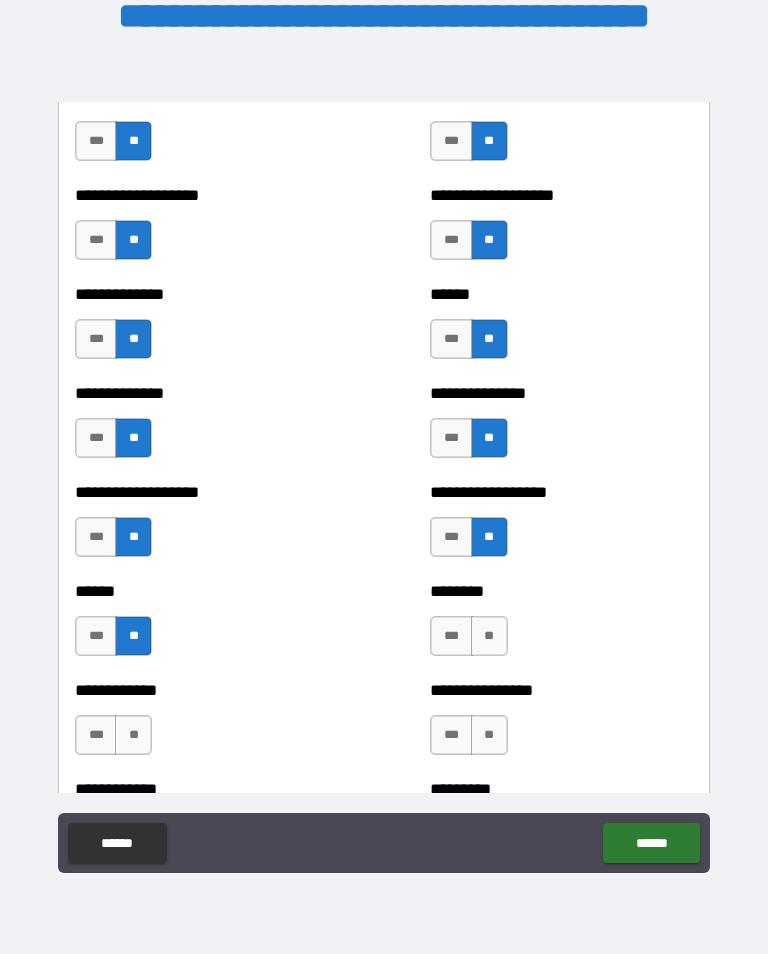click on "**" at bounding box center [489, 636] 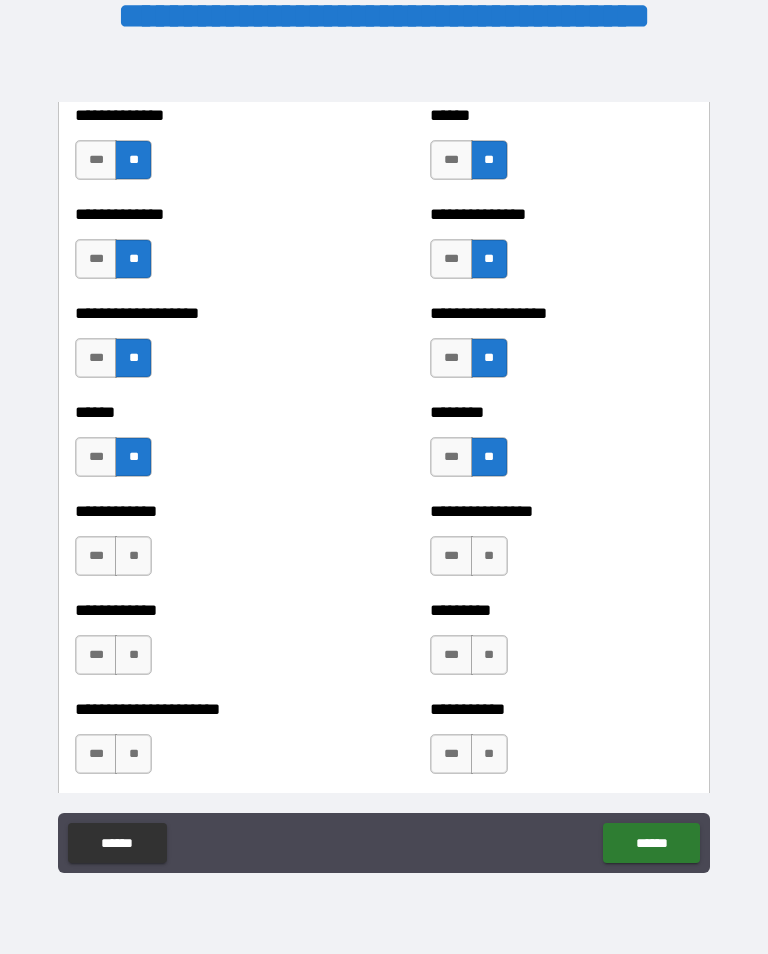 scroll, scrollTop: 4836, scrollLeft: 0, axis: vertical 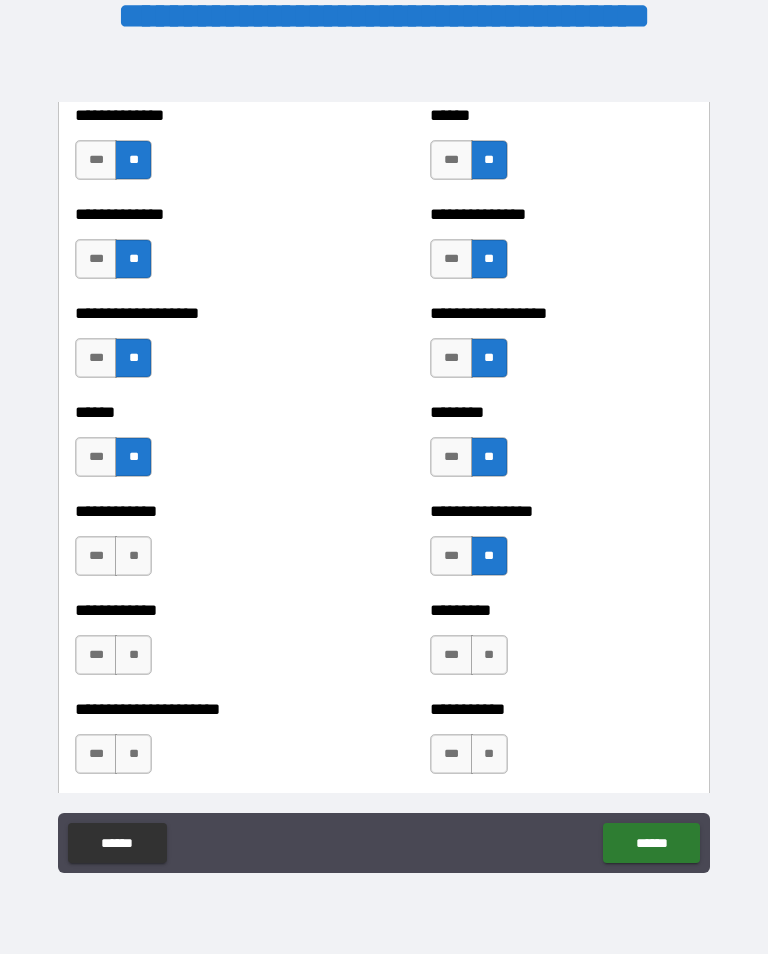 click on "**" at bounding box center (489, 655) 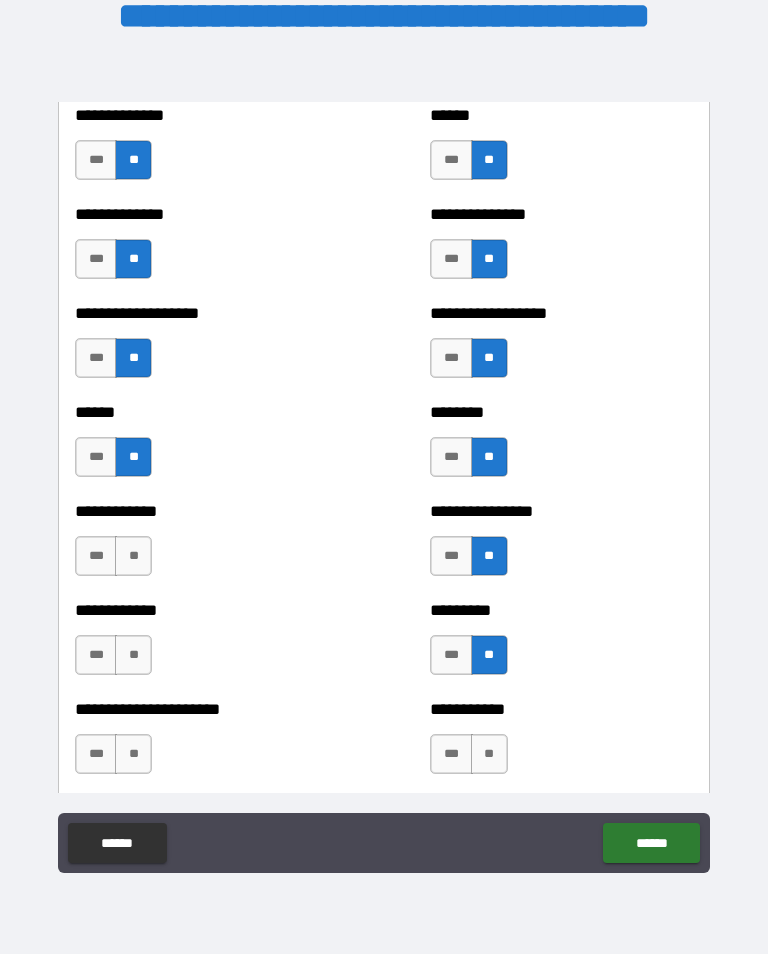 click on "**" at bounding box center (489, 754) 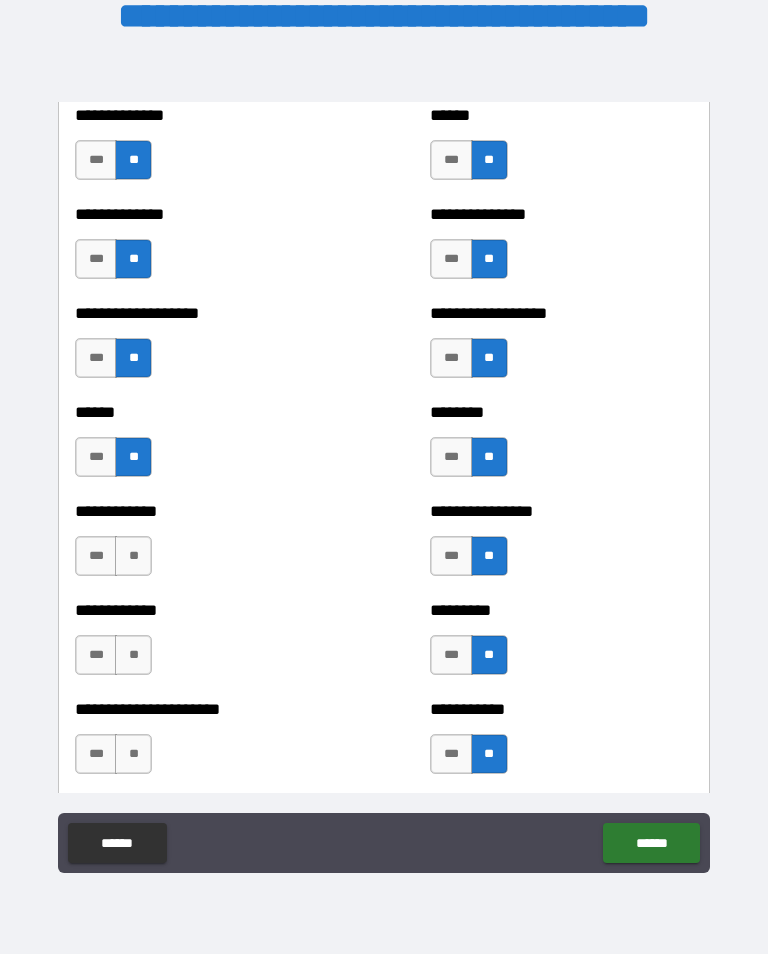 click on "**" at bounding box center [133, 655] 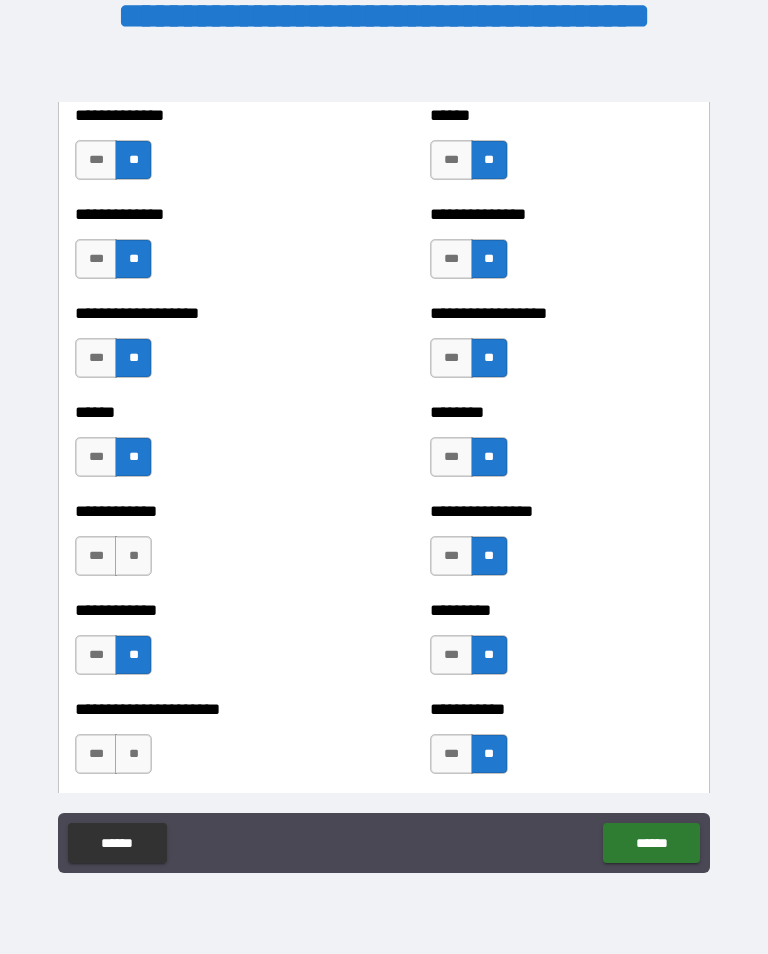 click on "**" at bounding box center (133, 556) 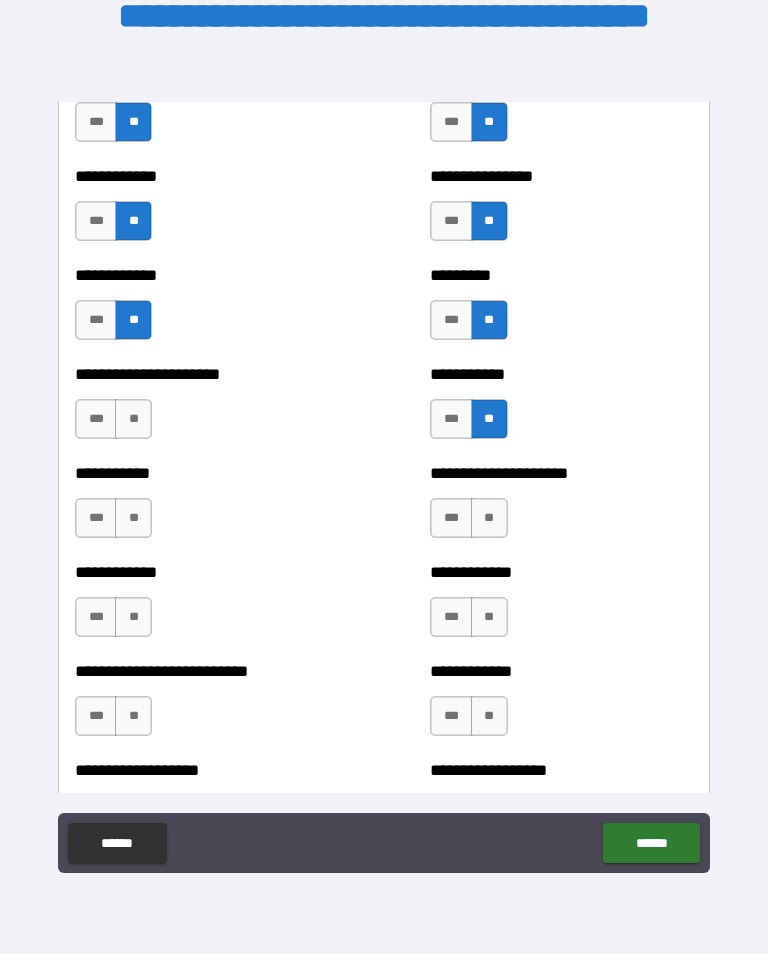 scroll, scrollTop: 5171, scrollLeft: 0, axis: vertical 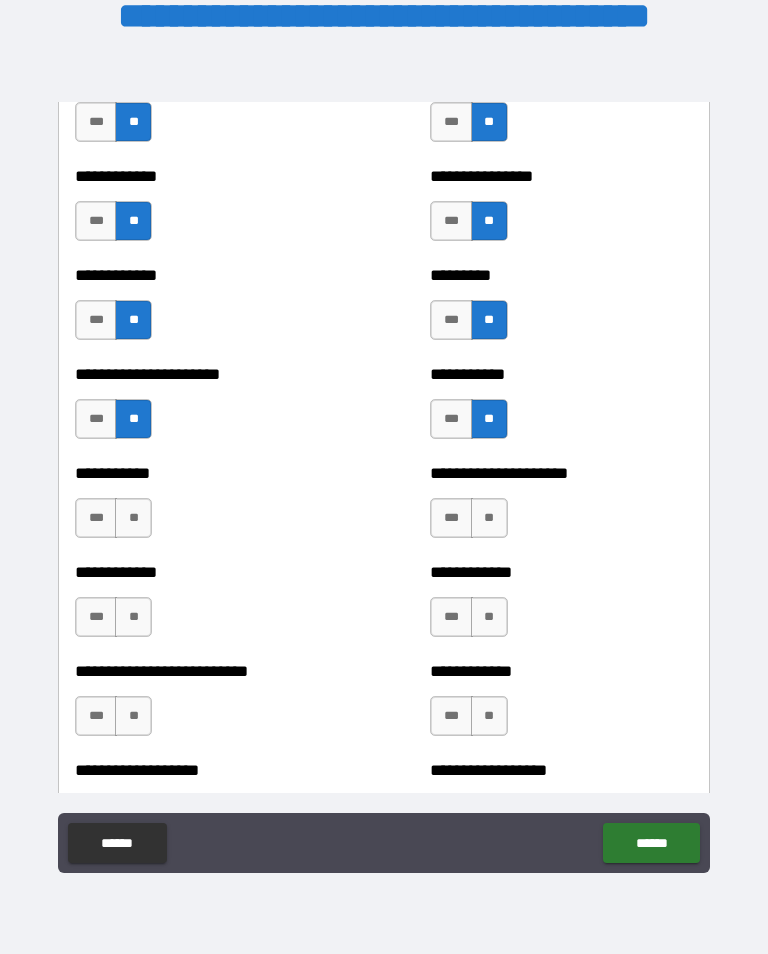 click on "**" at bounding box center (133, 518) 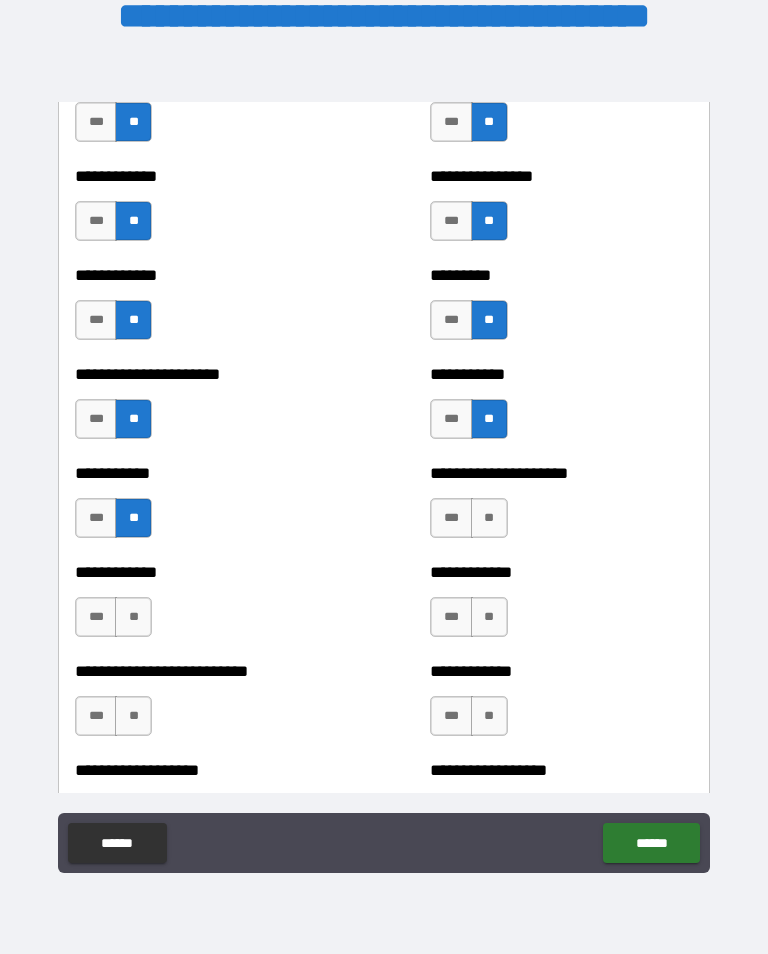 click on "**" at bounding box center [133, 617] 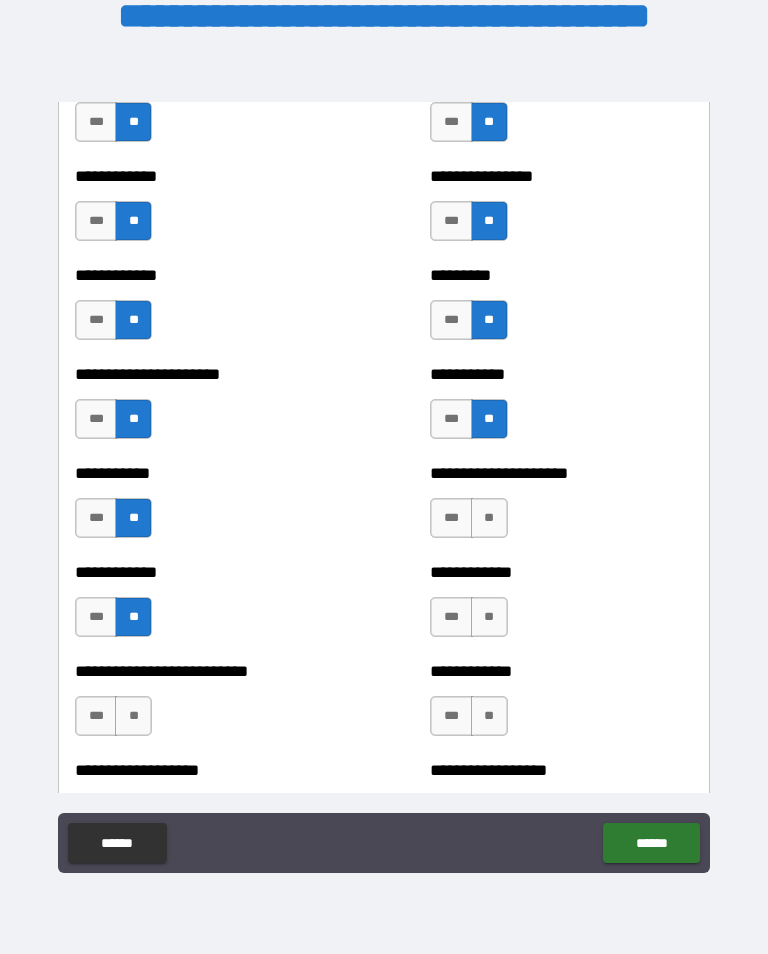 click on "**" at bounding box center (133, 716) 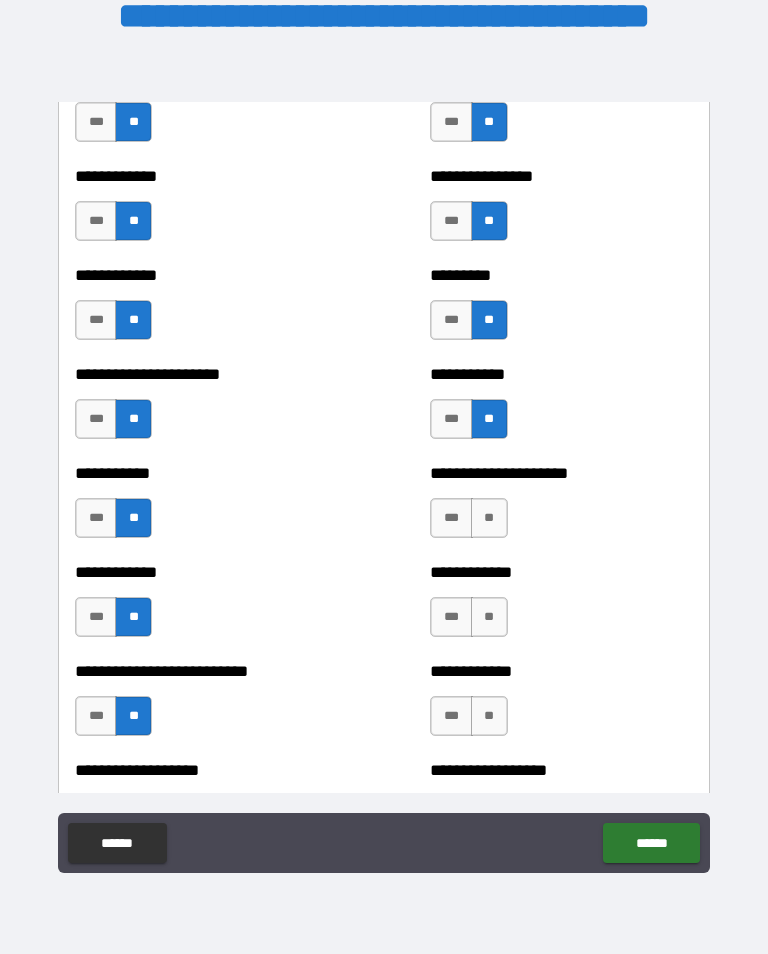 click on "**" at bounding box center [489, 518] 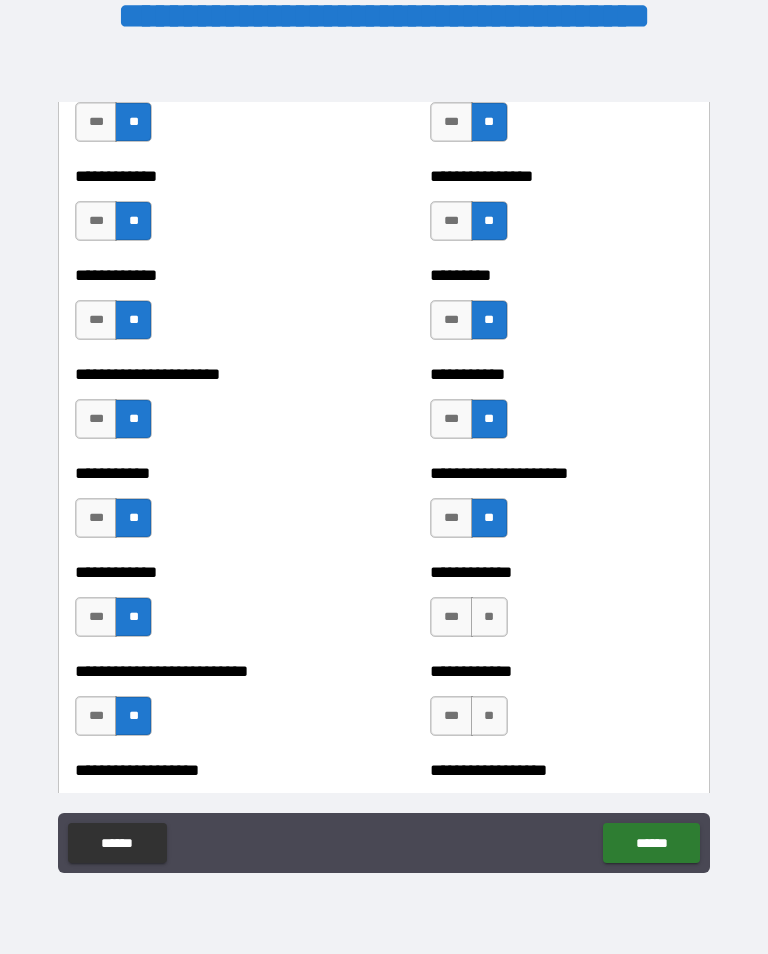 click on "**********" at bounding box center [561, 607] 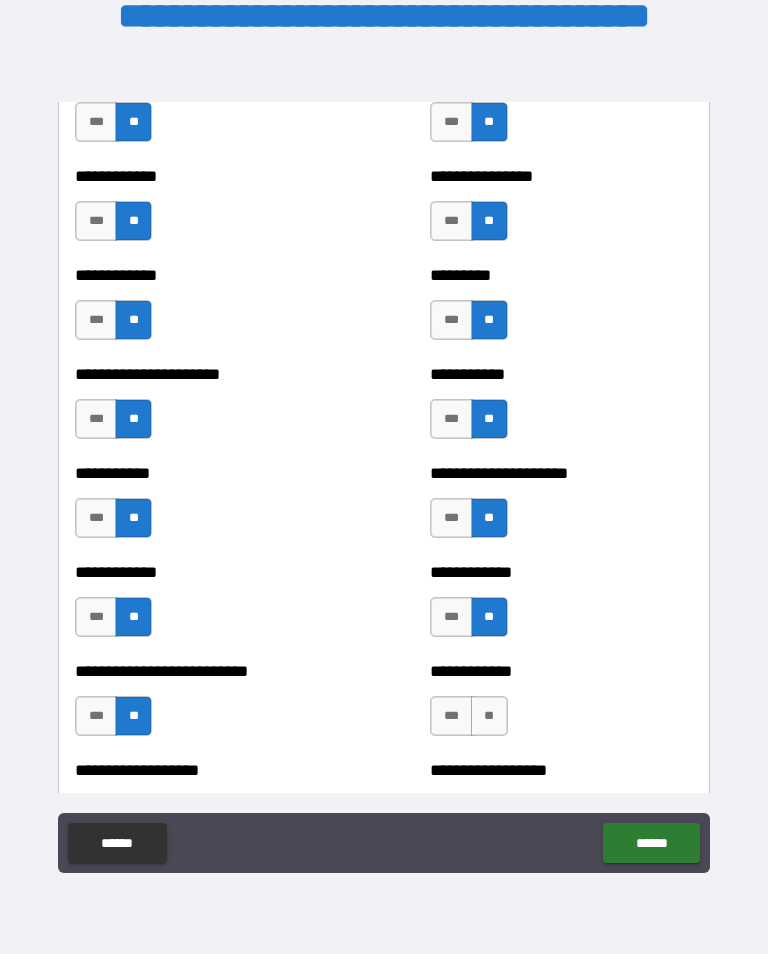 click on "**" at bounding box center (489, 716) 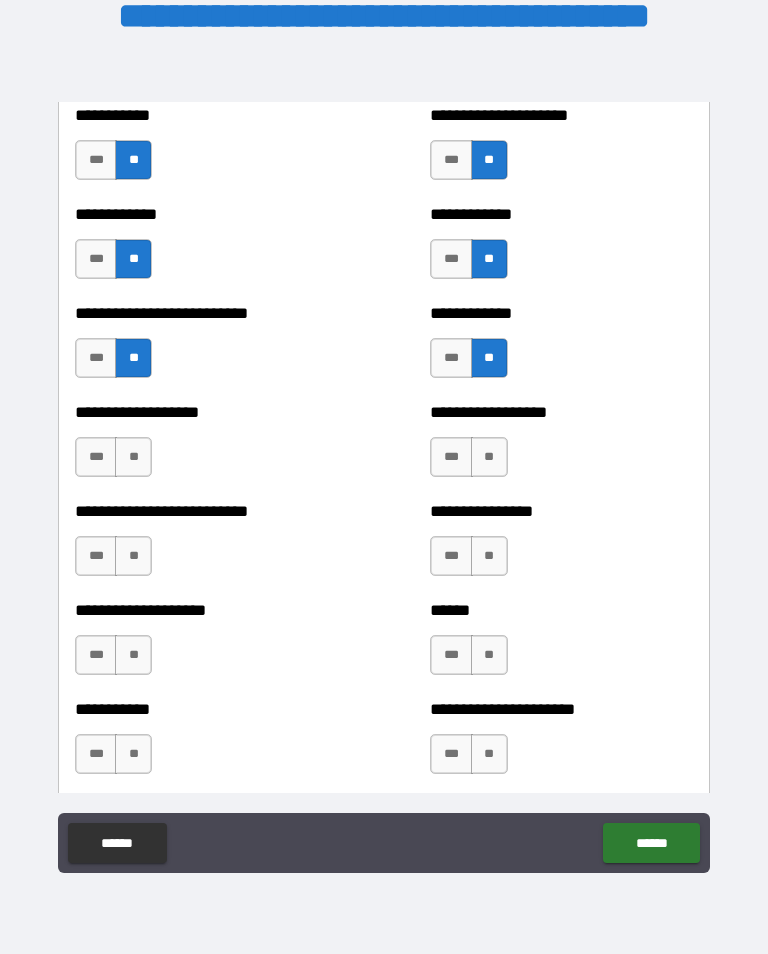 scroll, scrollTop: 5529, scrollLeft: 0, axis: vertical 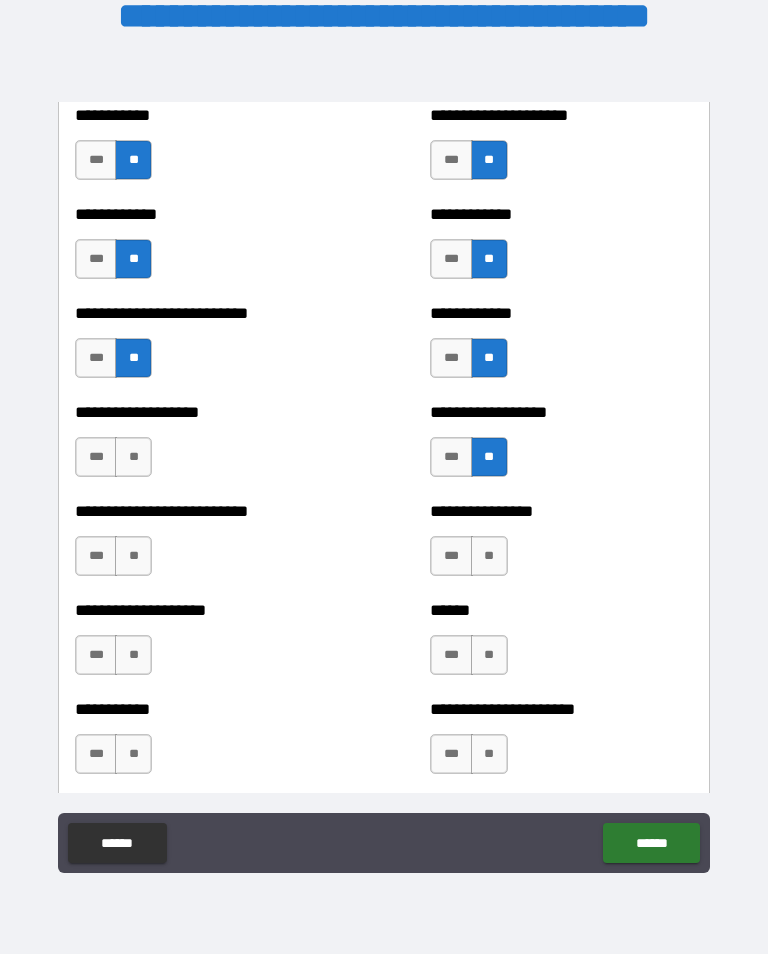 click on "**" at bounding box center [489, 556] 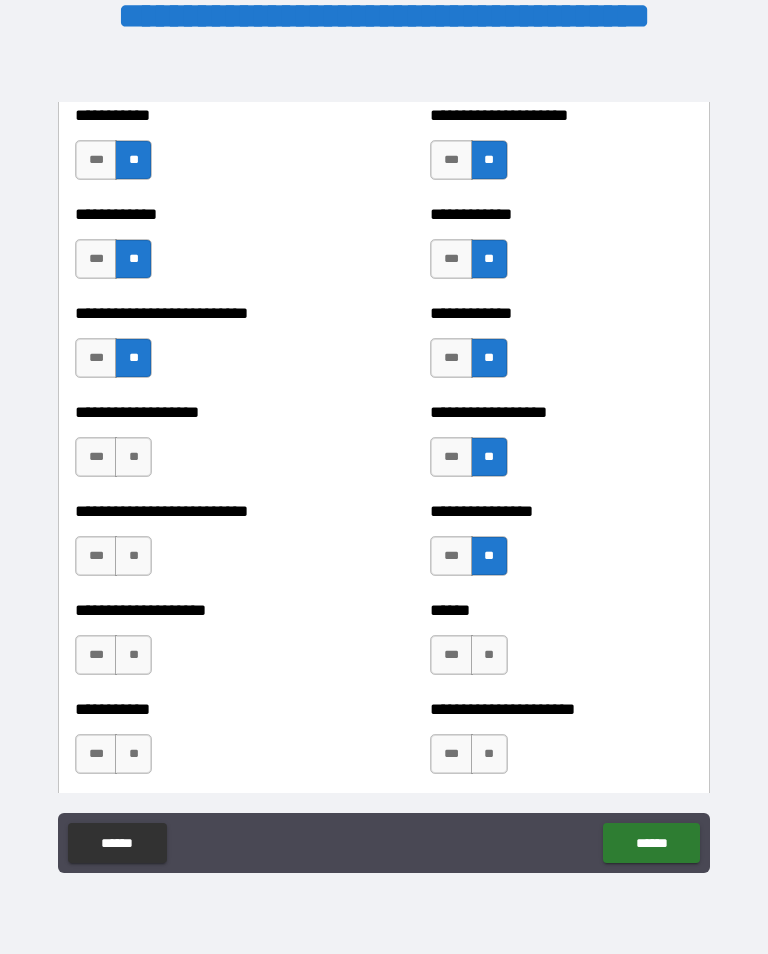 click on "**" at bounding box center (489, 655) 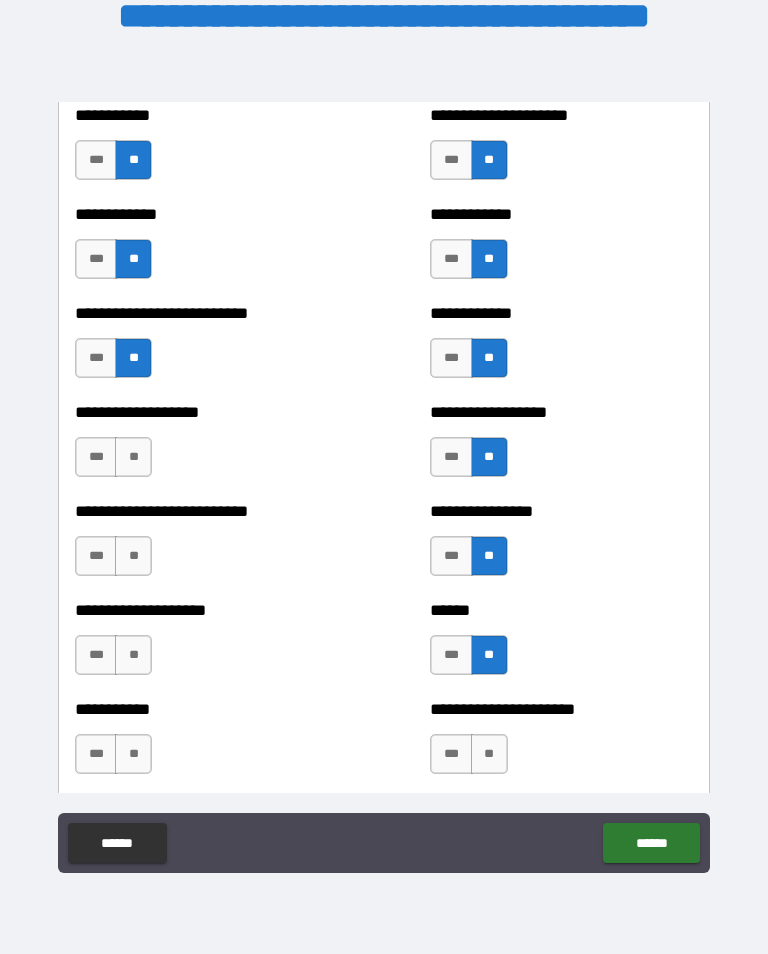 click on "**" at bounding box center [489, 754] 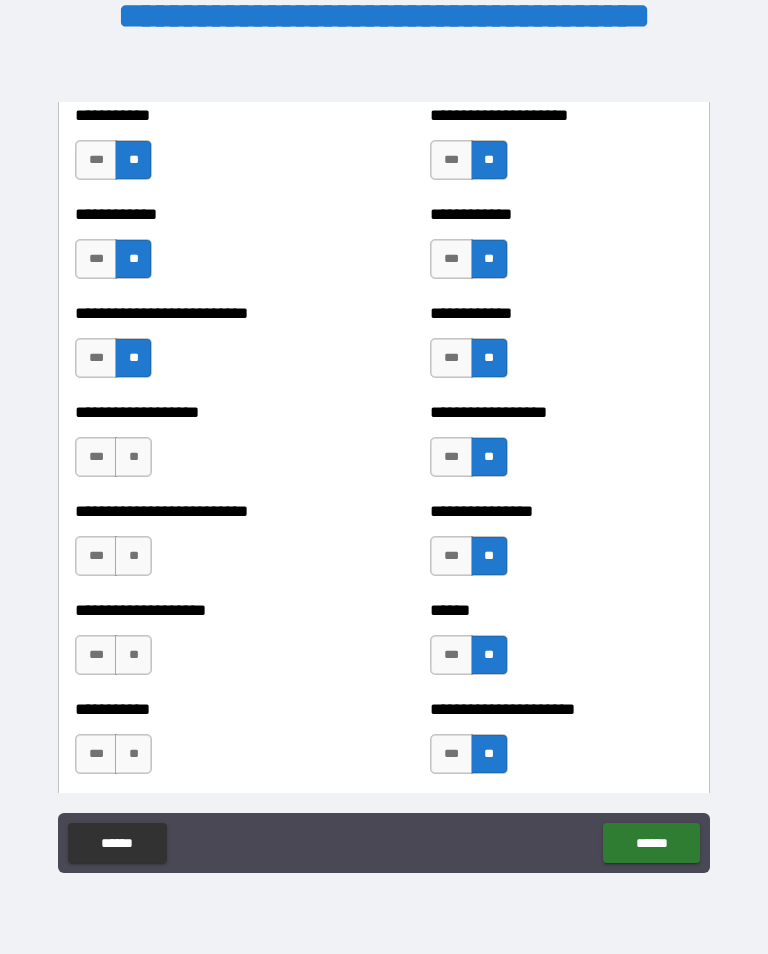 click on "**" at bounding box center [133, 754] 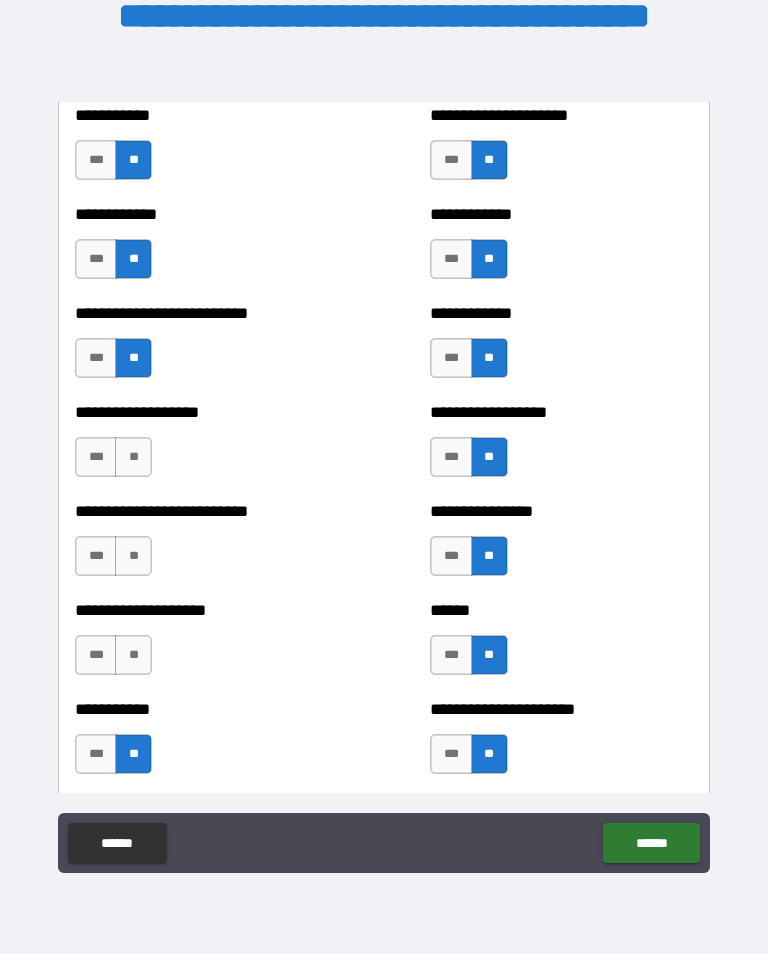click on "**" at bounding box center (133, 655) 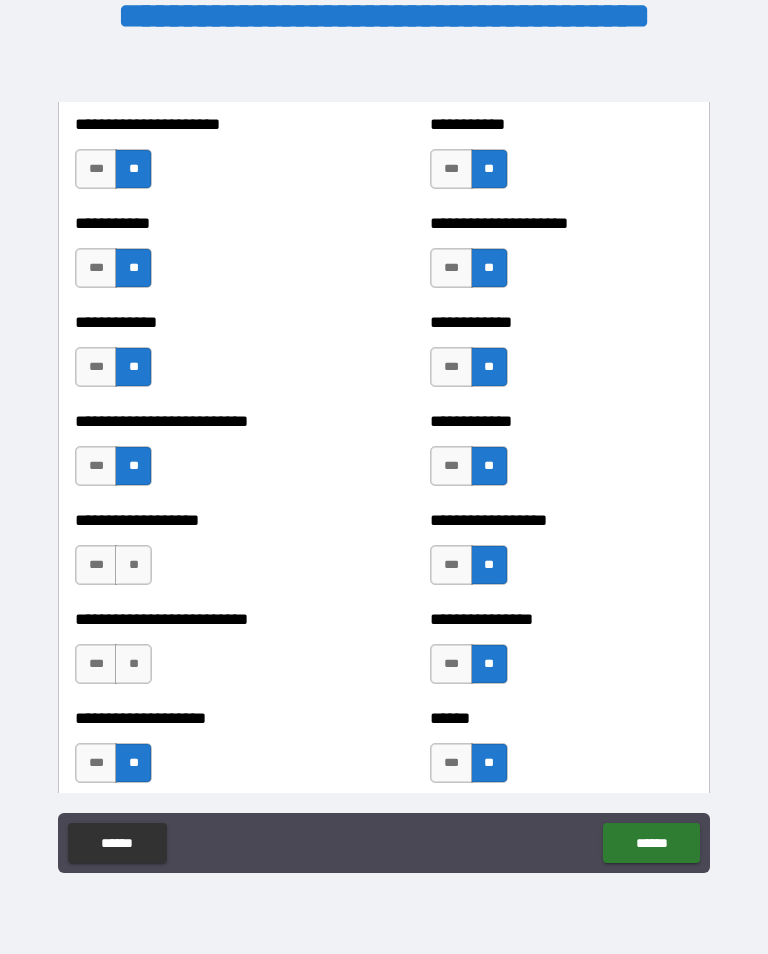 scroll, scrollTop: 5408, scrollLeft: 0, axis: vertical 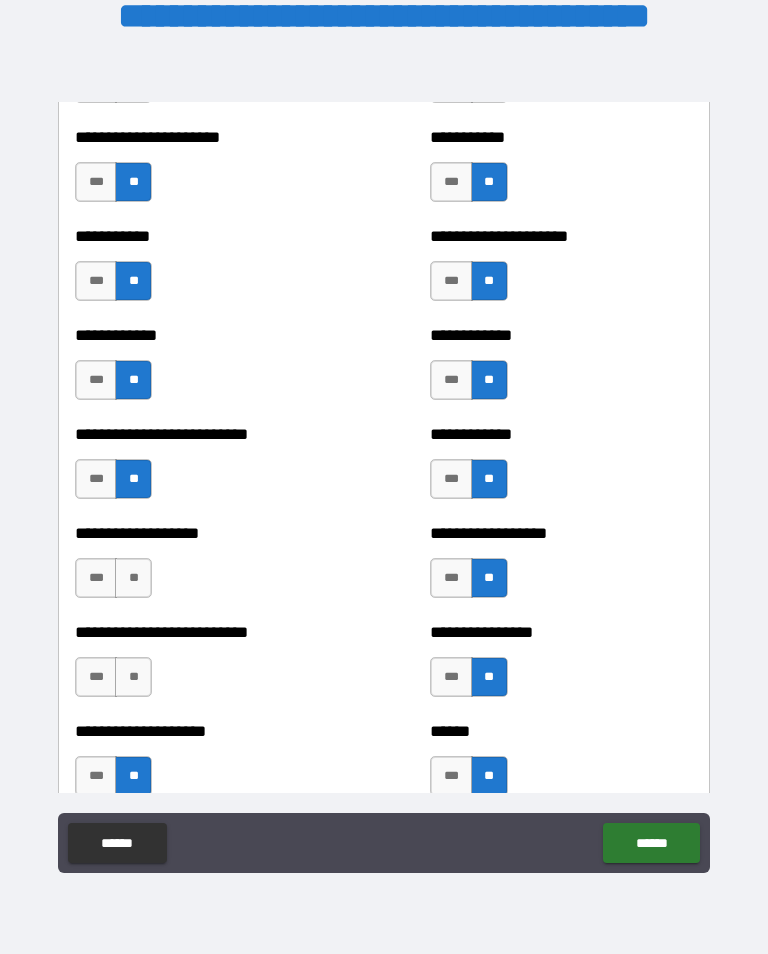 click on "***" at bounding box center (96, 578) 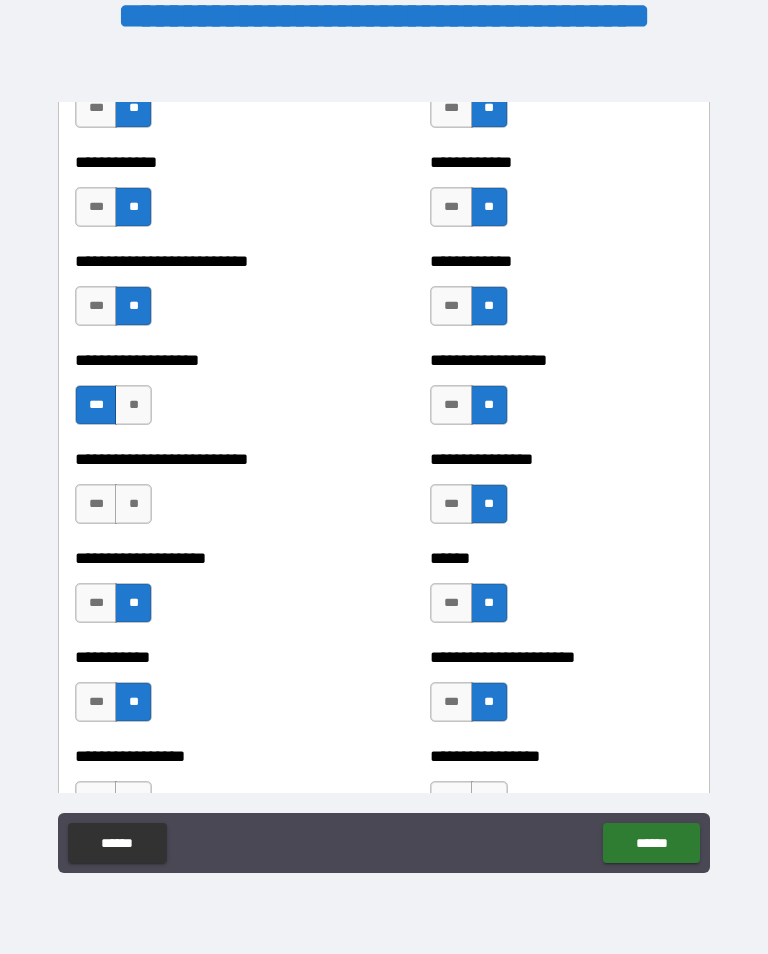 scroll, scrollTop: 5594, scrollLeft: 0, axis: vertical 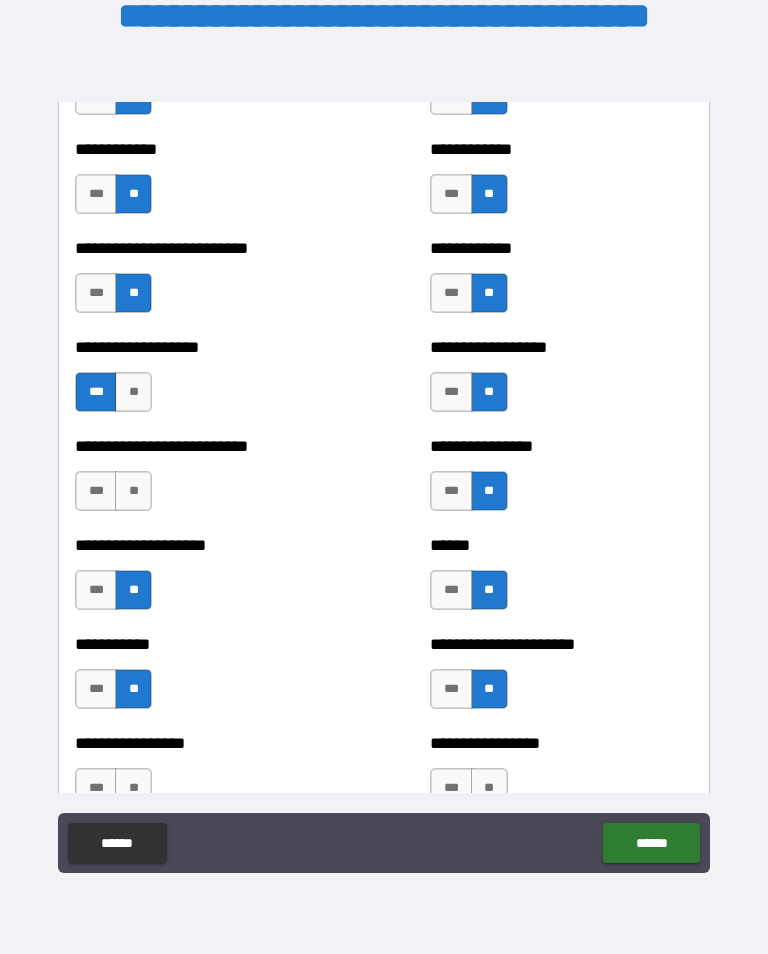 click on "**" at bounding box center [133, 491] 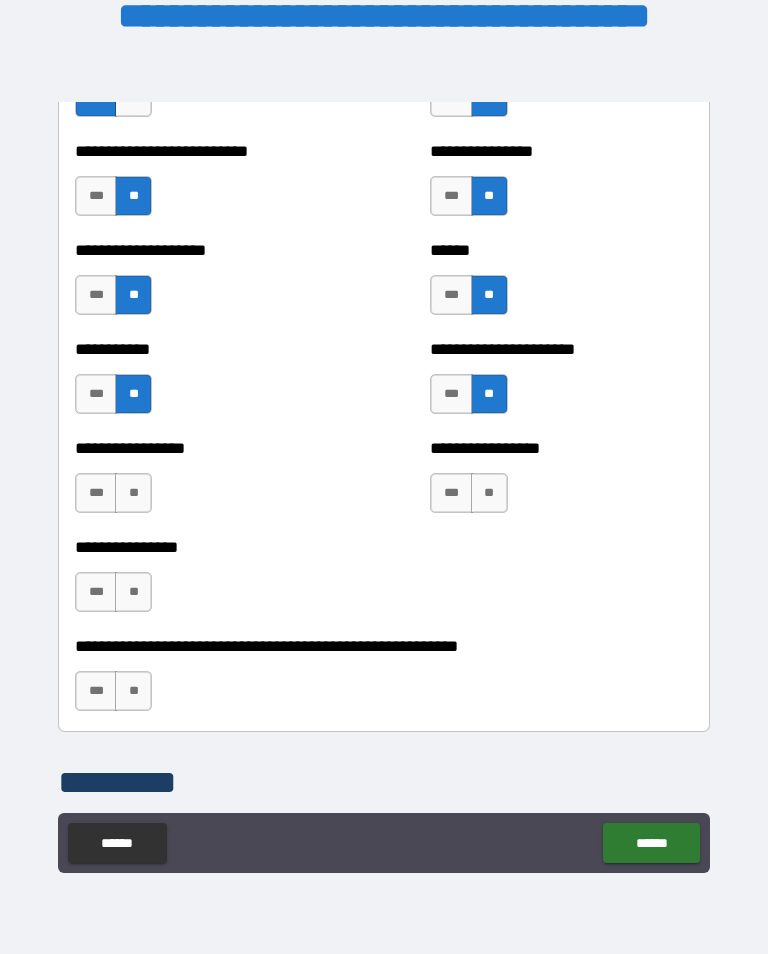 scroll, scrollTop: 5907, scrollLeft: 0, axis: vertical 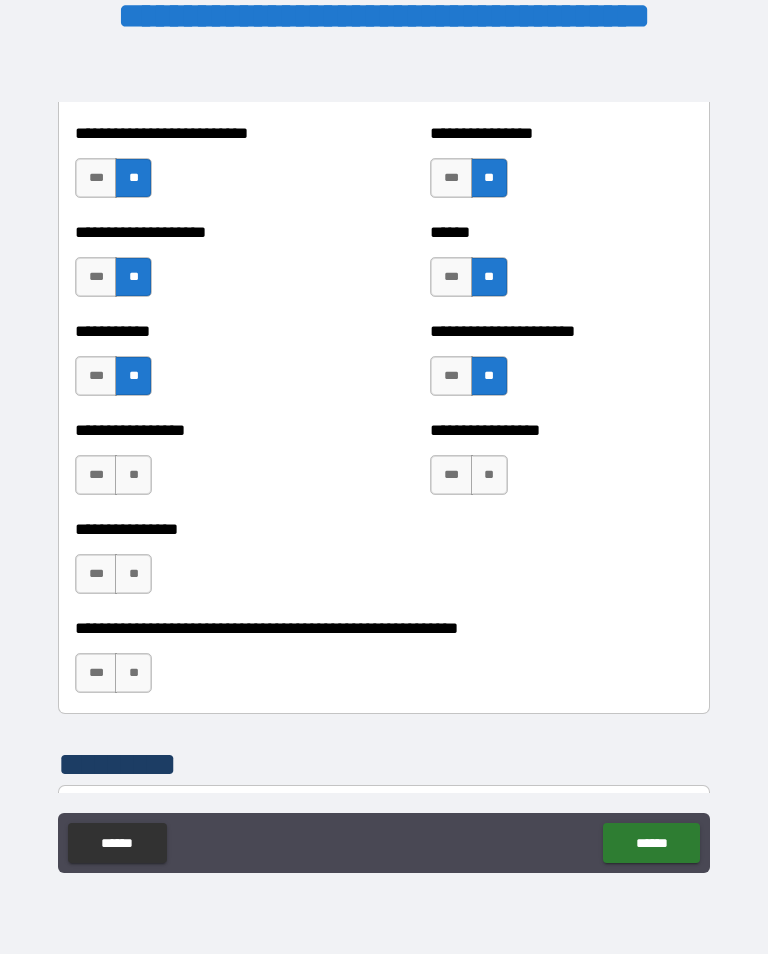 click on "**" at bounding box center (133, 475) 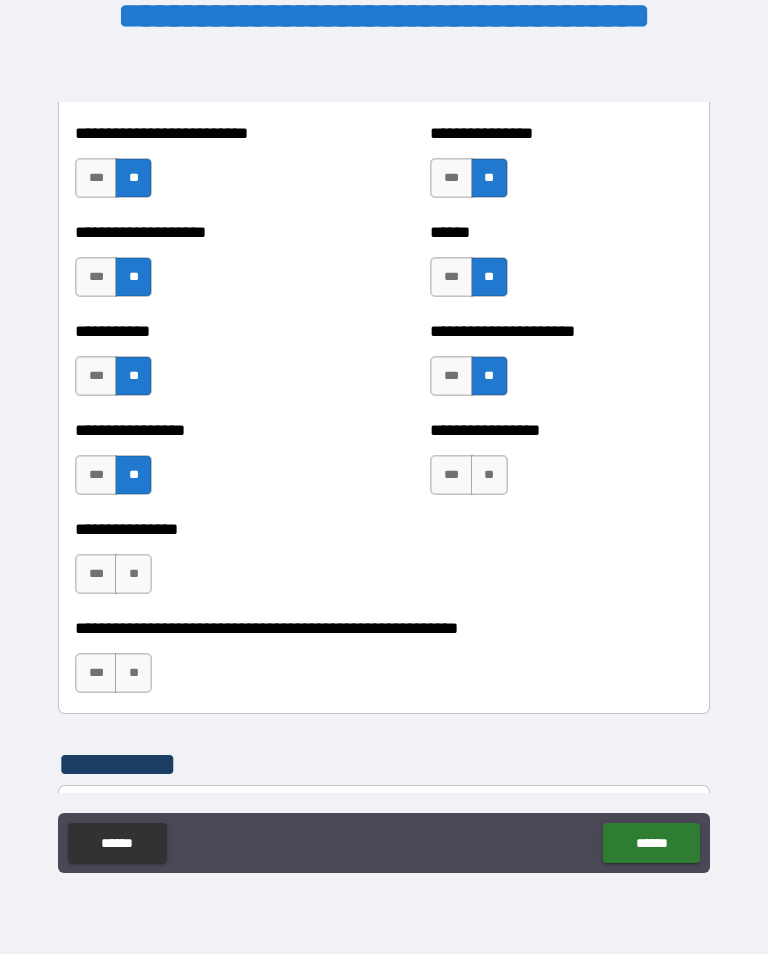 click on "**" at bounding box center (133, 574) 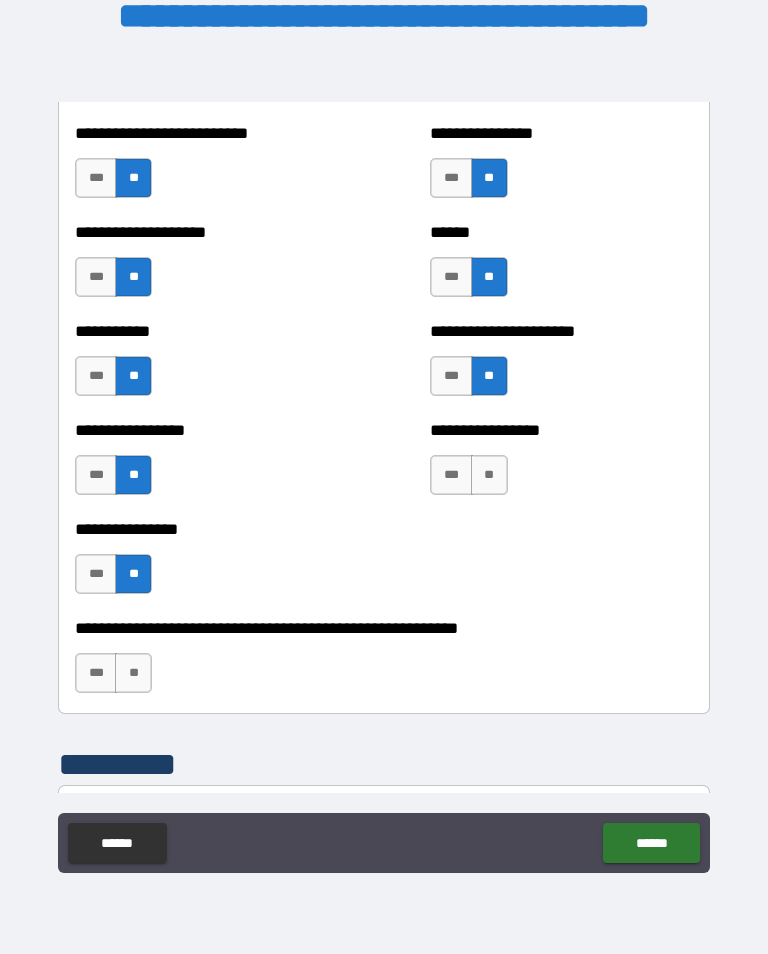 click on "**" at bounding box center [133, 673] 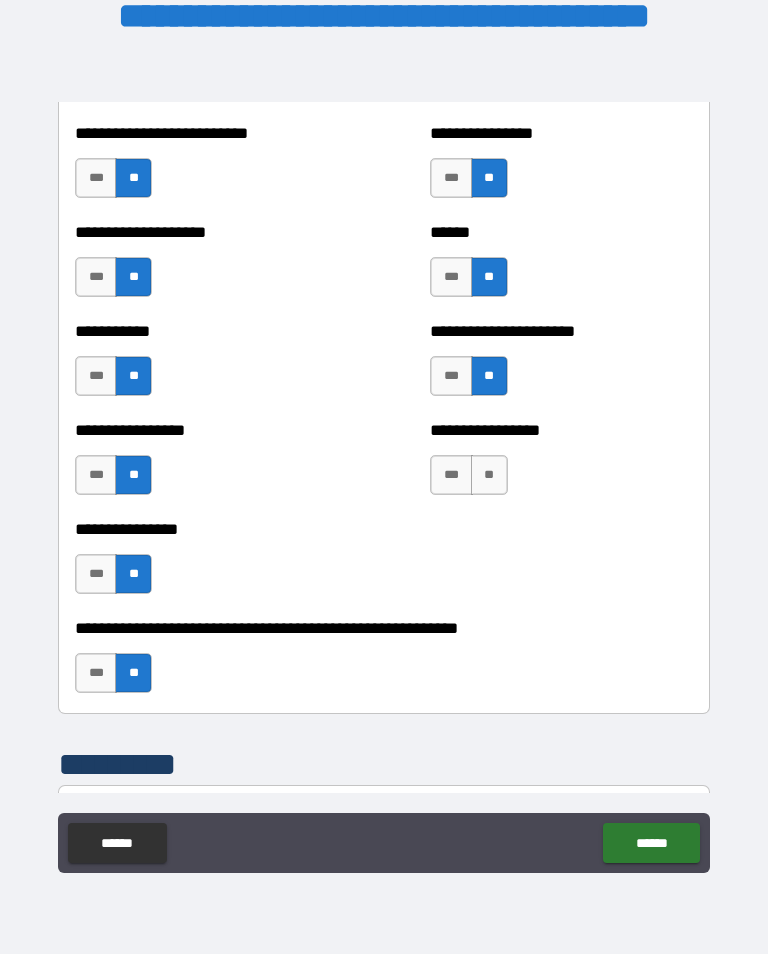 click on "**" at bounding box center (489, 475) 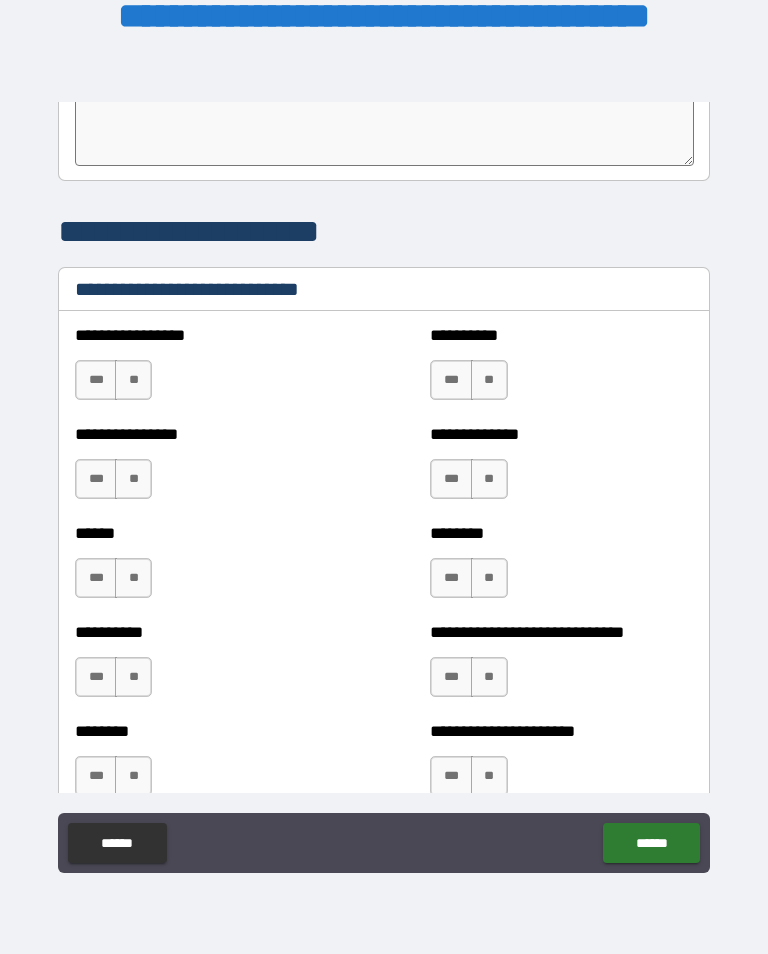 scroll, scrollTop: 6619, scrollLeft: 0, axis: vertical 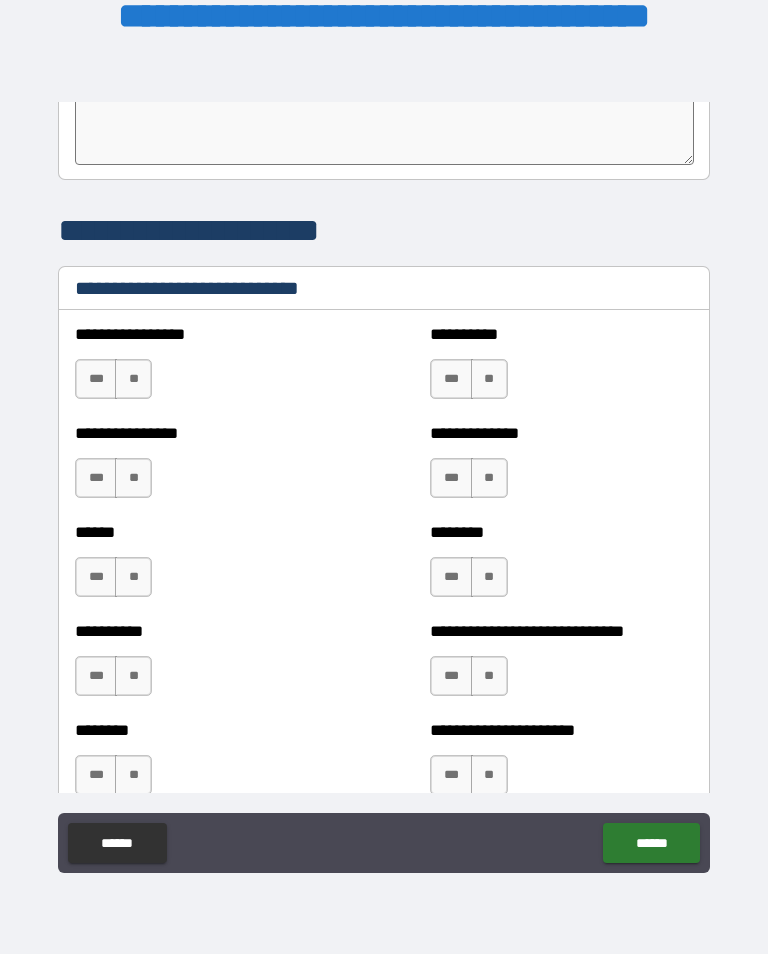 click on "***" at bounding box center [96, 478] 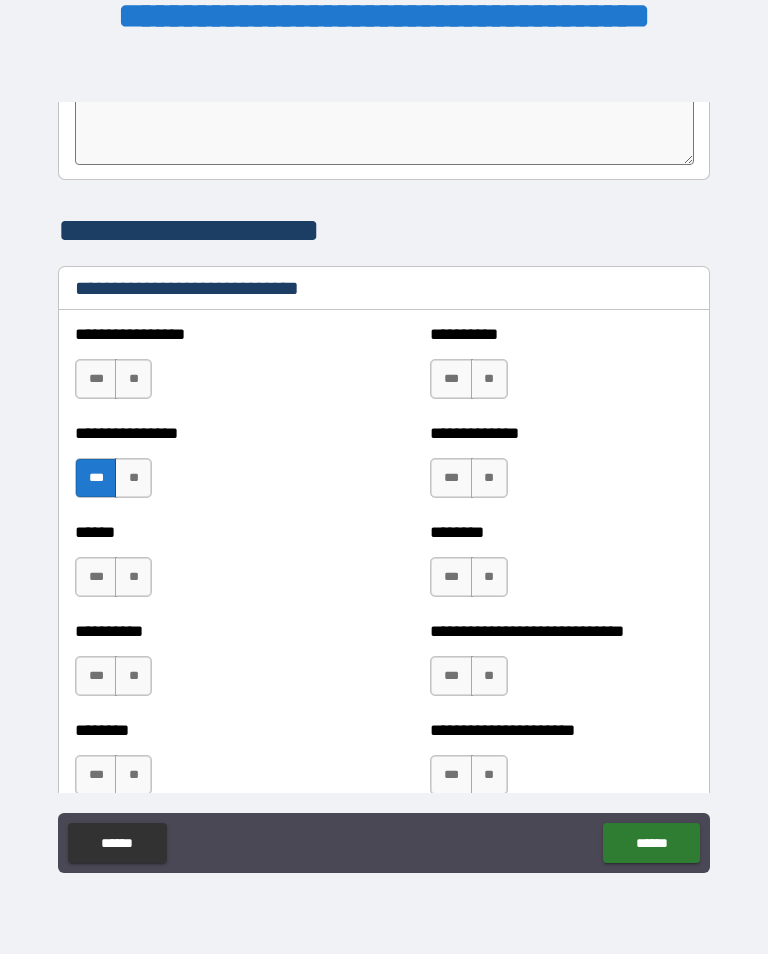 click on "***" at bounding box center (96, 379) 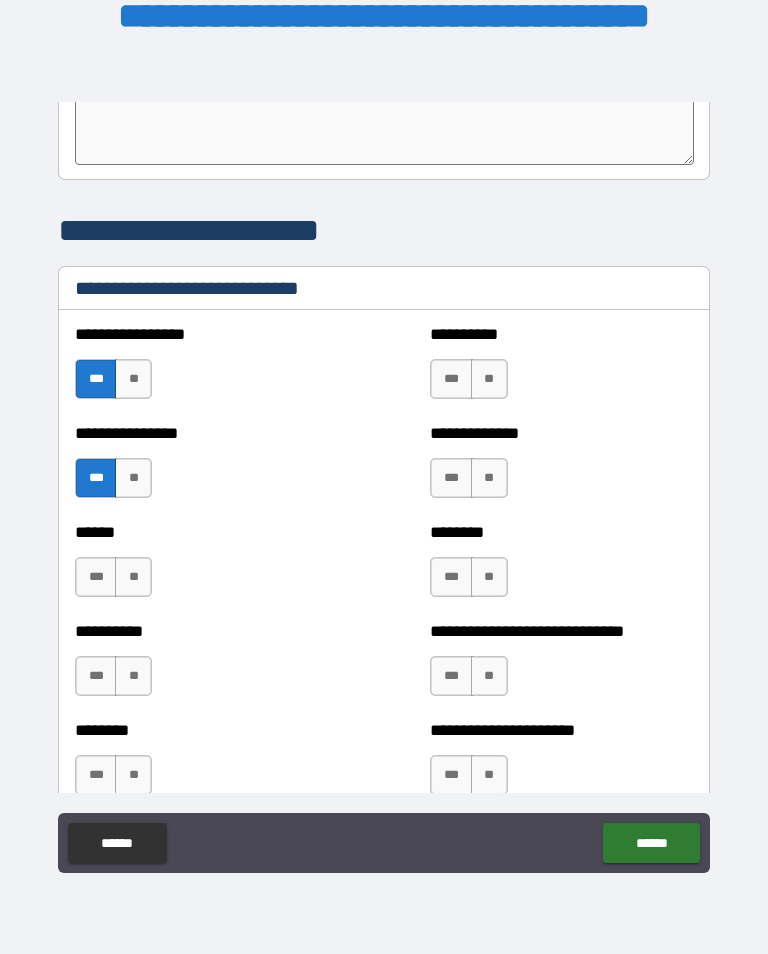 click on "**" at bounding box center [489, 379] 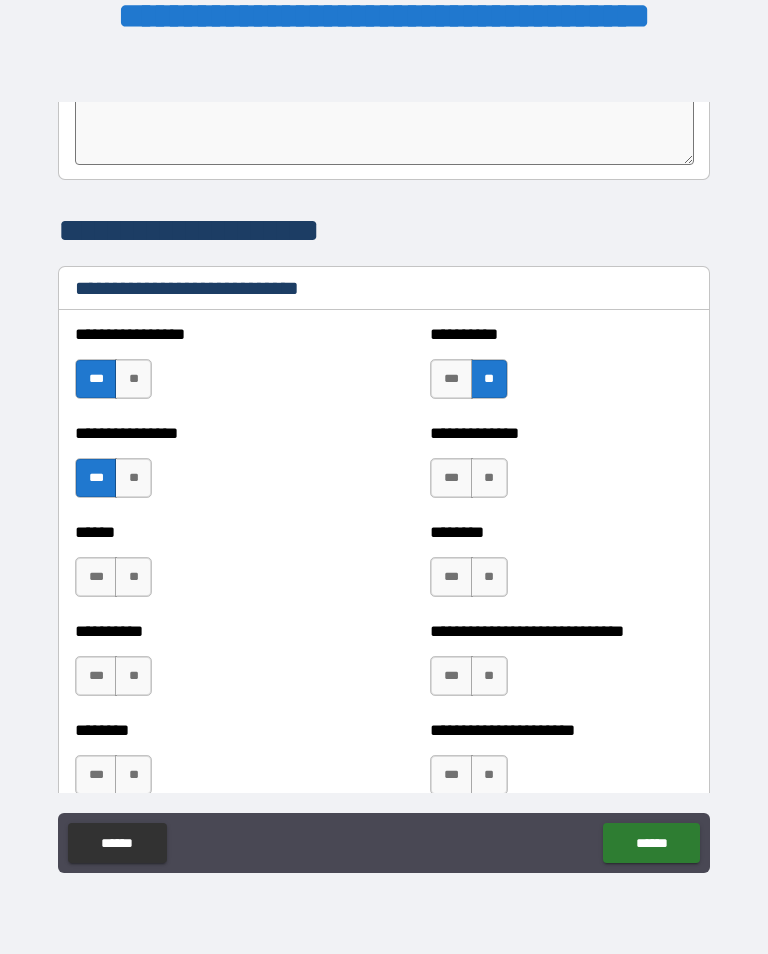 click on "***" at bounding box center [451, 478] 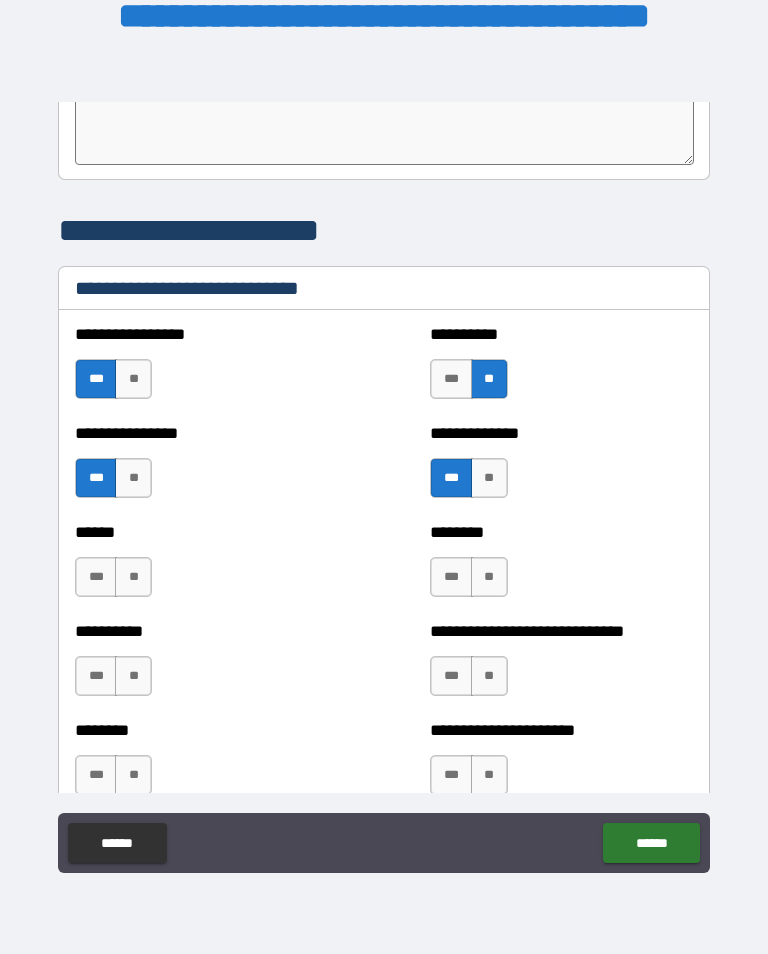 click on "***" at bounding box center [451, 577] 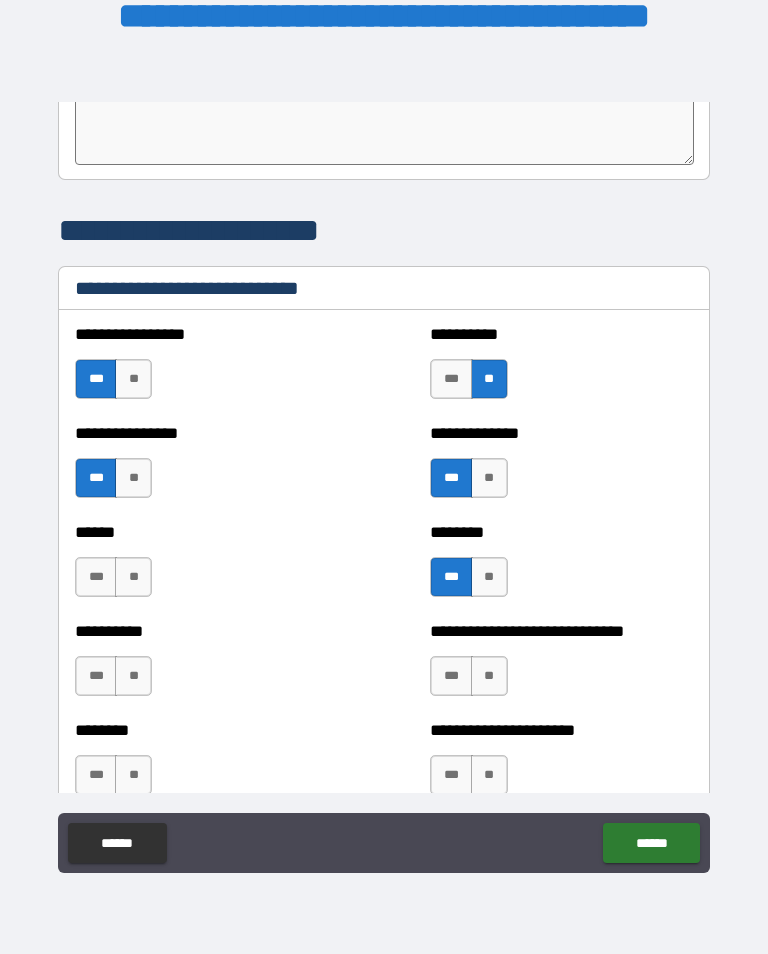 click on "**" at bounding box center [133, 577] 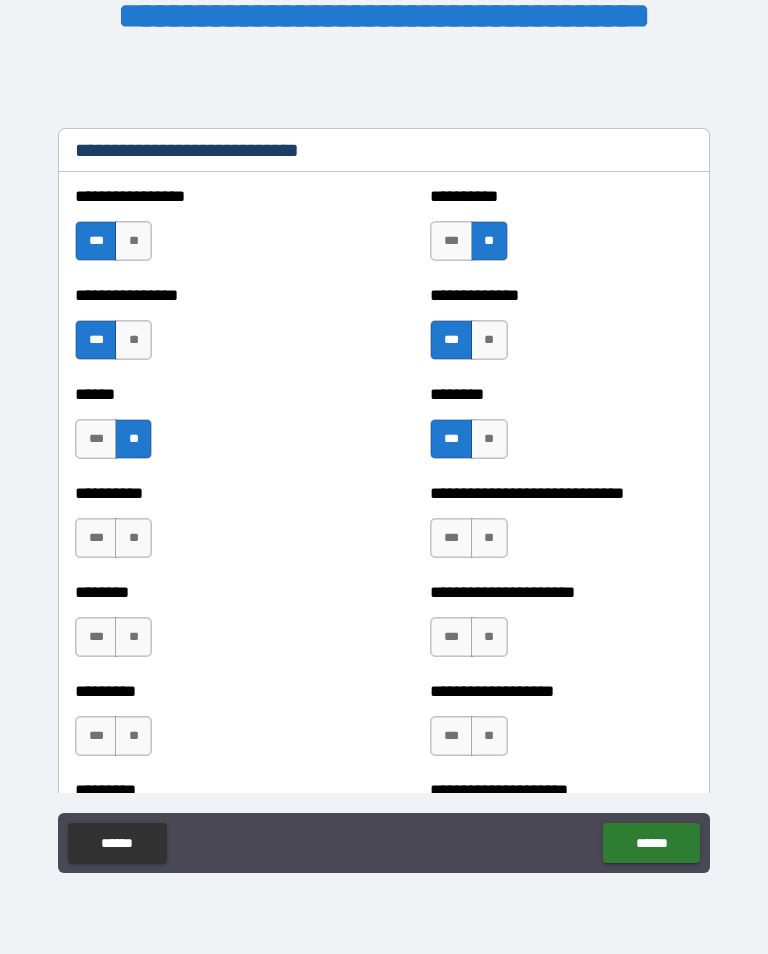 scroll, scrollTop: 6763, scrollLeft: 0, axis: vertical 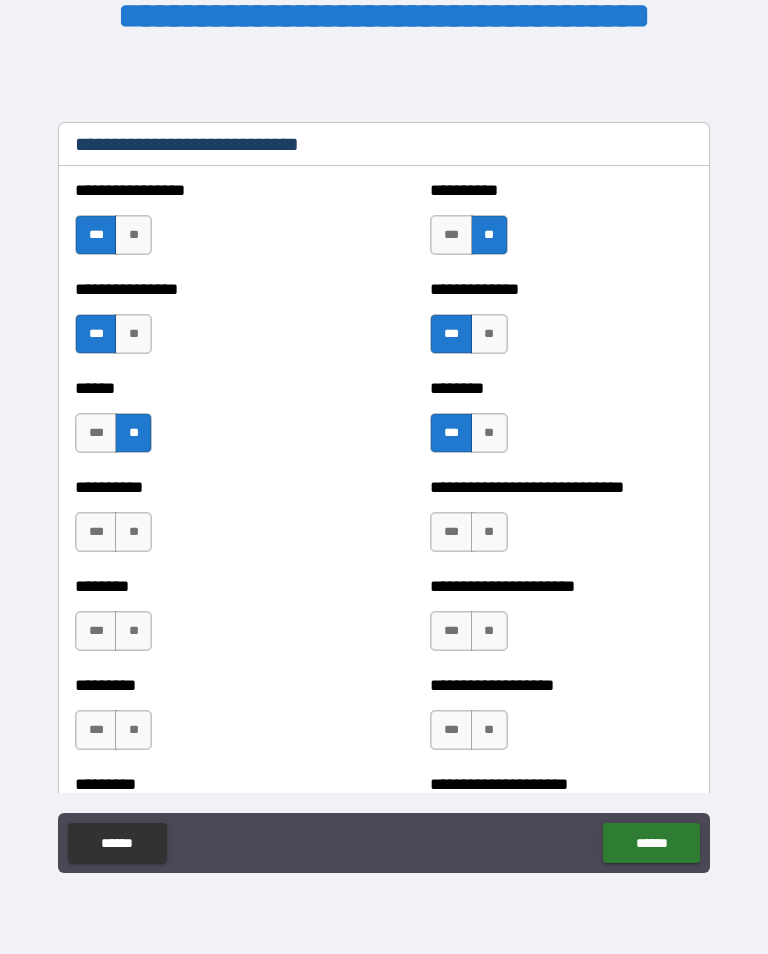 click on "**" at bounding box center (133, 532) 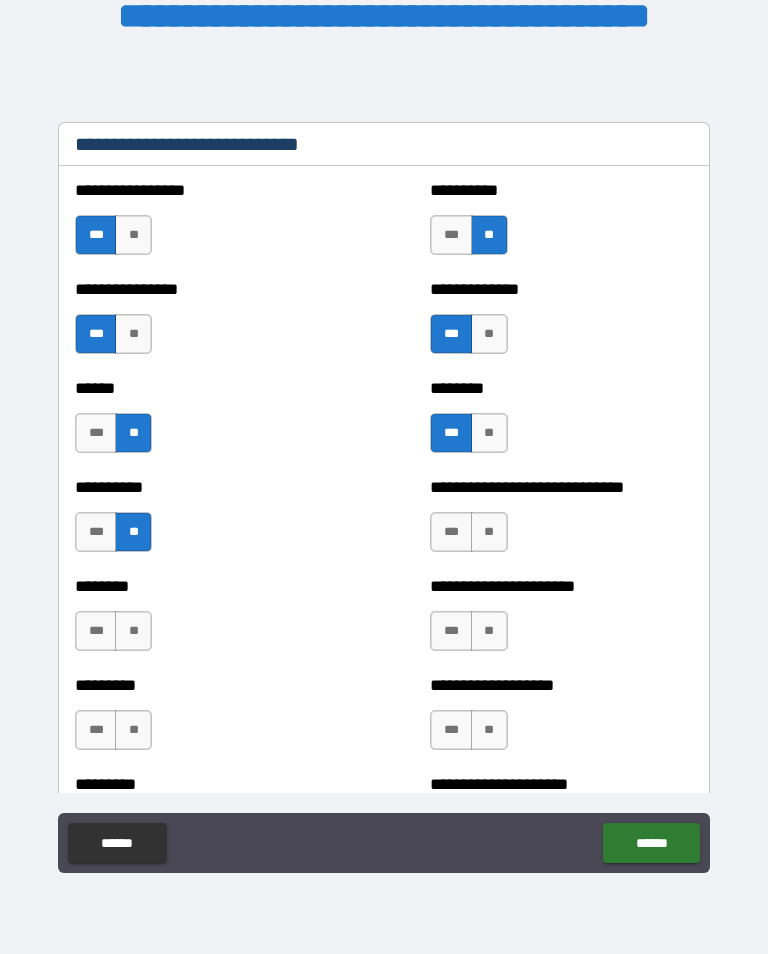 click on "**" at bounding box center [489, 532] 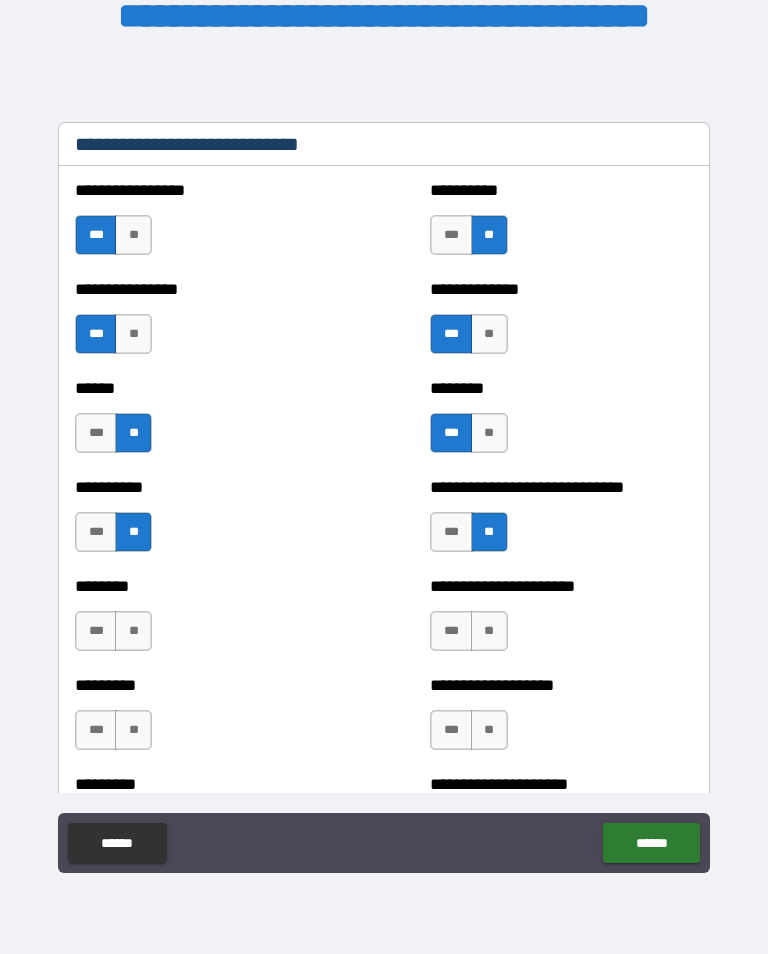click on "***" at bounding box center [451, 631] 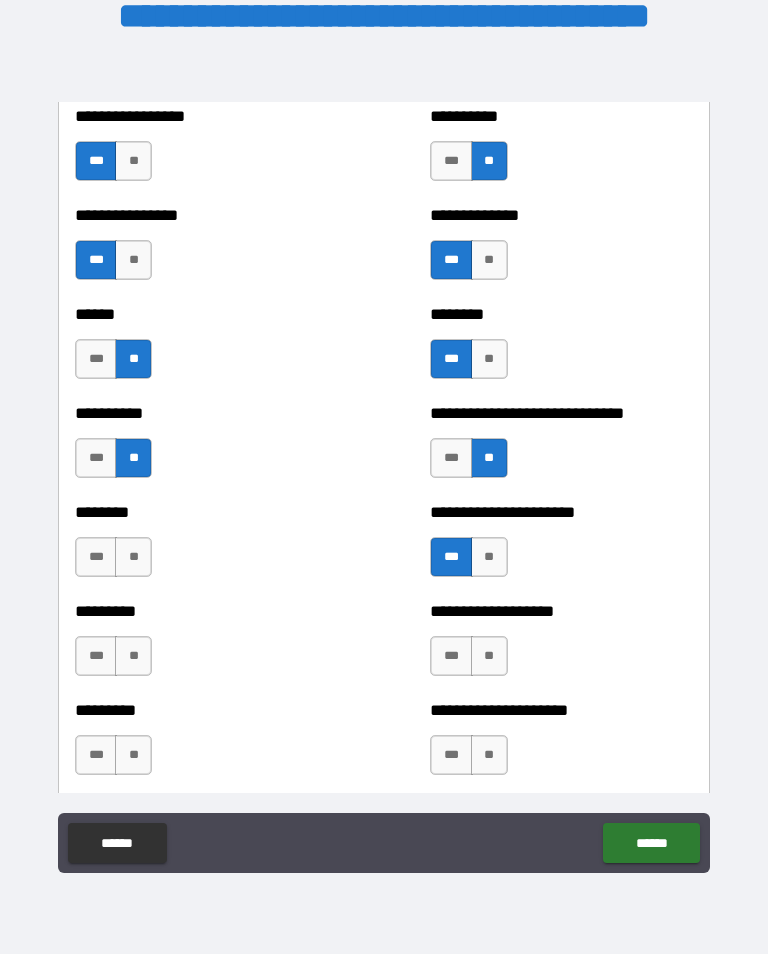scroll, scrollTop: 6837, scrollLeft: 0, axis: vertical 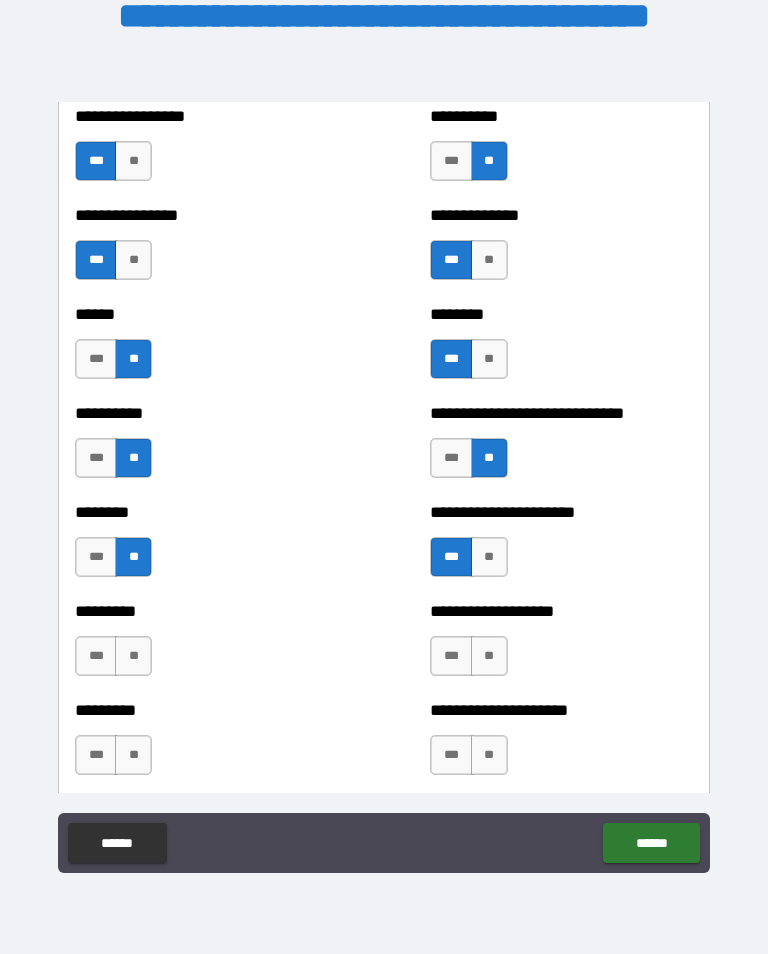 click on "**" at bounding box center (133, 656) 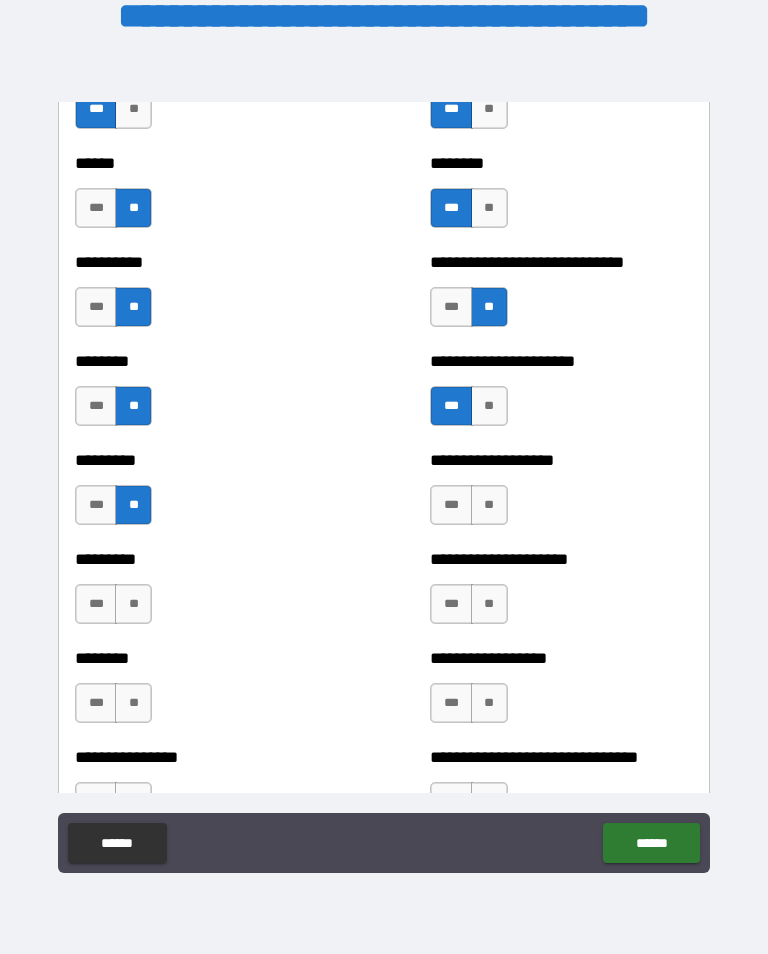 scroll, scrollTop: 7041, scrollLeft: 0, axis: vertical 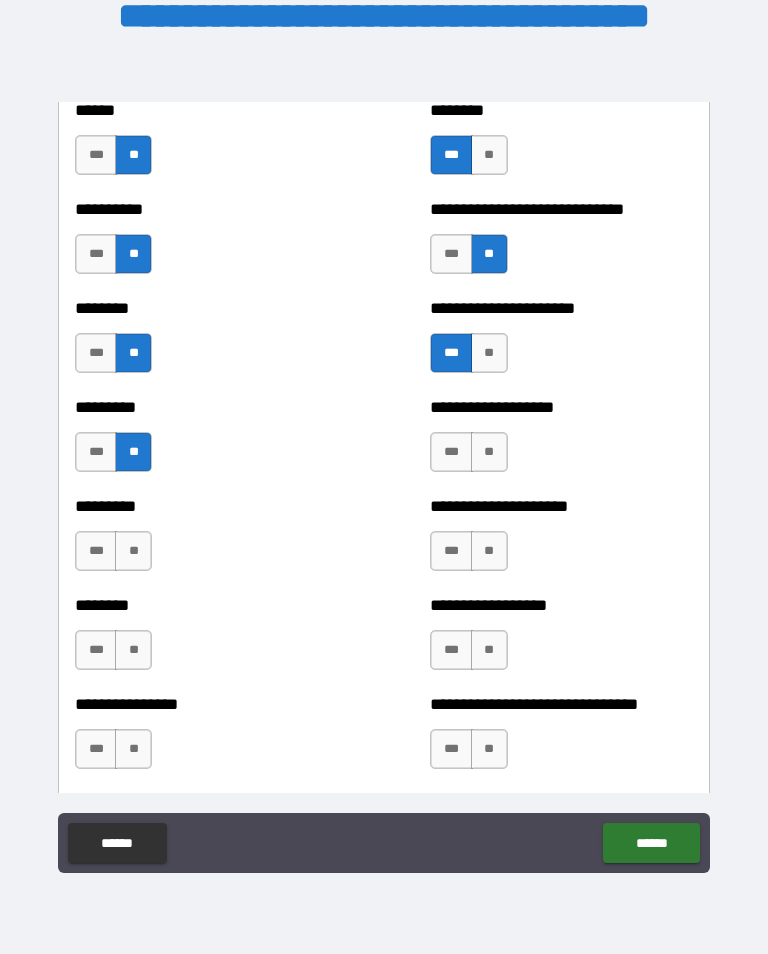 click on "***" at bounding box center [451, 452] 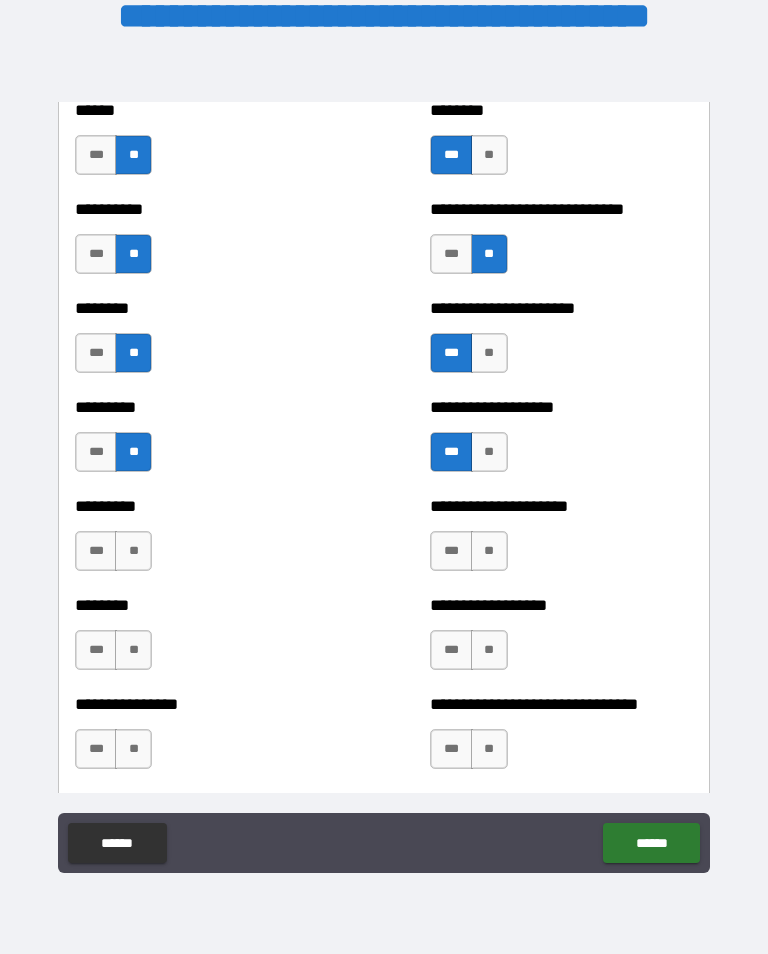 click on "**" at bounding box center [489, 551] 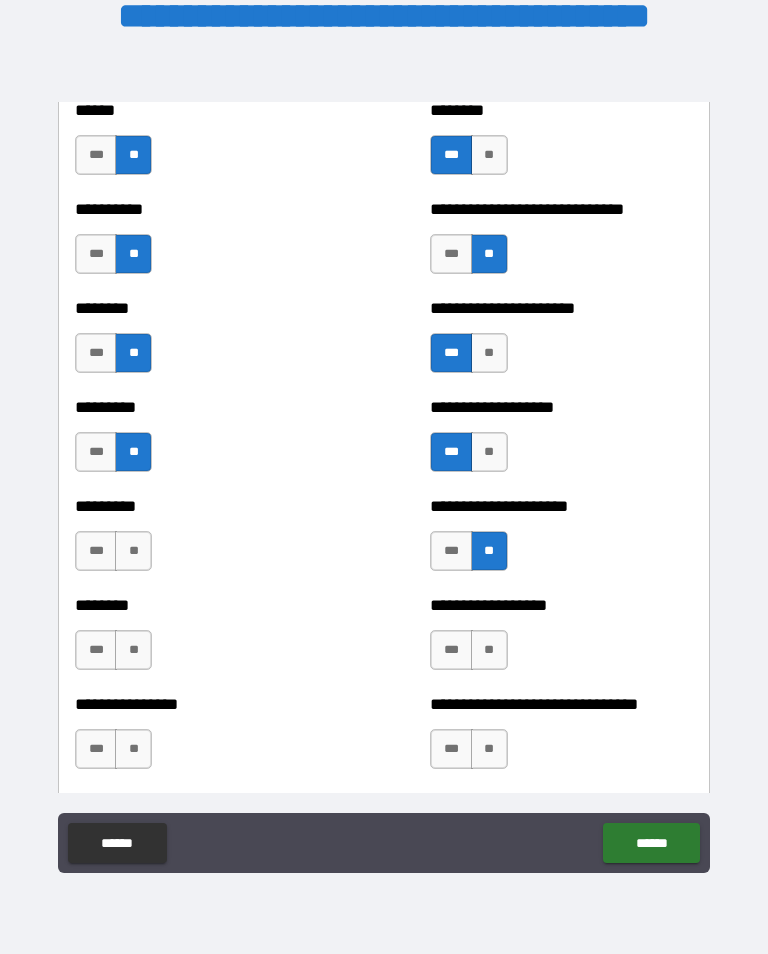 click on "**" at bounding box center (133, 650) 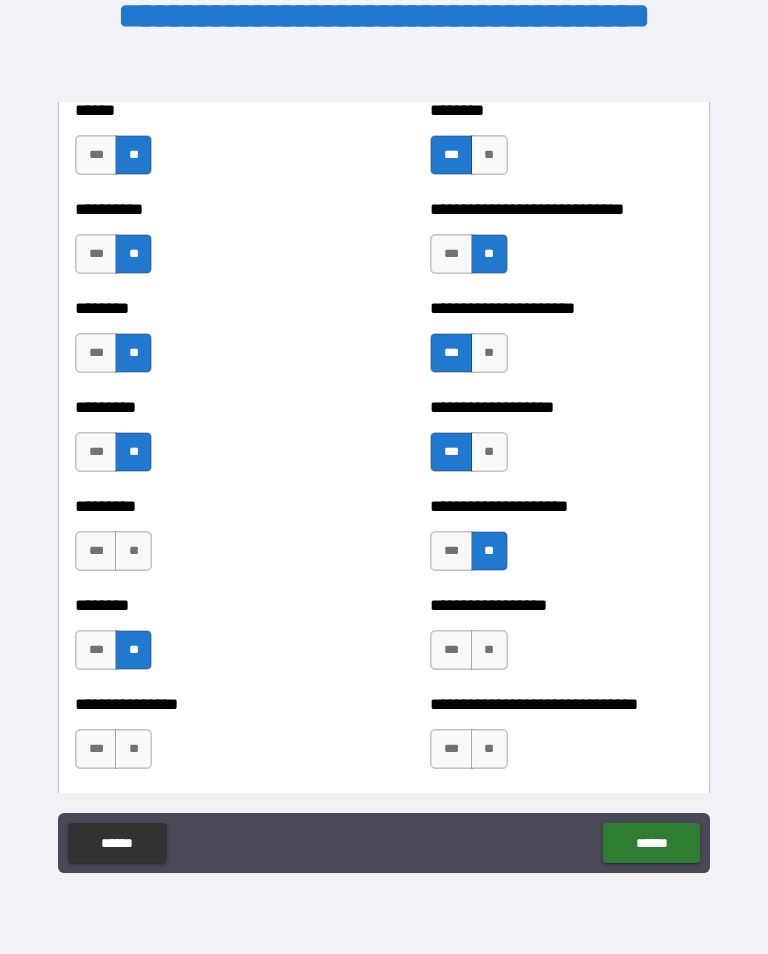 click on "**" at bounding box center [133, 551] 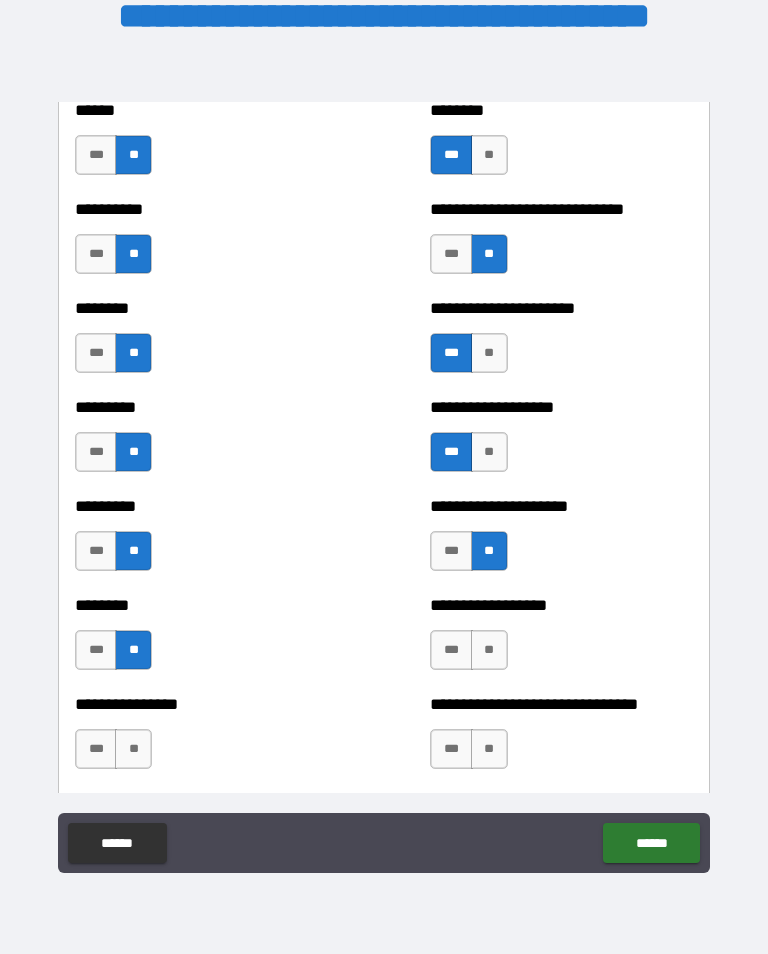 click on "**" at bounding box center (489, 650) 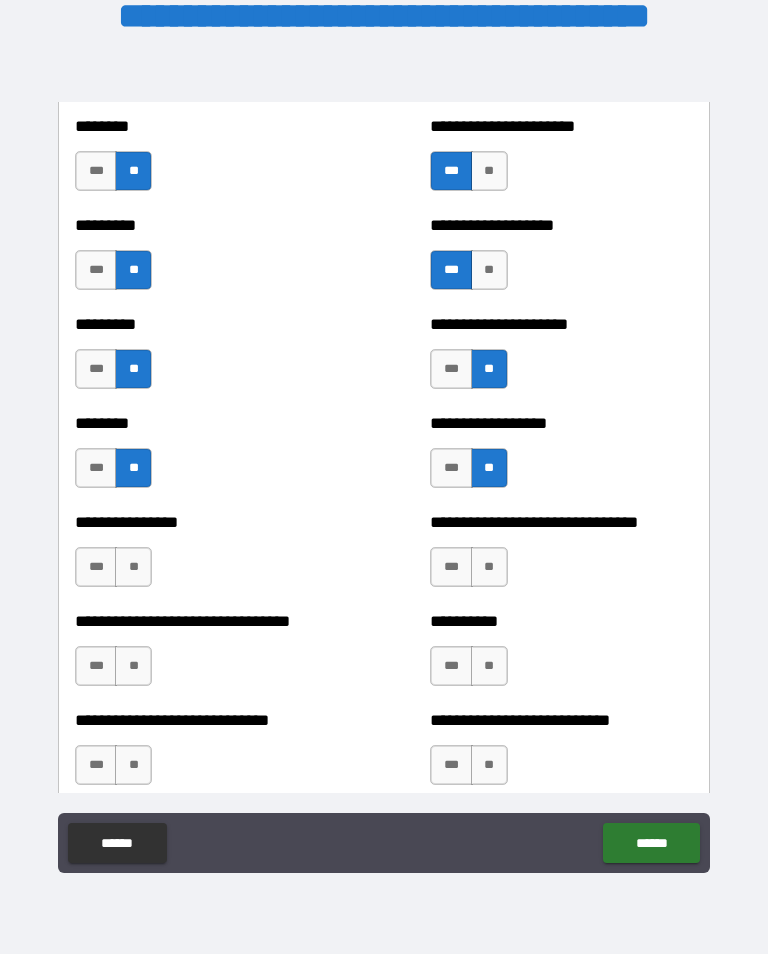 scroll, scrollTop: 7244, scrollLeft: 0, axis: vertical 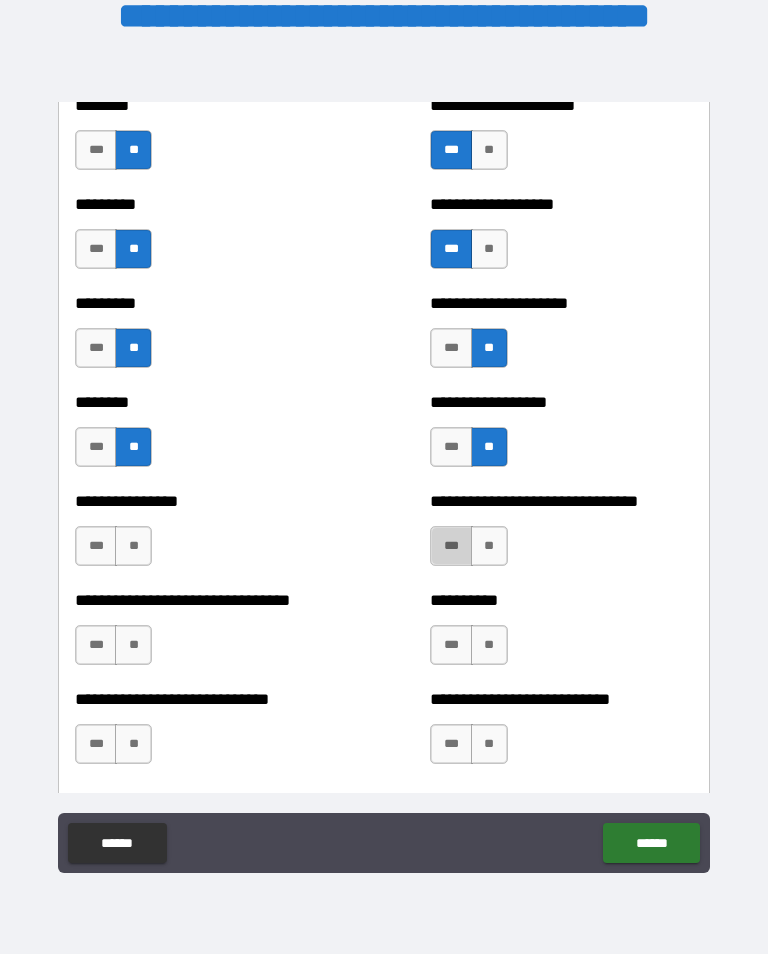 click on "***" at bounding box center [451, 546] 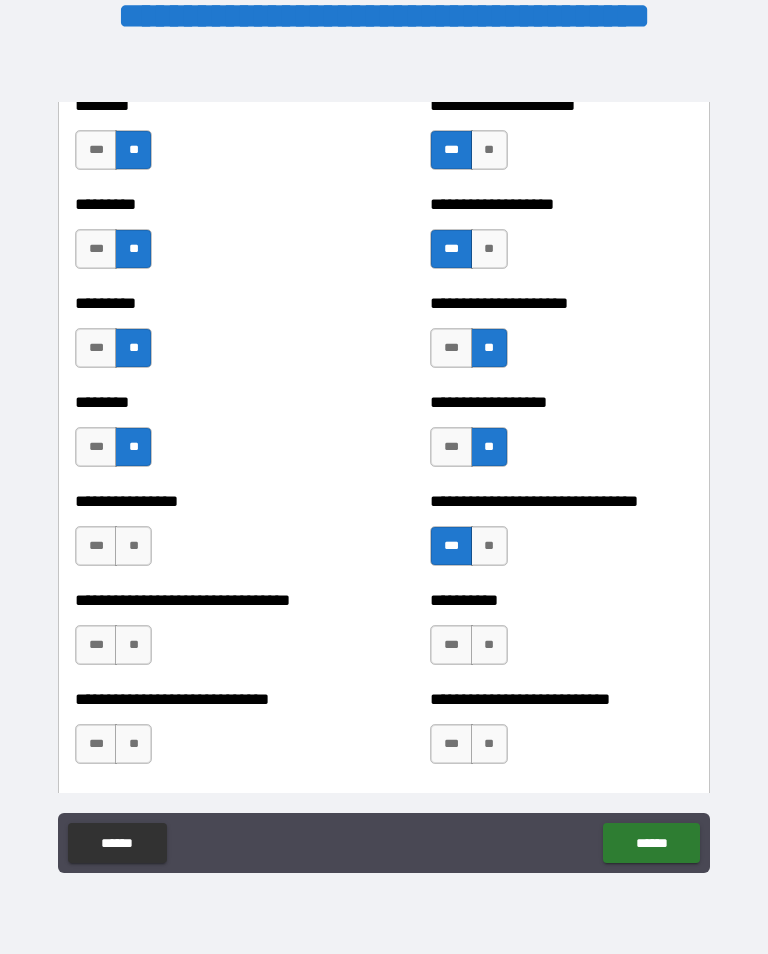 click on "***" at bounding box center [96, 546] 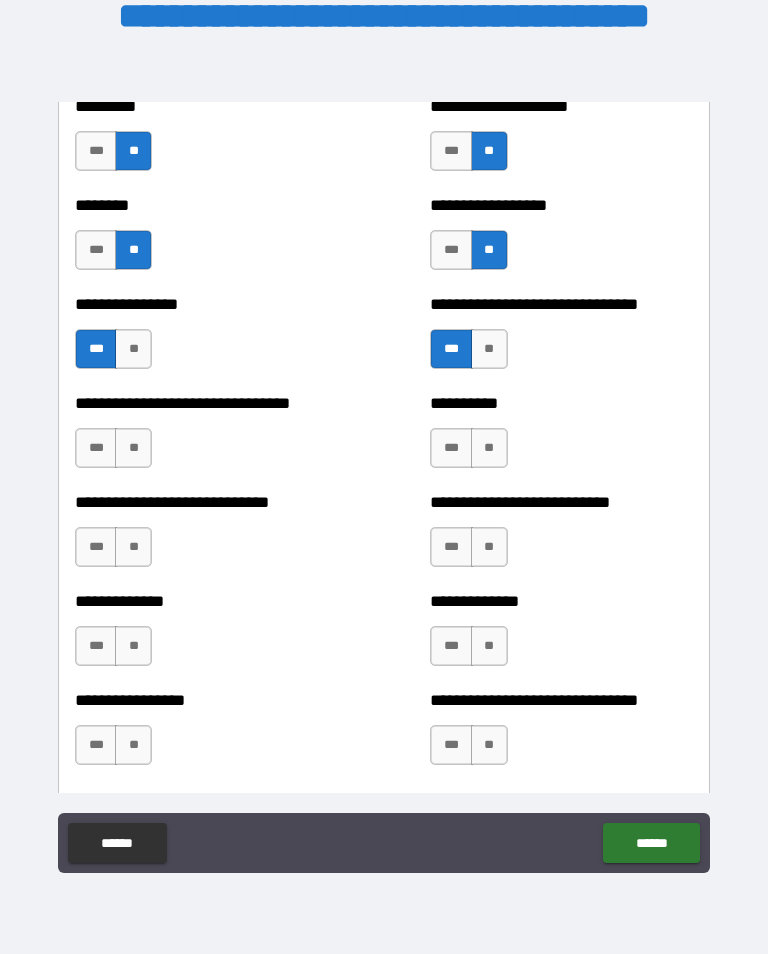 scroll, scrollTop: 7442, scrollLeft: 0, axis: vertical 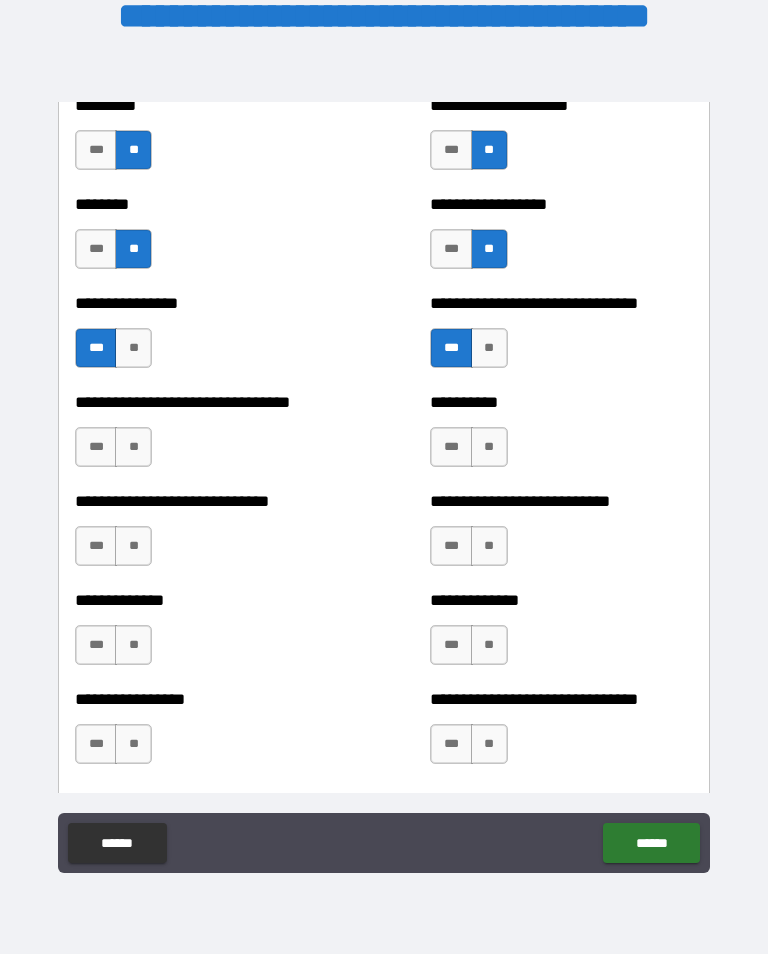 click on "**" at bounding box center [489, 447] 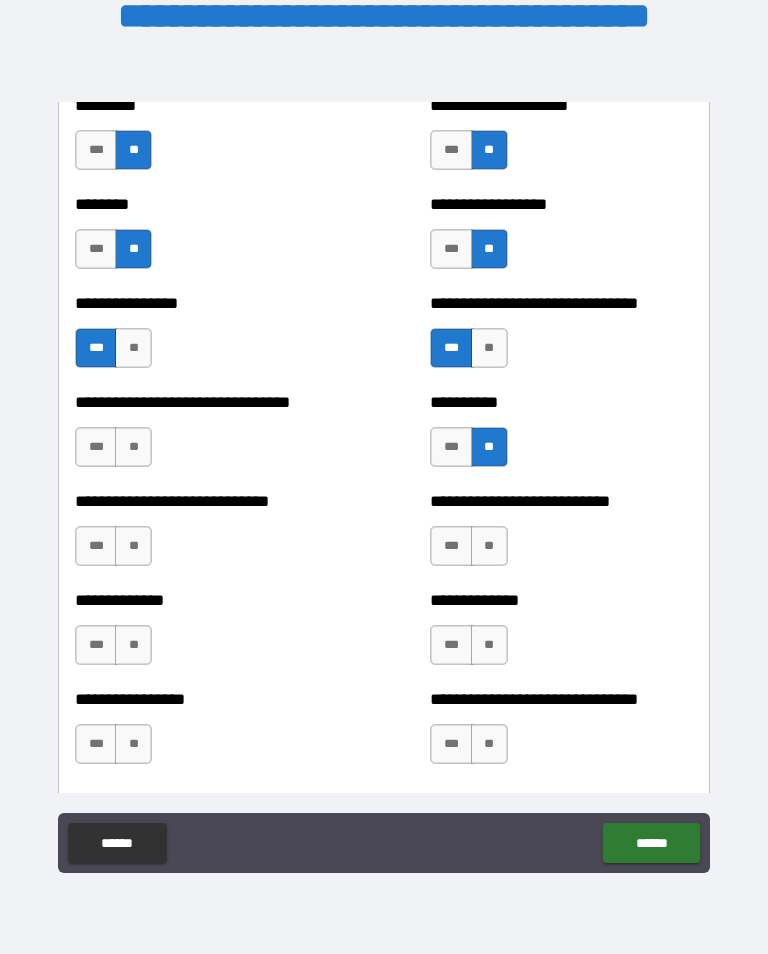 click on "**" at bounding box center (133, 447) 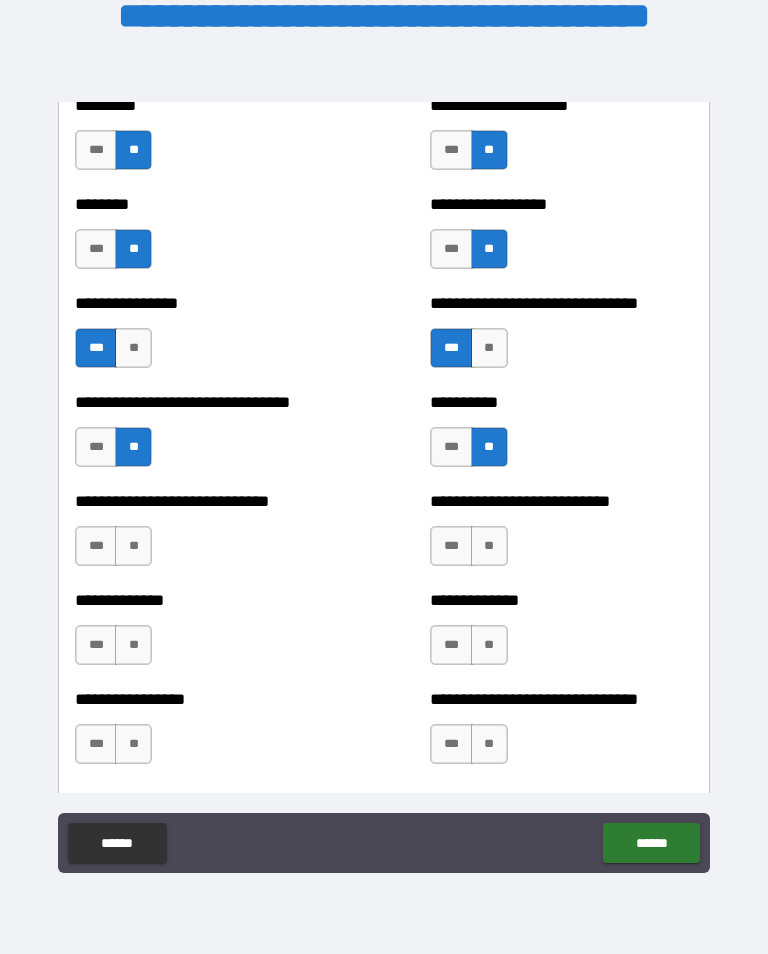 click on "**" at bounding box center [133, 546] 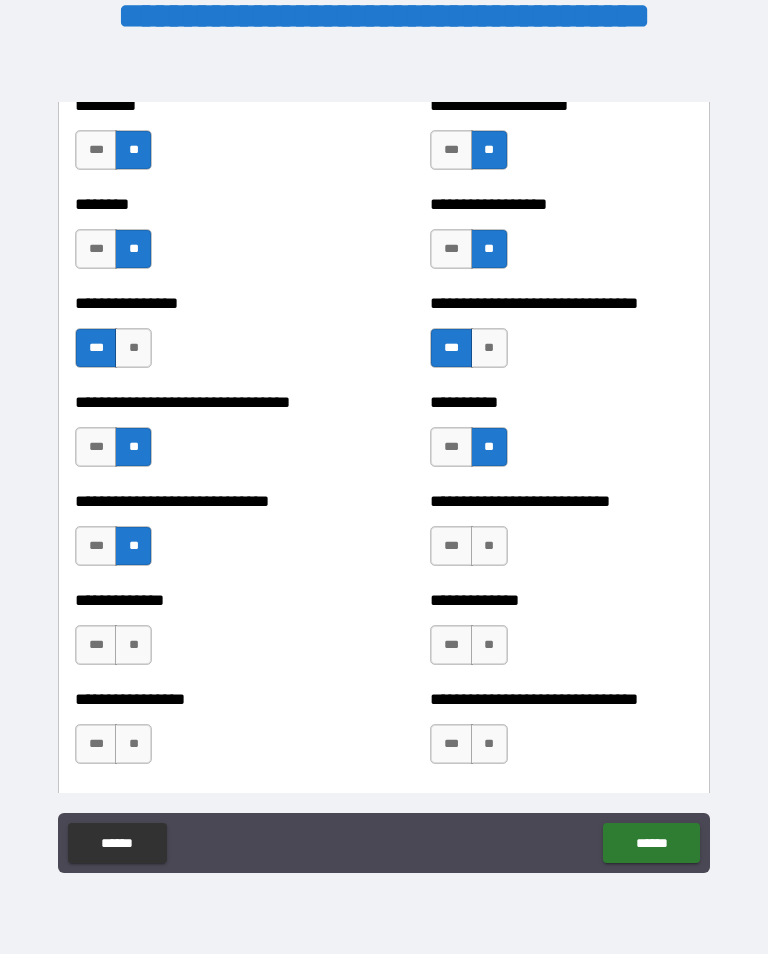 click on "**" at bounding box center (489, 546) 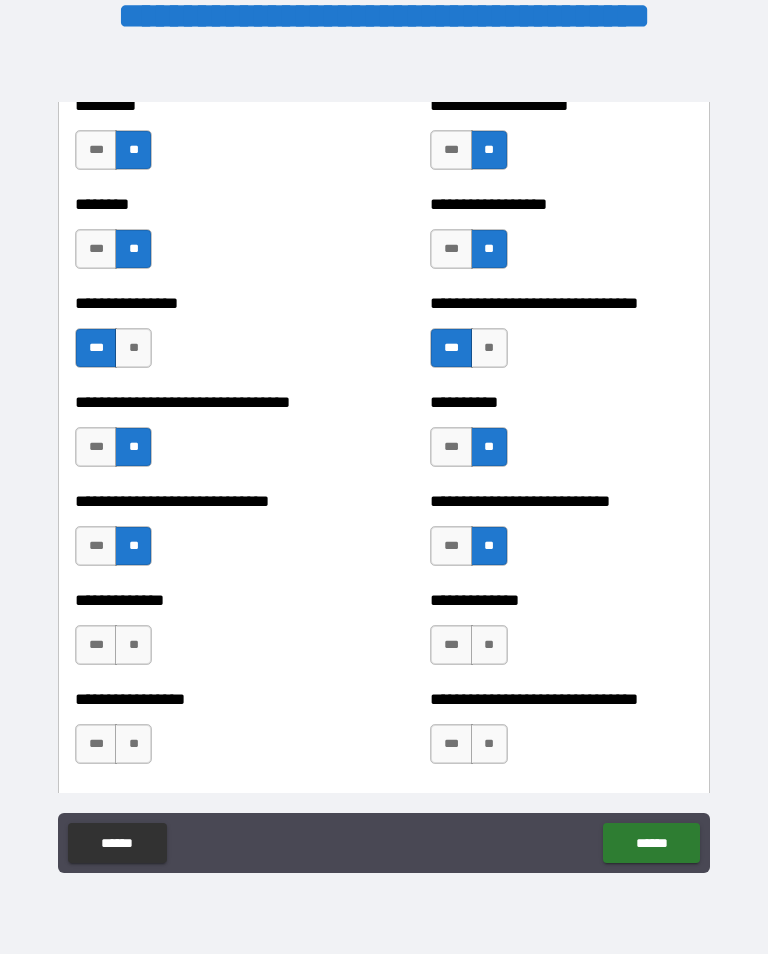 click on "**" at bounding box center (489, 645) 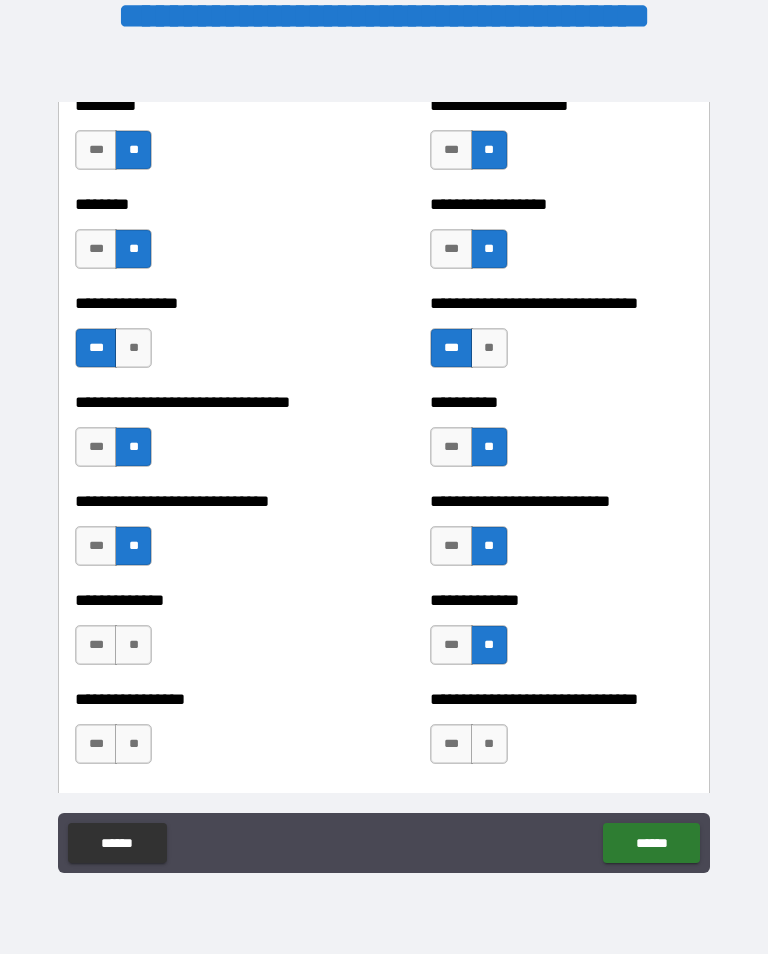 click on "**" at bounding box center (133, 645) 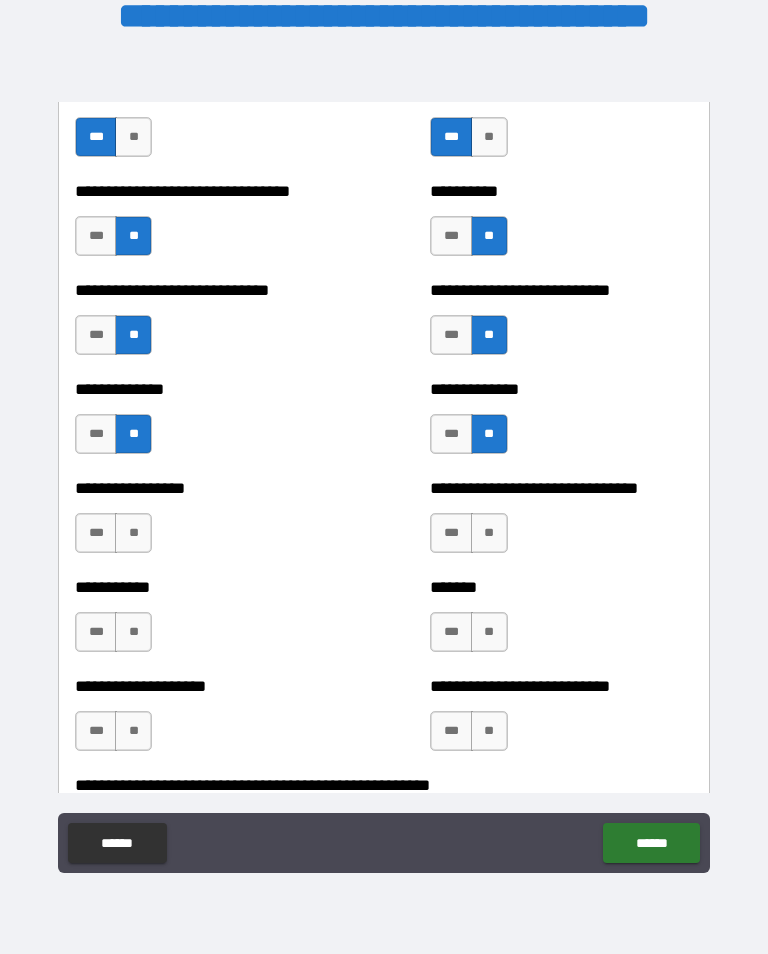scroll, scrollTop: 7656, scrollLeft: 0, axis: vertical 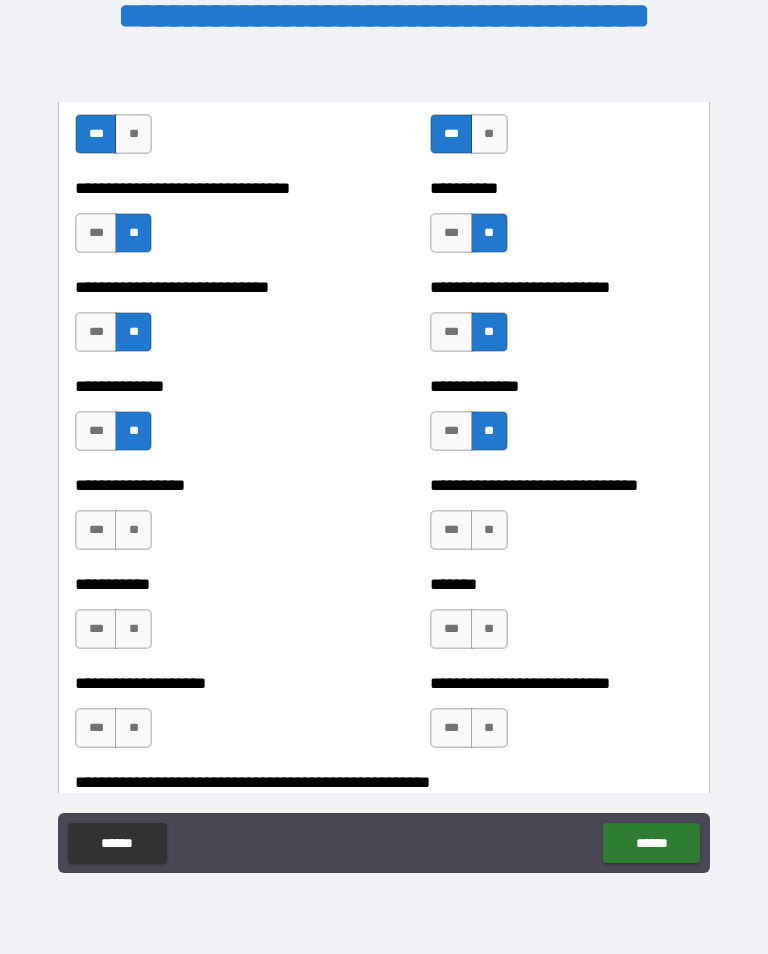 click on "***" at bounding box center [451, 530] 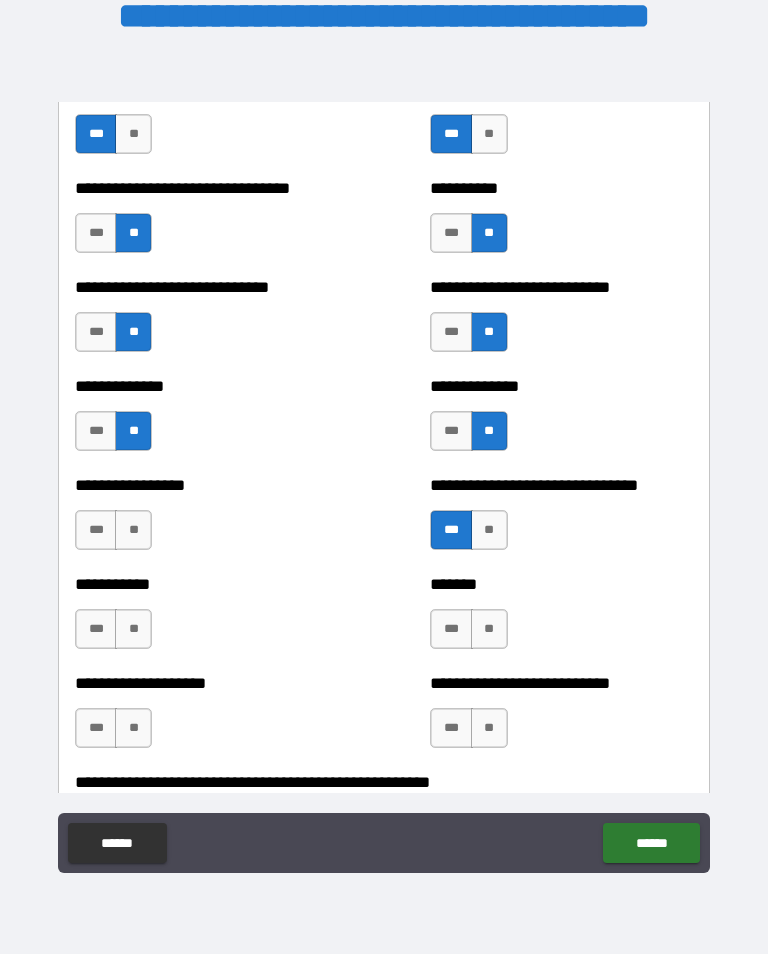 click on "**" at bounding box center [133, 530] 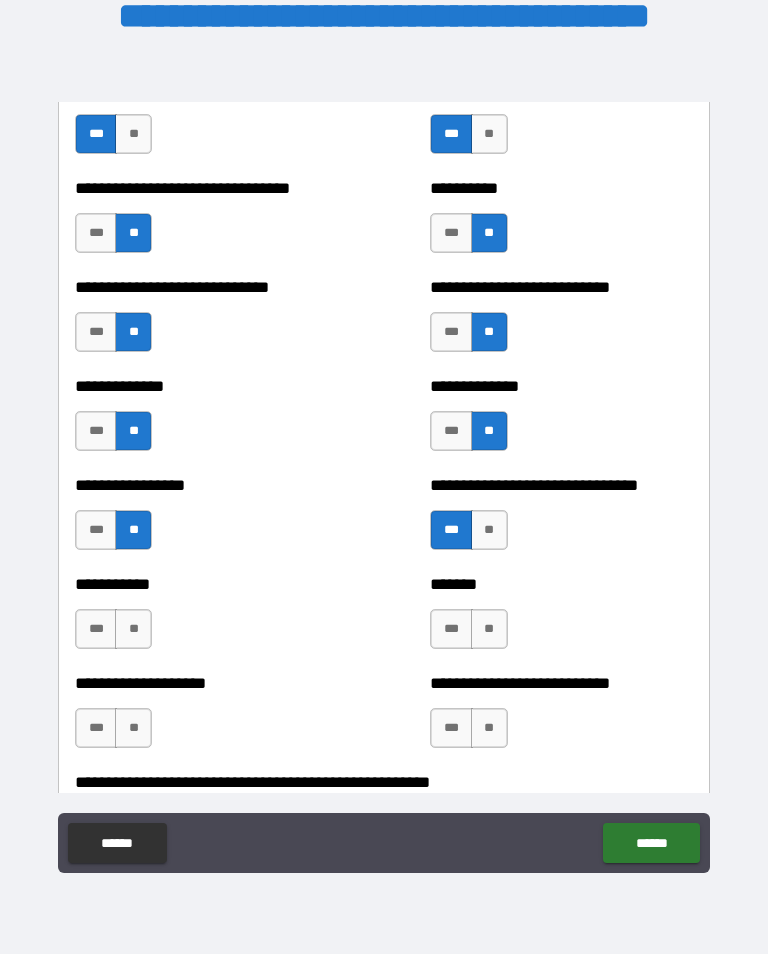 click on "**" at bounding box center (489, 530) 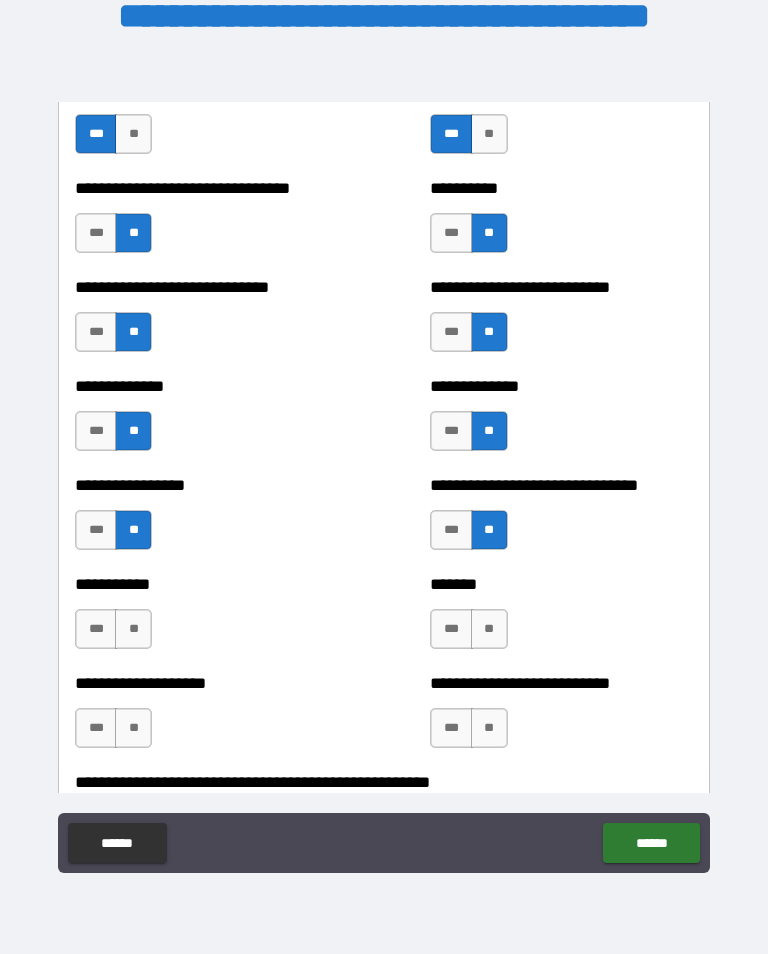 click on "**" at bounding box center [489, 629] 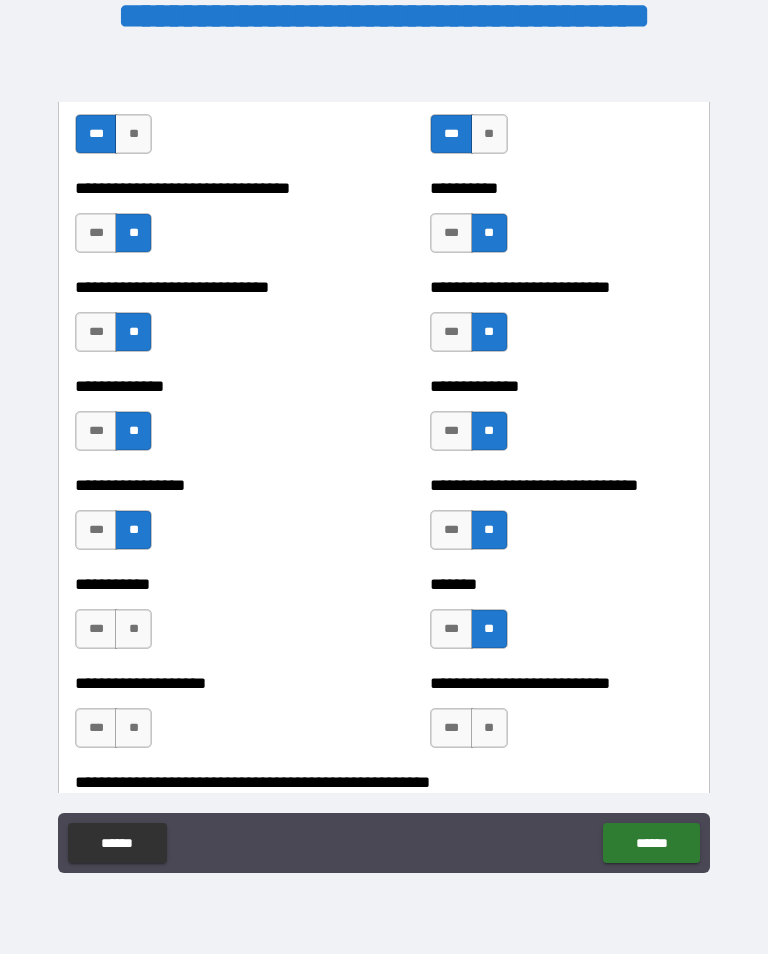 click on "**" at bounding box center [133, 629] 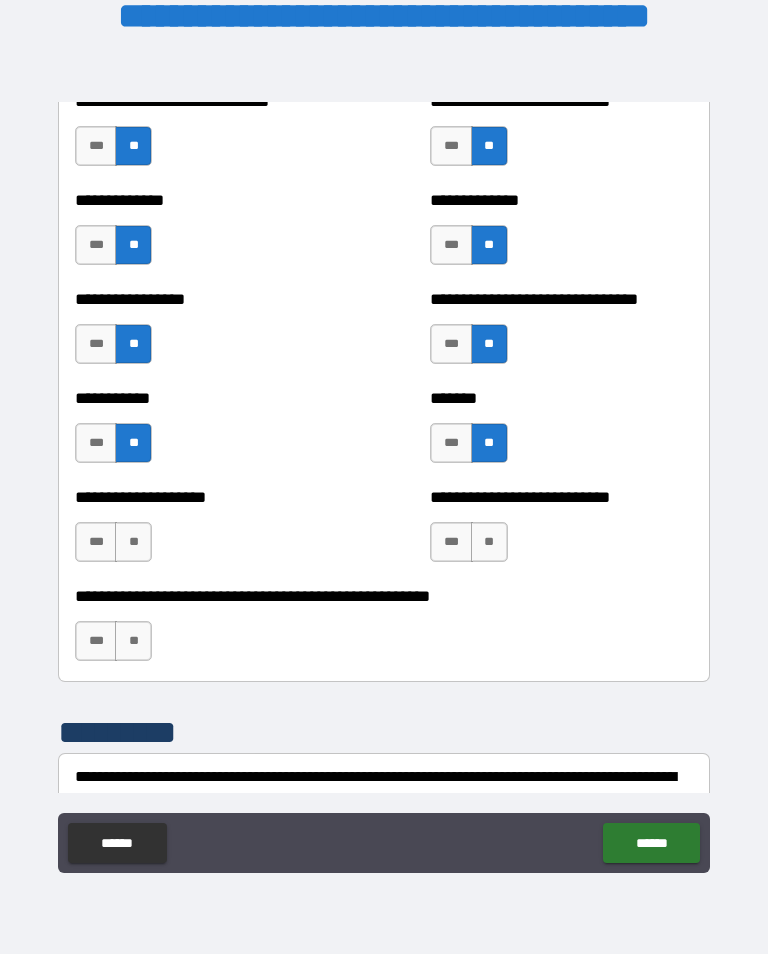 scroll, scrollTop: 7853, scrollLeft: 0, axis: vertical 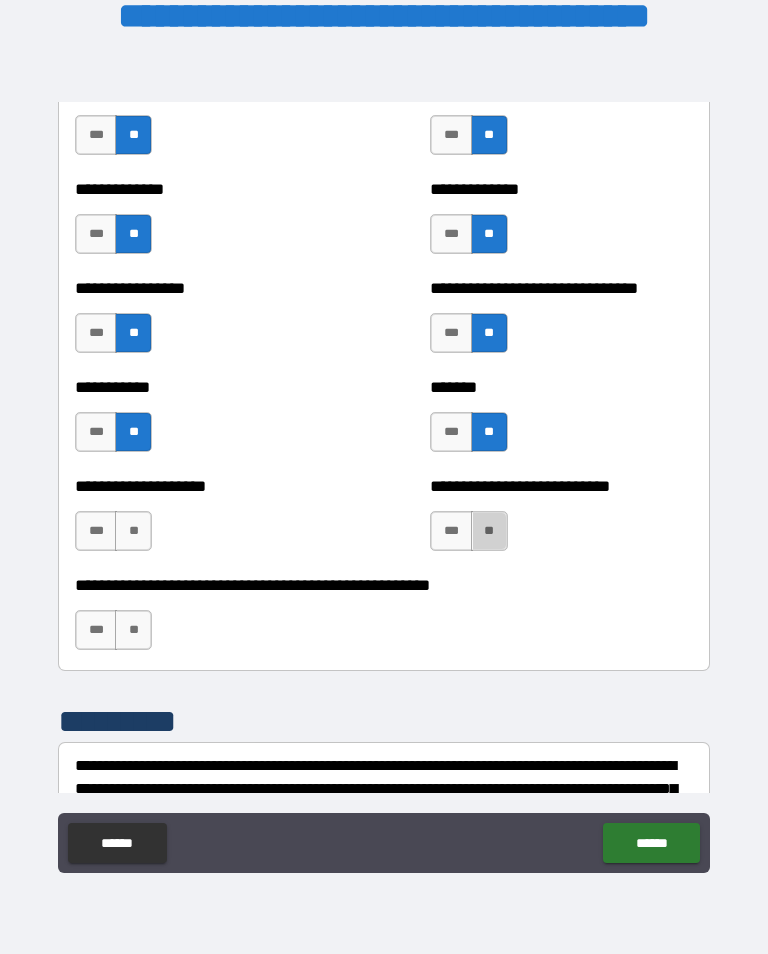 click on "**" at bounding box center [489, 531] 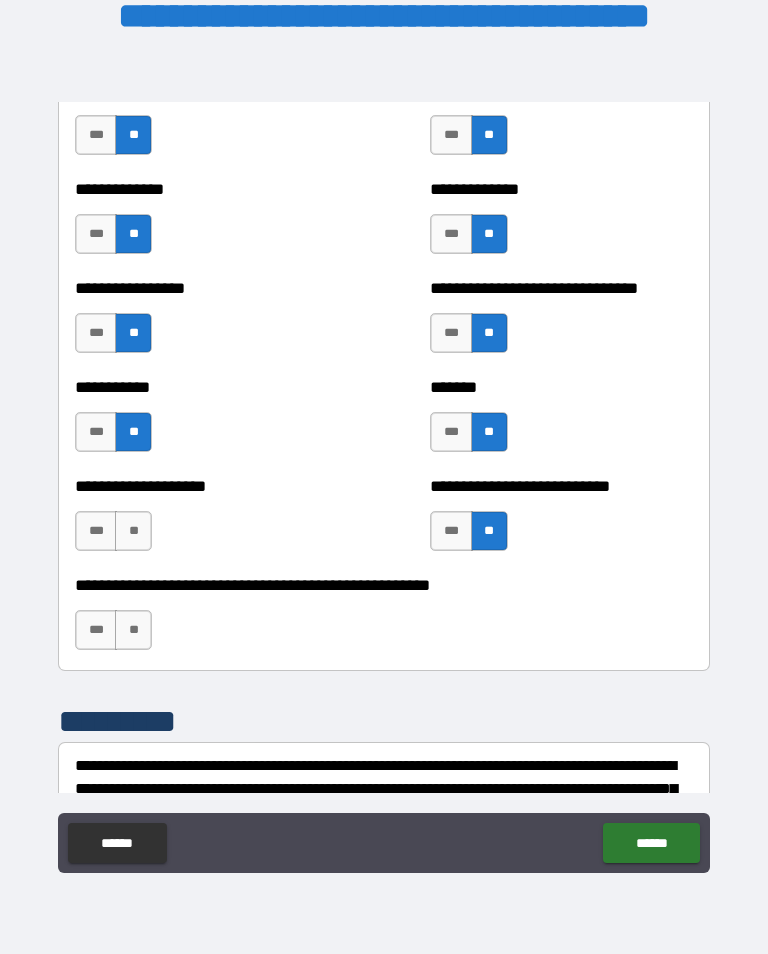 click on "**" at bounding box center [133, 531] 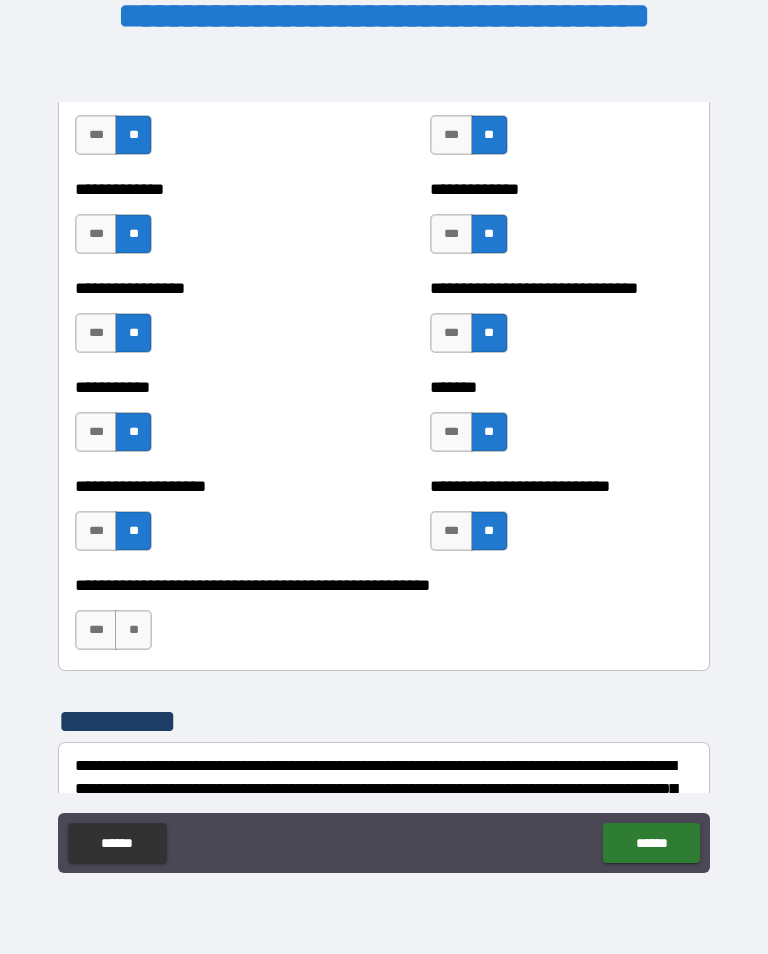 click on "**" at bounding box center (133, 630) 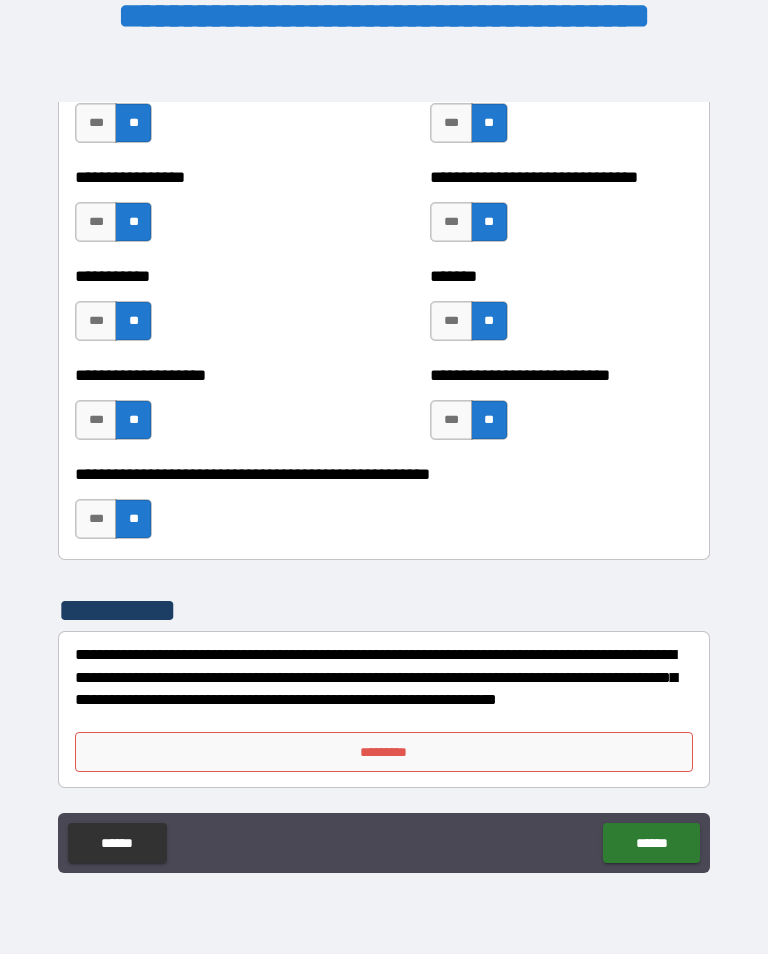 scroll, scrollTop: 7964, scrollLeft: 0, axis: vertical 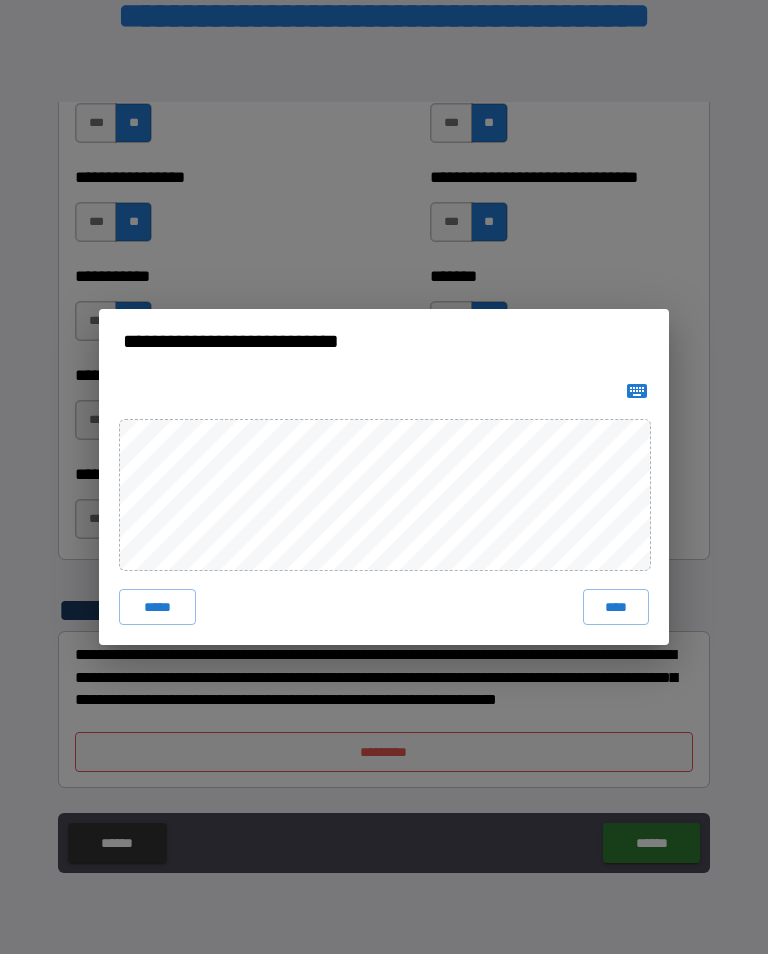 click on "****" at bounding box center [616, 607] 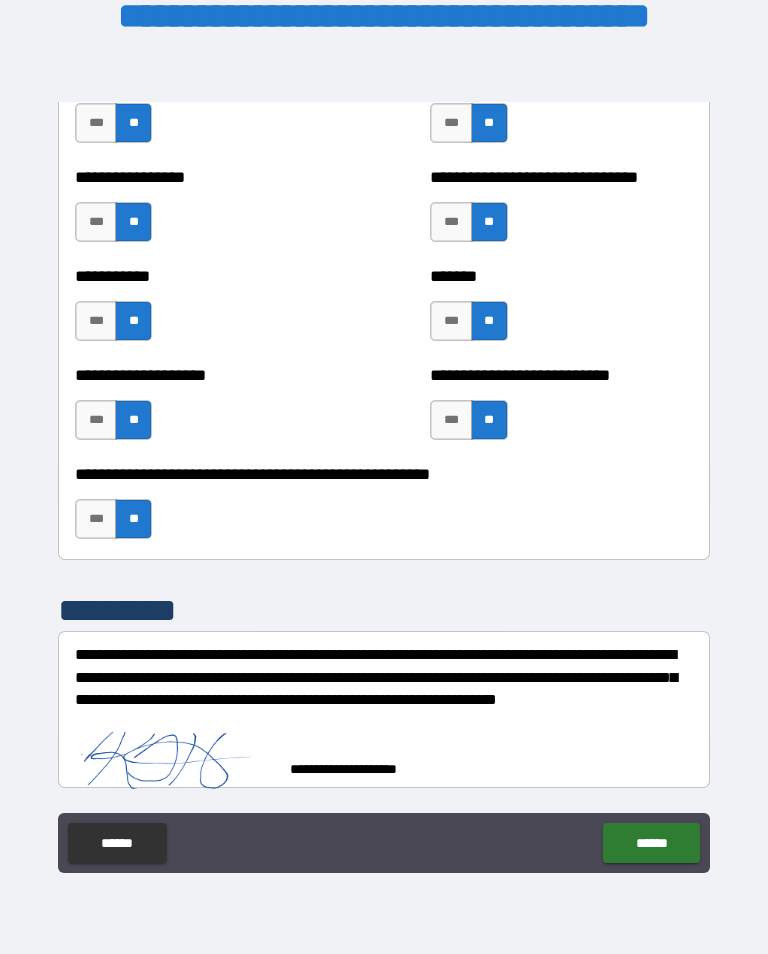 scroll, scrollTop: 7954, scrollLeft: 0, axis: vertical 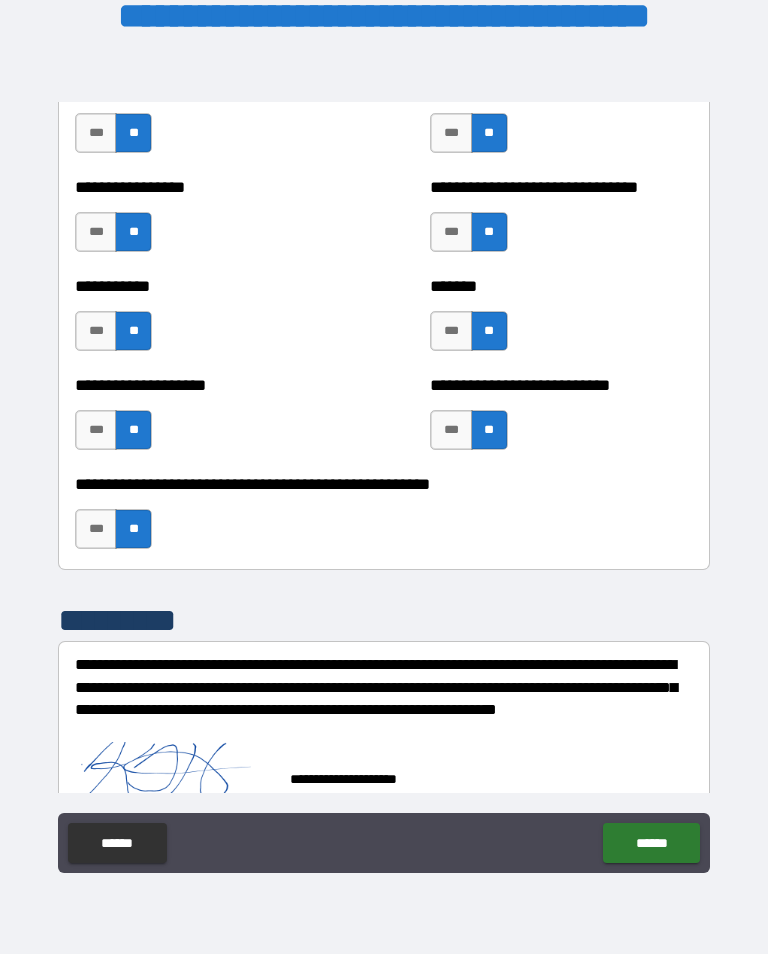 click on "******" at bounding box center [651, 843] 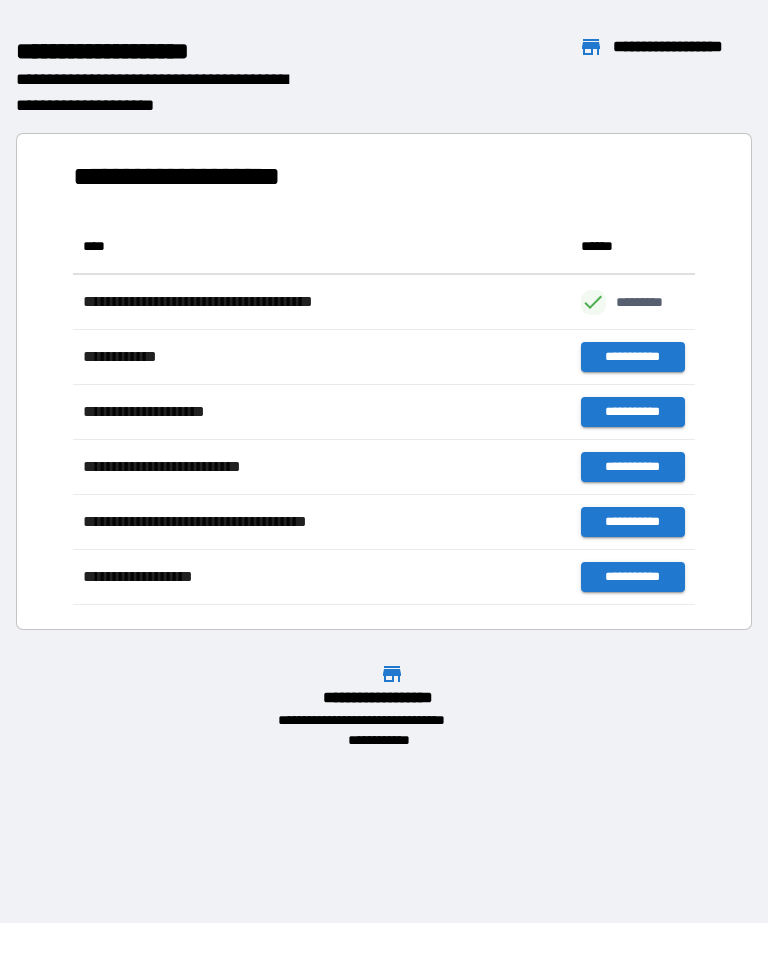 scroll, scrollTop: 386, scrollLeft: 622, axis: both 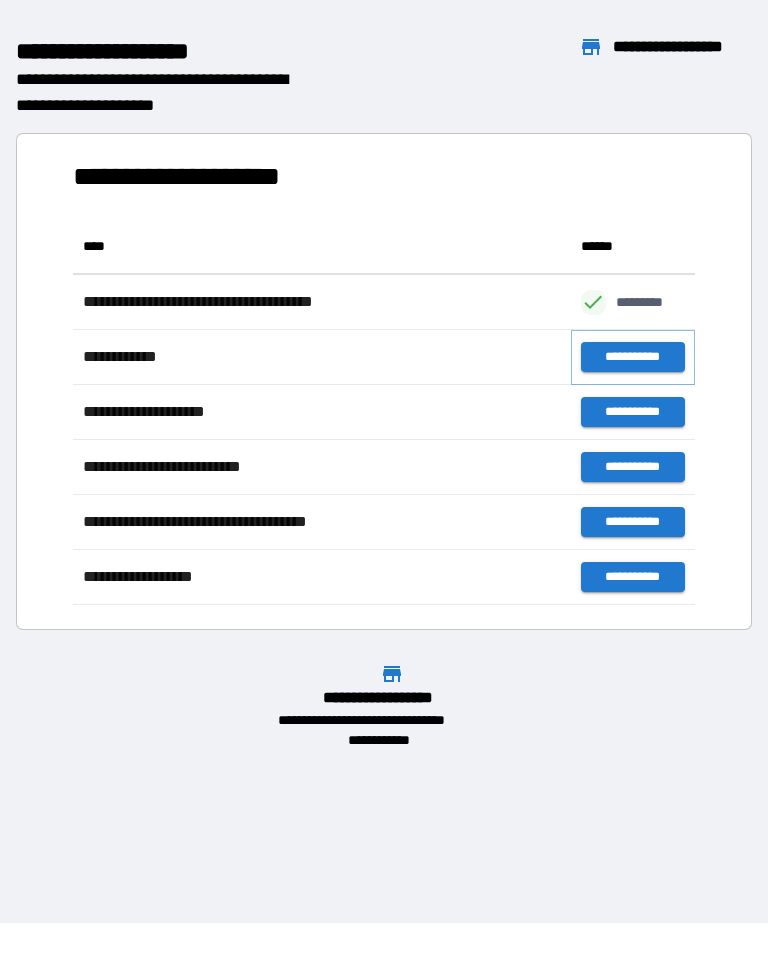 click on "**********" at bounding box center (633, 357) 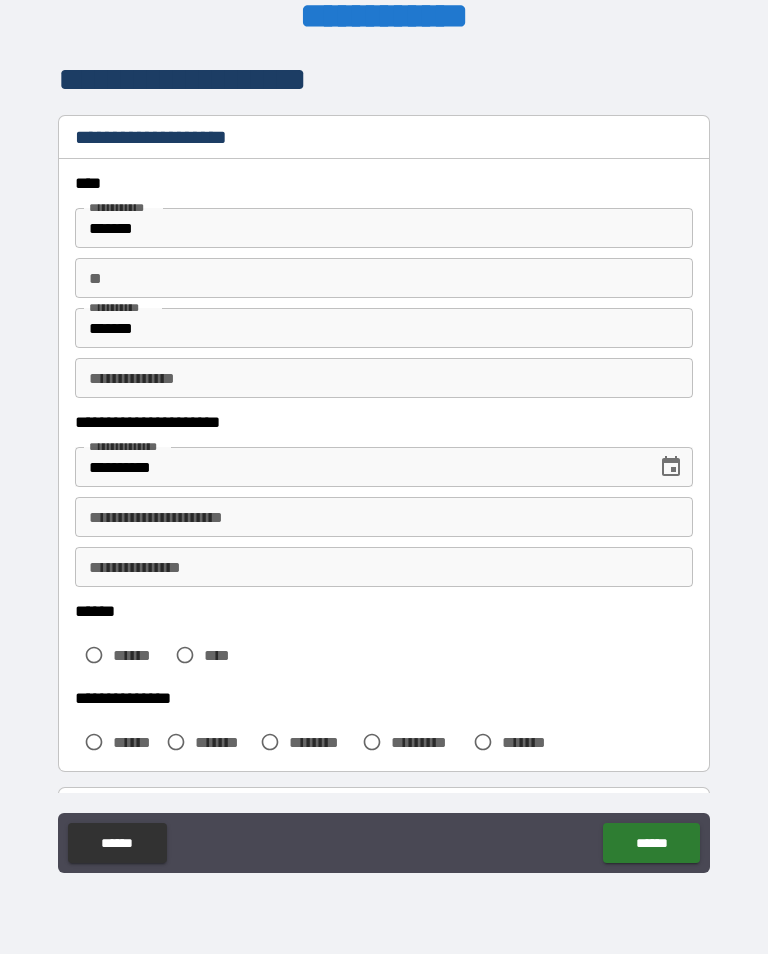 click on "*******" at bounding box center [384, 228] 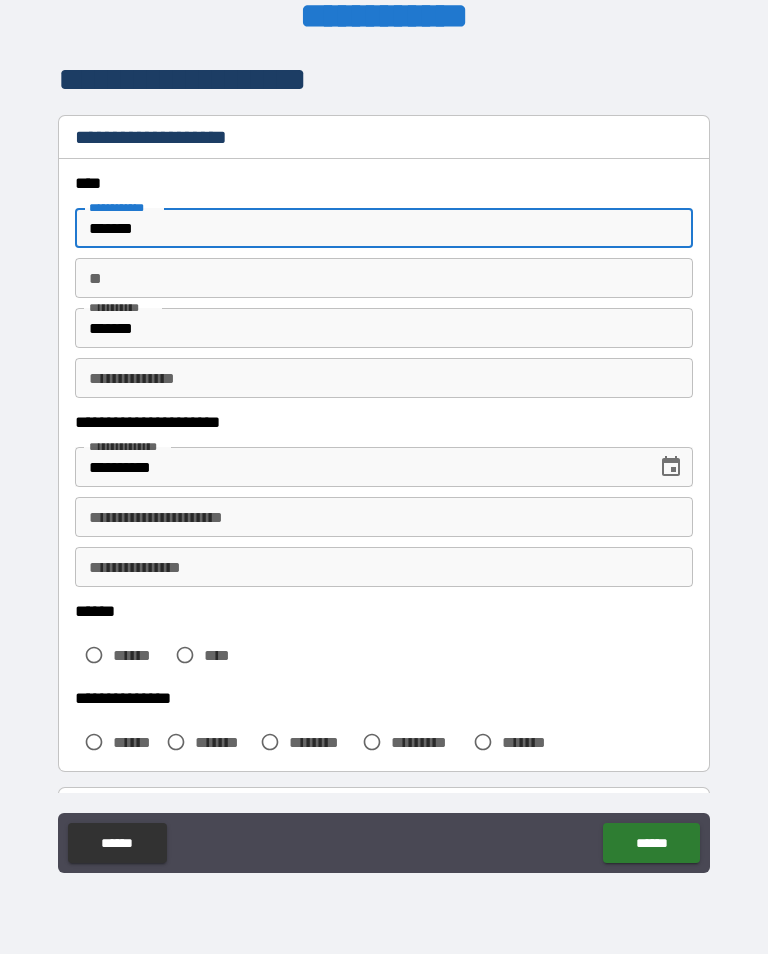 type on "*******" 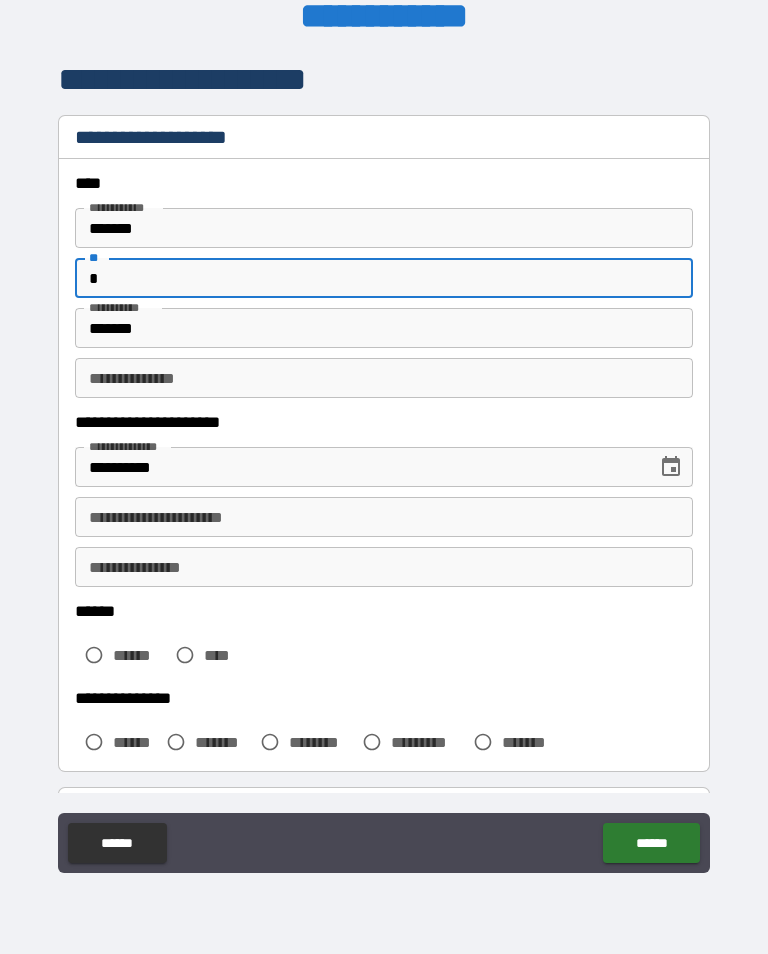 type on "*" 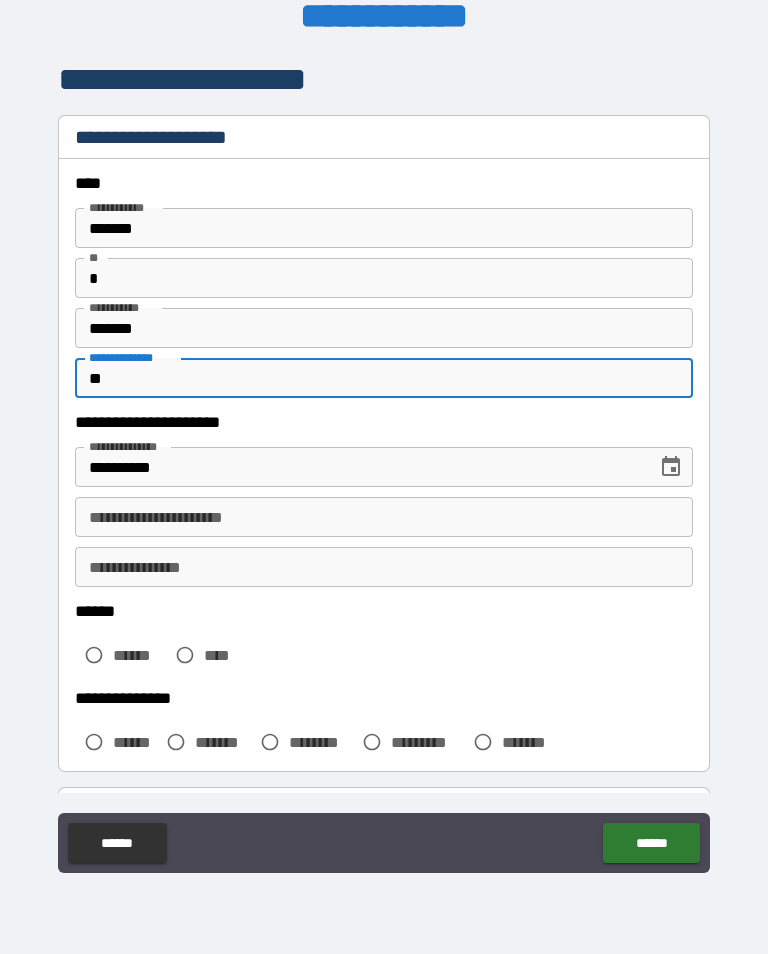 type on "*" 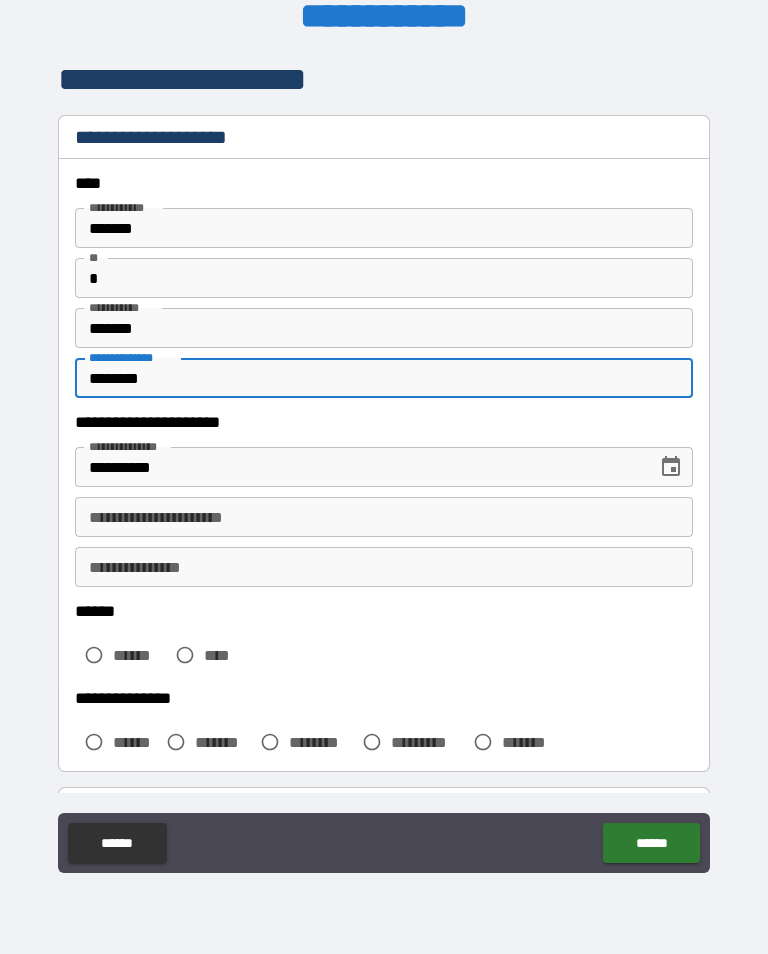 type on "*******" 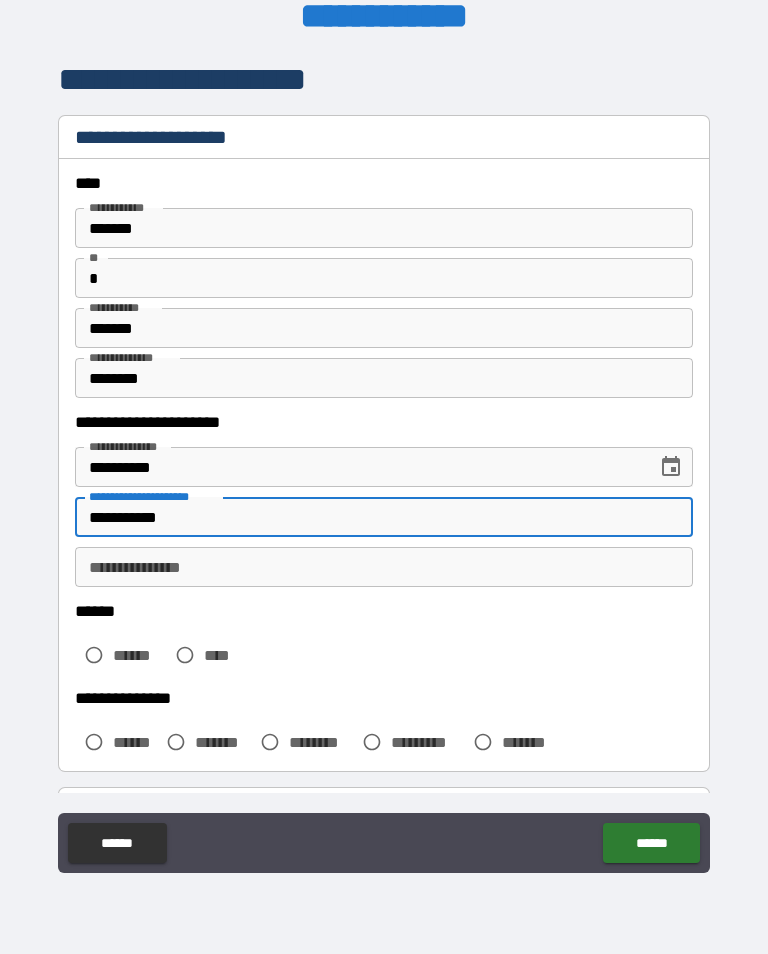 type on "**********" 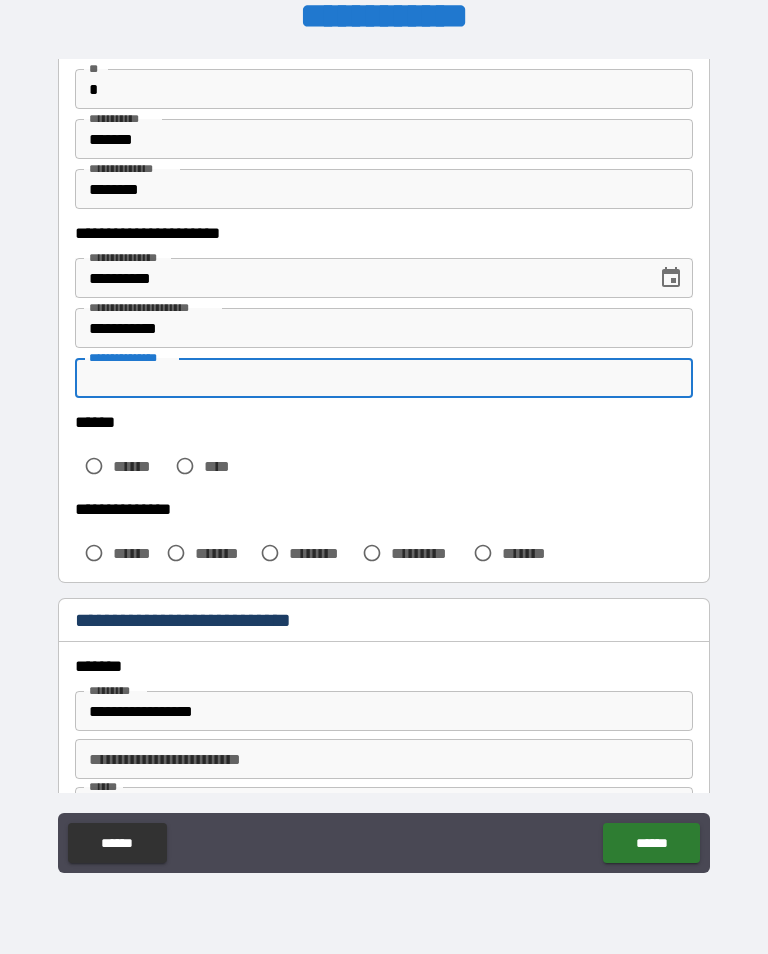 scroll, scrollTop: 201, scrollLeft: 0, axis: vertical 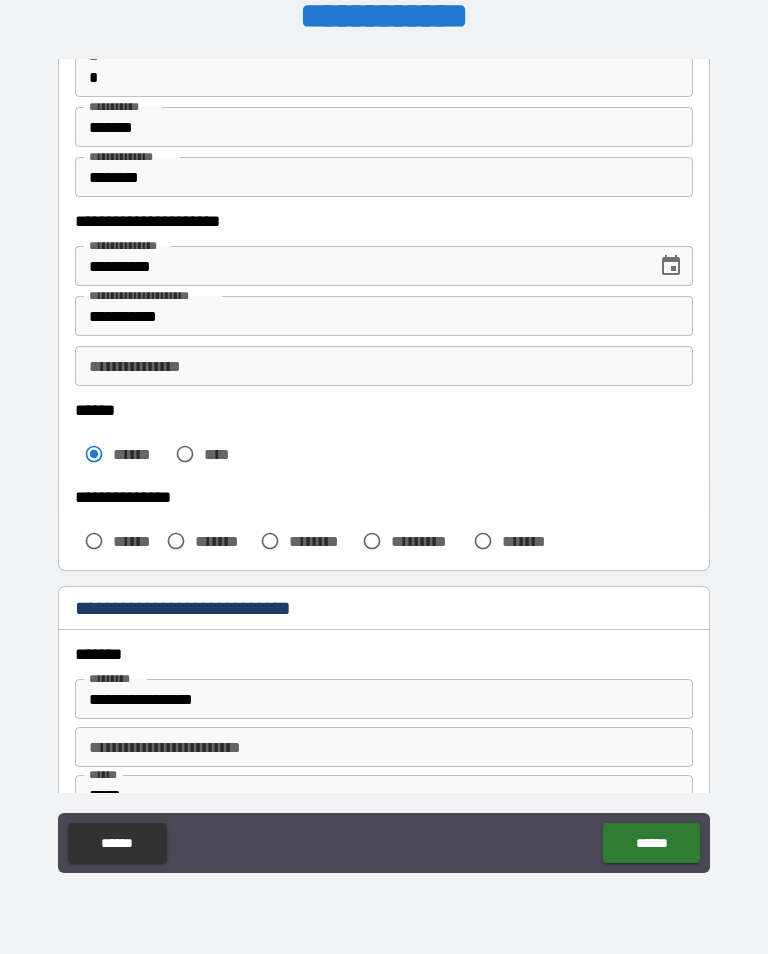 click on "**********" at bounding box center [384, 366] 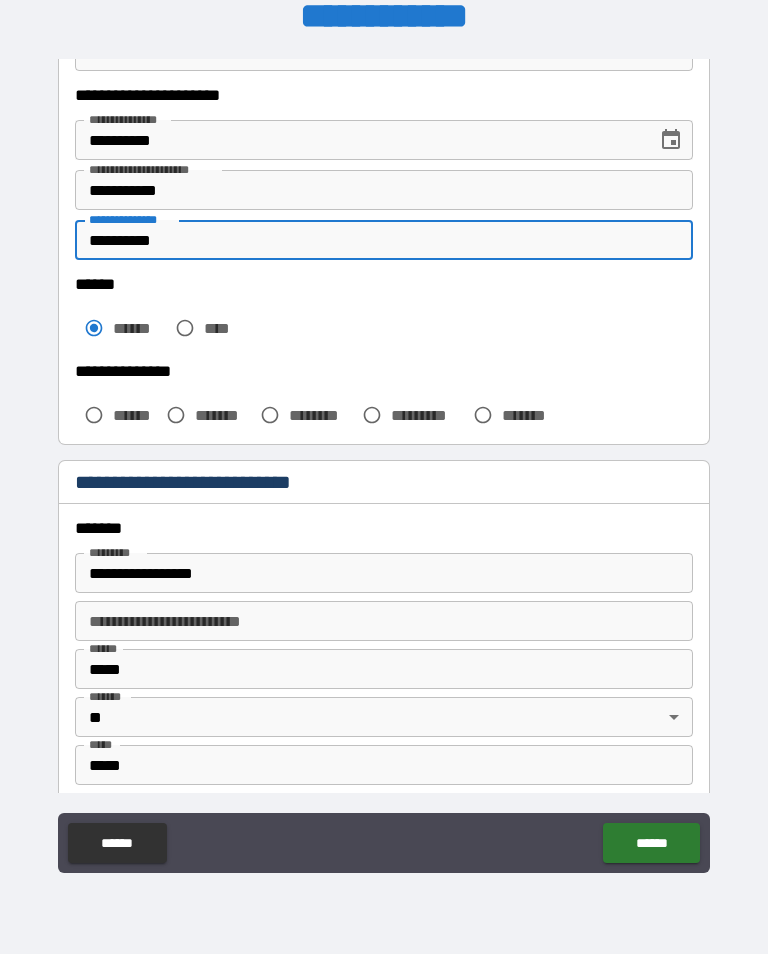 scroll, scrollTop: 340, scrollLeft: 0, axis: vertical 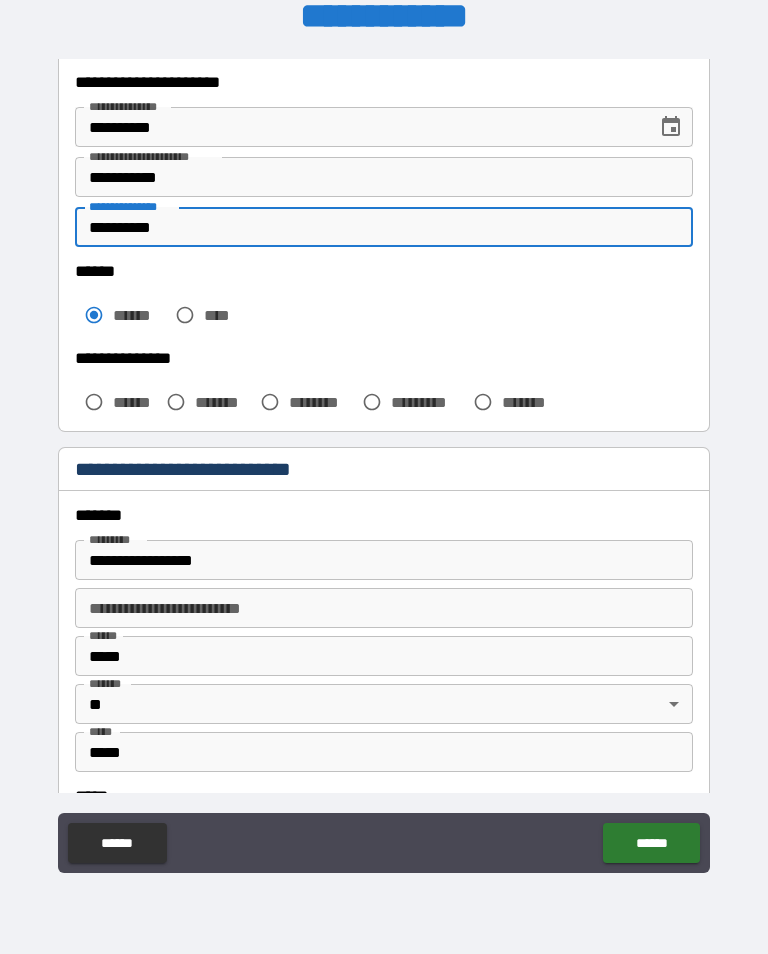 type on "**********" 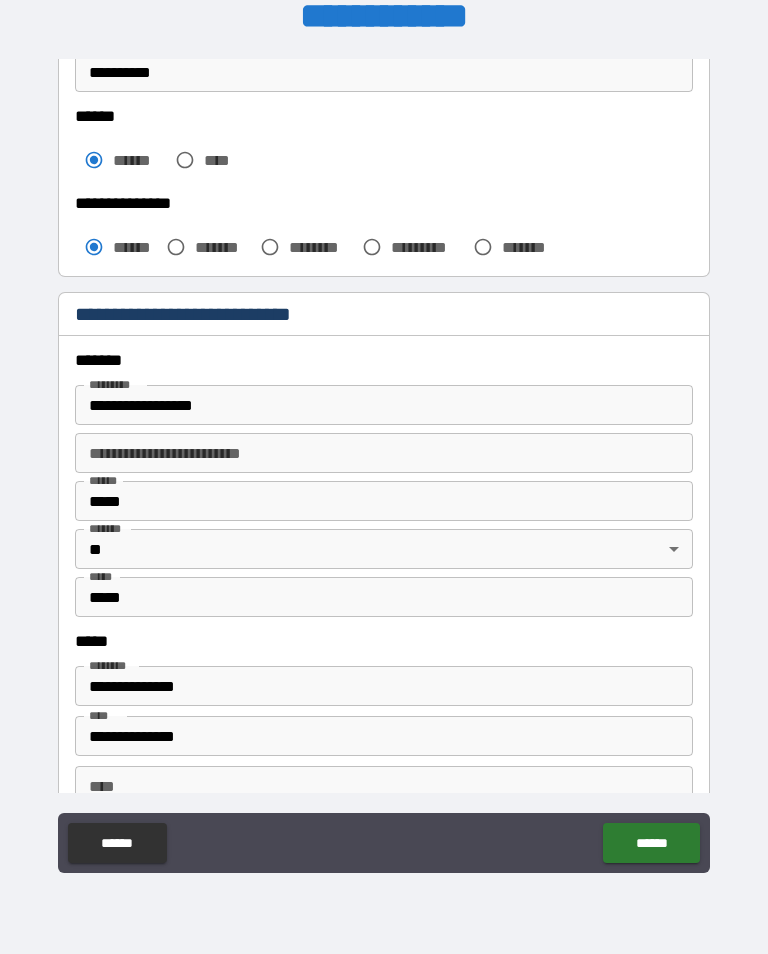 scroll, scrollTop: 497, scrollLeft: 0, axis: vertical 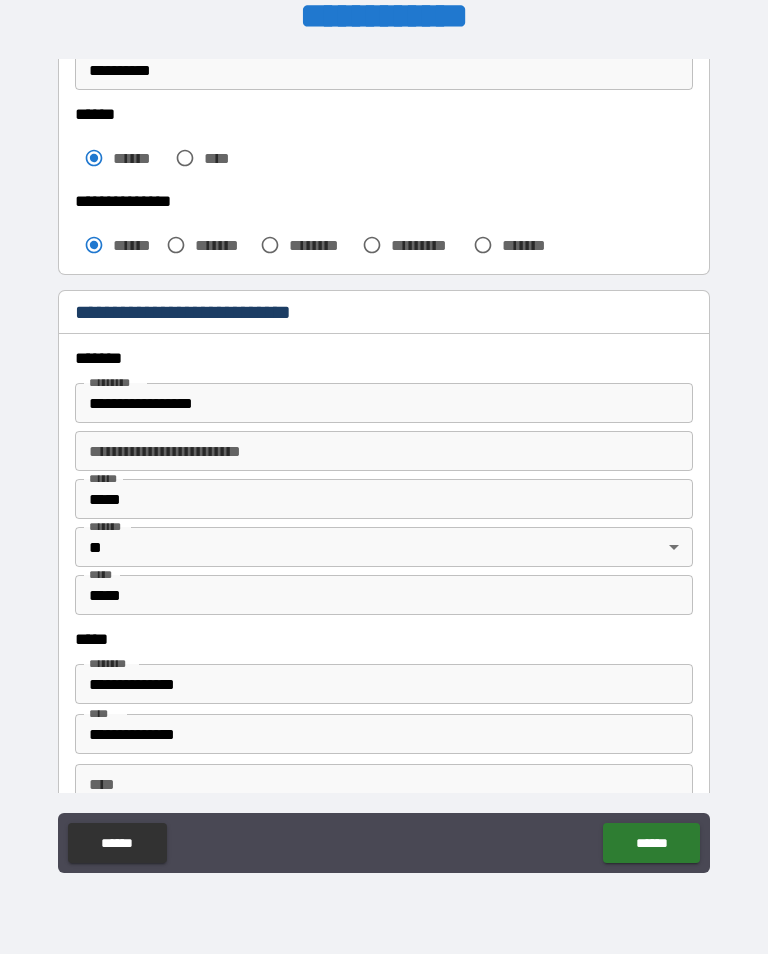 click on "**********" at bounding box center [384, 403] 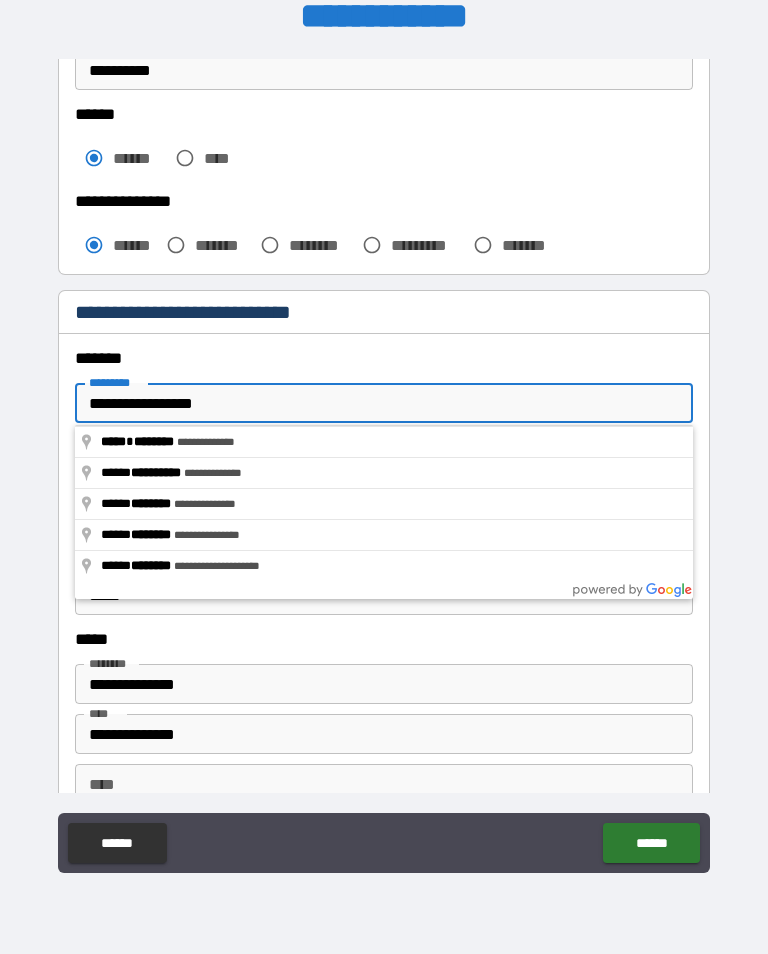 click on "**********" at bounding box center [384, 403] 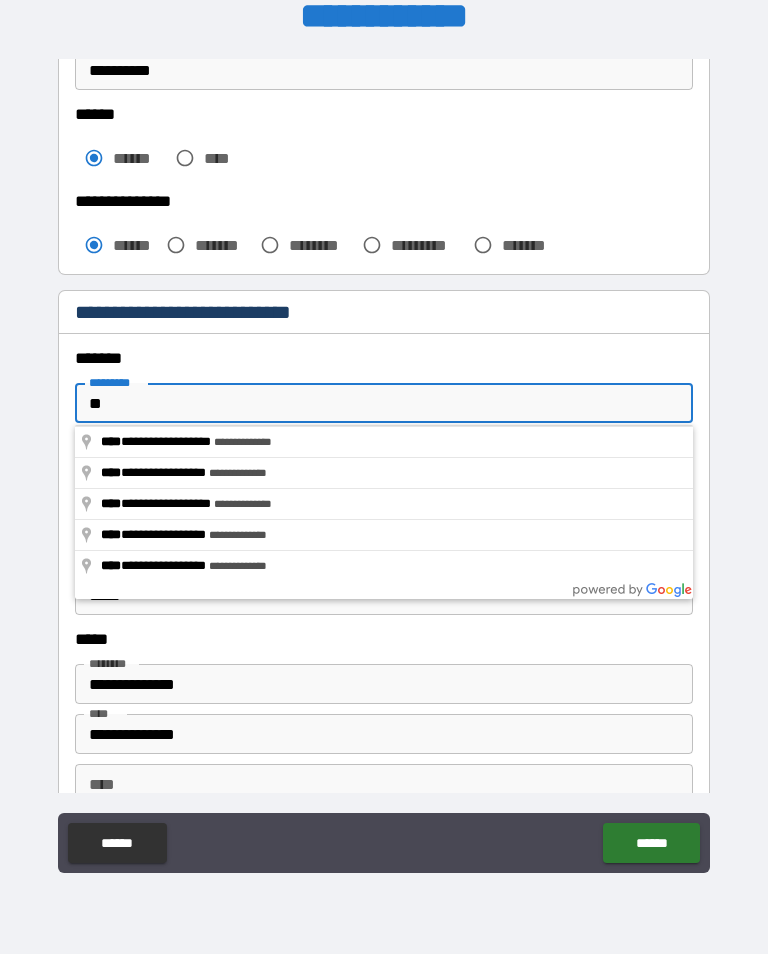 type on "*" 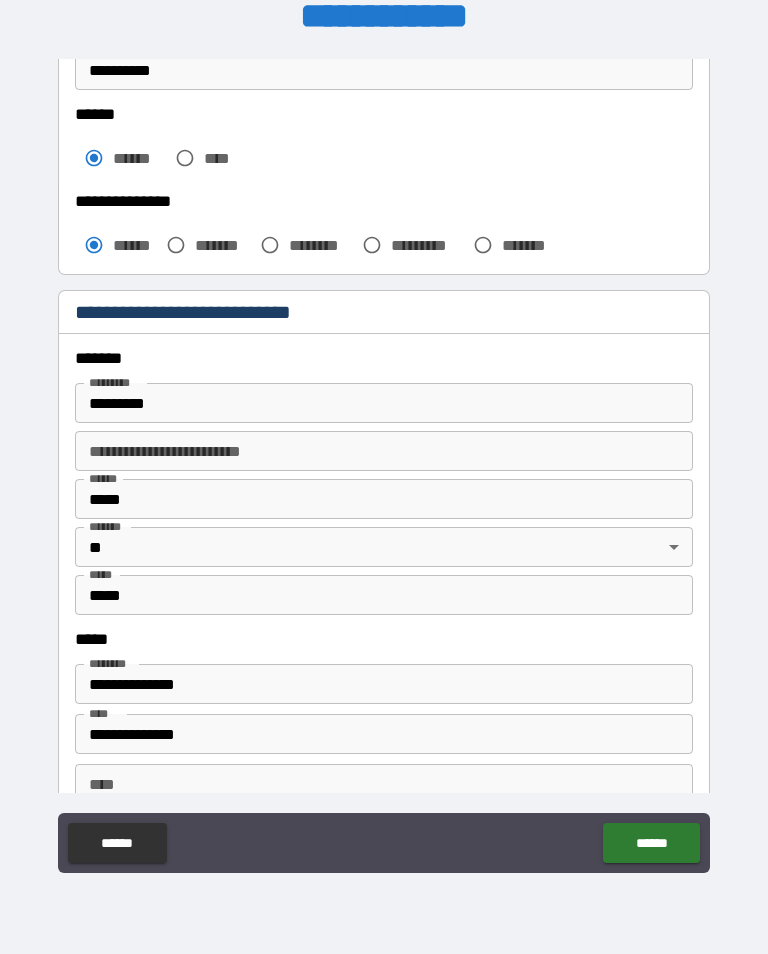 type on "**********" 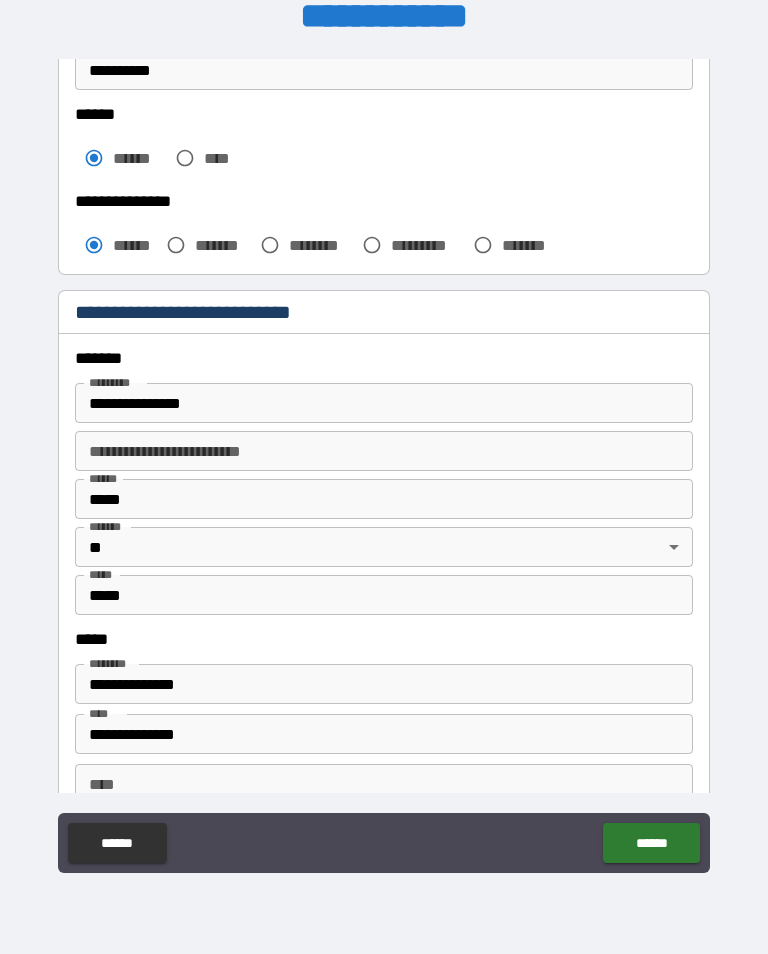type on "********" 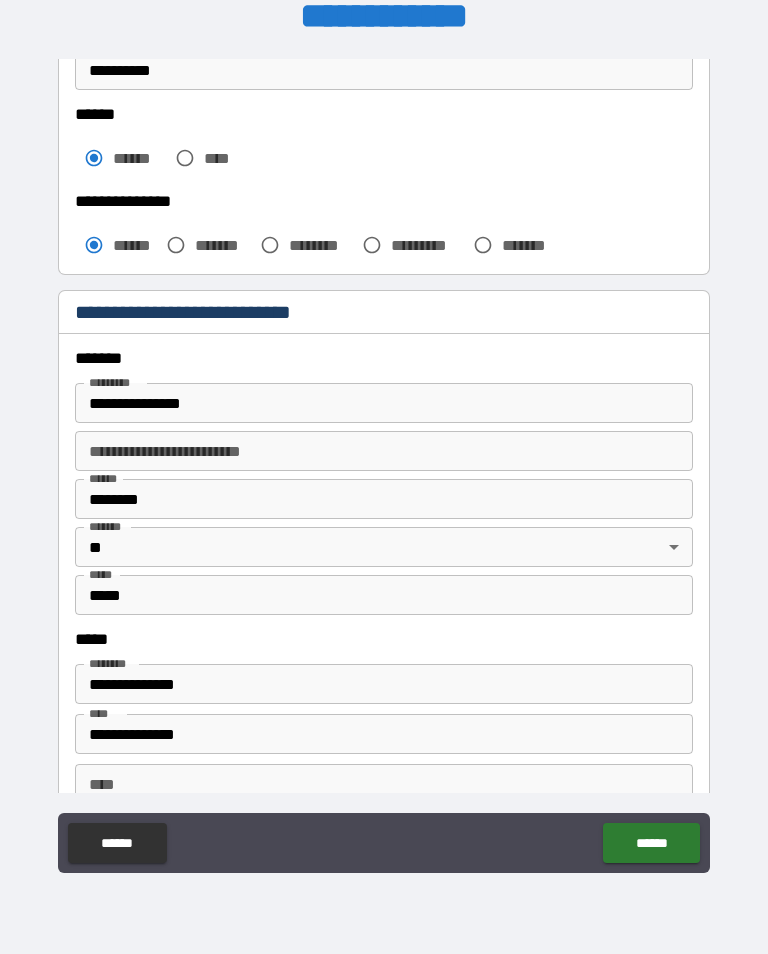 click on "**********" at bounding box center (384, 684) 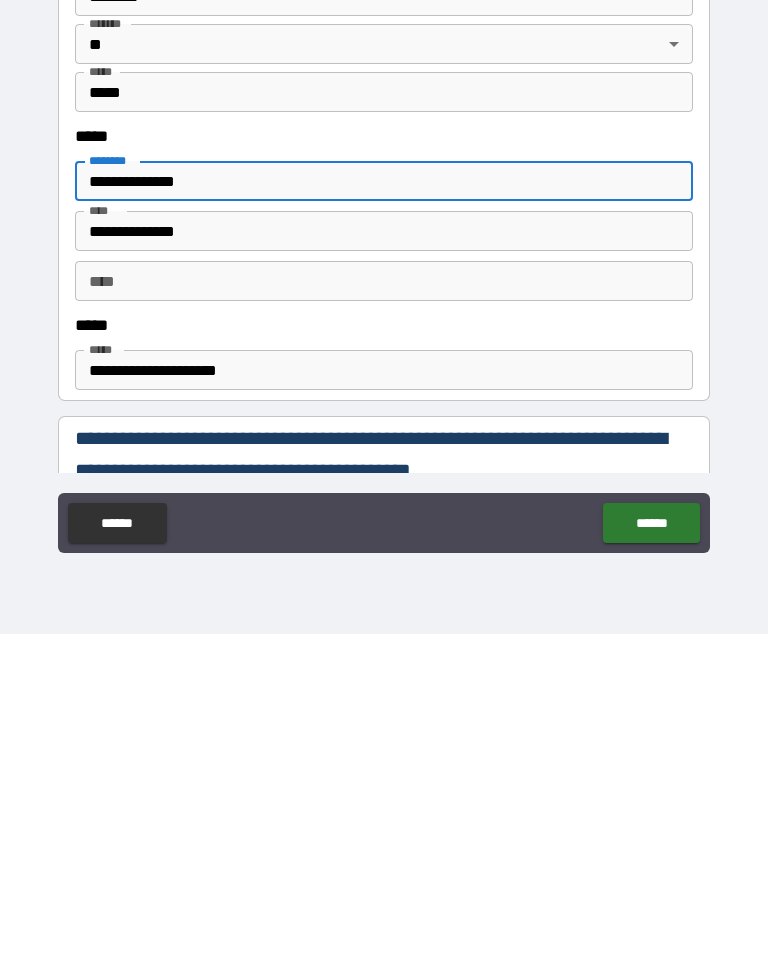 scroll, scrollTop: 691, scrollLeft: 0, axis: vertical 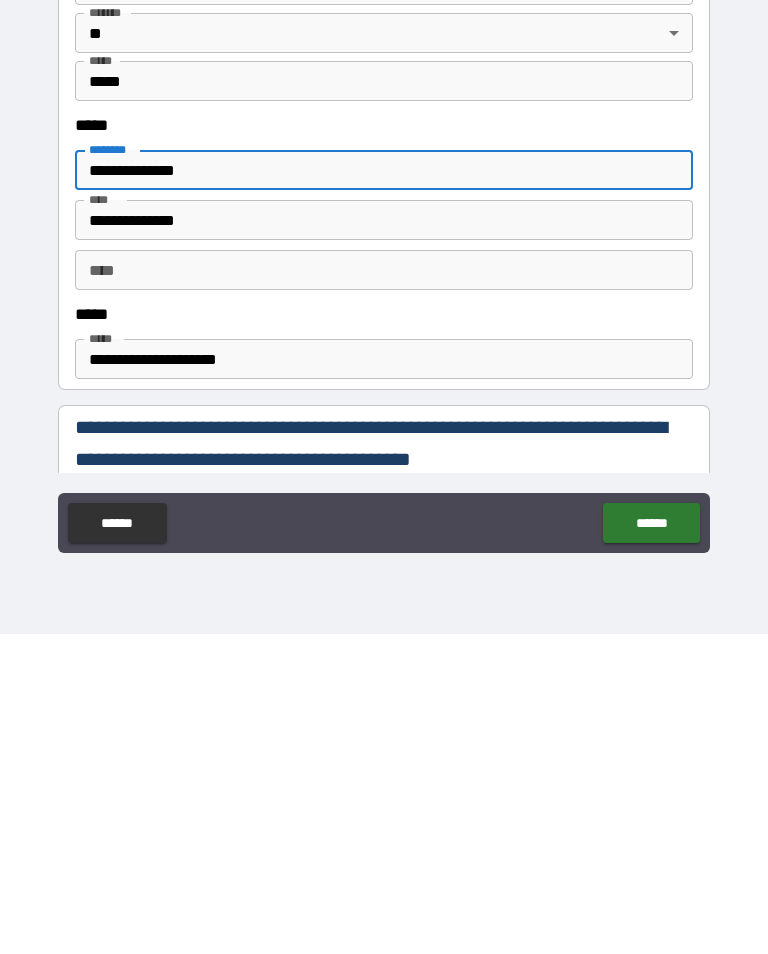 click on "**********" at bounding box center (384, 540) 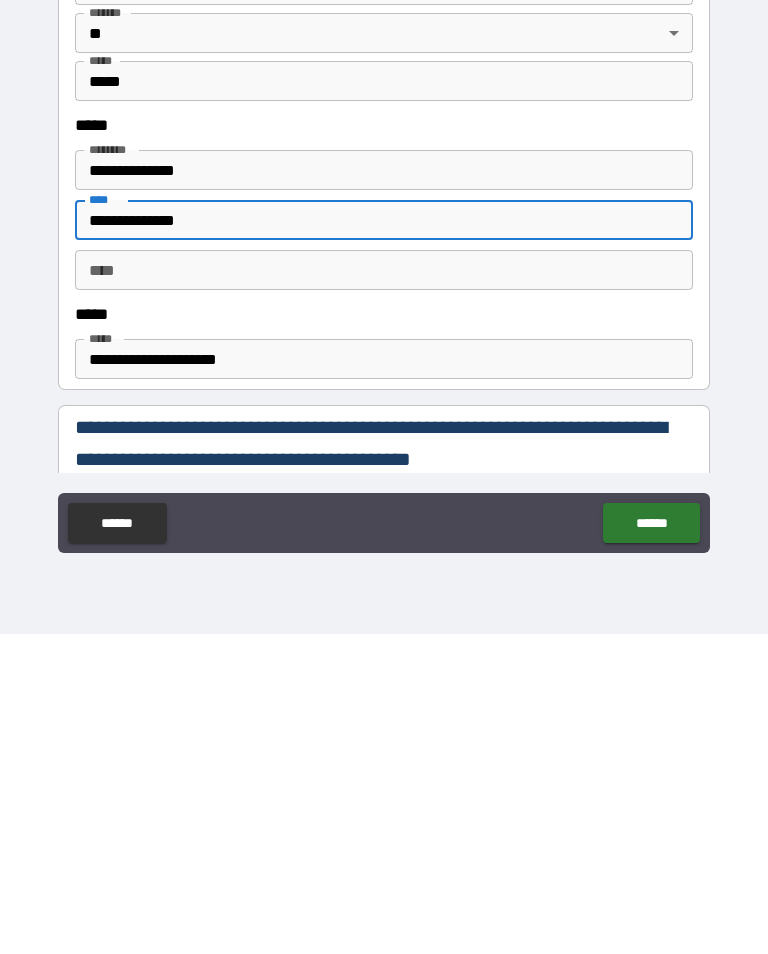 click on "**********" at bounding box center (384, 679) 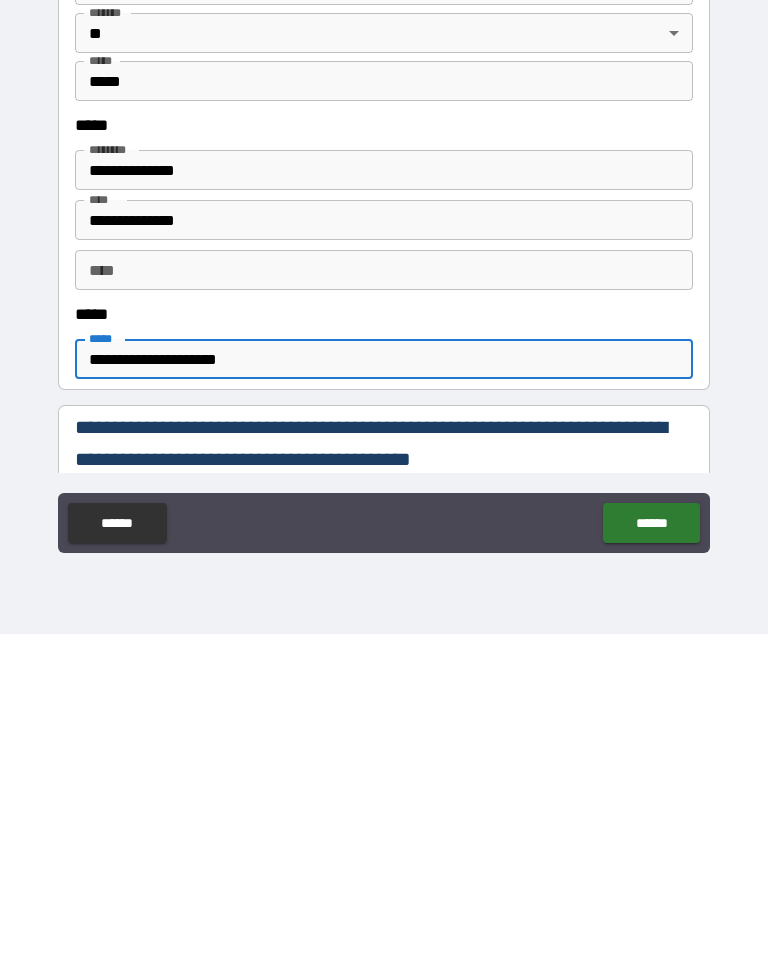 click on "**********" at bounding box center (384, 679) 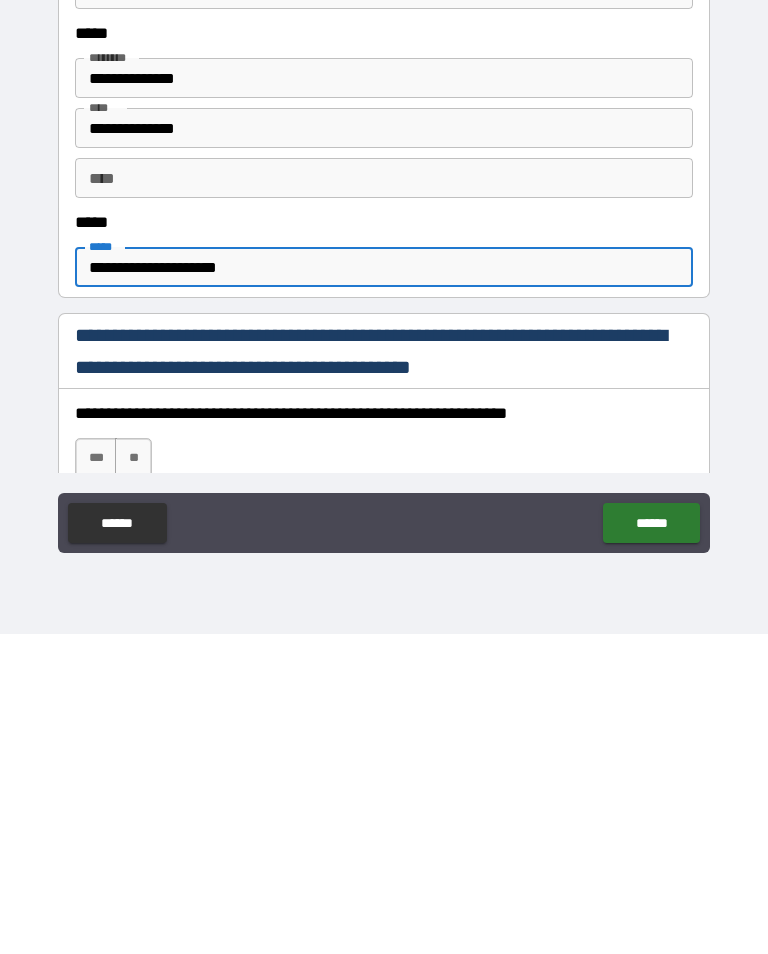 scroll, scrollTop: 821, scrollLeft: 0, axis: vertical 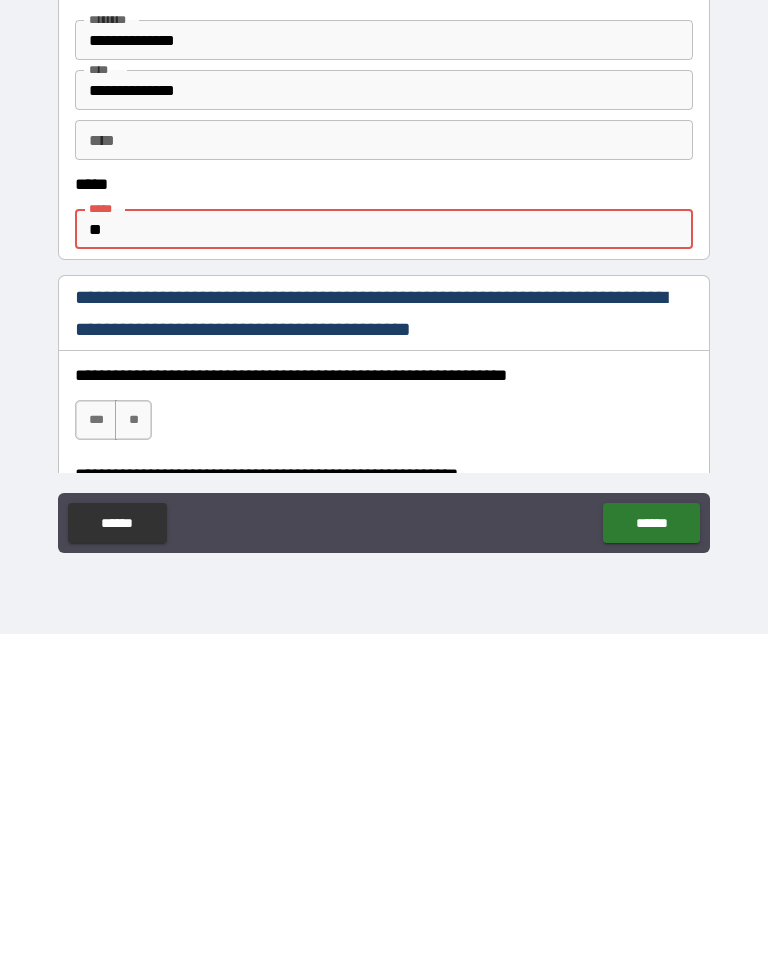 type on "*" 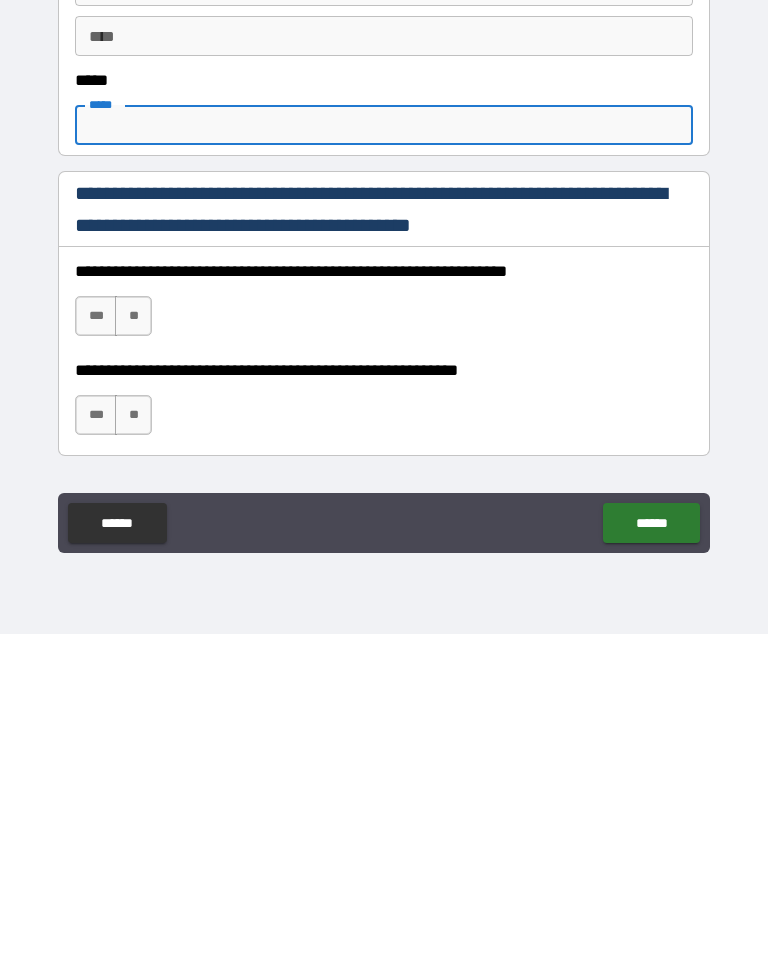 scroll, scrollTop: 927, scrollLeft: 0, axis: vertical 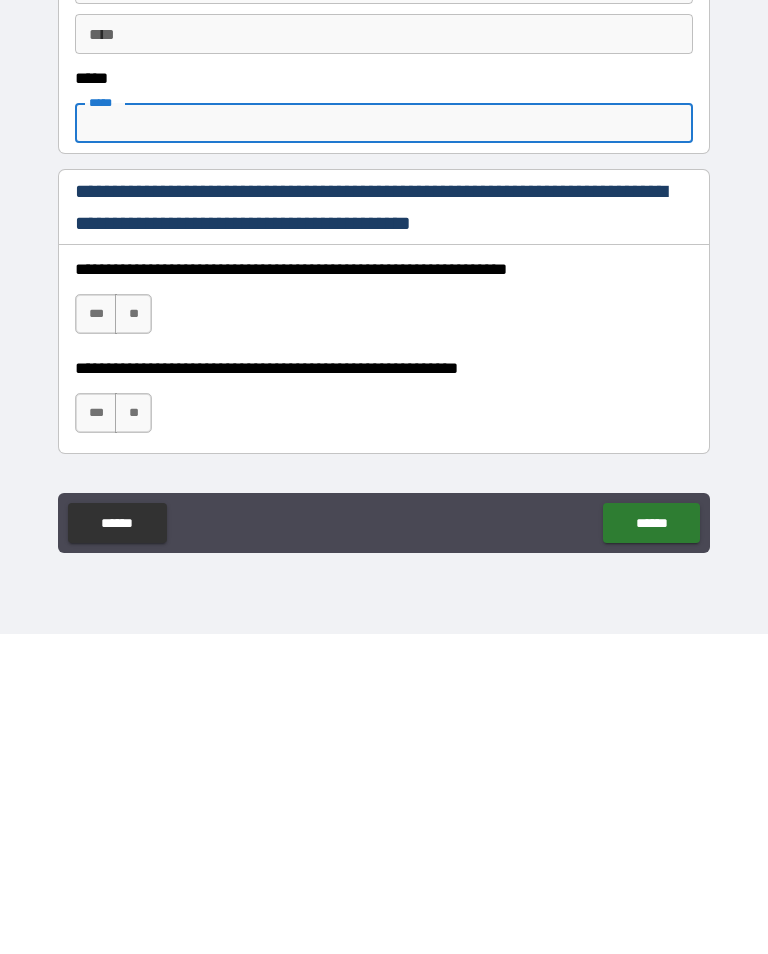 type 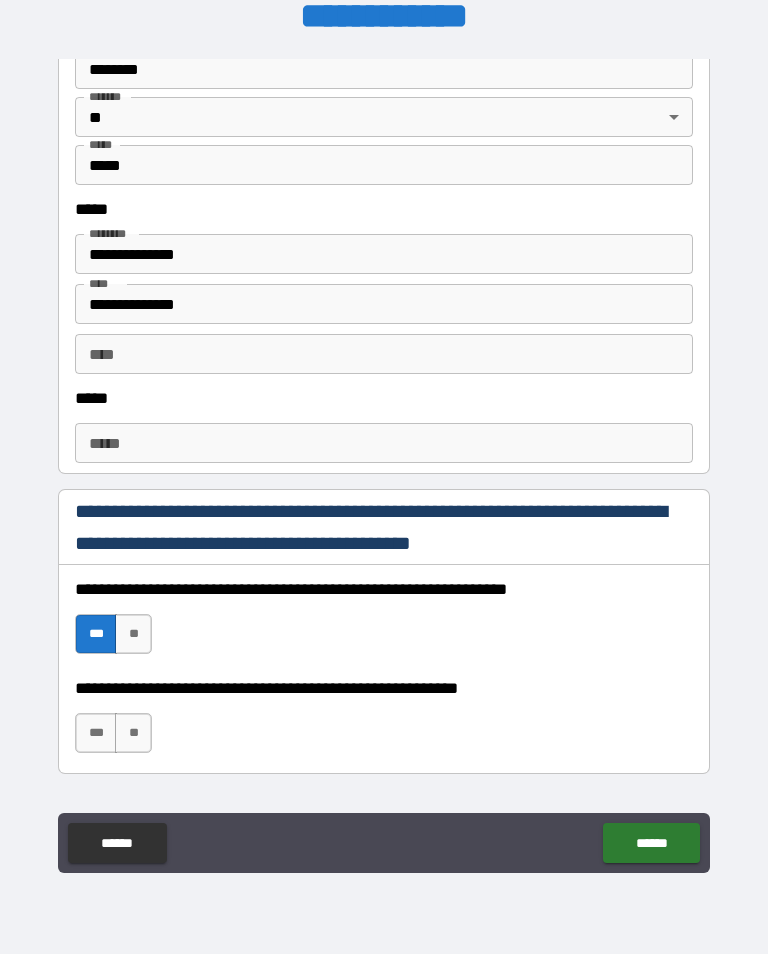 click on "**" at bounding box center [133, 733] 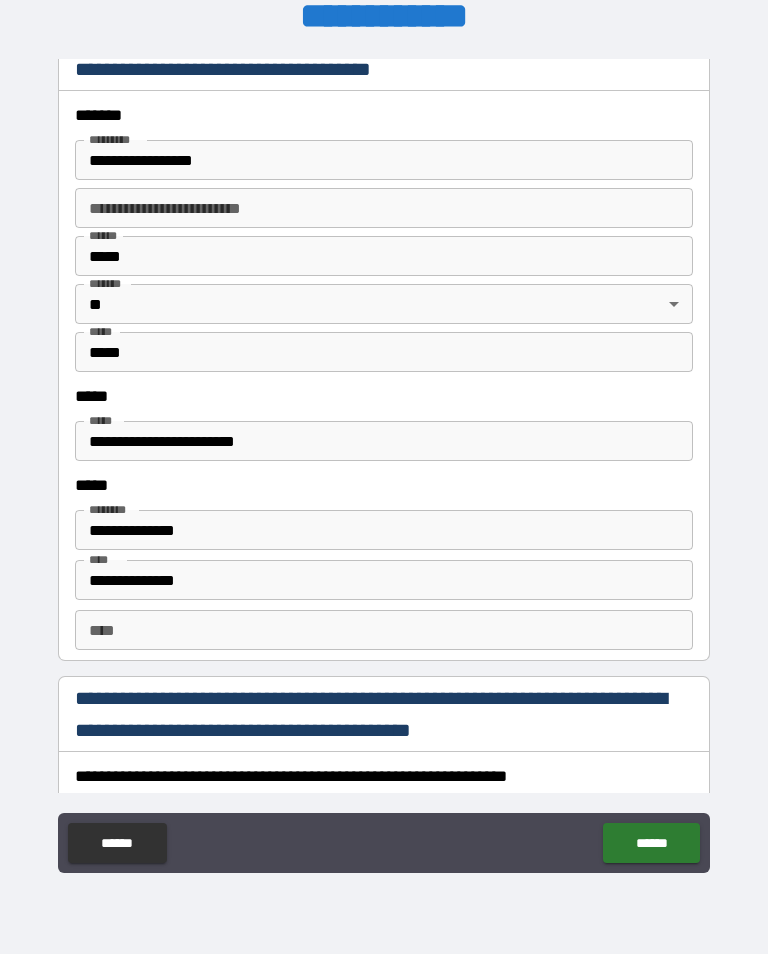 scroll, scrollTop: 2380, scrollLeft: 0, axis: vertical 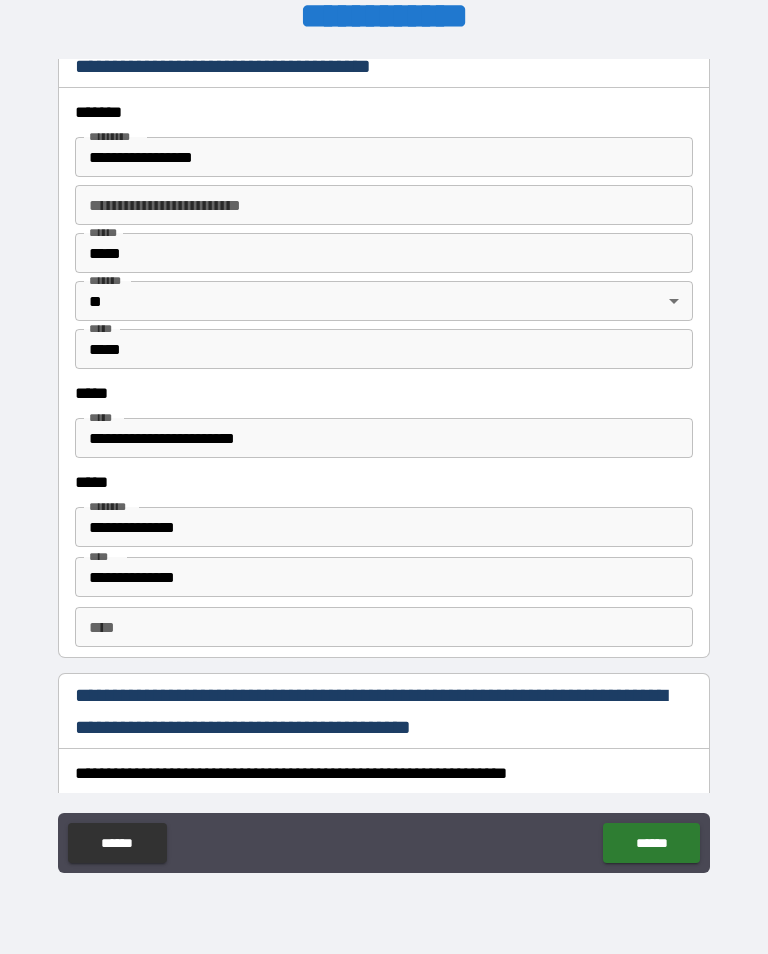 click on "**********" at bounding box center (384, 527) 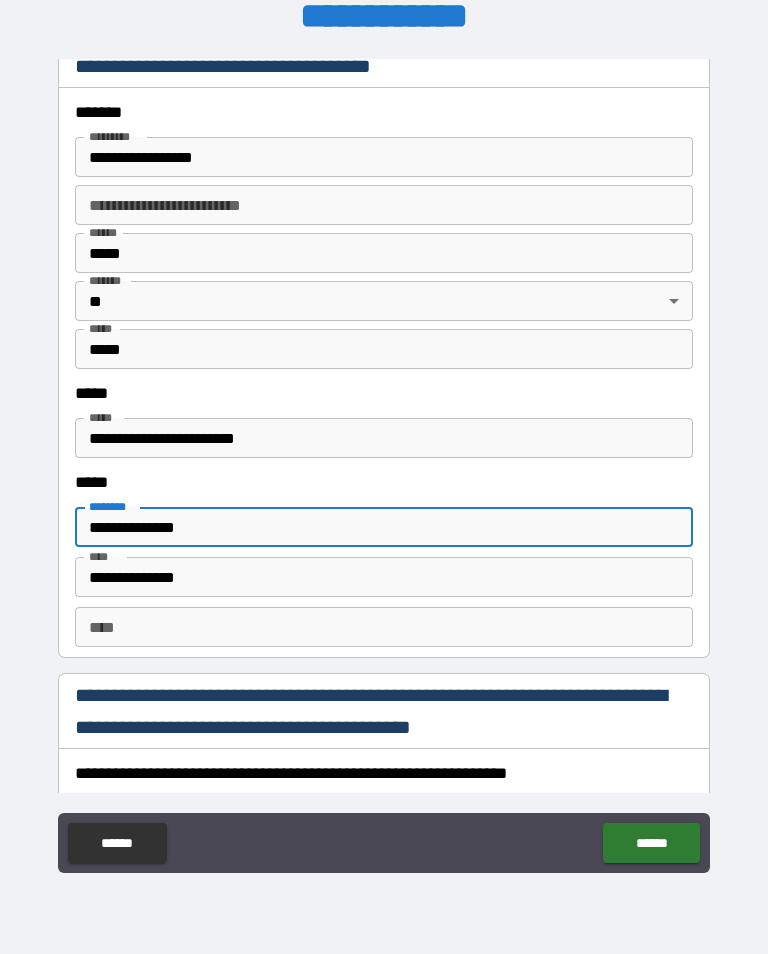 click on "**********" at bounding box center (384, 562) 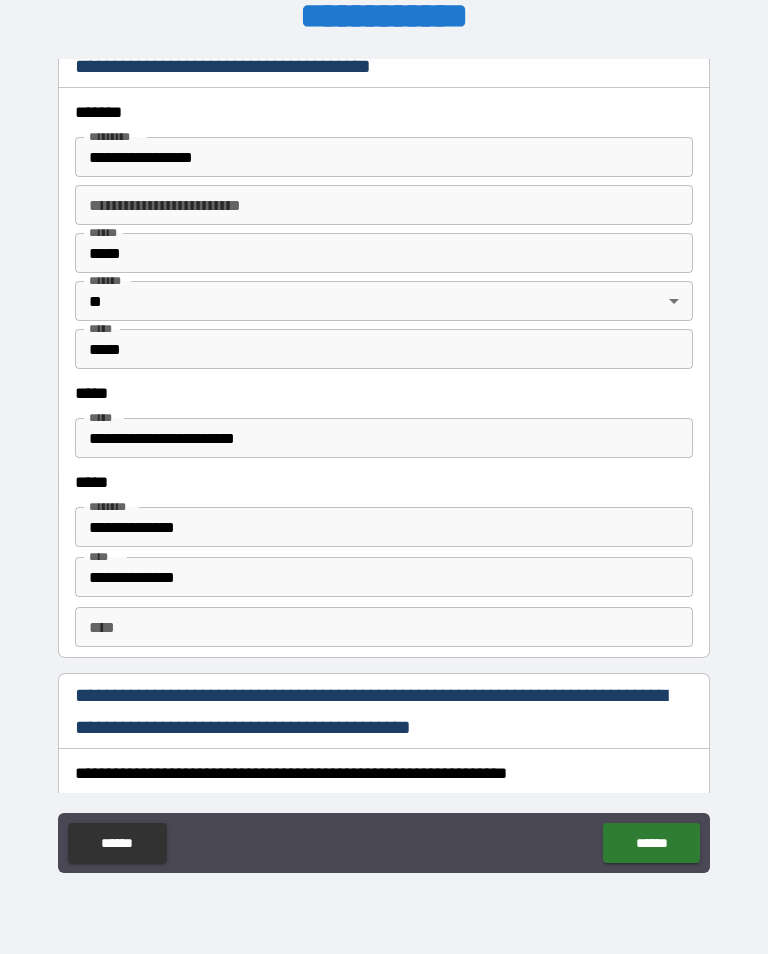 click on "**********" at bounding box center (384, 527) 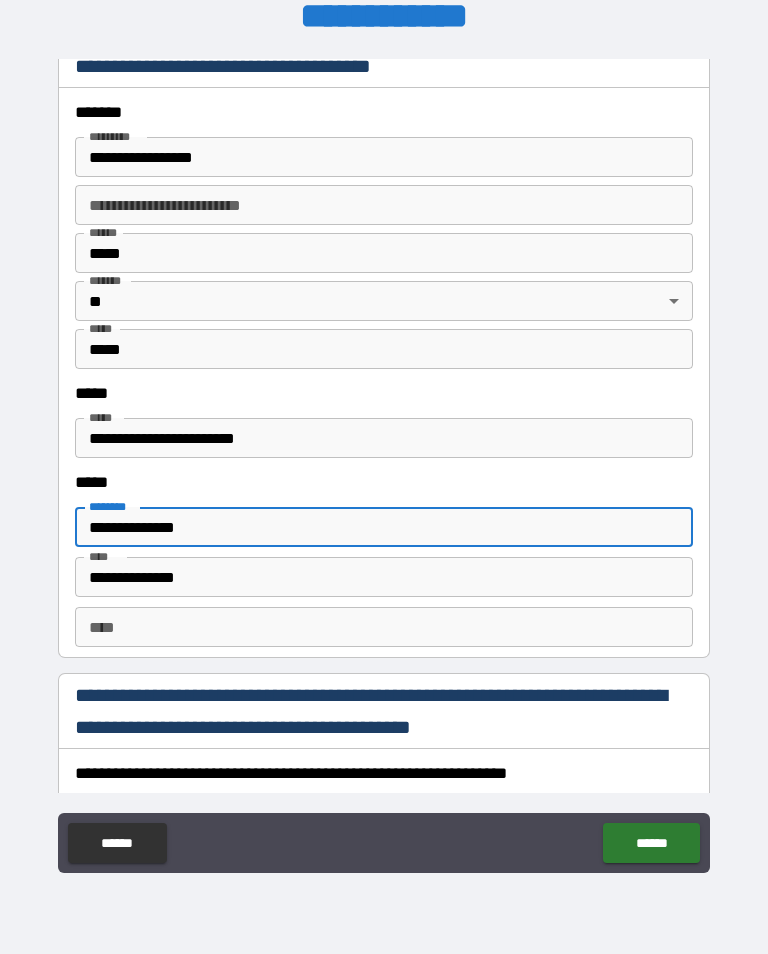 click on "**********" at bounding box center [384, 527] 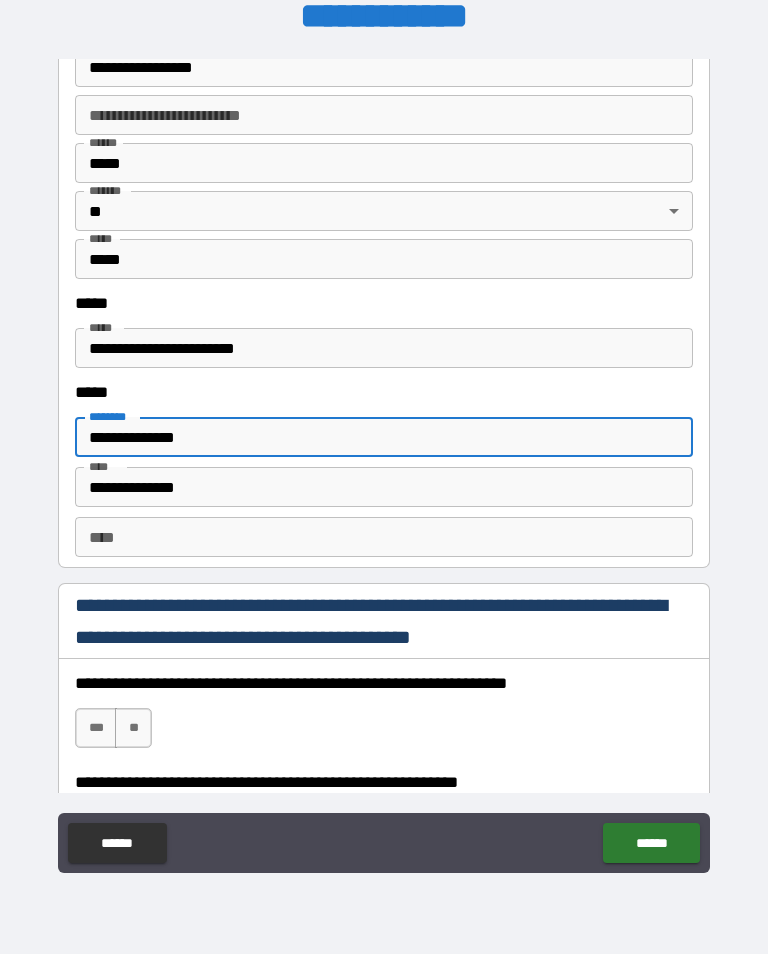 scroll, scrollTop: 2476, scrollLeft: 0, axis: vertical 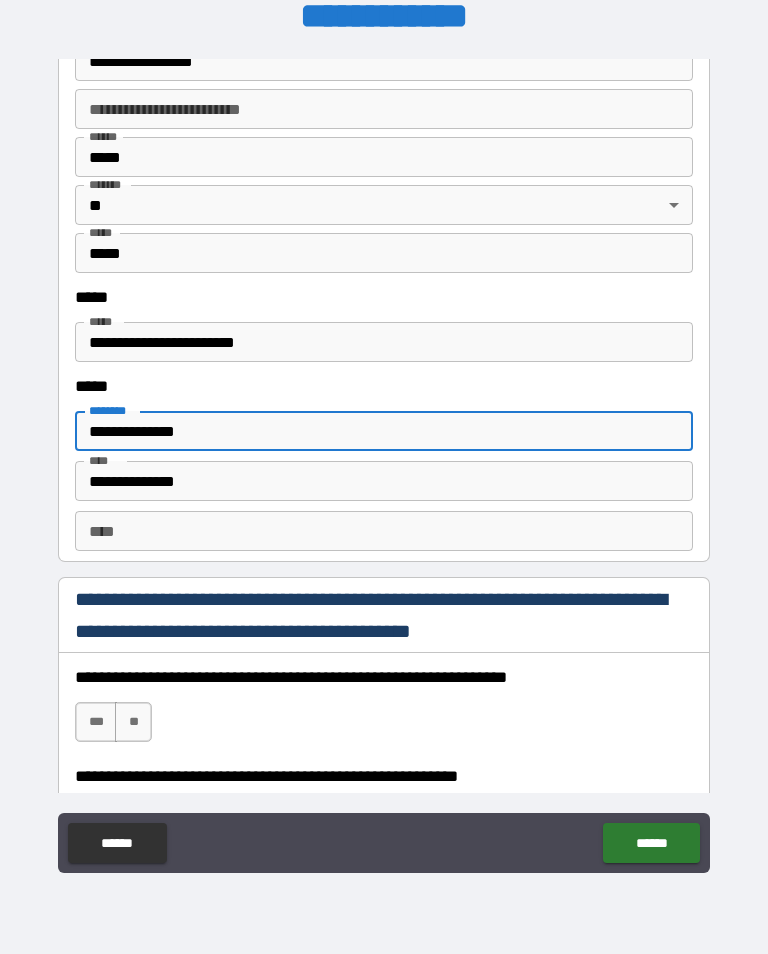 type on "**********" 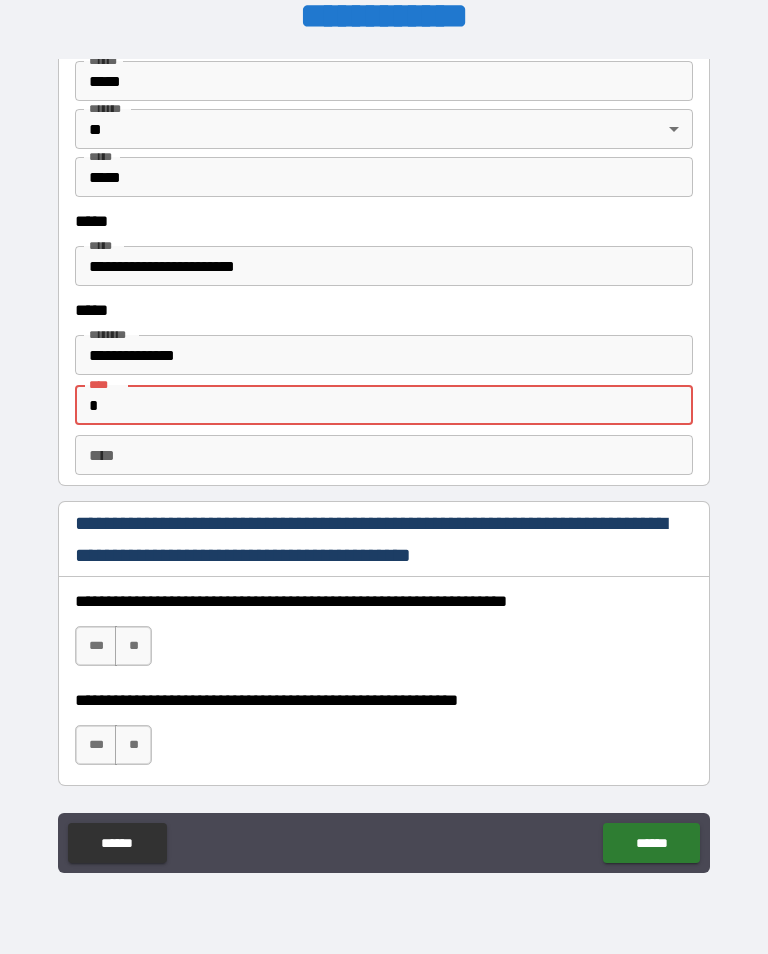 scroll, scrollTop: 2557, scrollLeft: 0, axis: vertical 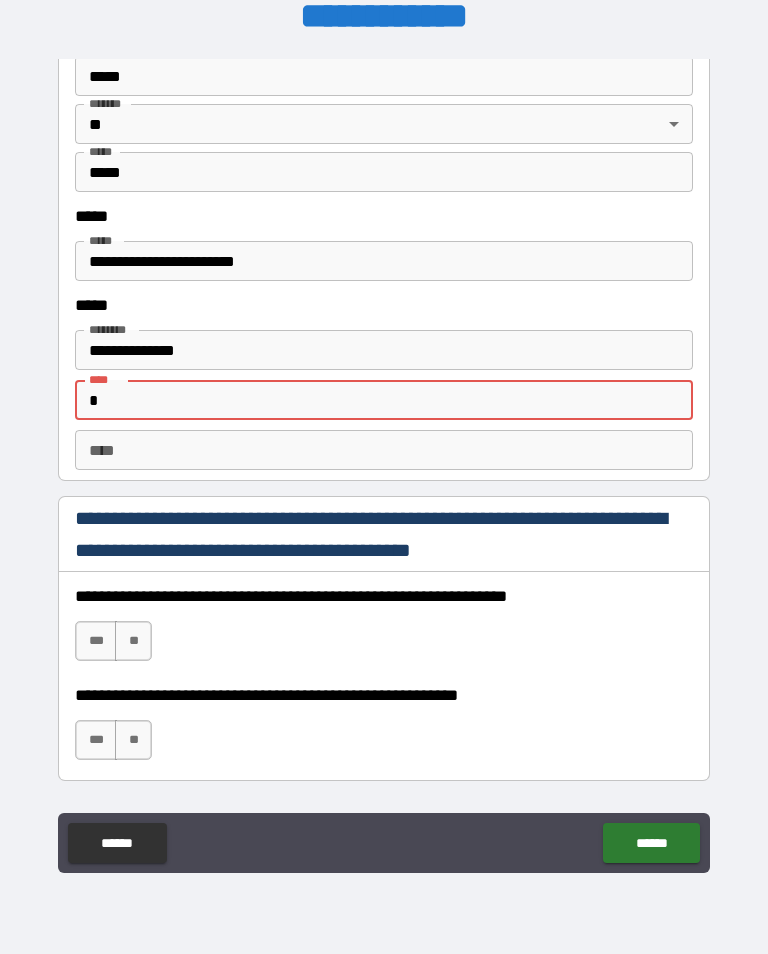 type on "*" 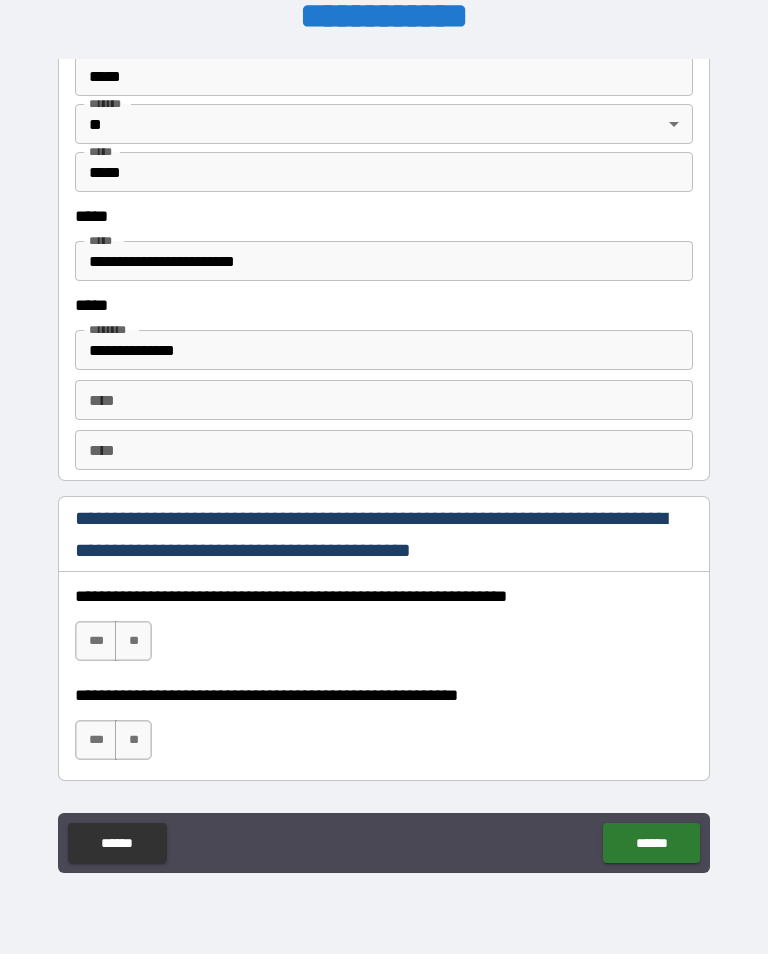 click on "****" at bounding box center (384, 450) 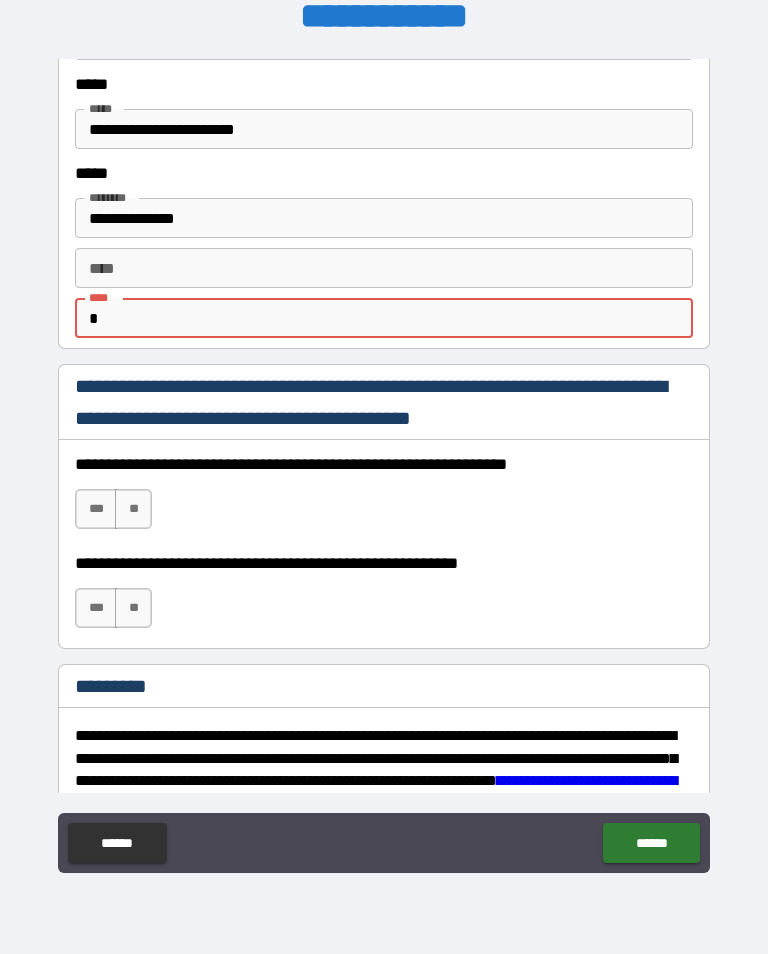 scroll, scrollTop: 2711, scrollLeft: 0, axis: vertical 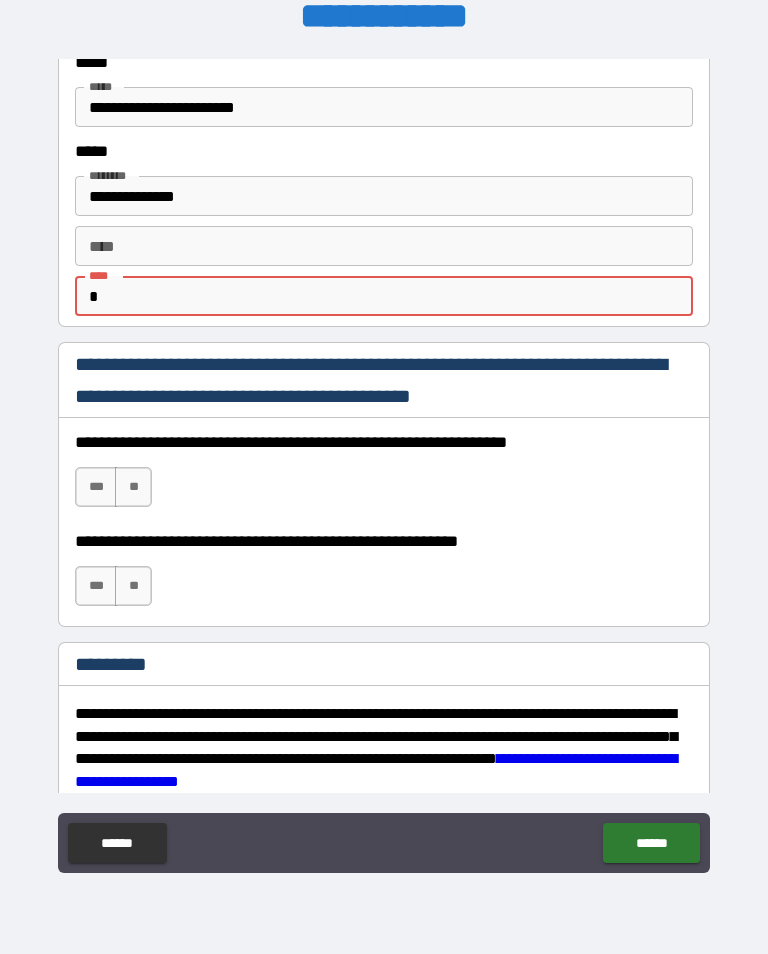 click on "***" at bounding box center [96, 487] 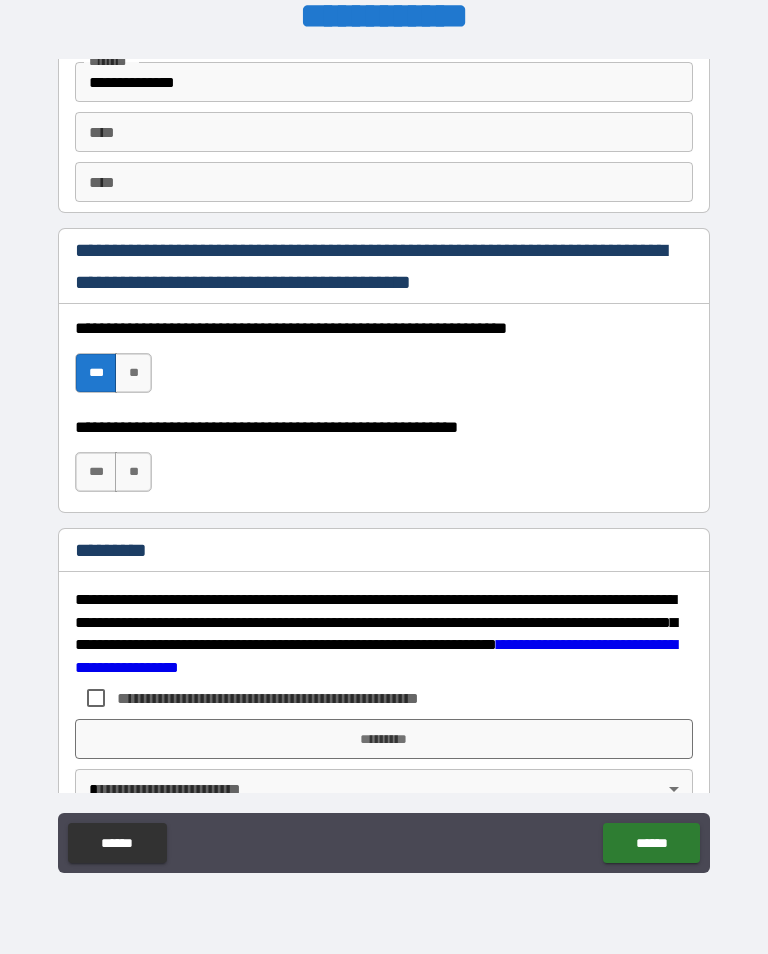 scroll, scrollTop: 2828, scrollLeft: 0, axis: vertical 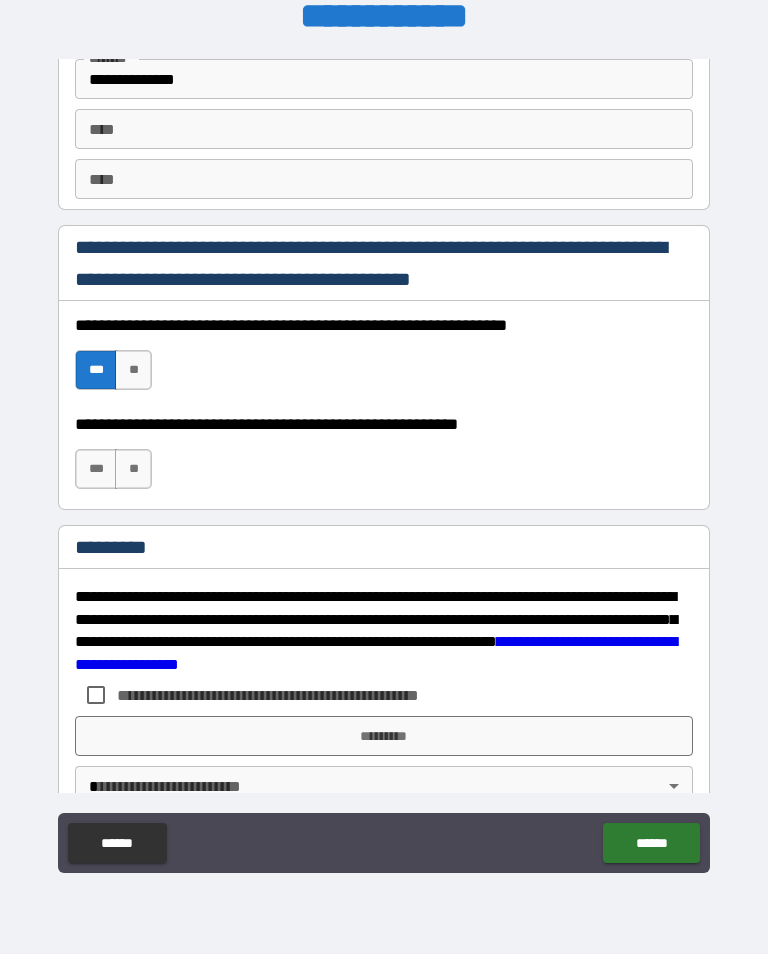 click on "***" at bounding box center [96, 469] 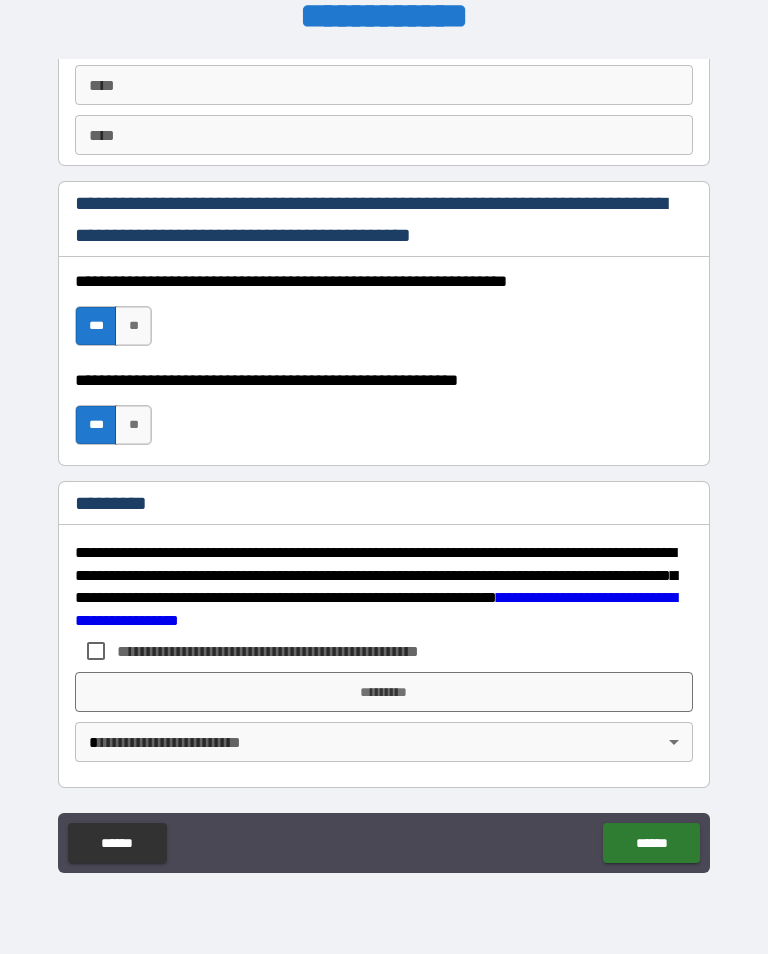 scroll, scrollTop: 2872, scrollLeft: 0, axis: vertical 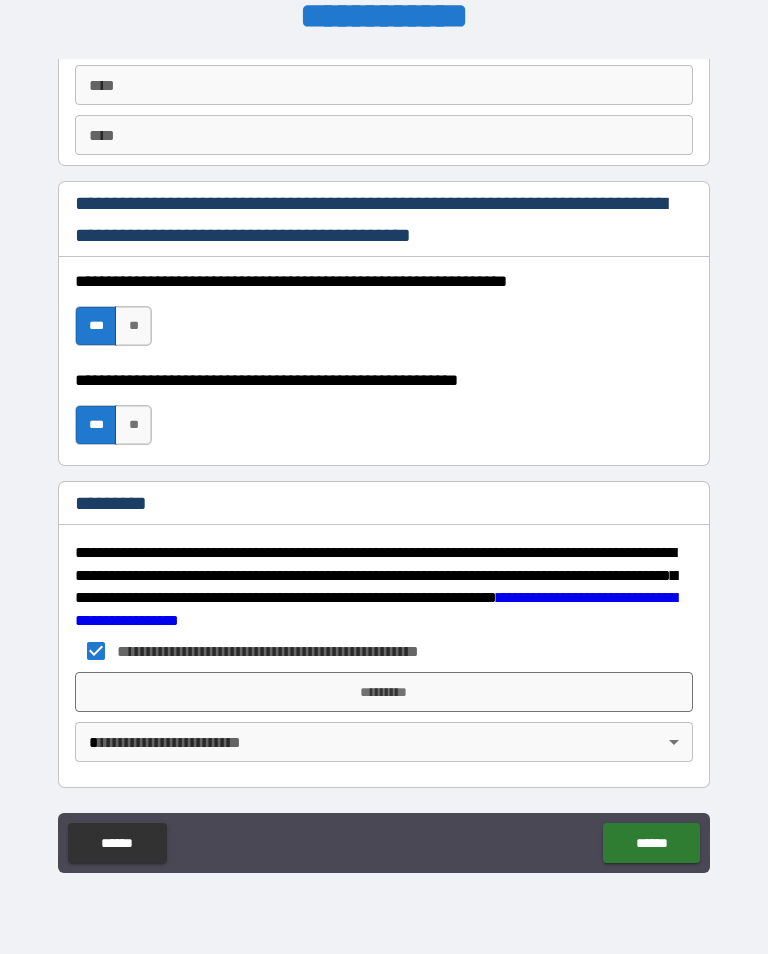click on "*********" at bounding box center [384, 692] 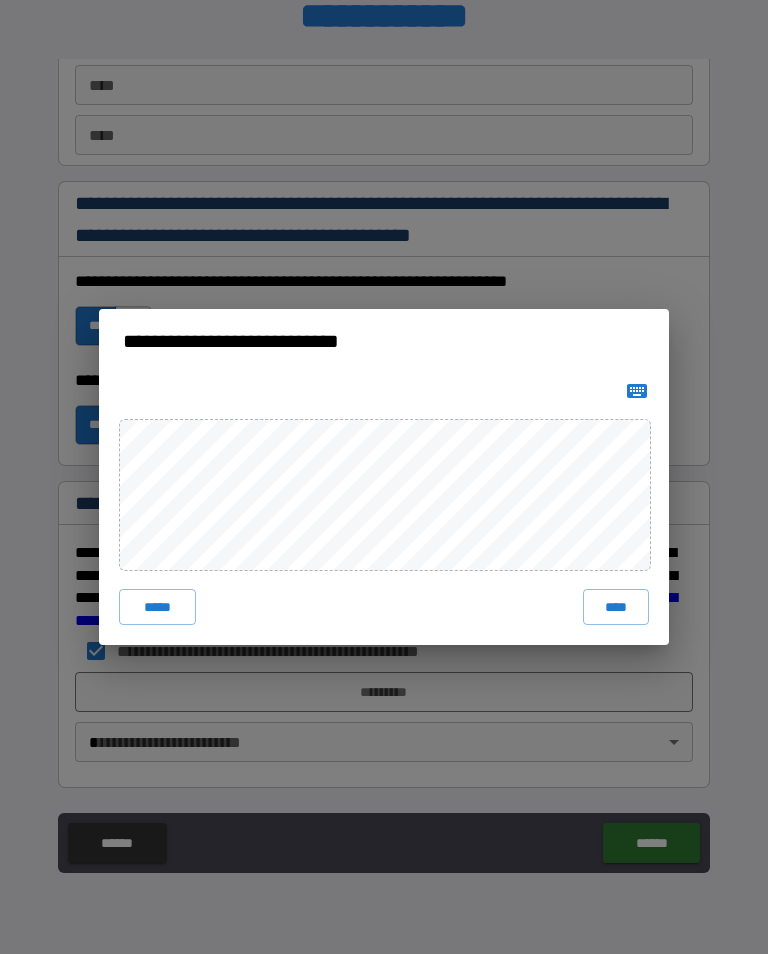 click on "****" at bounding box center [616, 607] 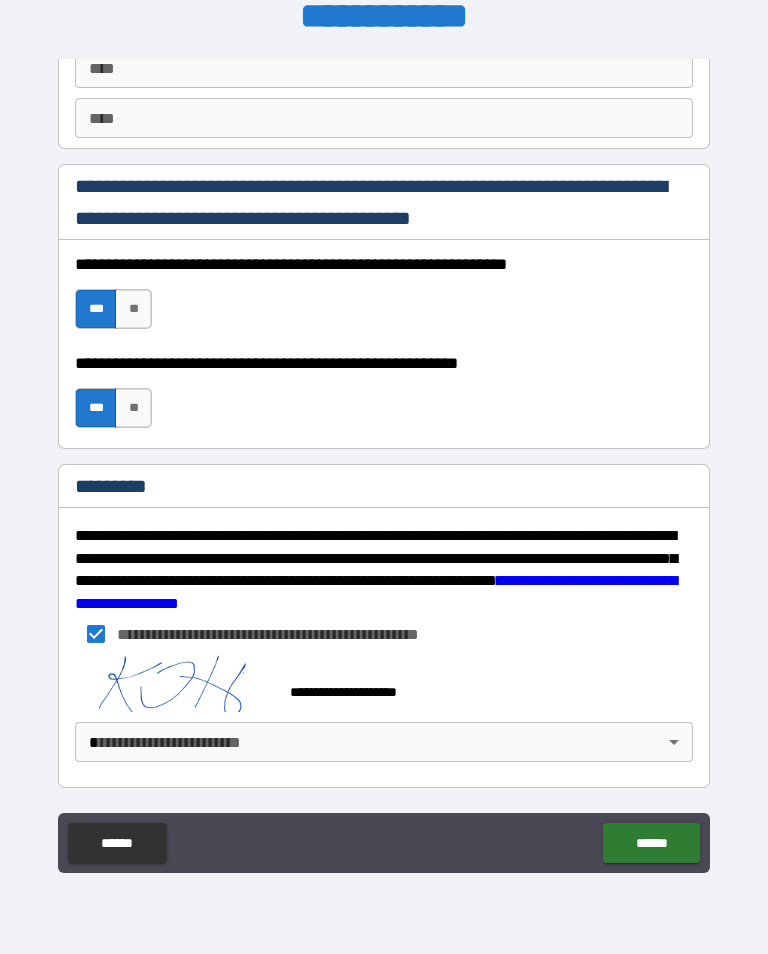 scroll, scrollTop: 2889, scrollLeft: 0, axis: vertical 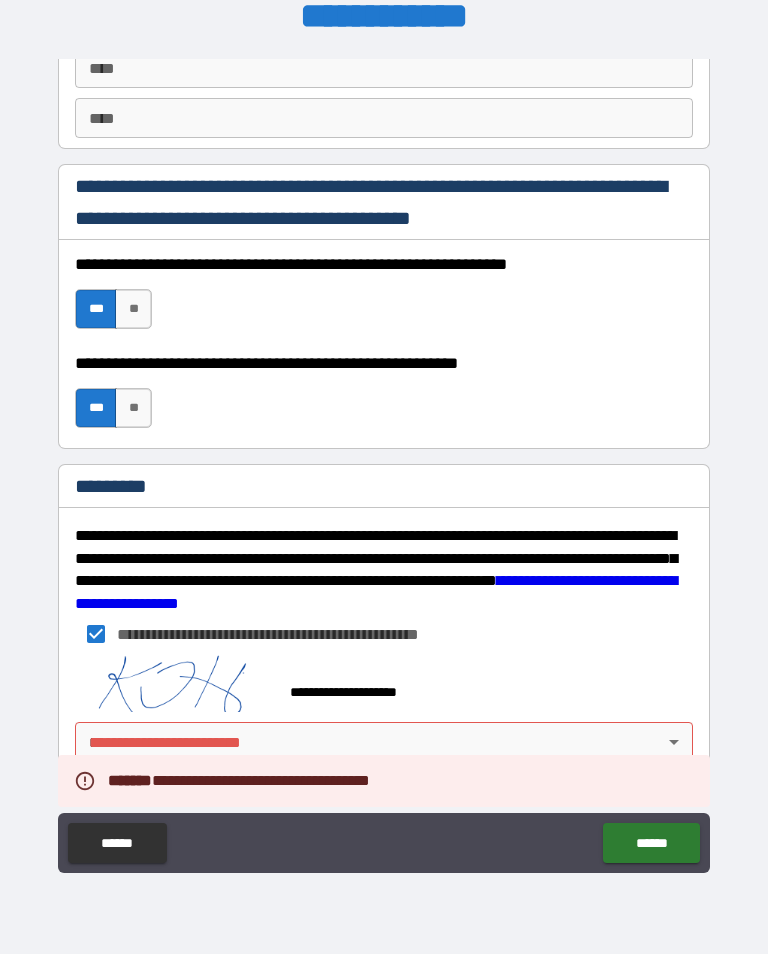 click on "**********" at bounding box center [384, 461] 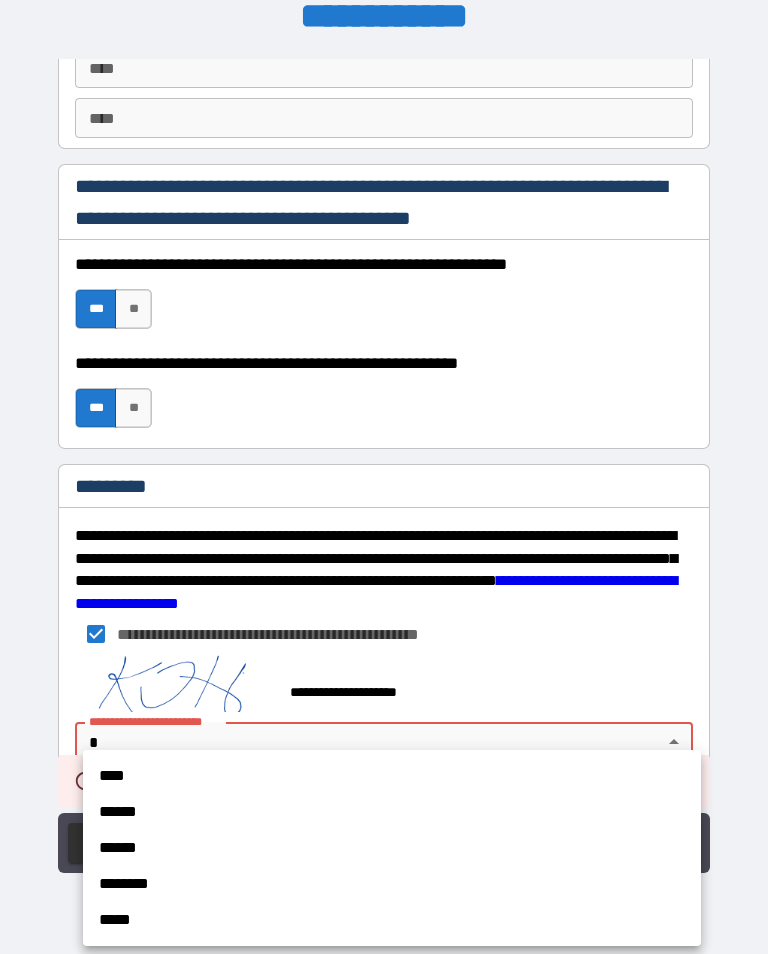 click on "**** ****** ****** ******** *****" at bounding box center [392, 848] 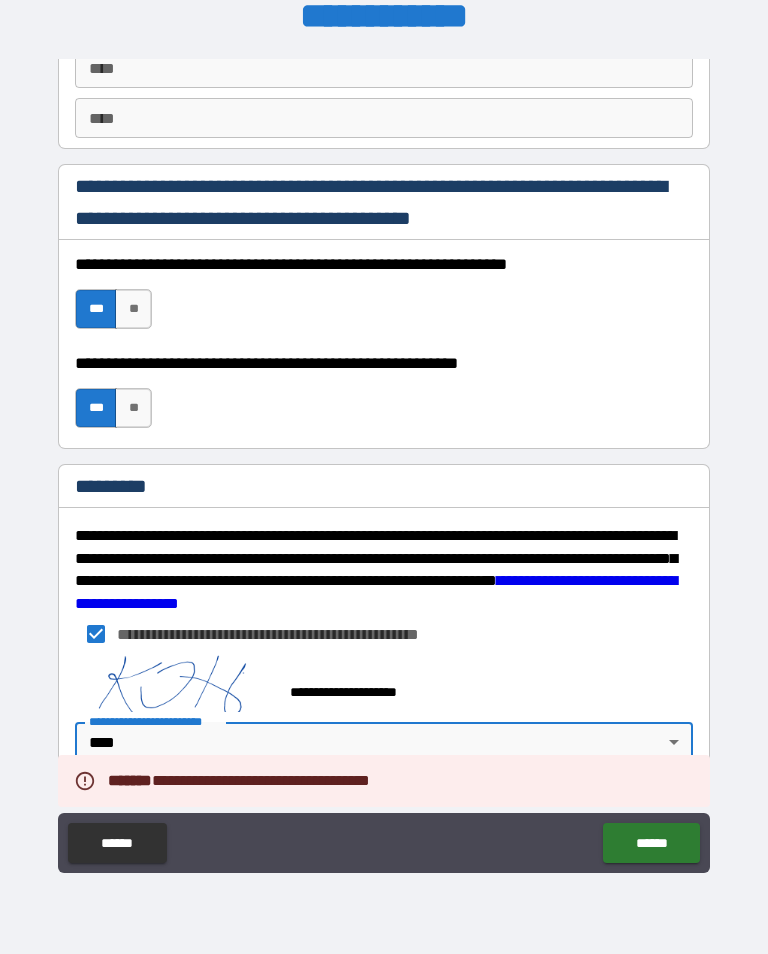 click on "****" at bounding box center (392, 774) 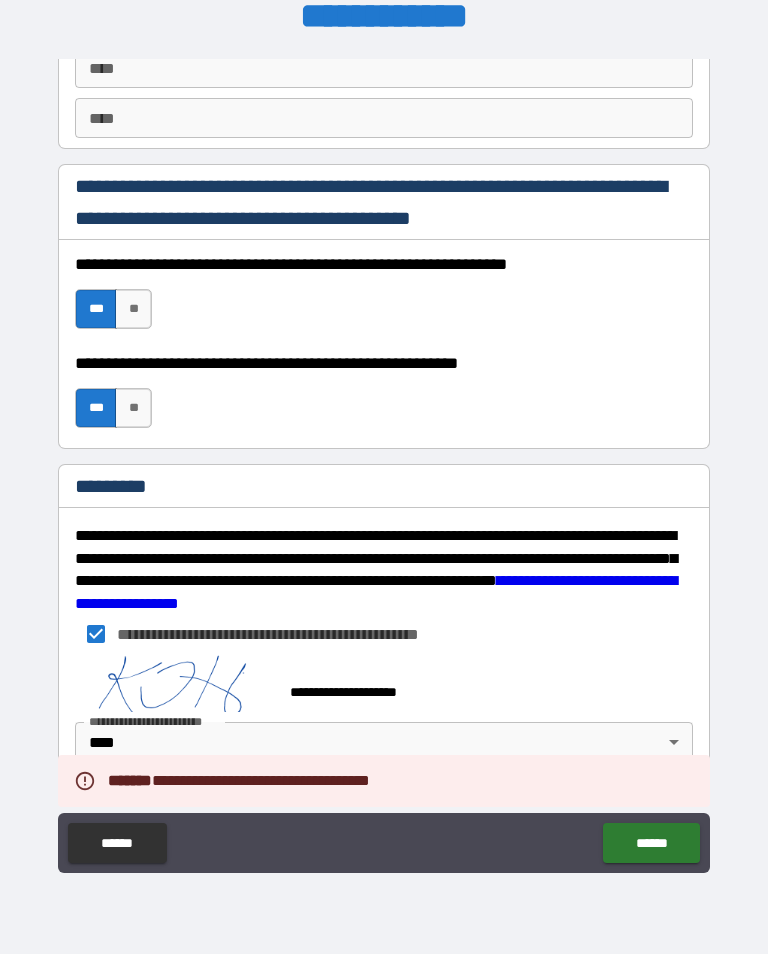 click on "******" at bounding box center (651, 843) 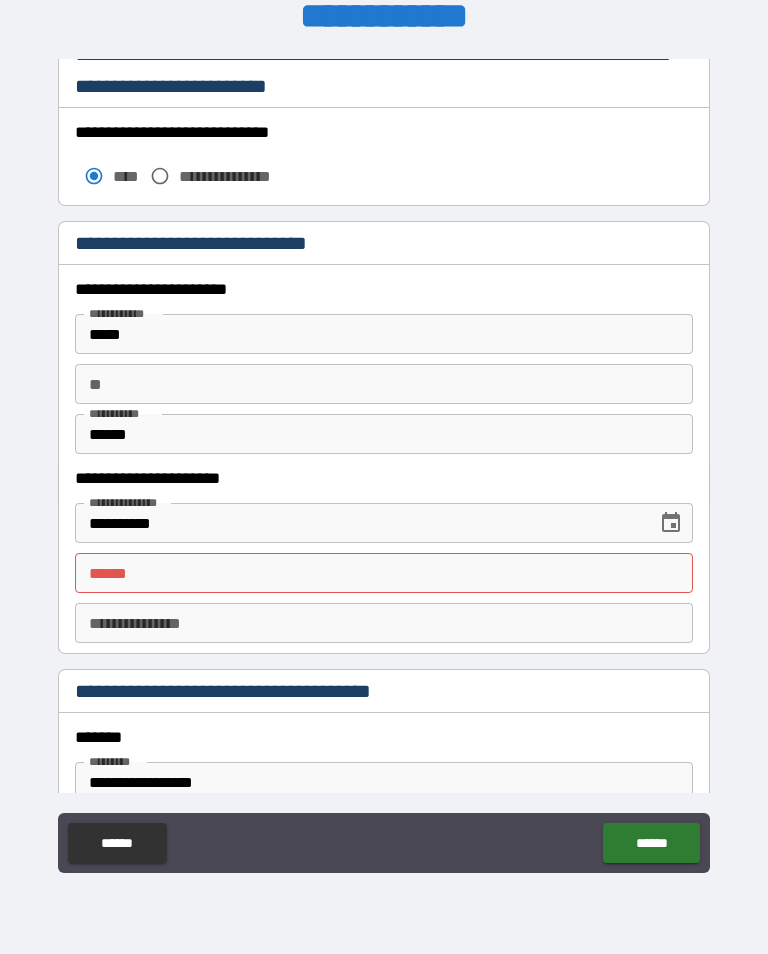 scroll, scrollTop: 1758, scrollLeft: 0, axis: vertical 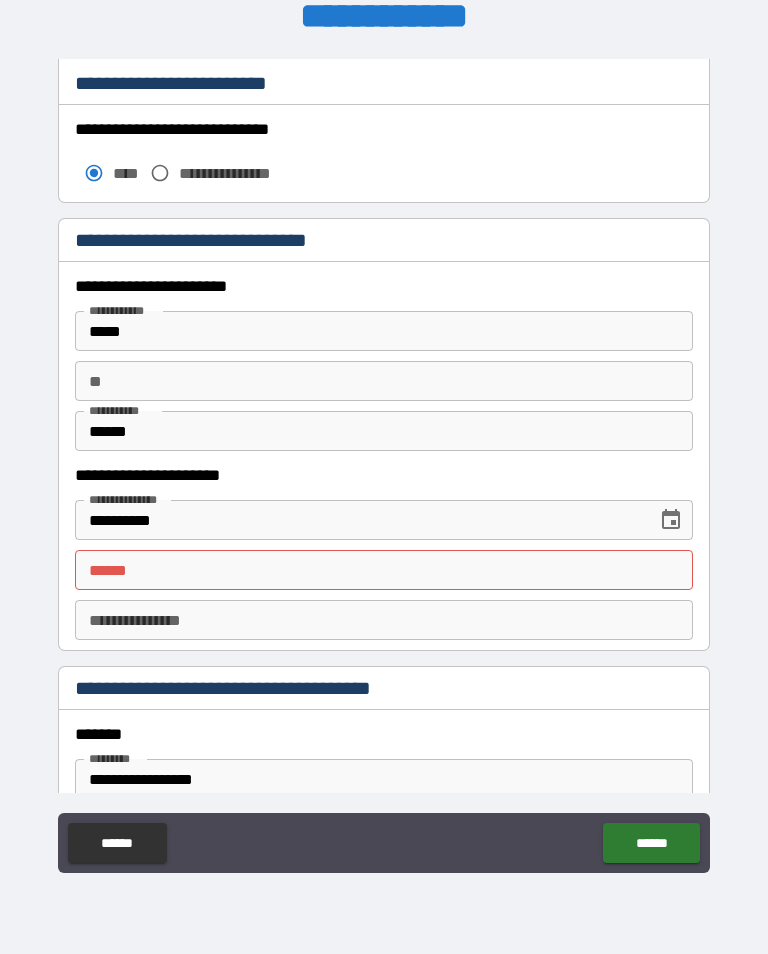 click on "****   *" at bounding box center [384, 570] 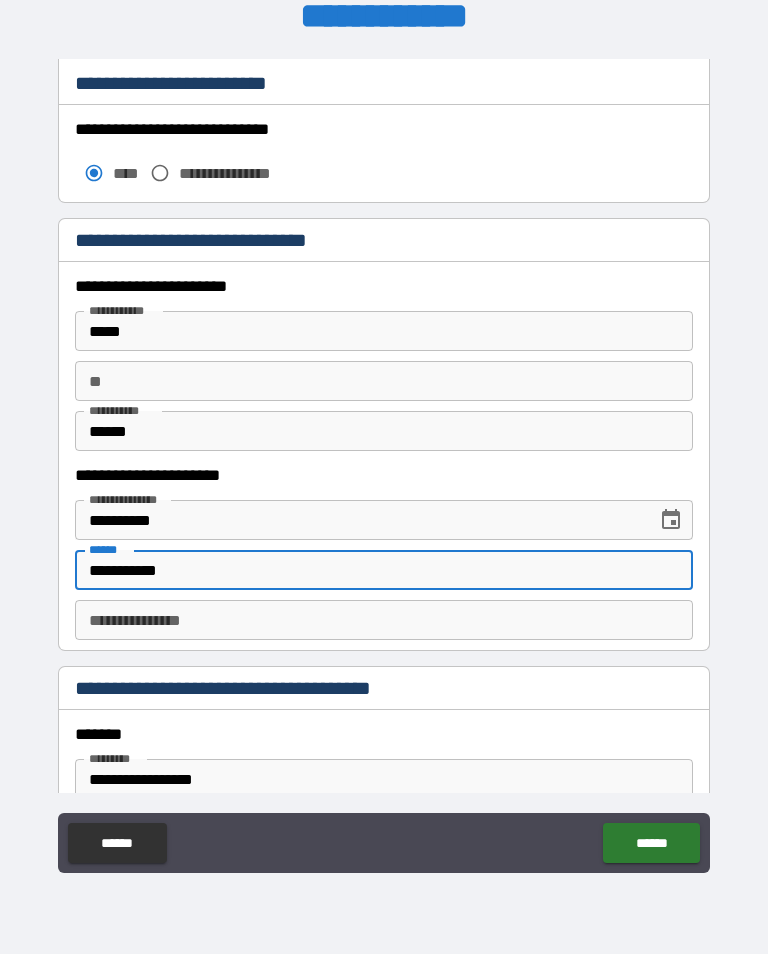 type on "**********" 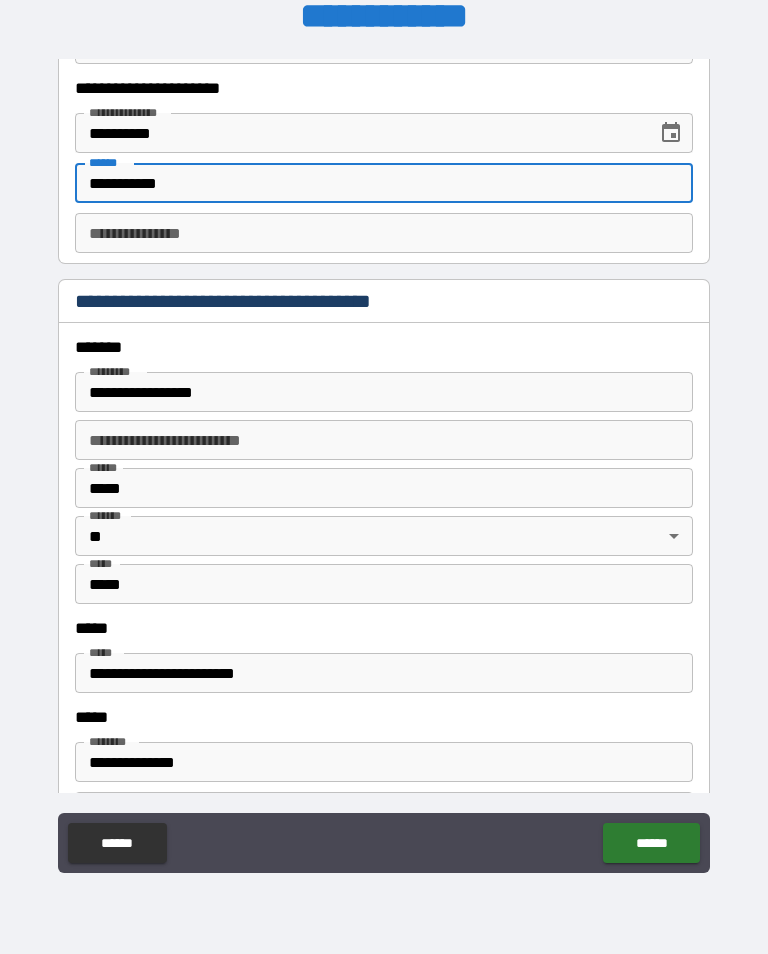 scroll, scrollTop: 2144, scrollLeft: 0, axis: vertical 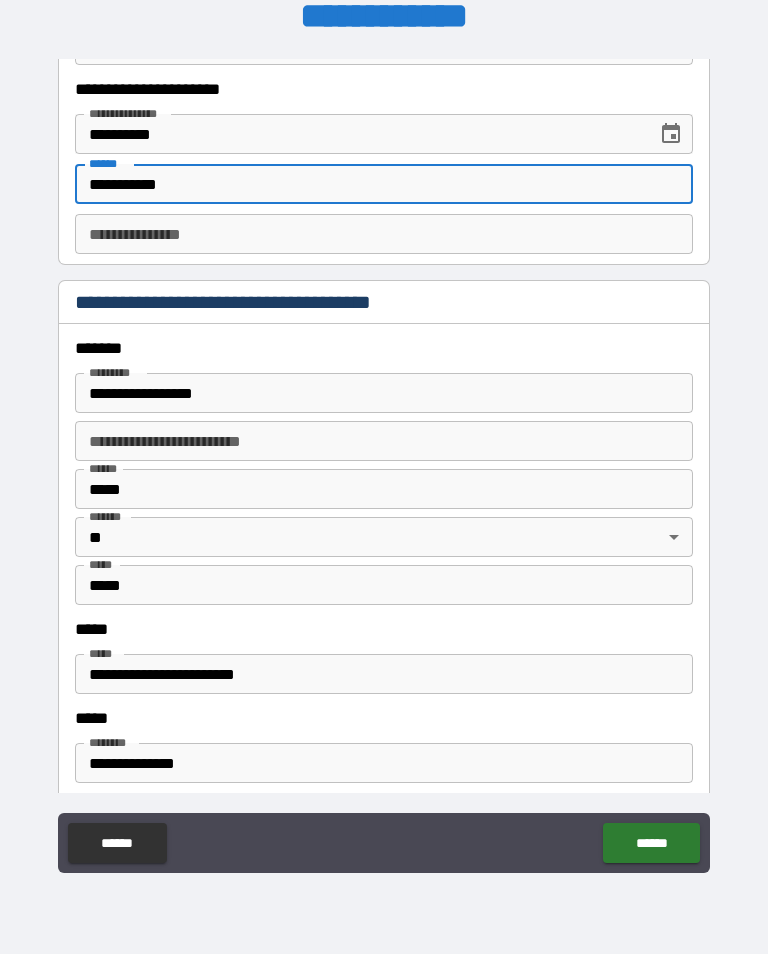 click on "**********" at bounding box center [384, 393] 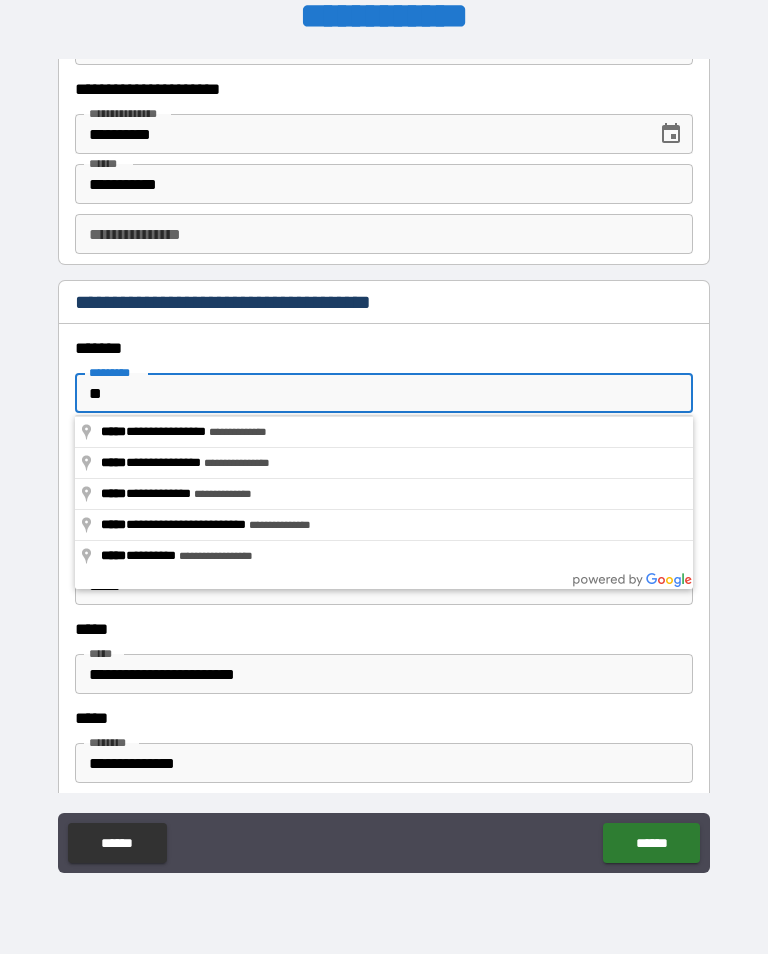 type on "*" 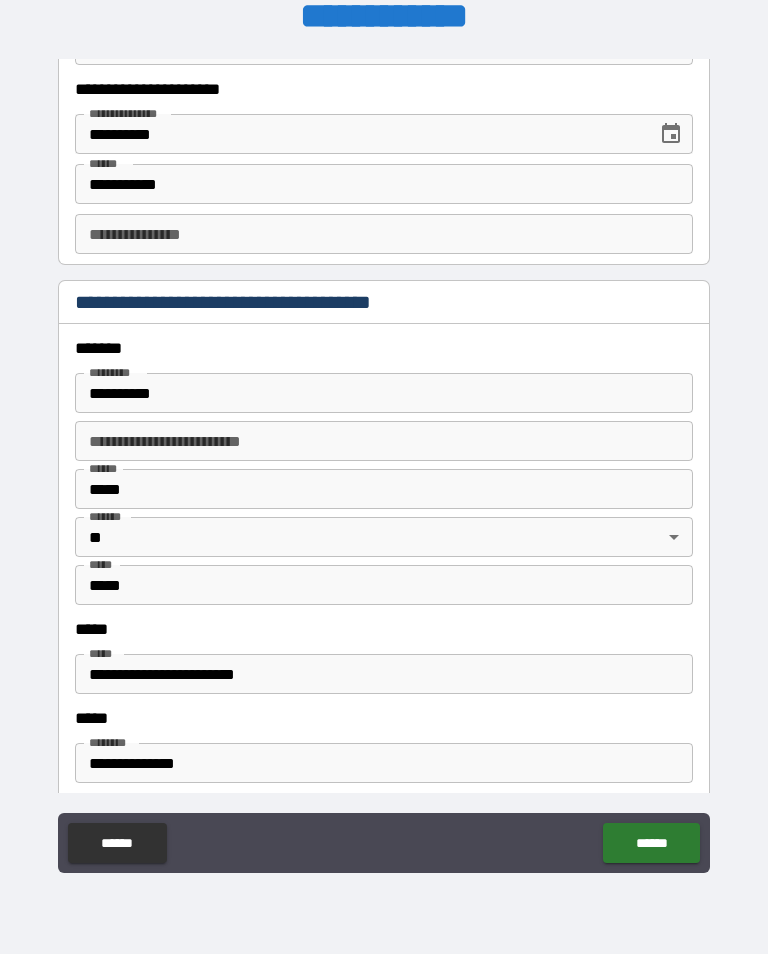 type on "**********" 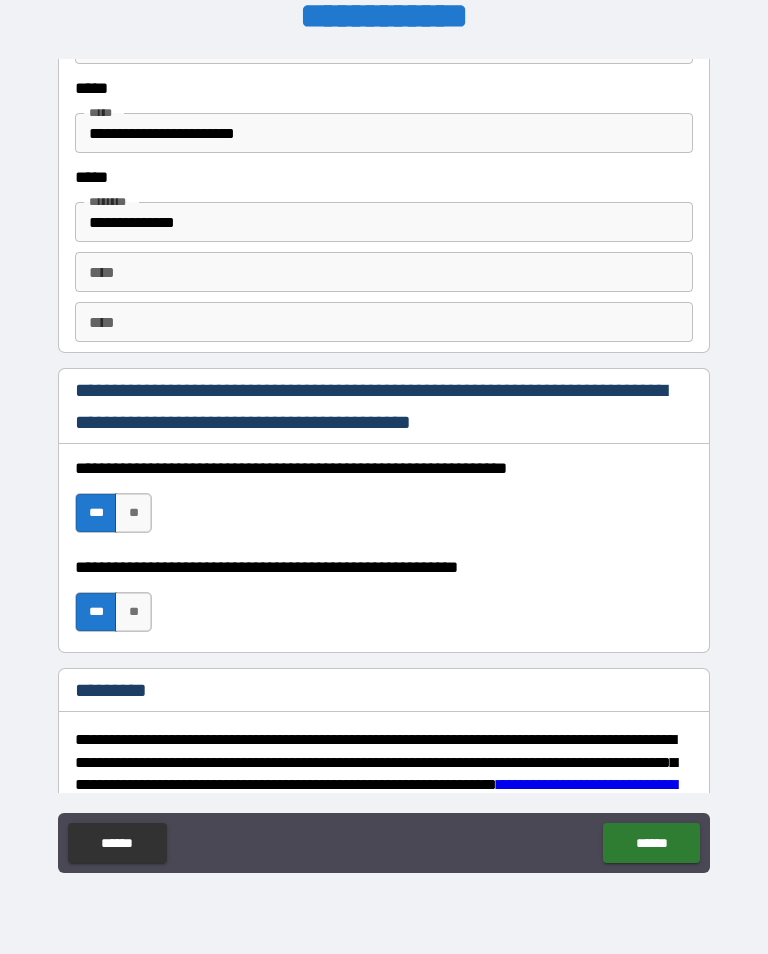 scroll, scrollTop: 0, scrollLeft: 0, axis: both 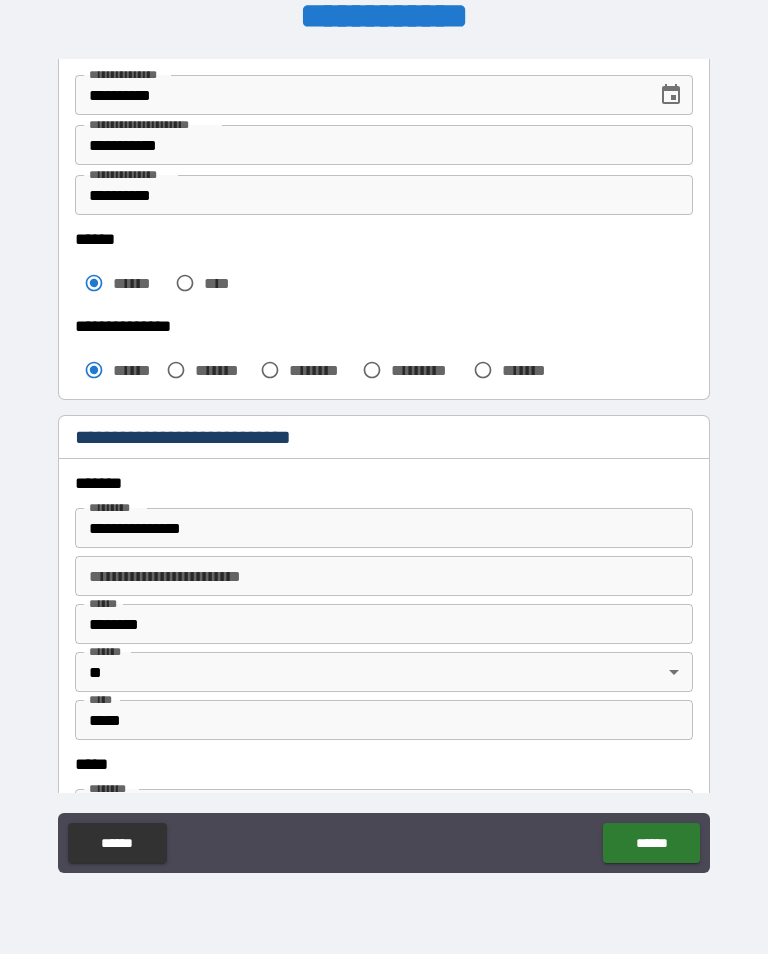 click on "******" at bounding box center [651, 843] 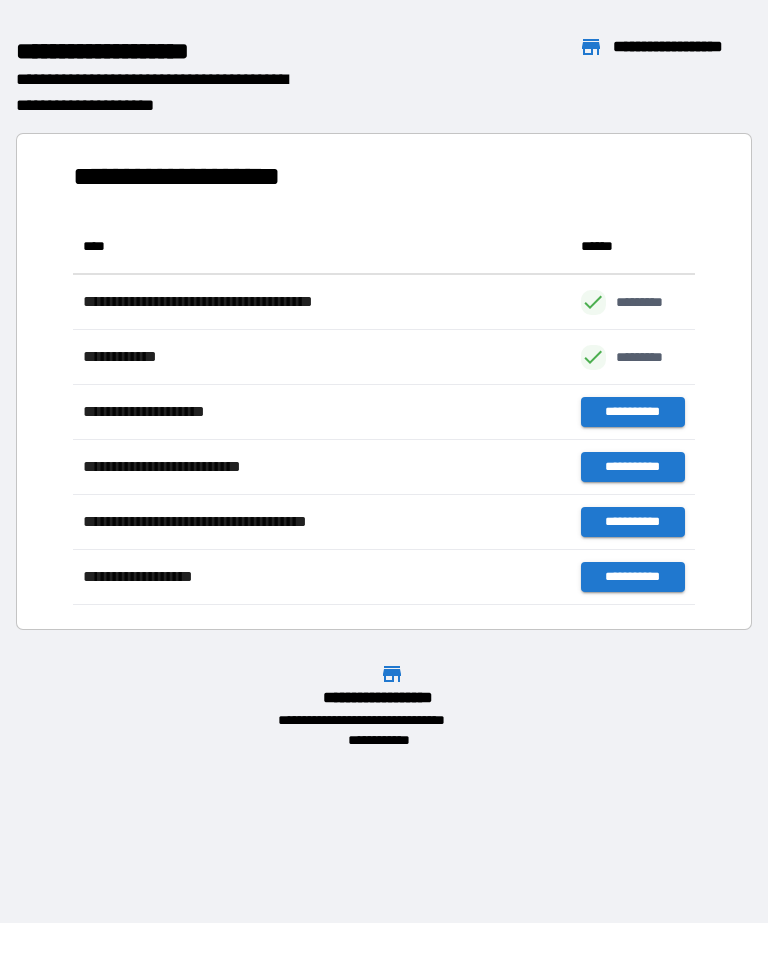 scroll, scrollTop: 1, scrollLeft: 1, axis: both 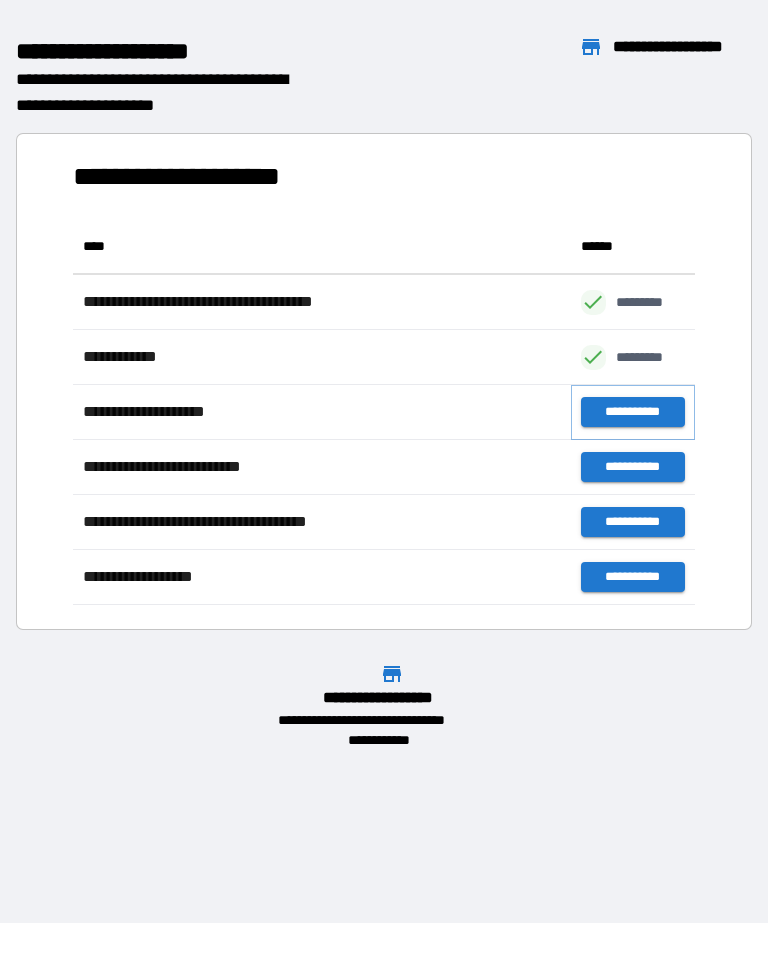 click on "**********" at bounding box center (633, 412) 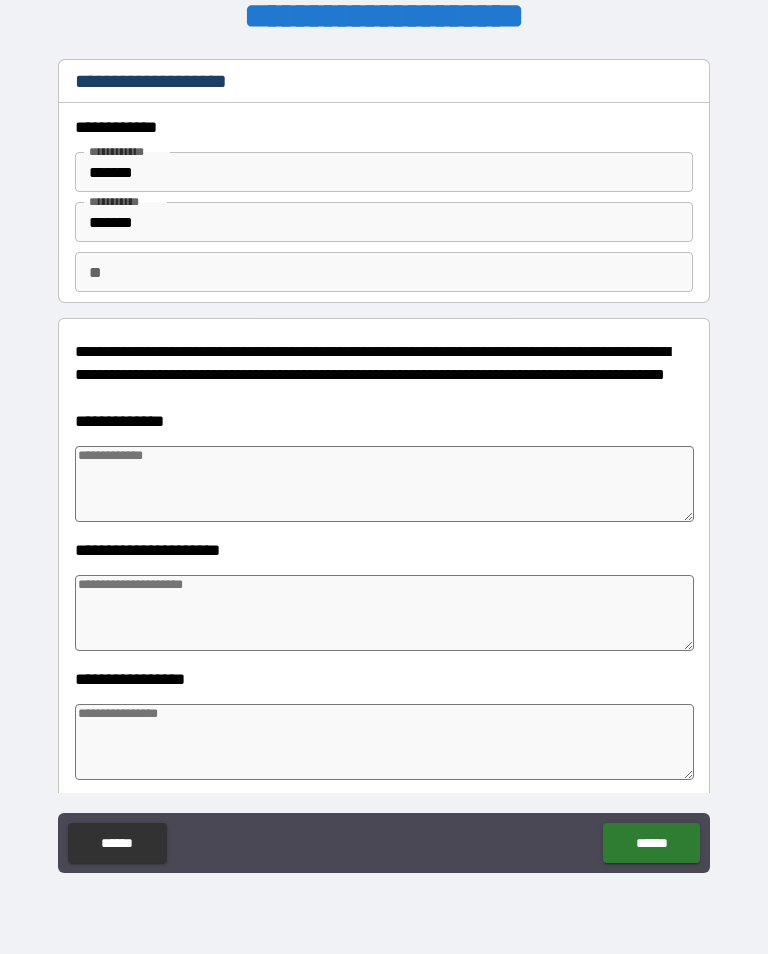 type on "*" 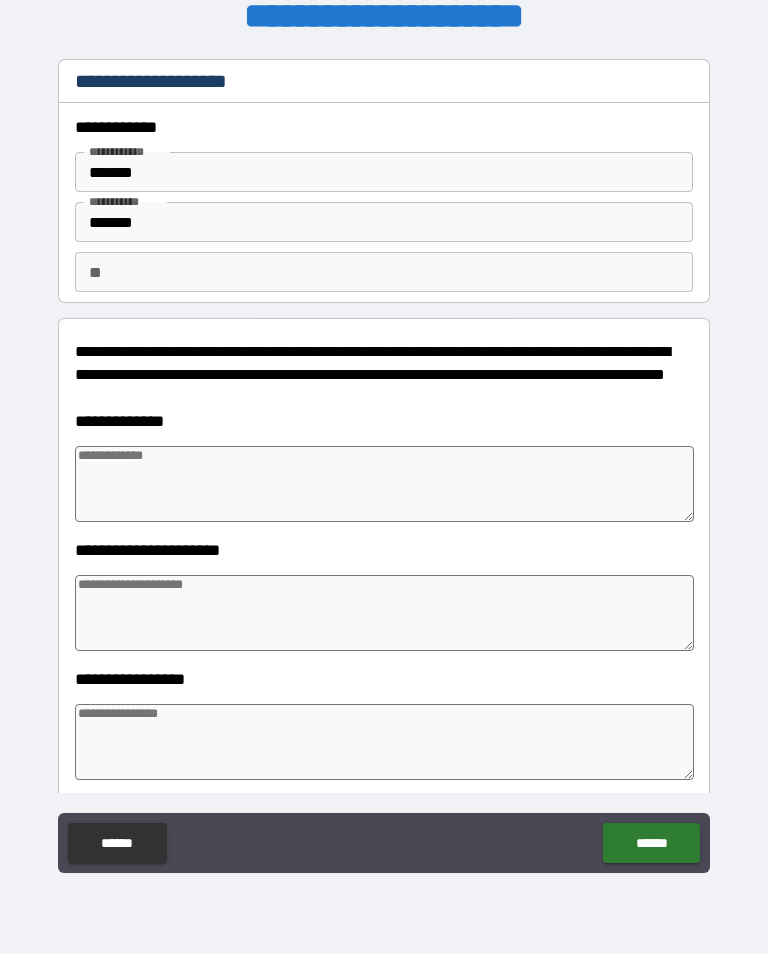 type on "*" 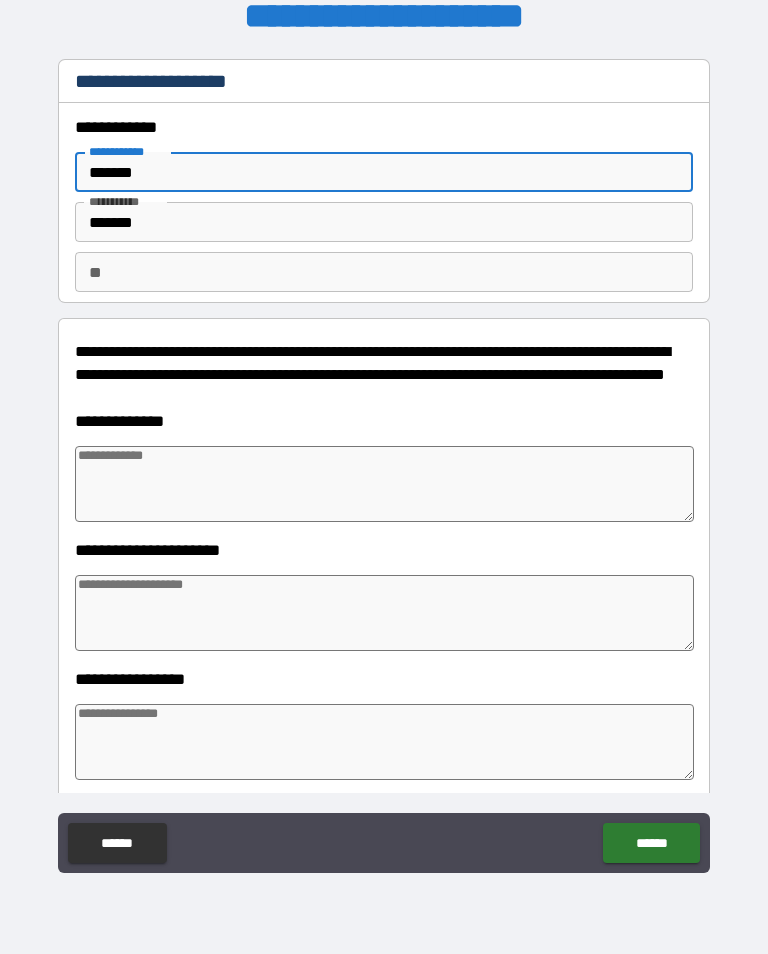 type on "******" 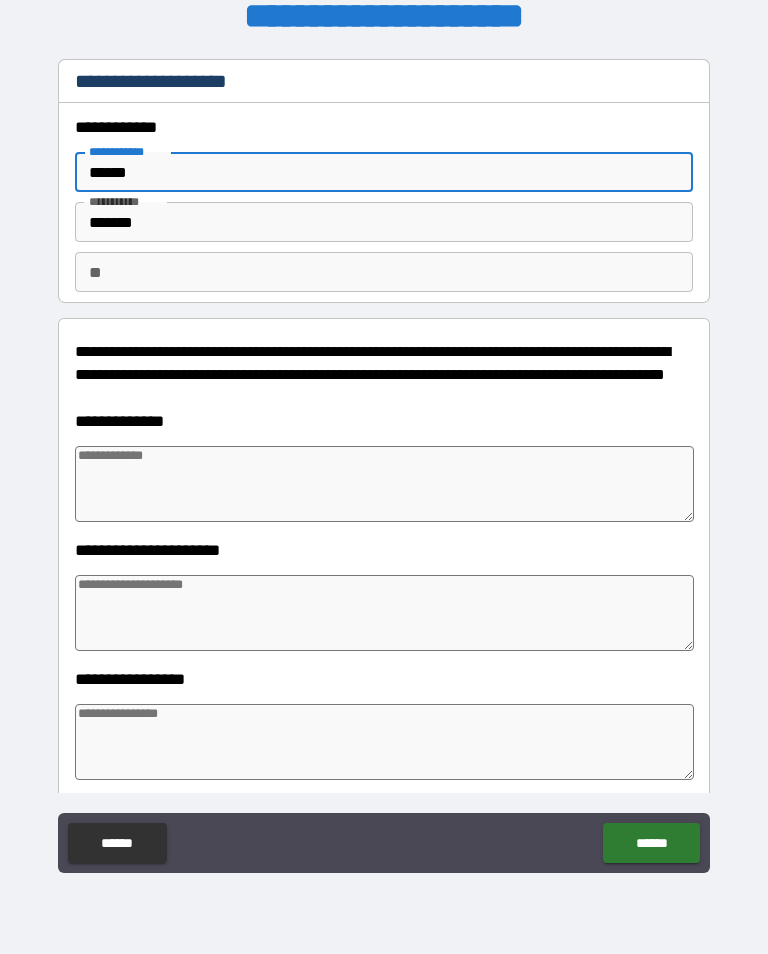 type on "*" 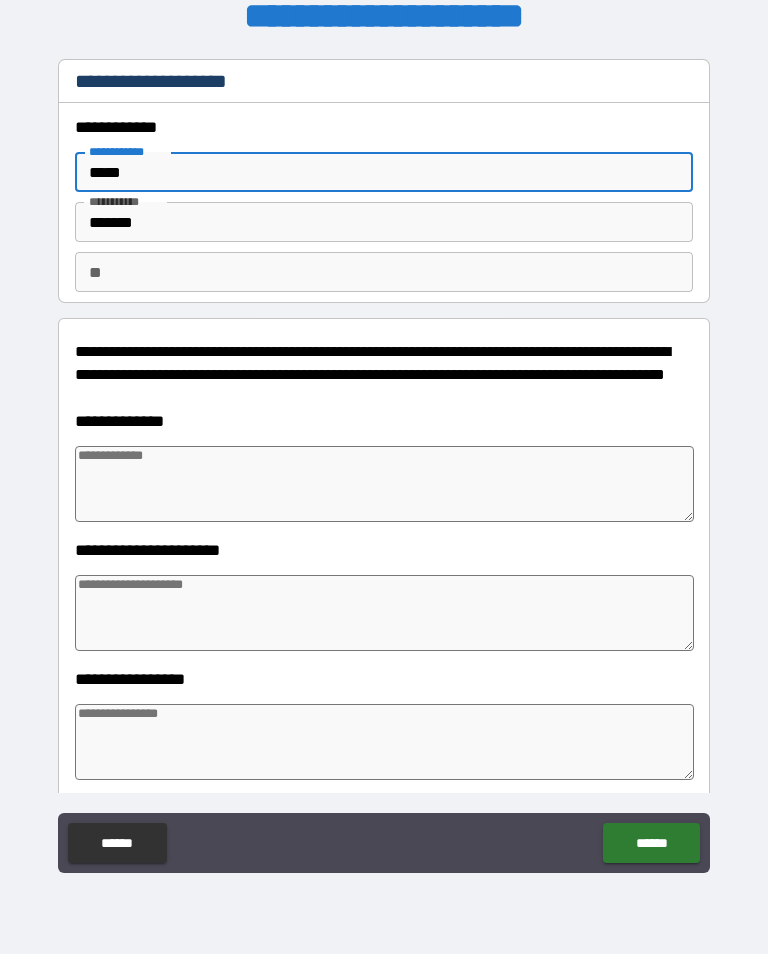 type on "*" 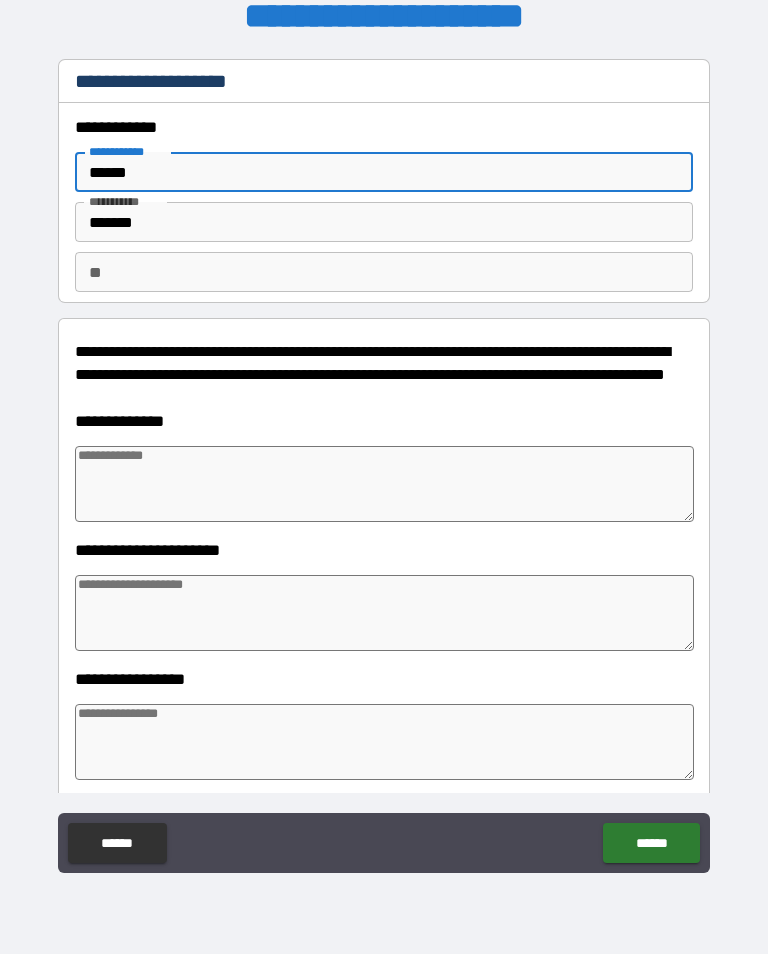 type on "*" 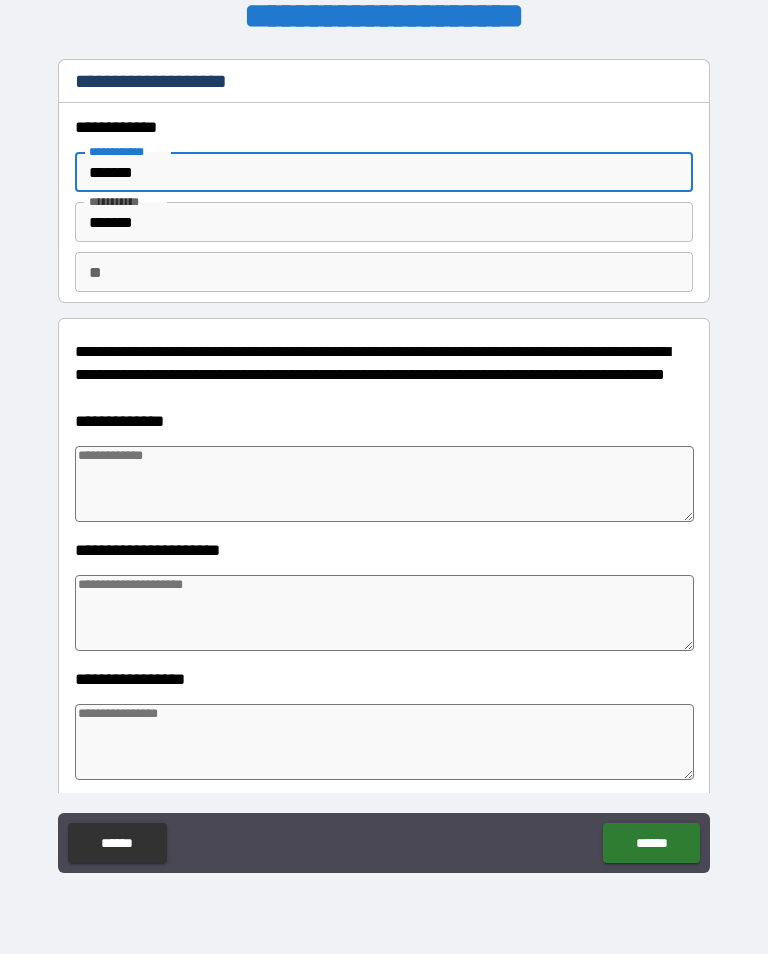 type on "*" 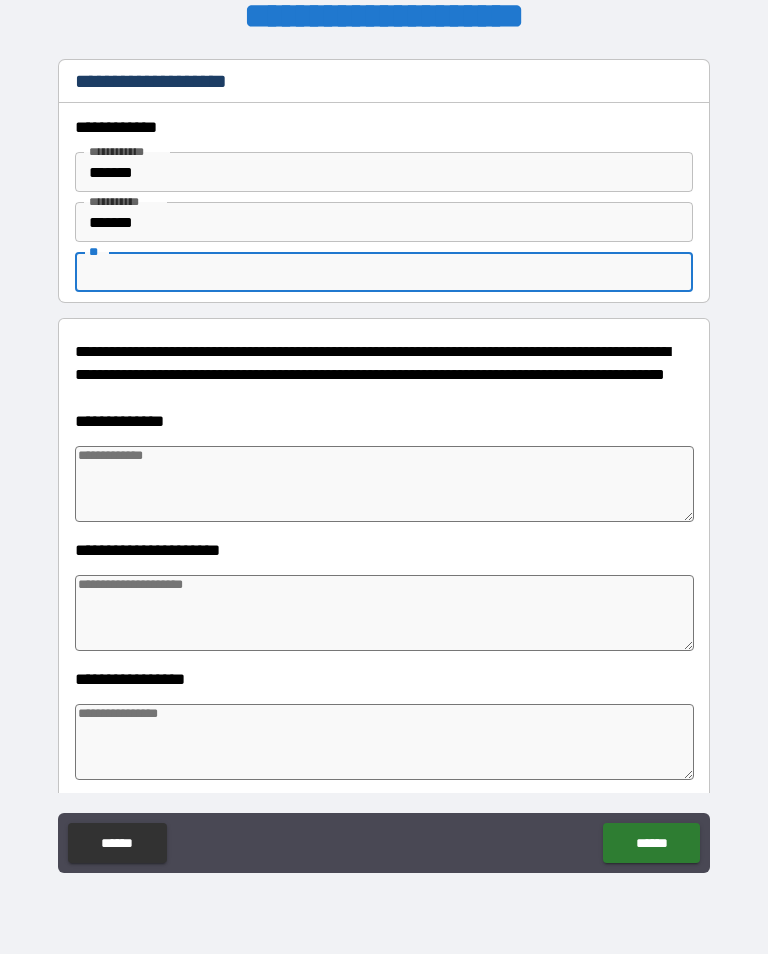 type on "*" 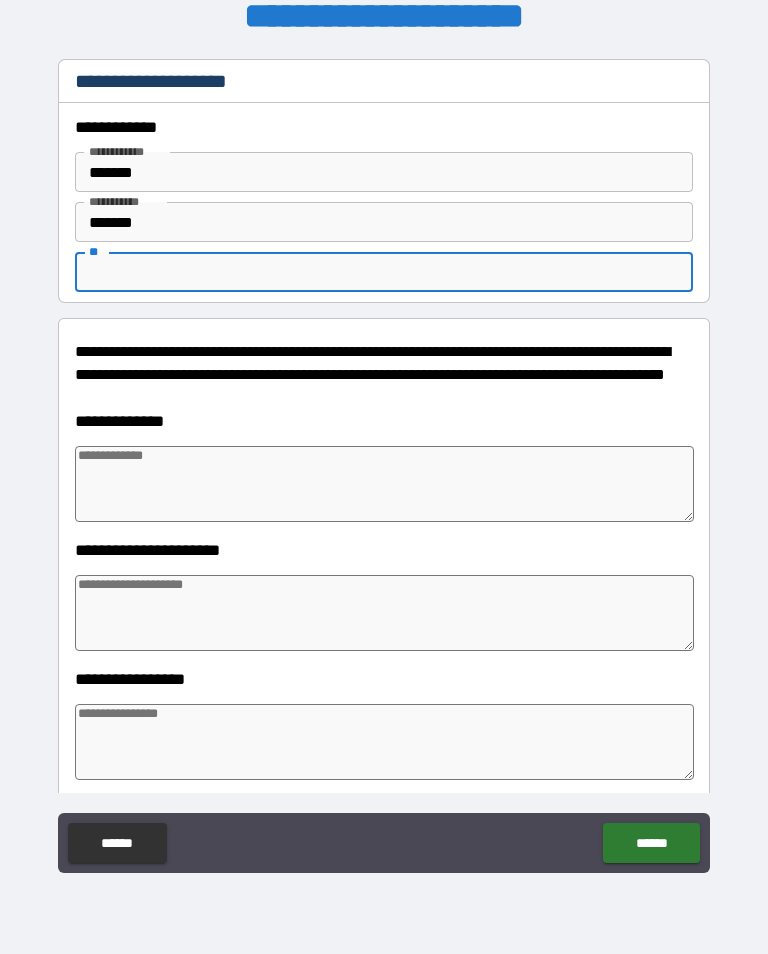 type on "*" 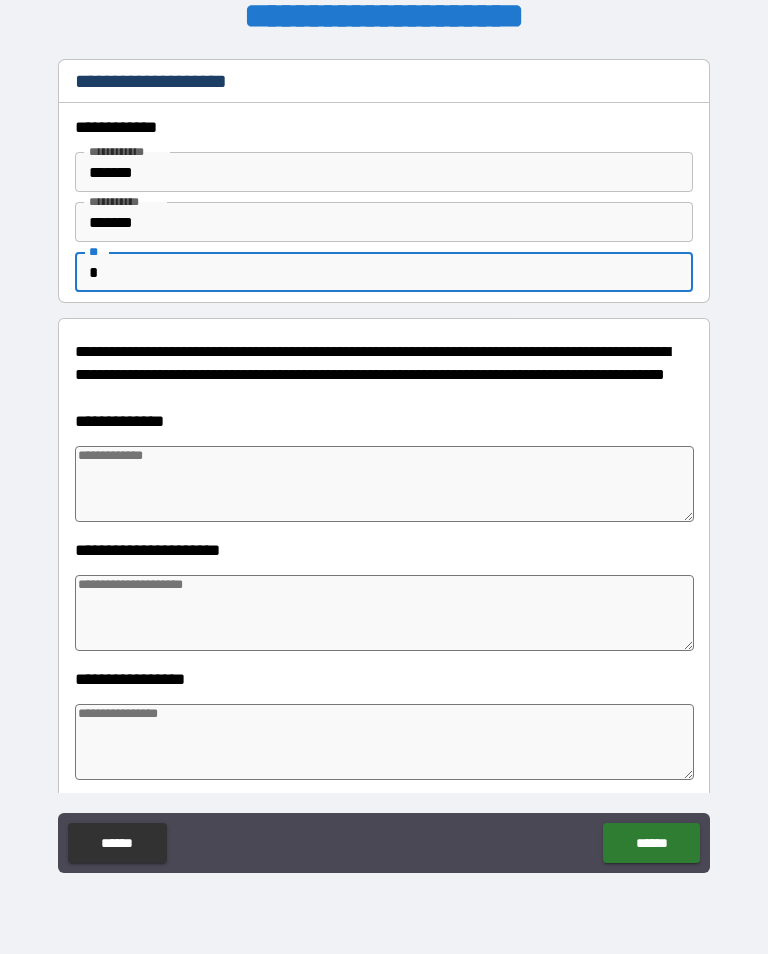 type on "*" 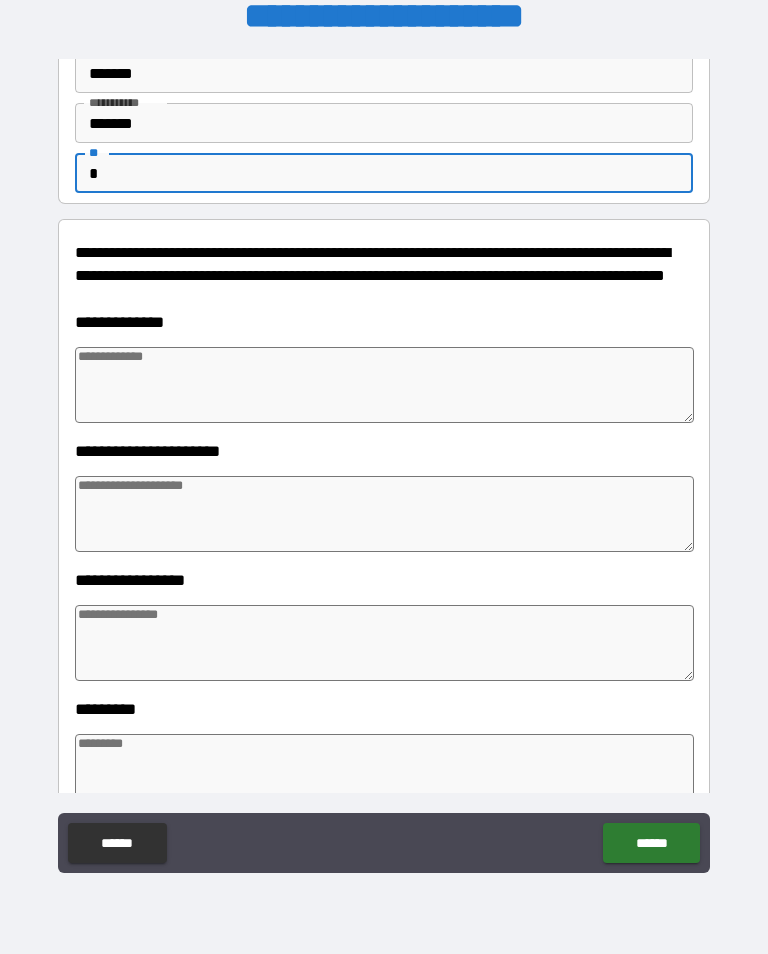 scroll, scrollTop: 122, scrollLeft: 0, axis: vertical 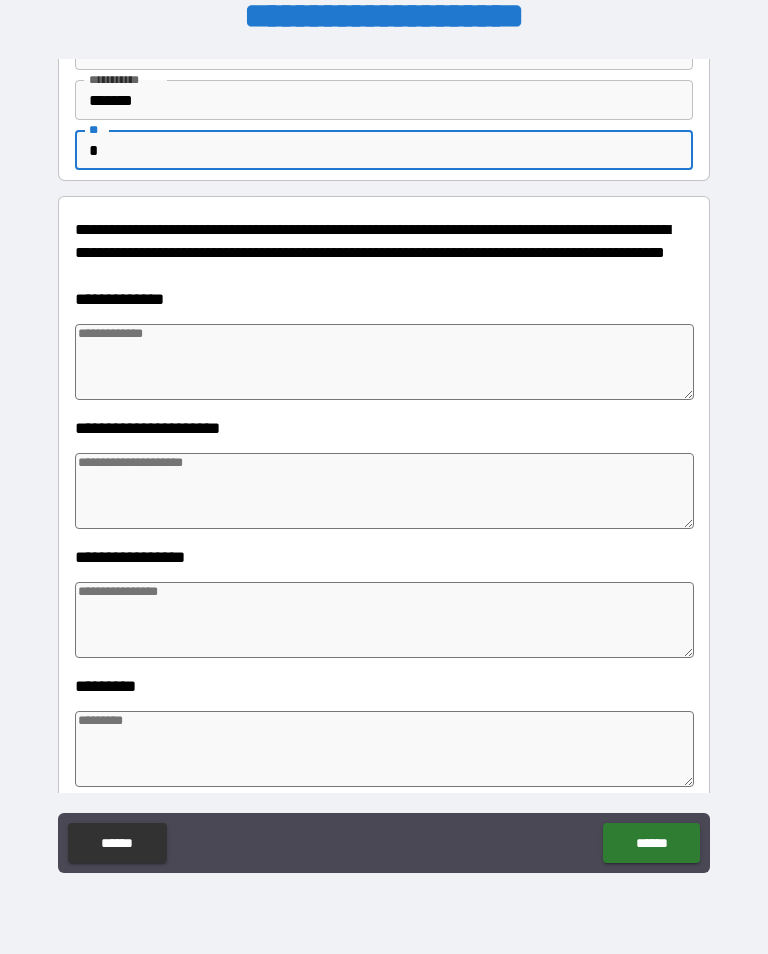 type on "*" 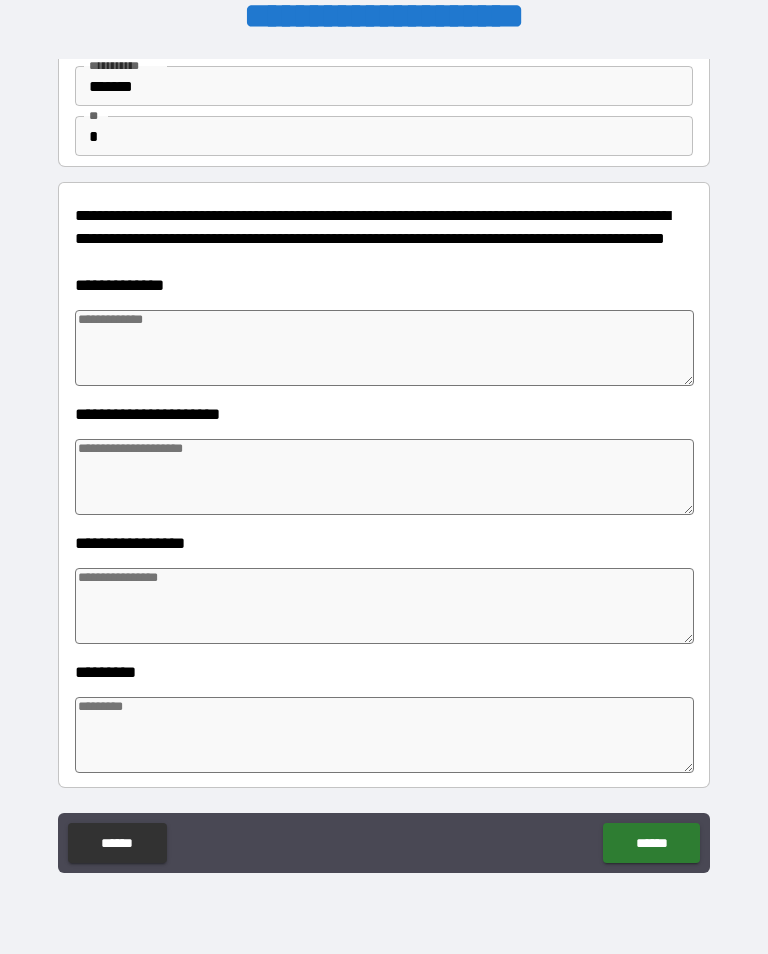 scroll, scrollTop: 142, scrollLeft: 0, axis: vertical 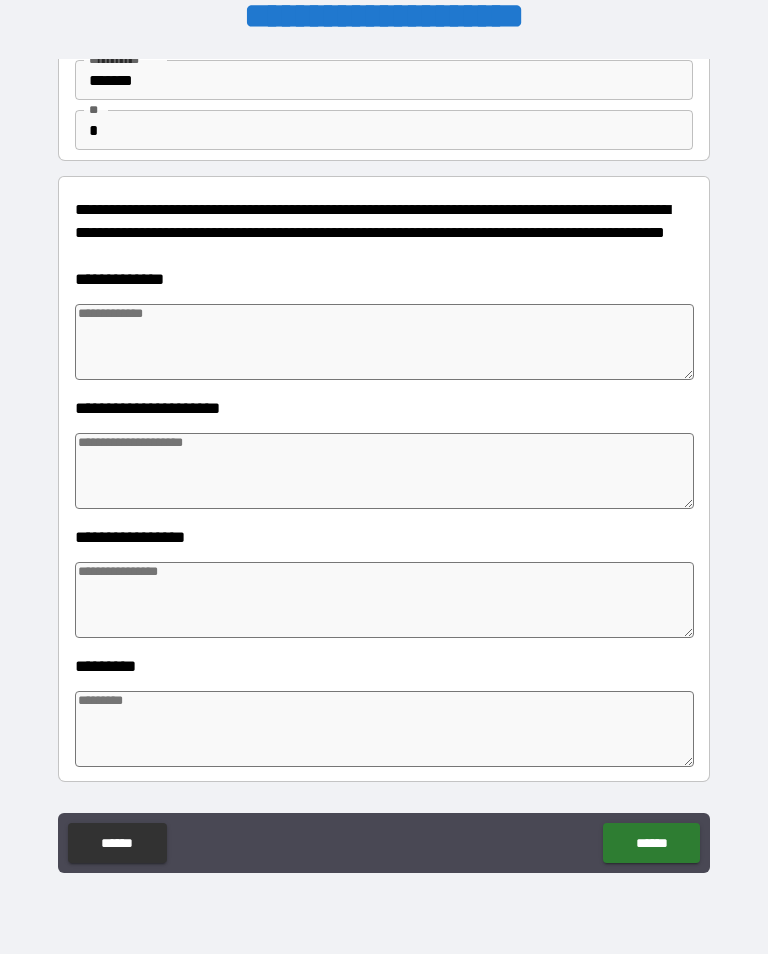 click at bounding box center (384, 342) 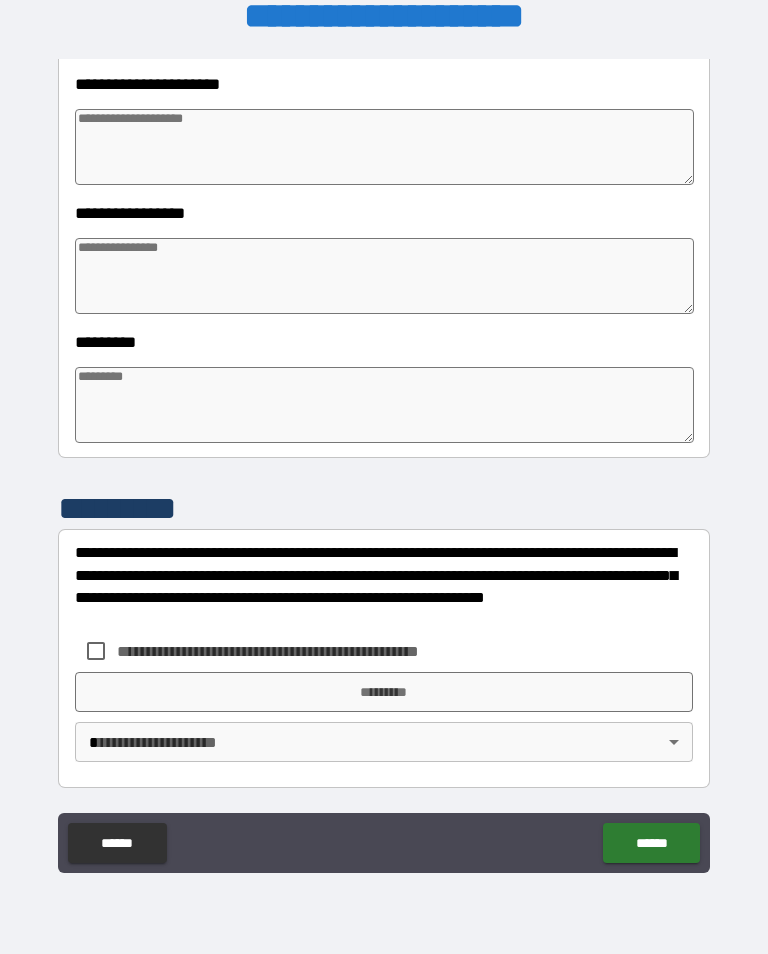 scroll, scrollTop: 466, scrollLeft: 0, axis: vertical 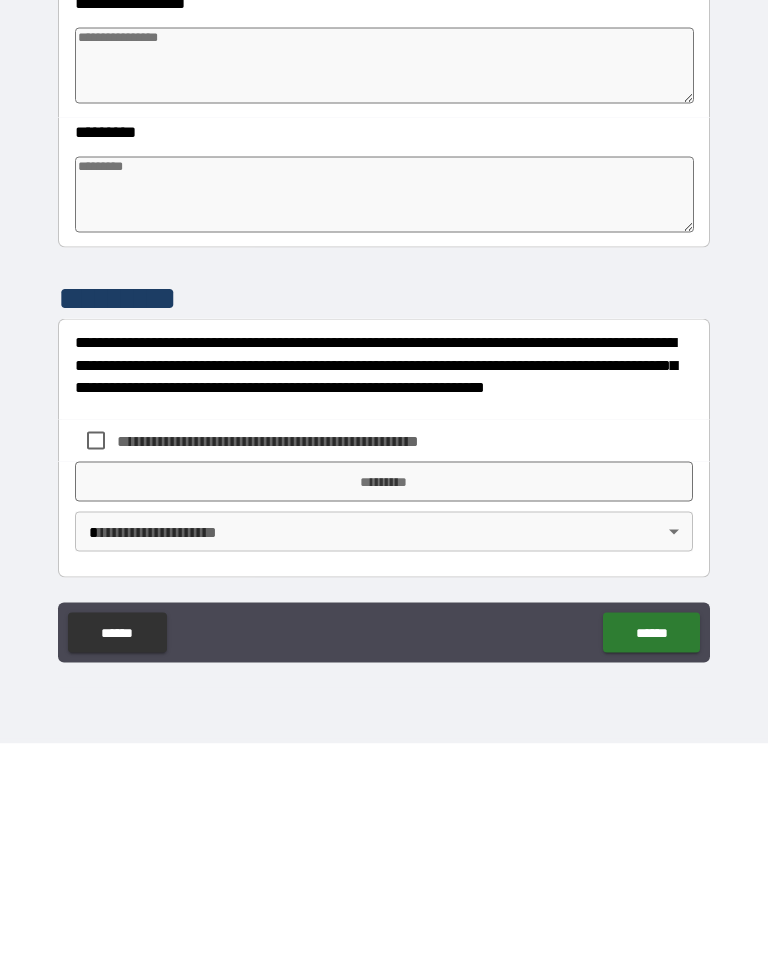 type on "*" 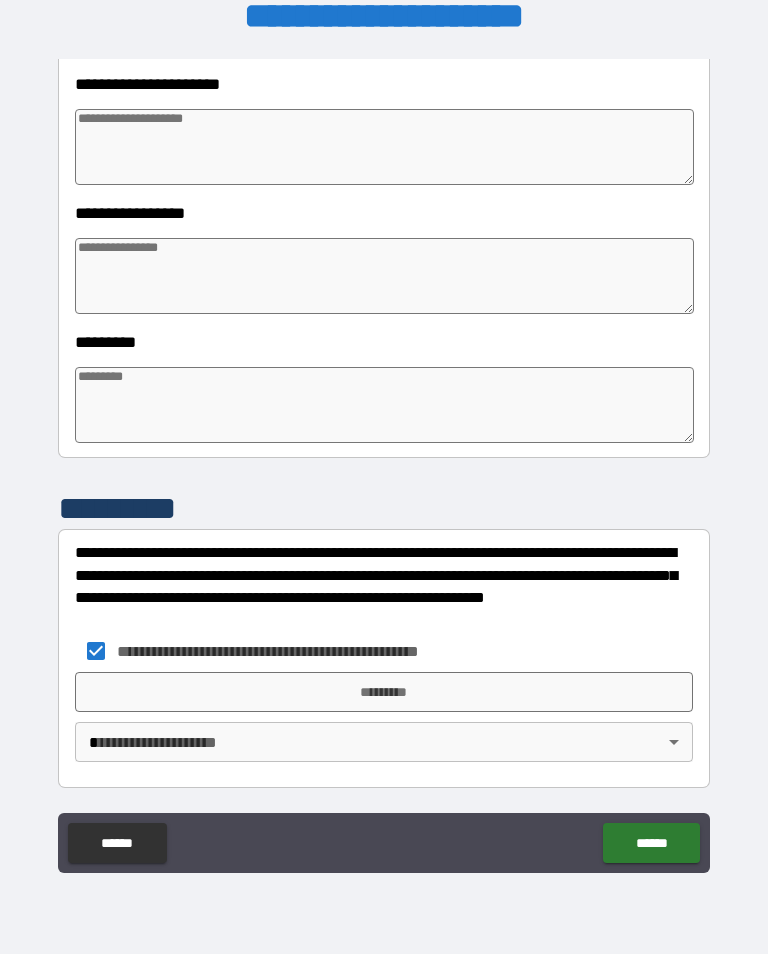 type on "*" 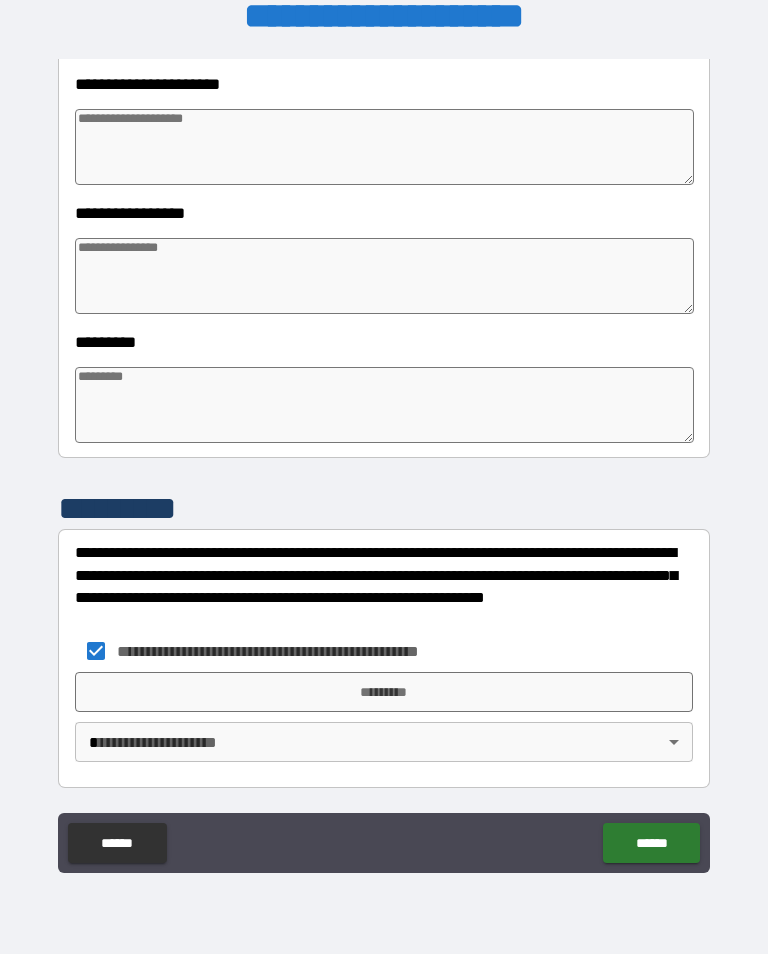 type on "*" 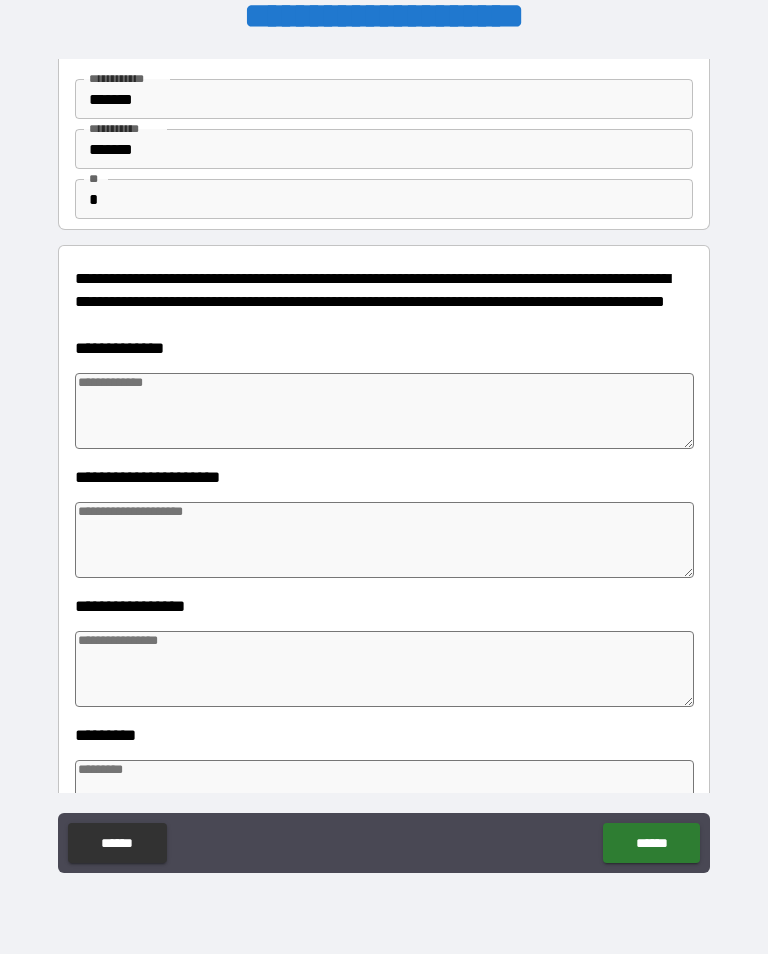 scroll, scrollTop: 68, scrollLeft: 0, axis: vertical 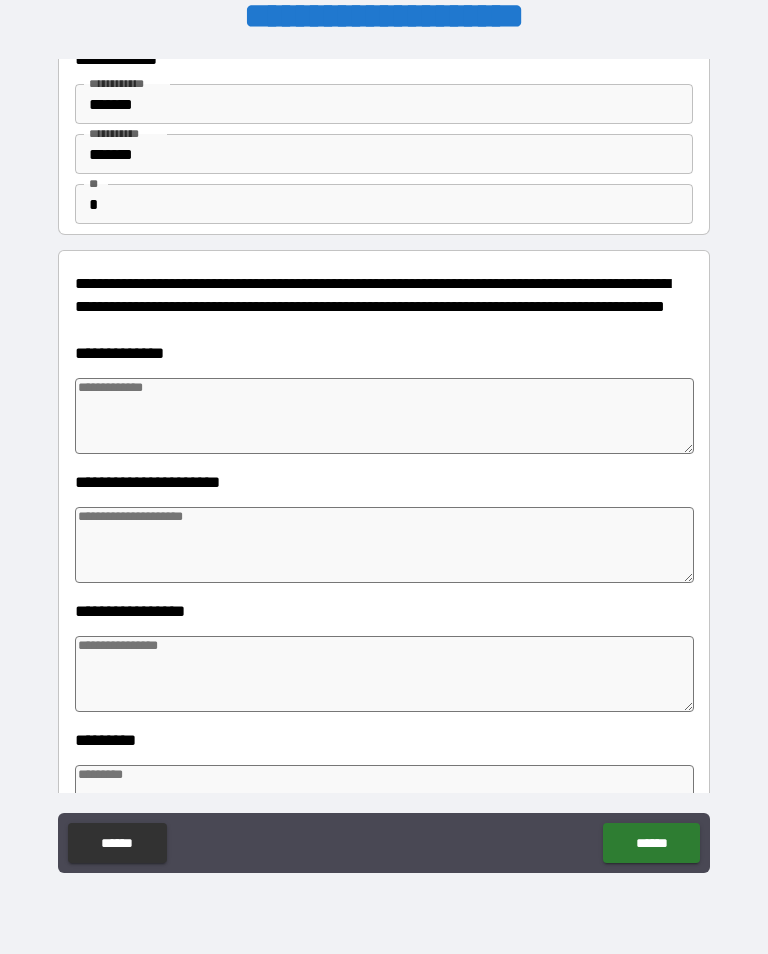 click at bounding box center [384, 416] 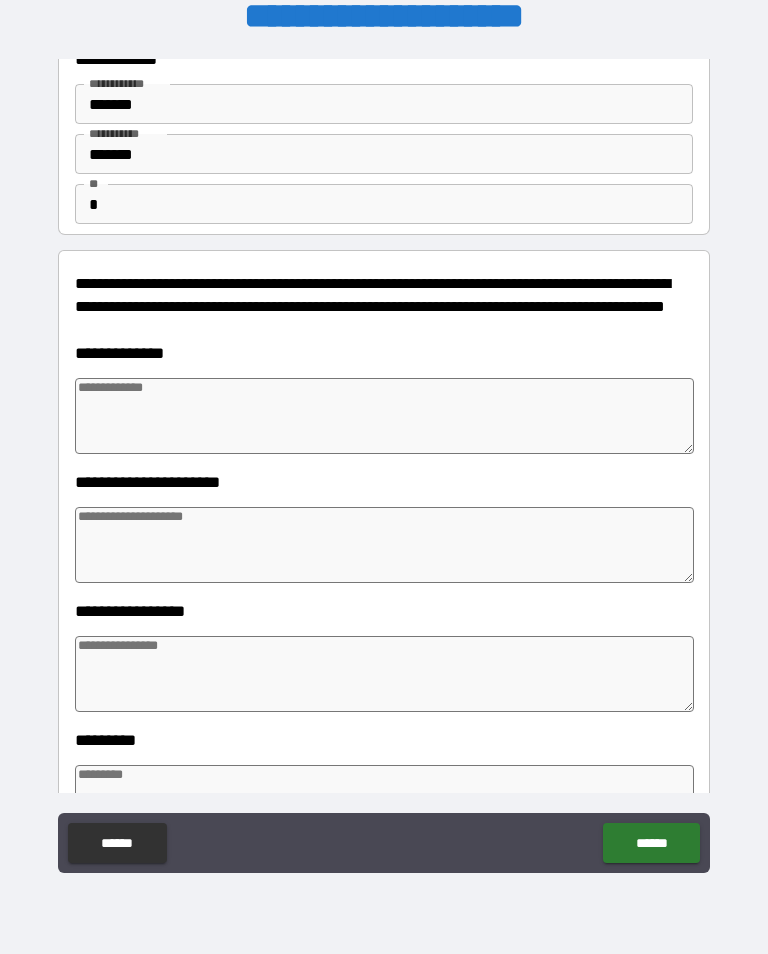 type on "*" 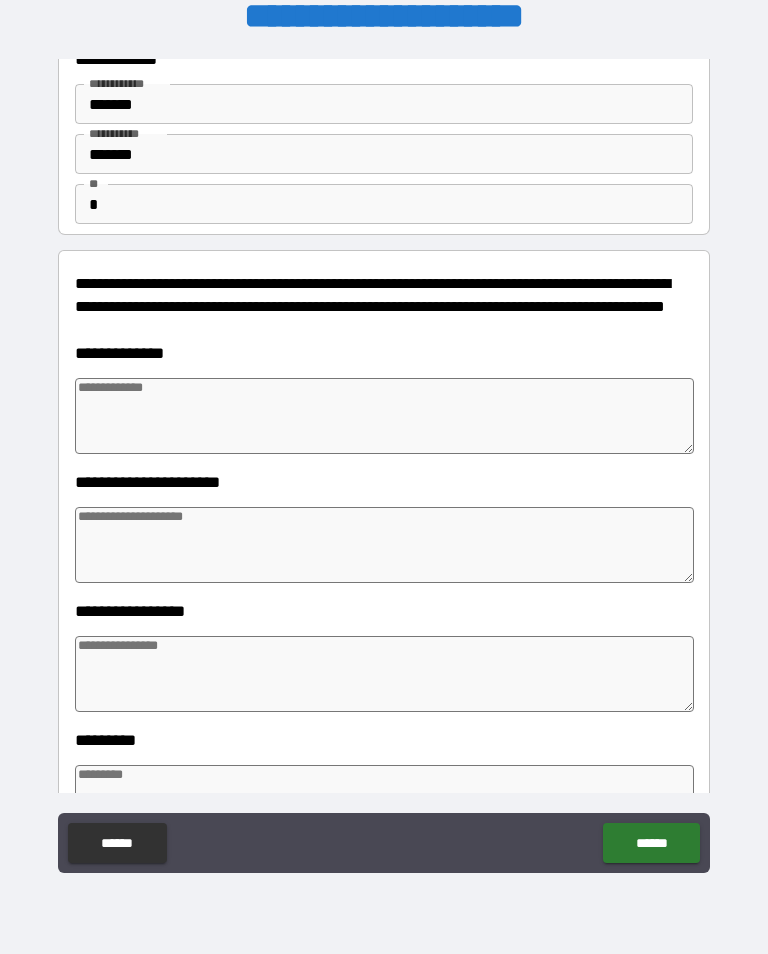 type on "*" 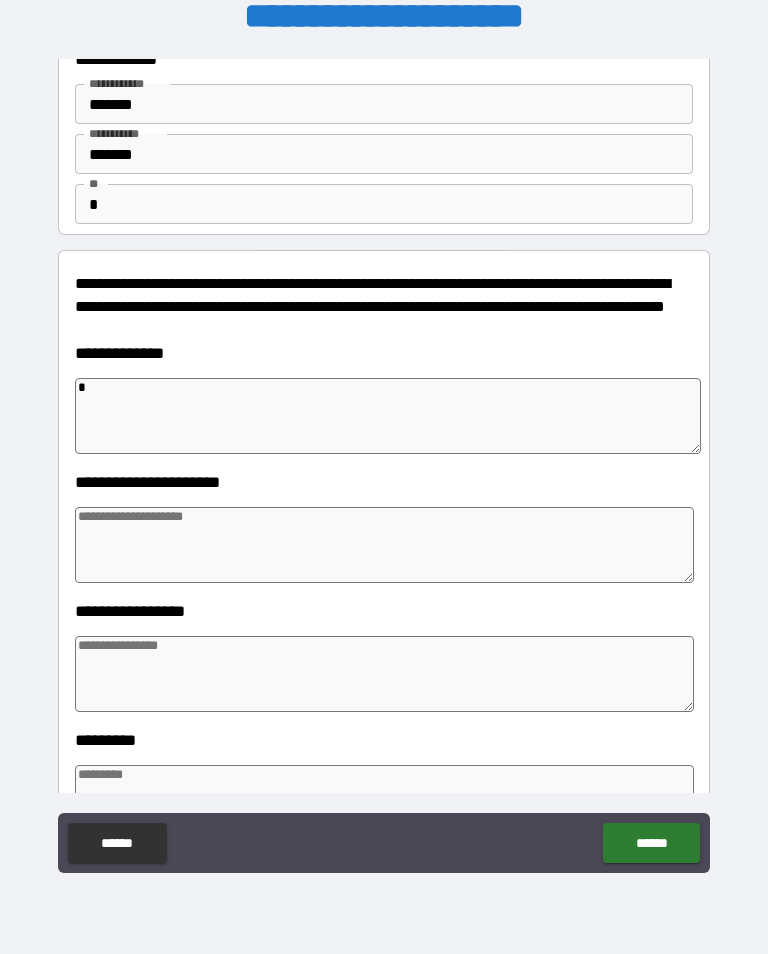type on "**" 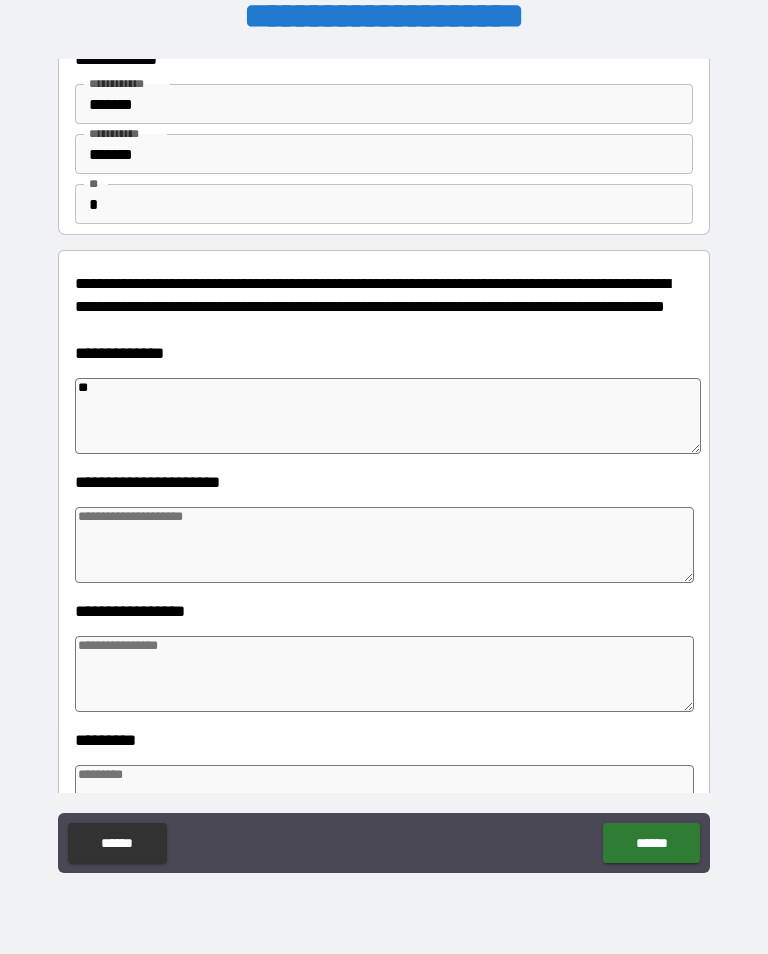 type on "*" 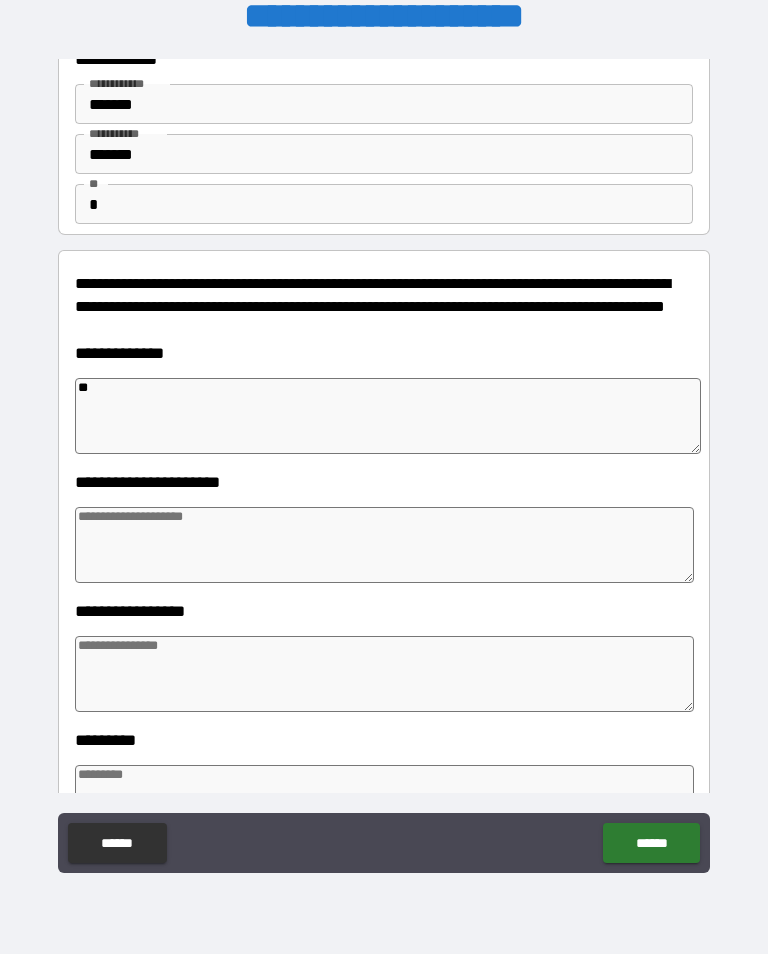 type on "*" 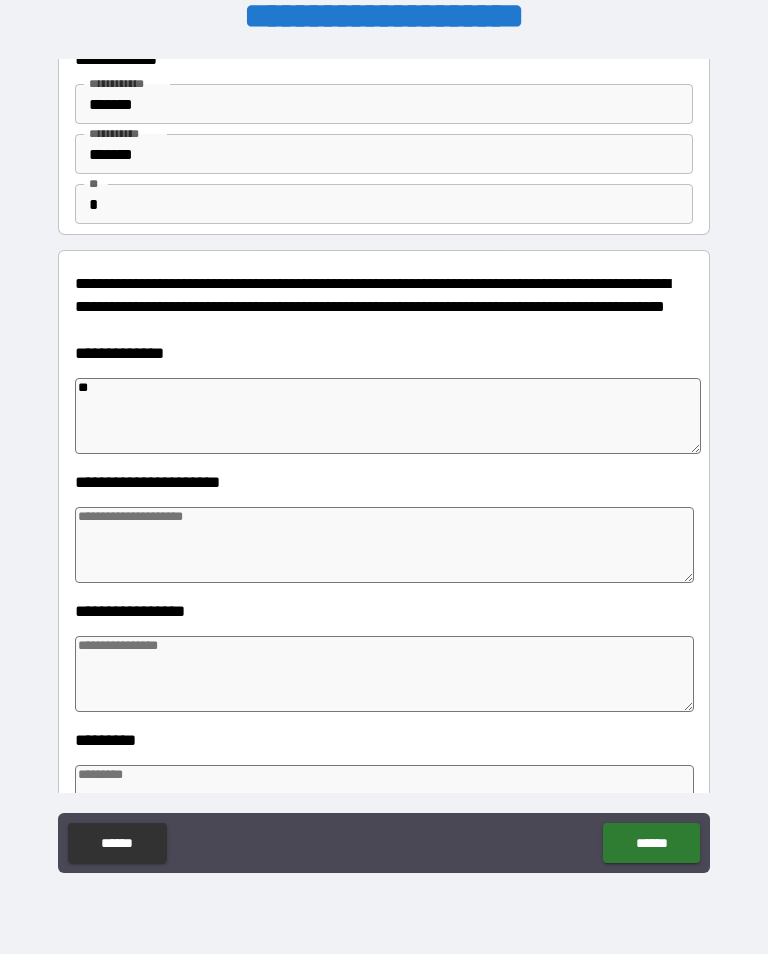 type on "*" 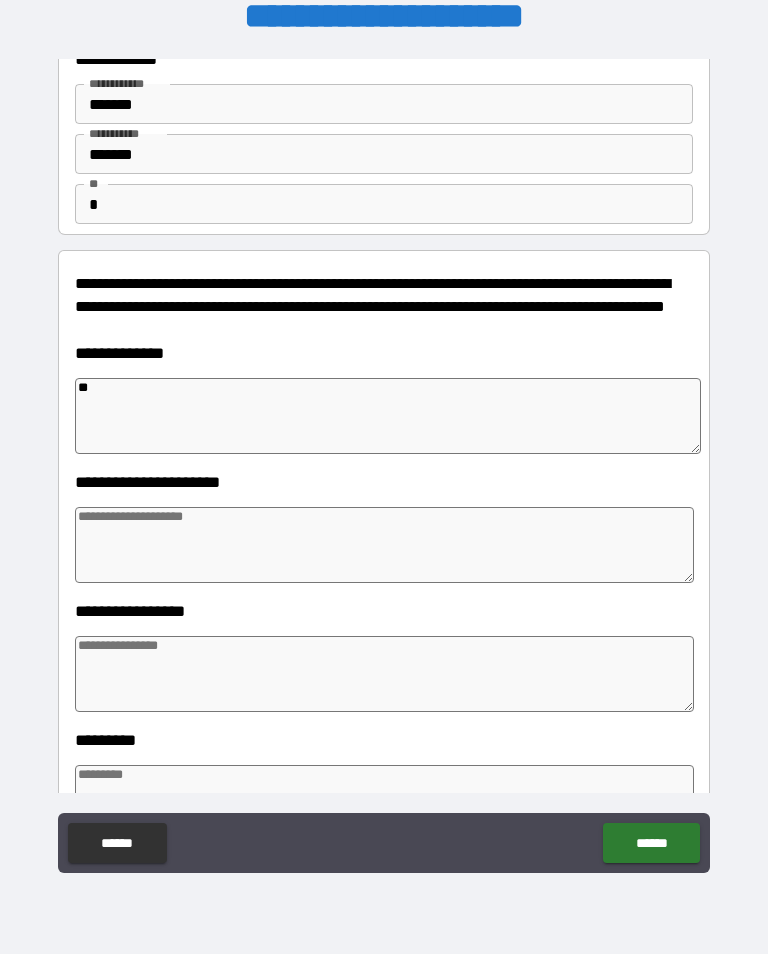 type on "***" 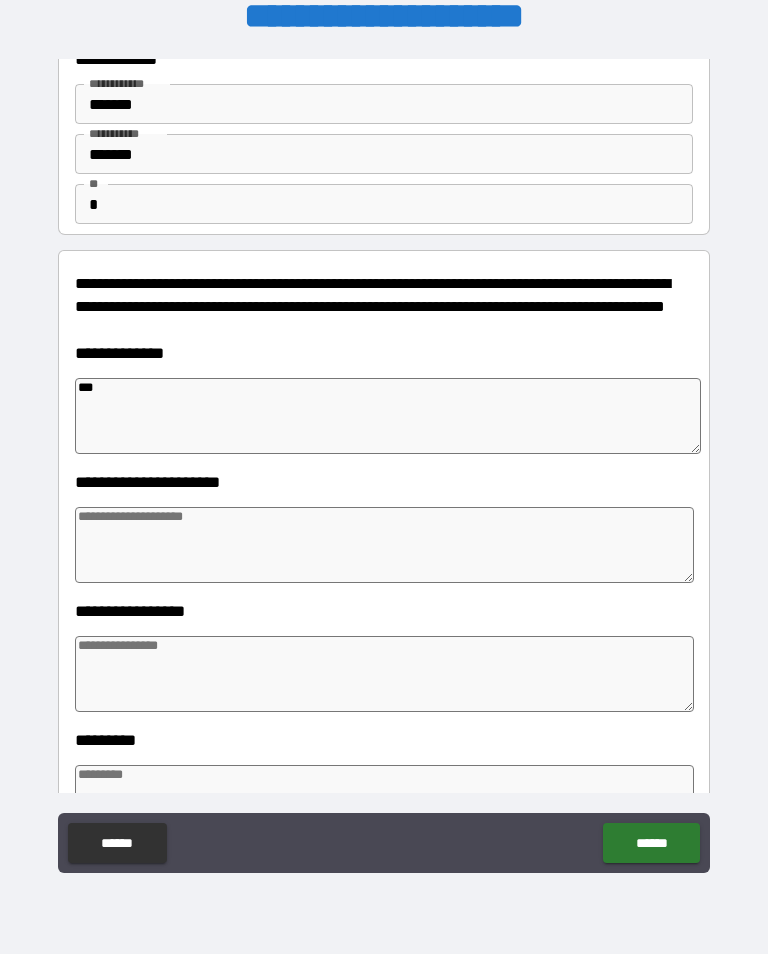 type on "*" 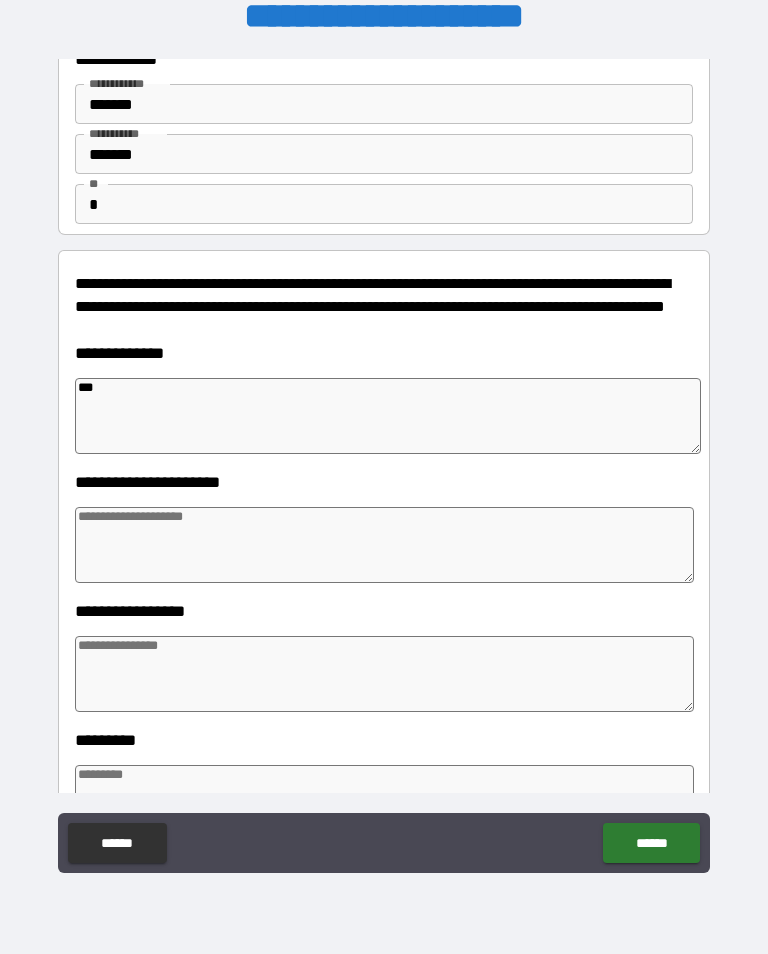 type on "*" 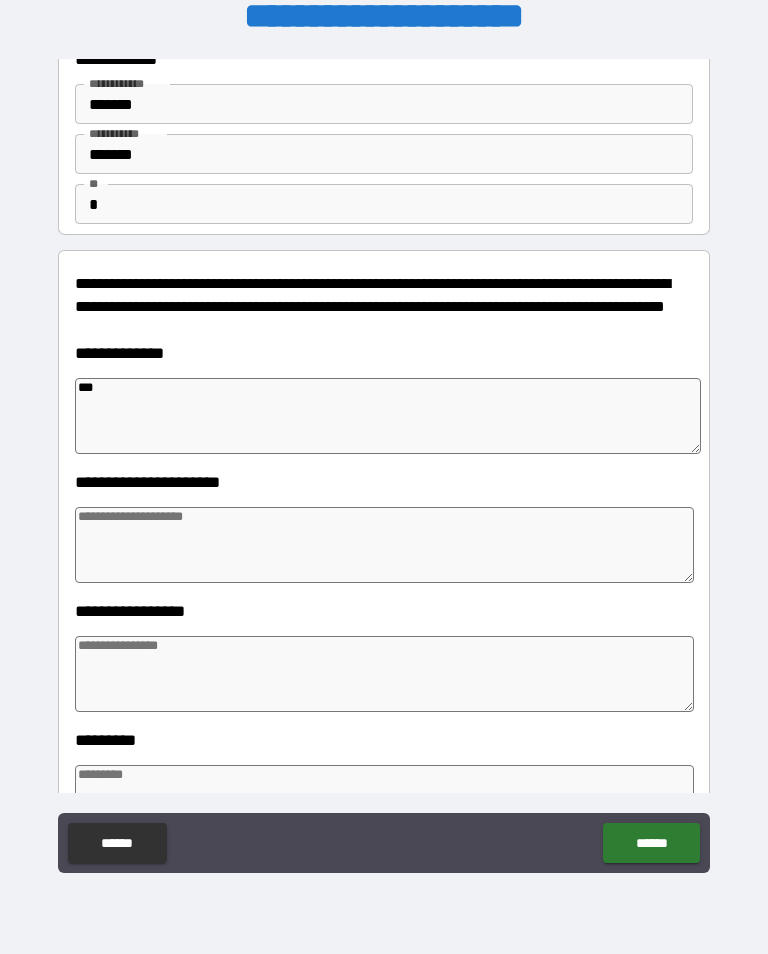 type on "*" 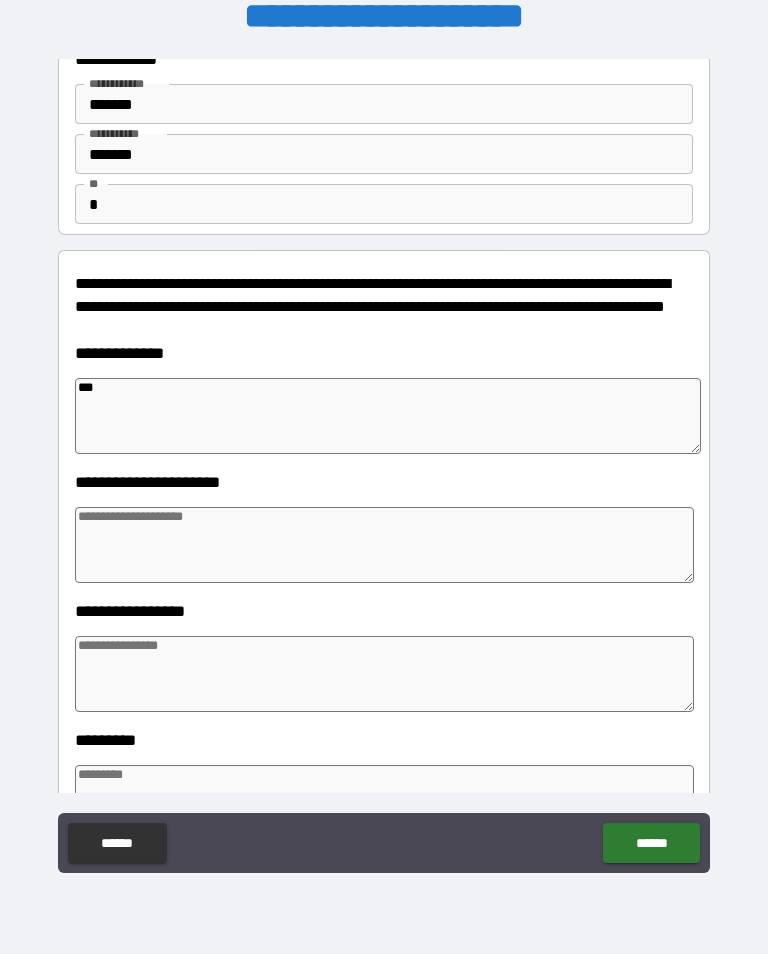 type on "*********" 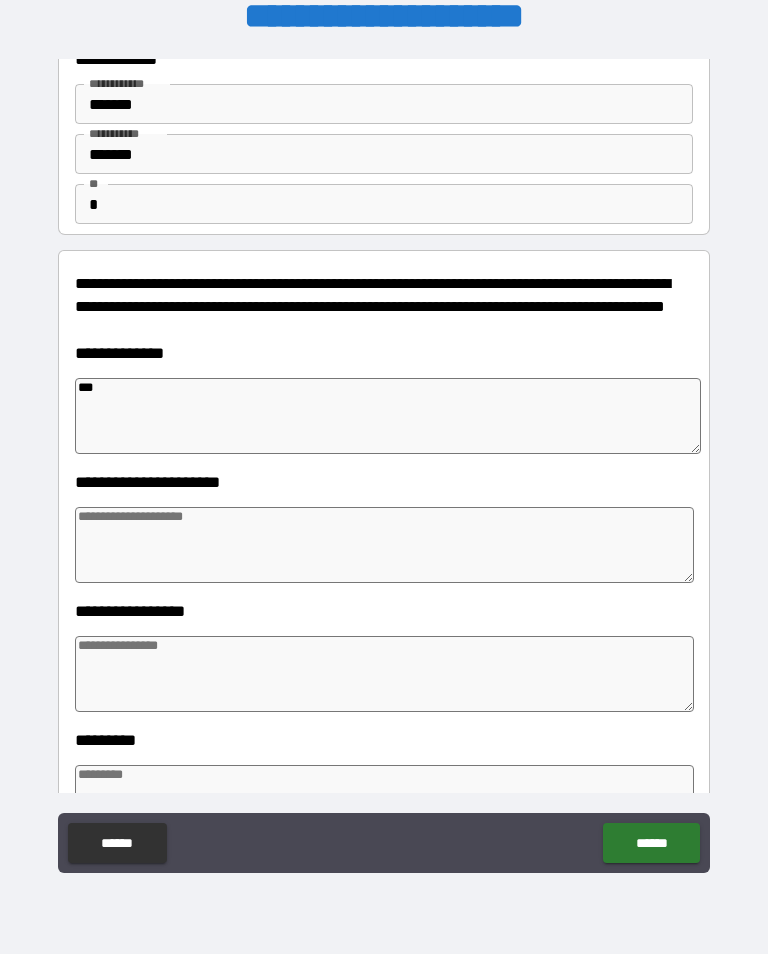 type on "*" 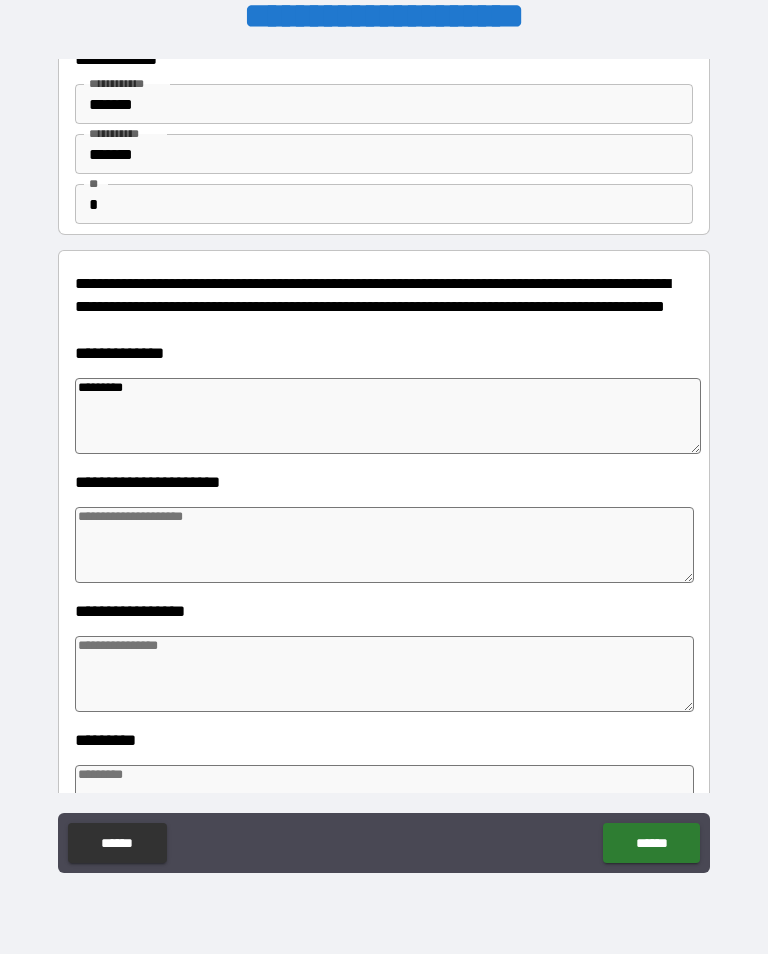type on "*********" 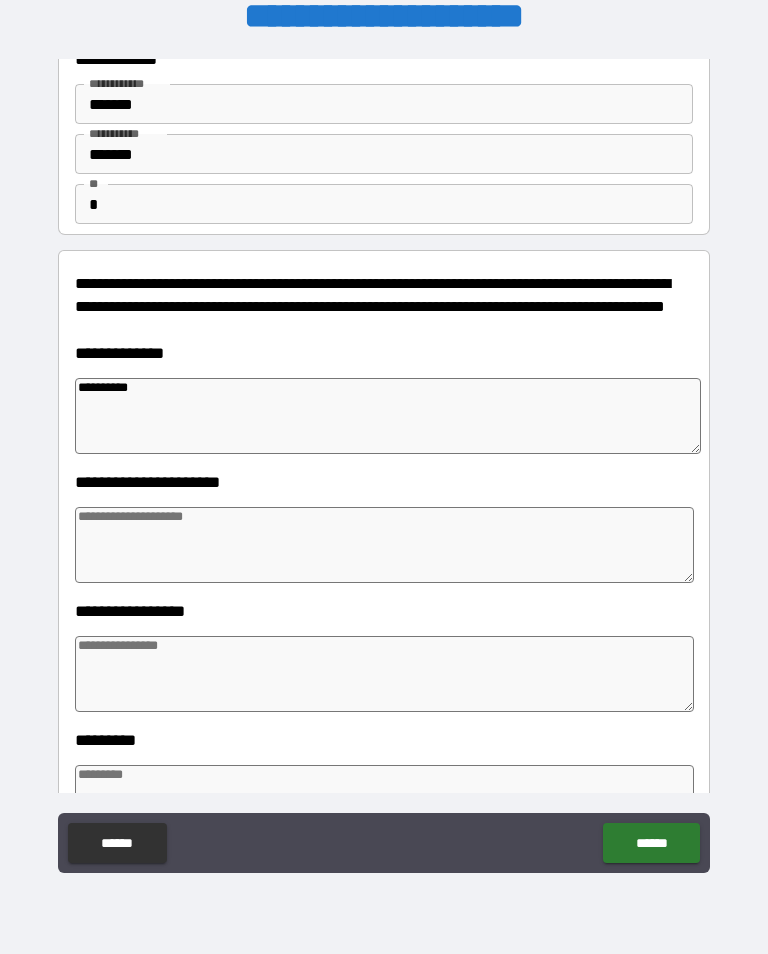 type on "*" 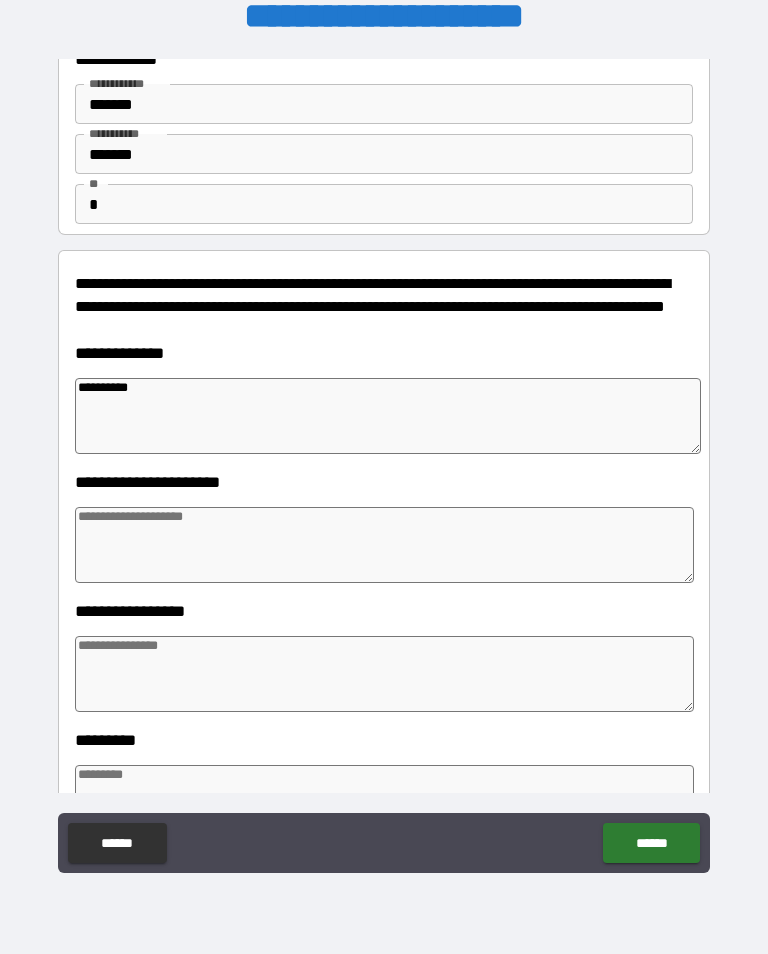 type on "*" 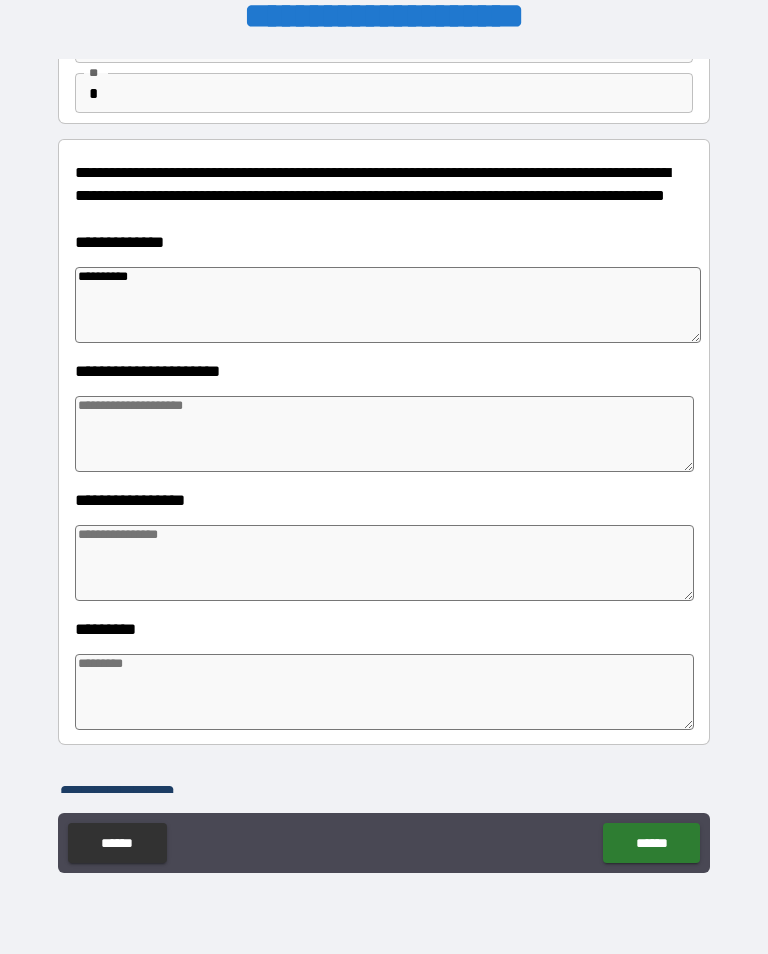 scroll, scrollTop: 185, scrollLeft: 0, axis: vertical 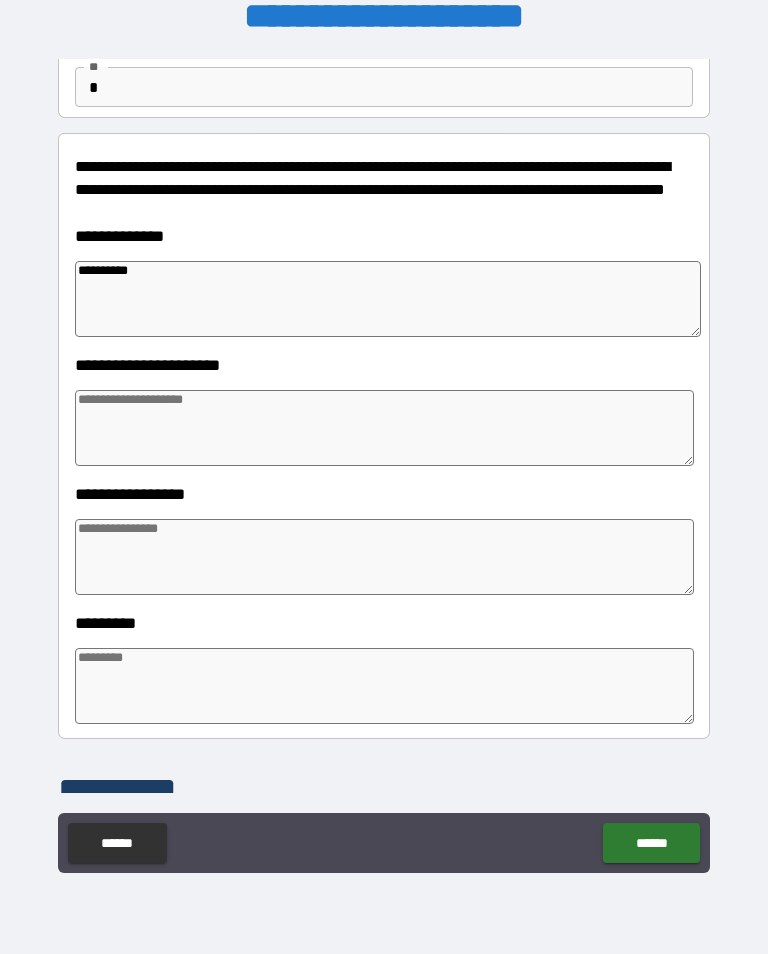 type on "*" 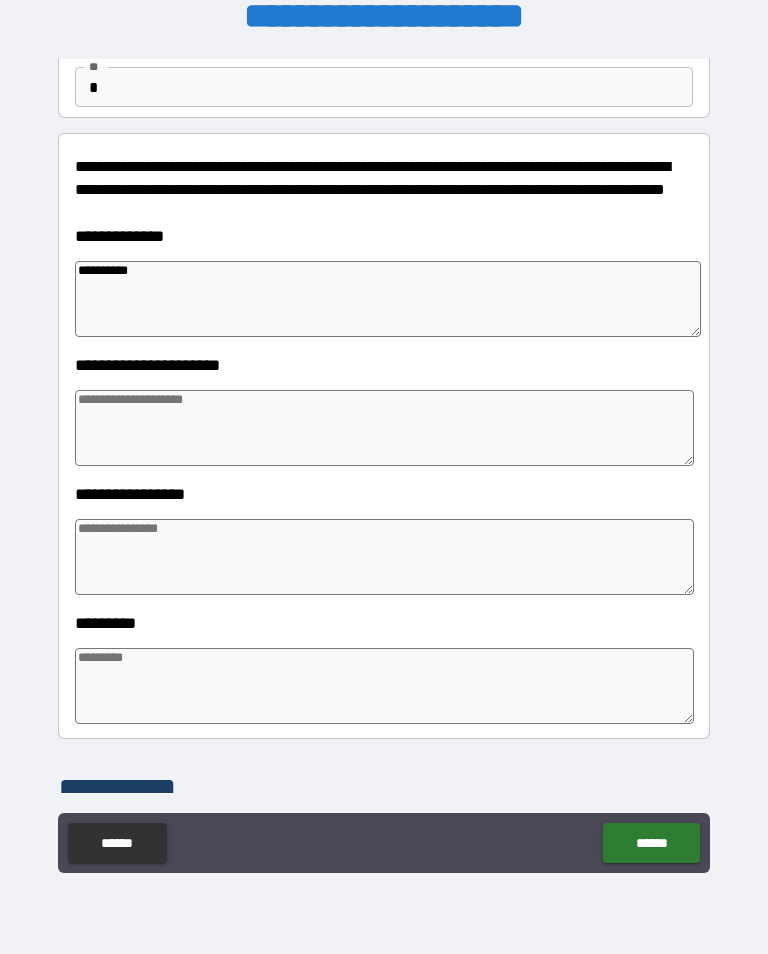 type on "*" 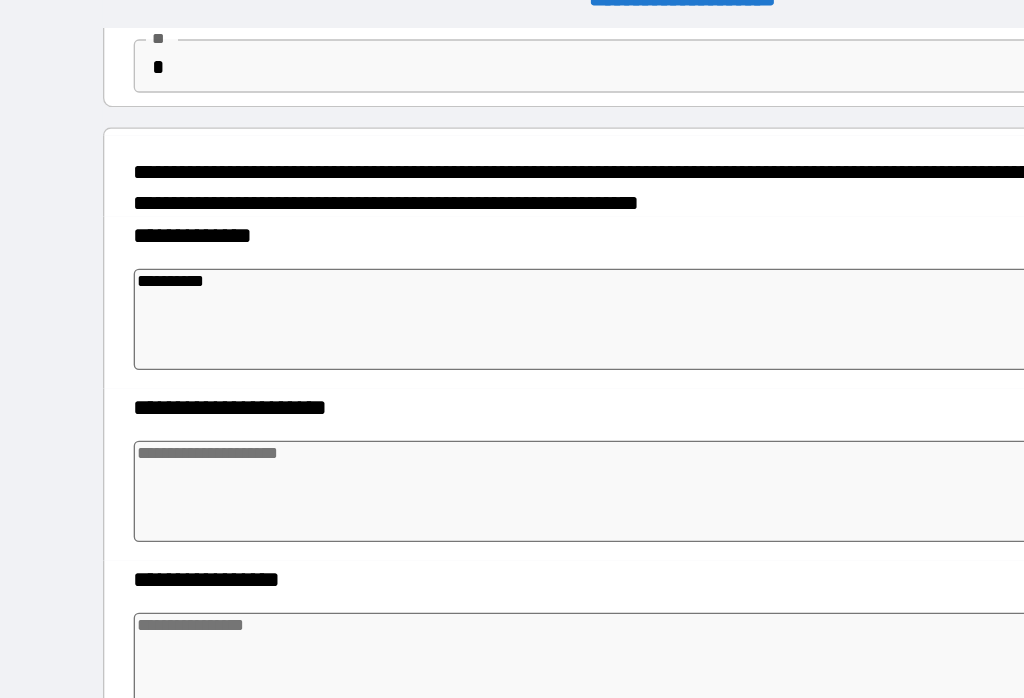type on "*" 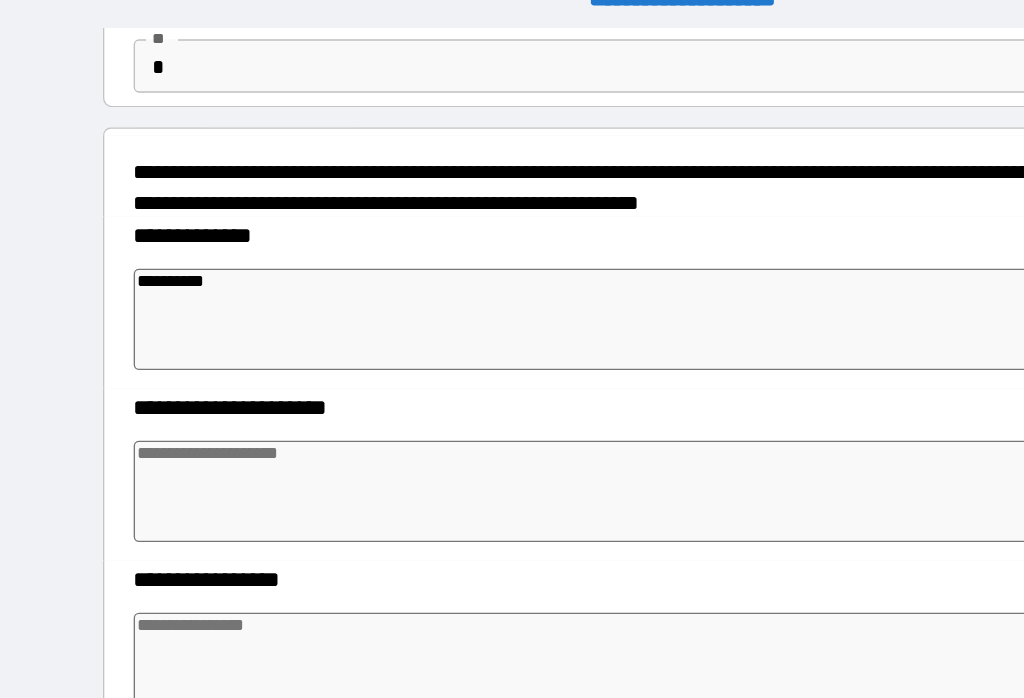 type on "*" 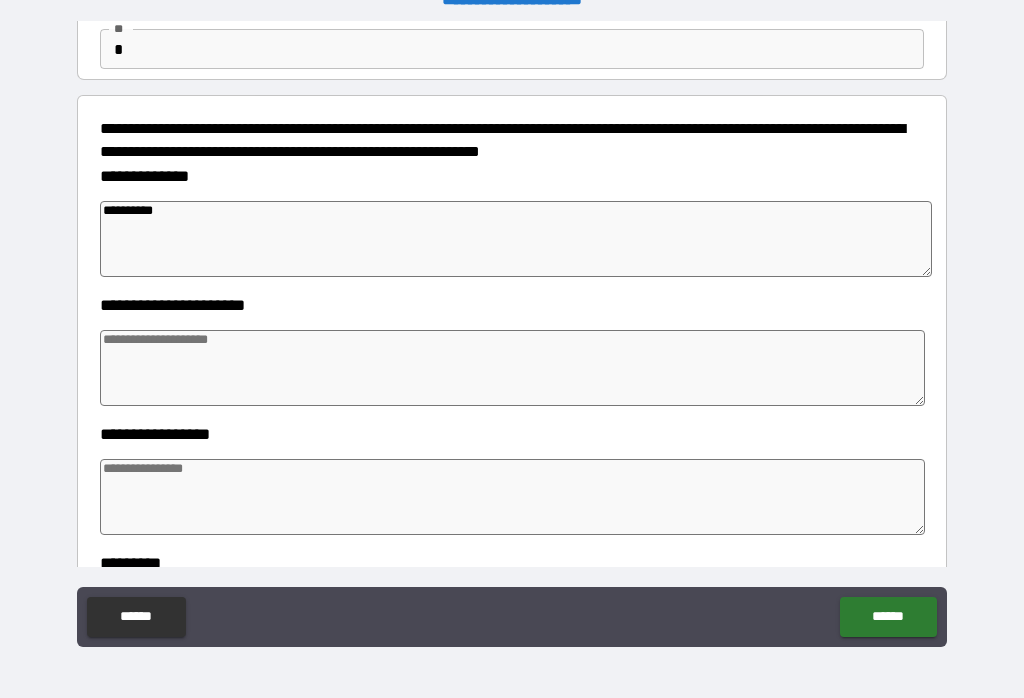 type on "*" 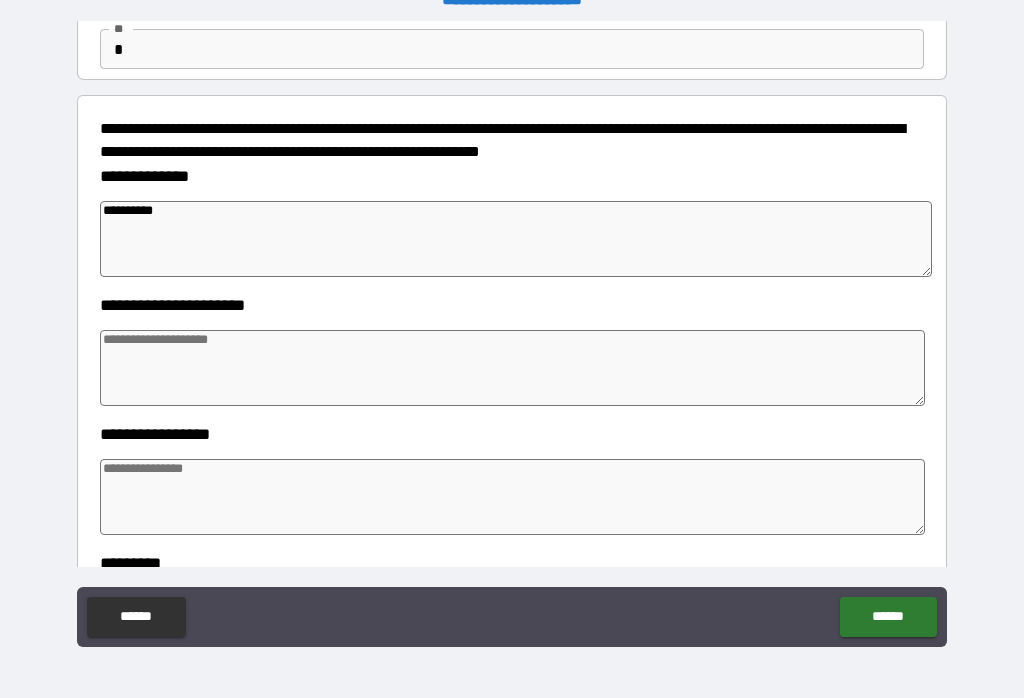 type on "*" 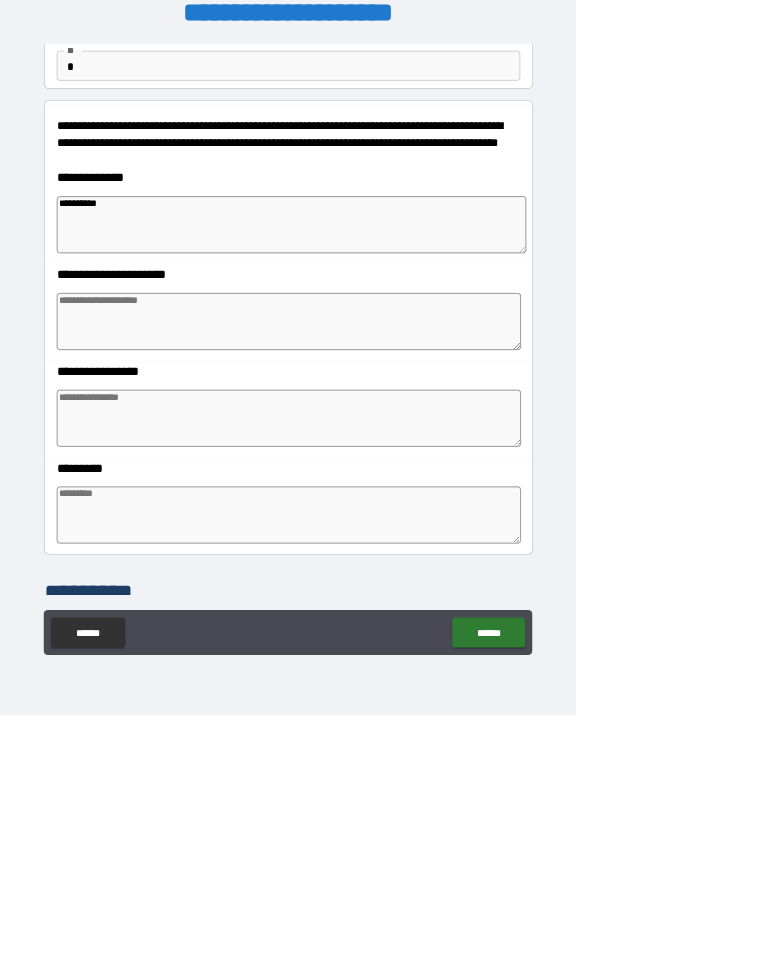 type on "*" 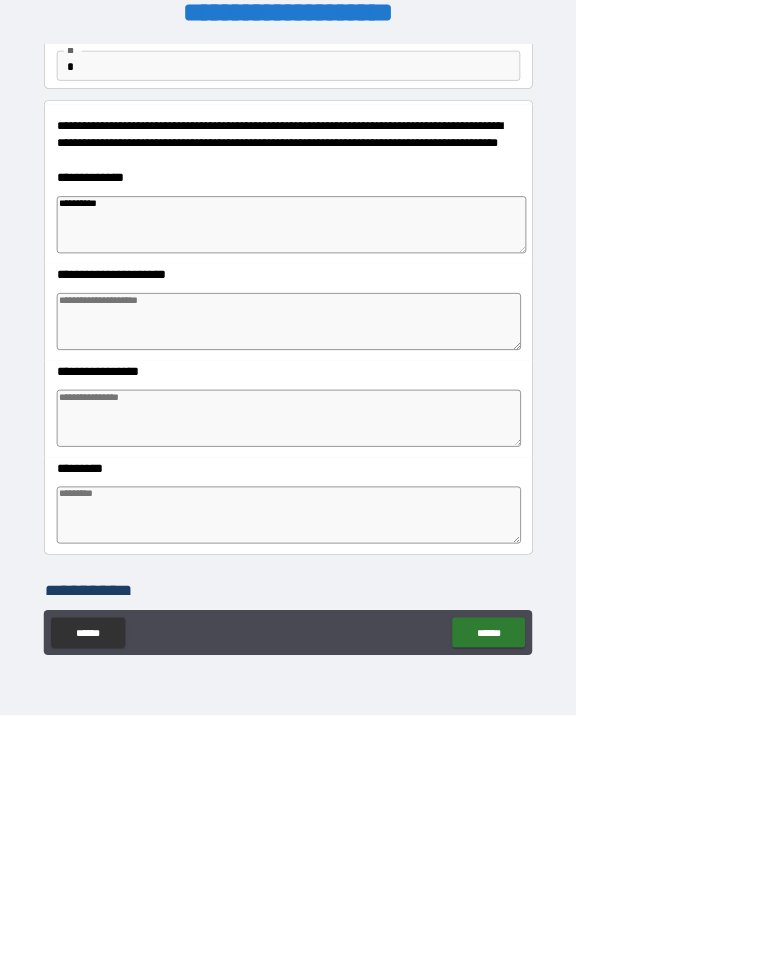 type on "*" 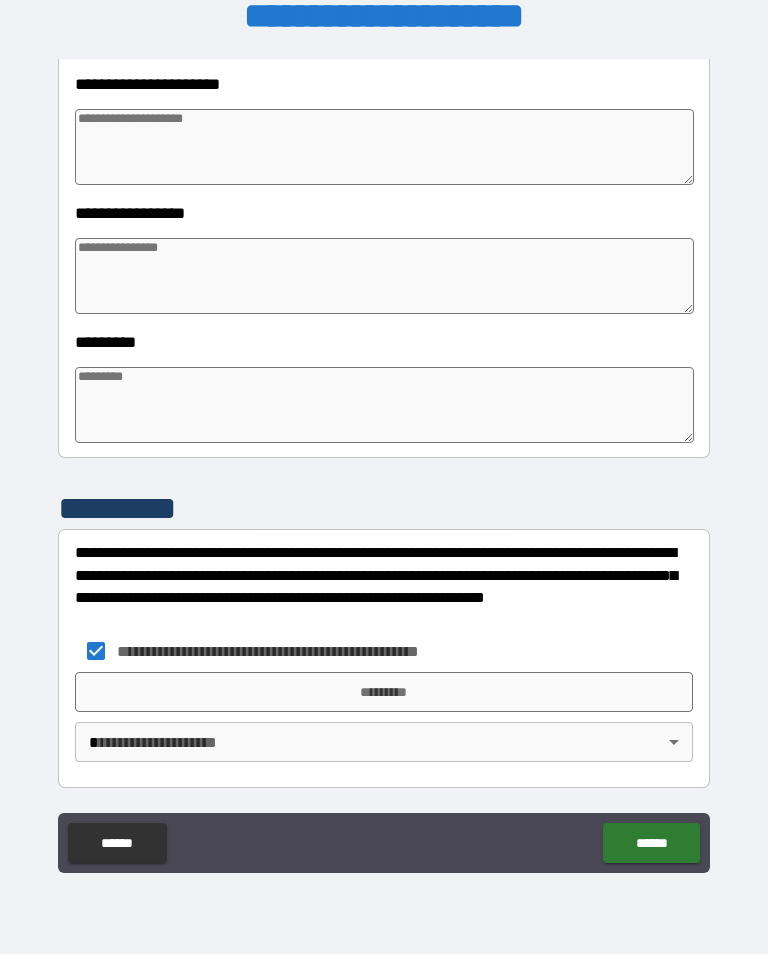 scroll, scrollTop: 466, scrollLeft: 0, axis: vertical 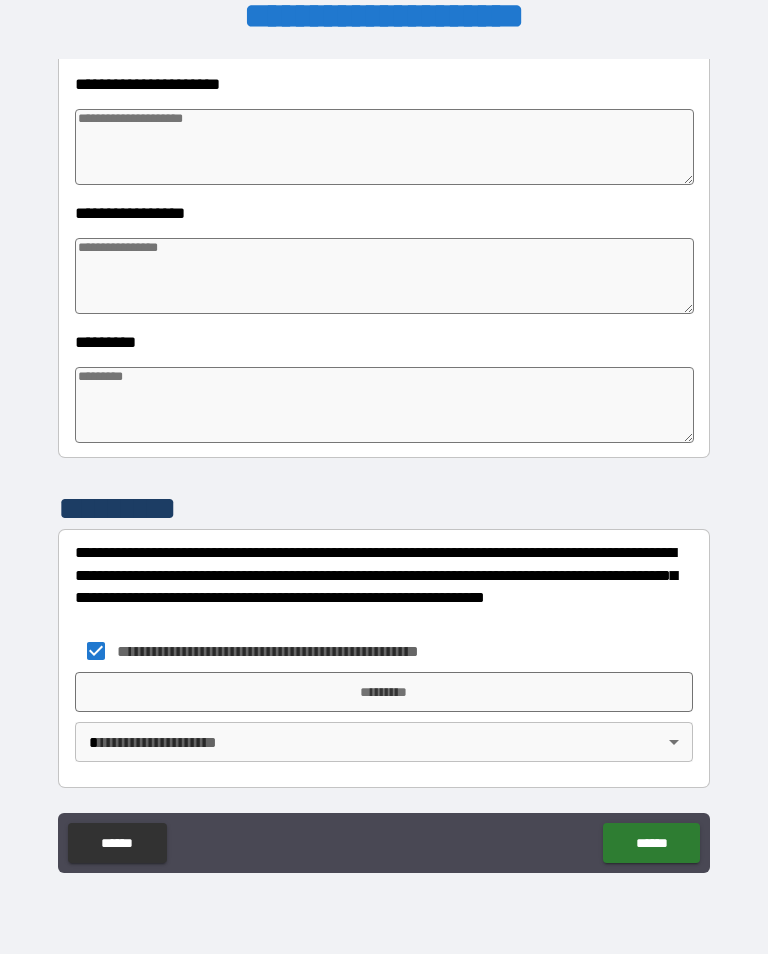 type on "*" 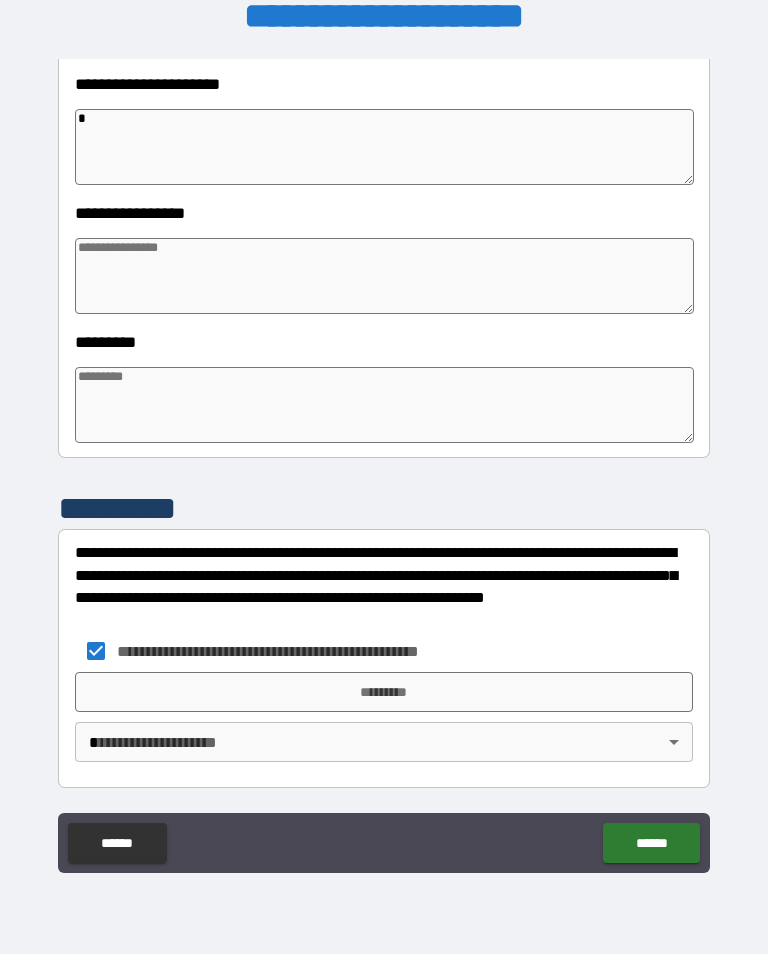 type on "**" 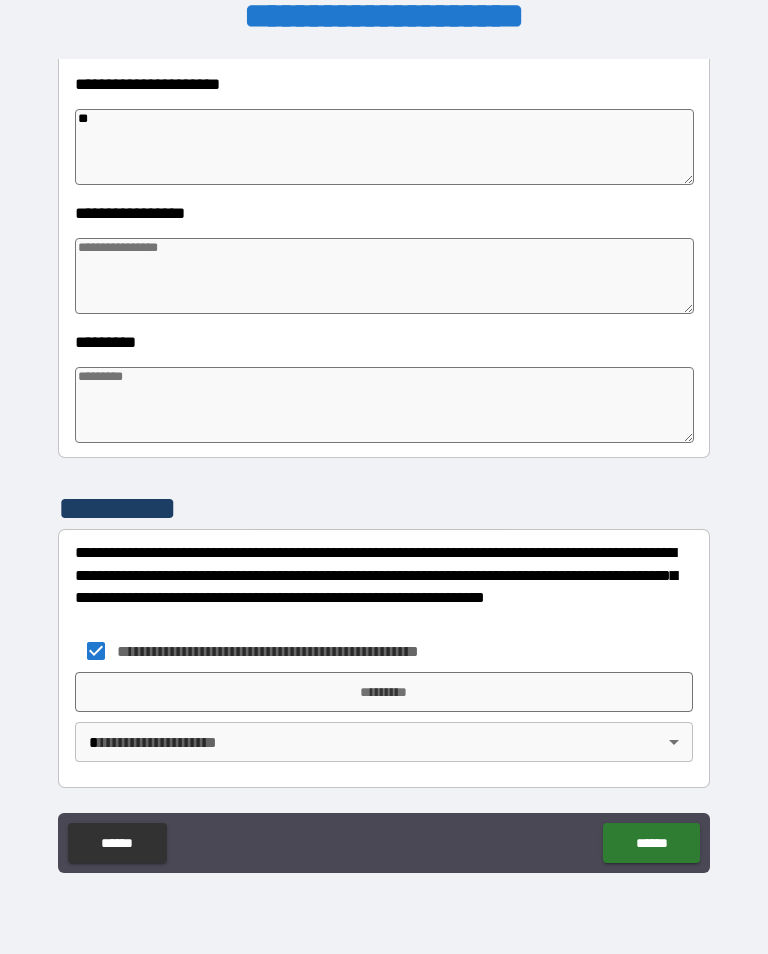 type on "*" 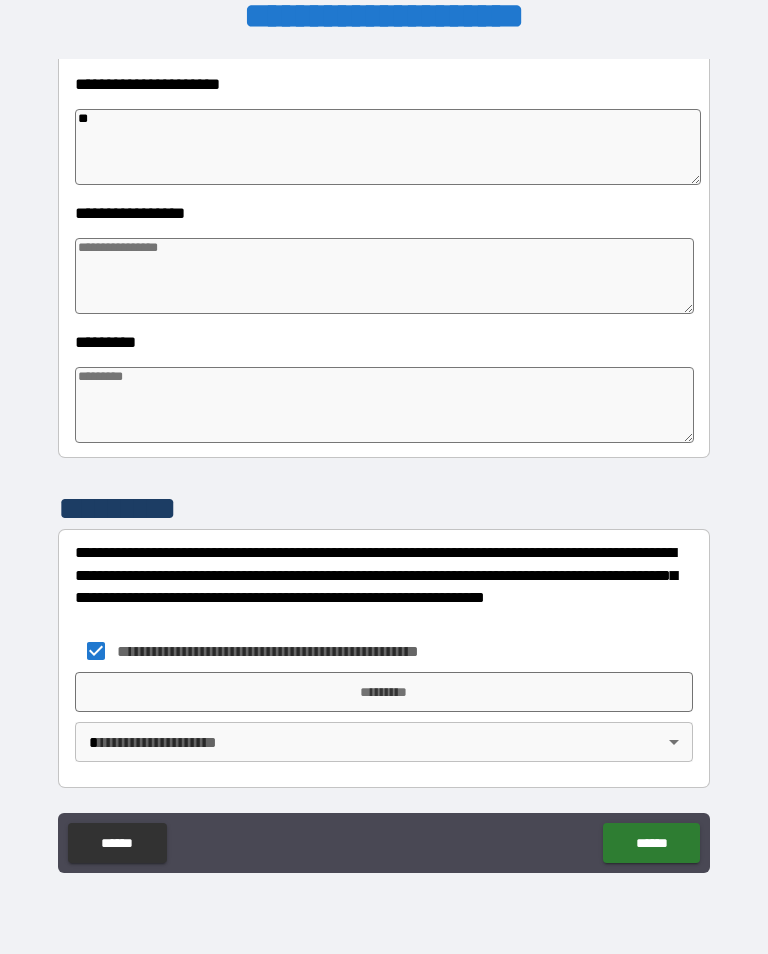 type on "*" 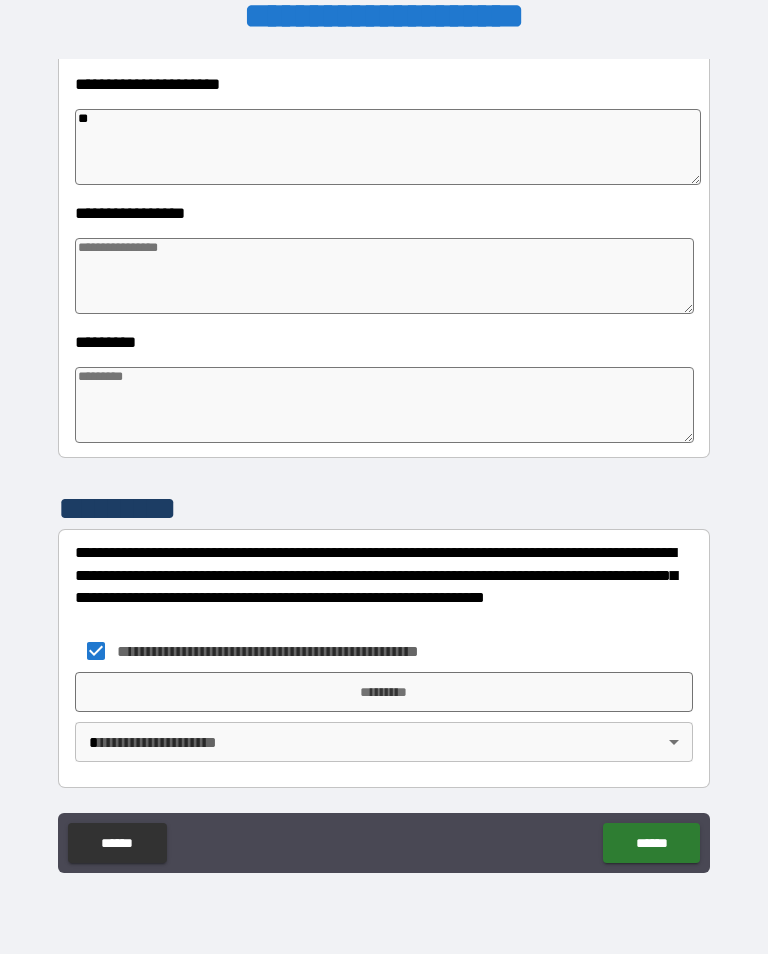 type on "*" 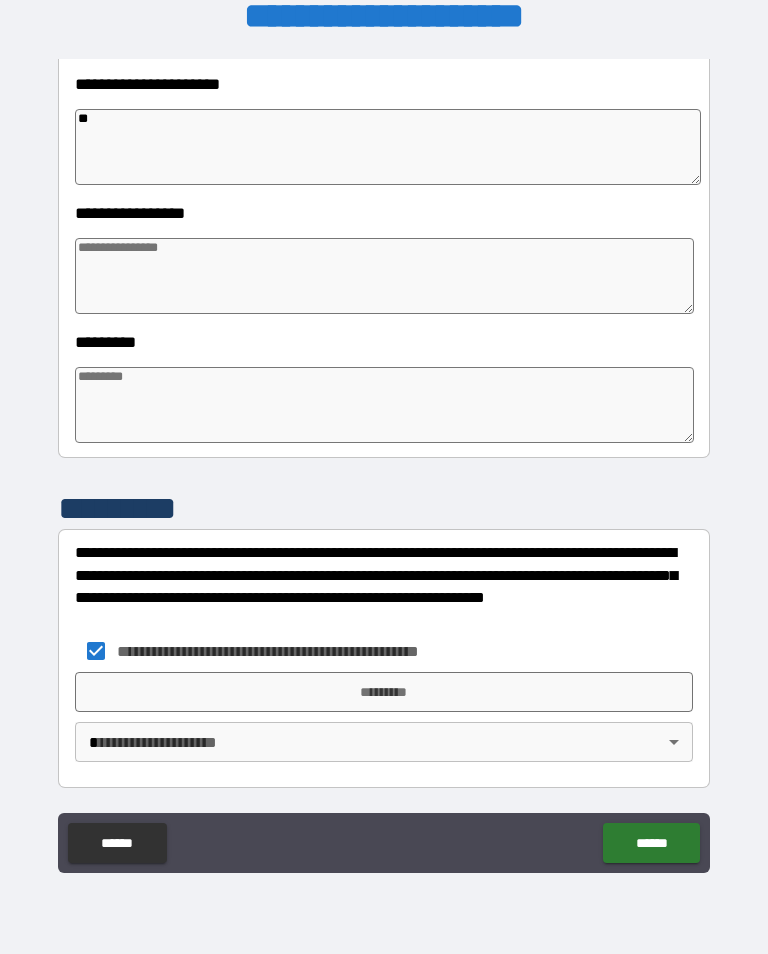 type on "*" 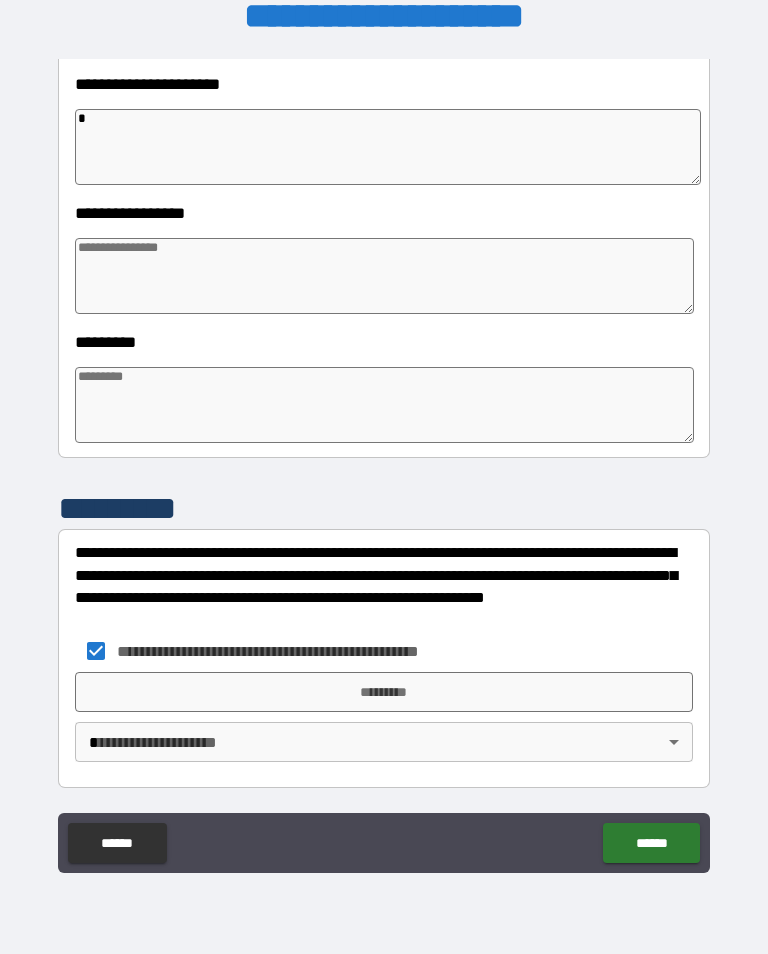 type on "*" 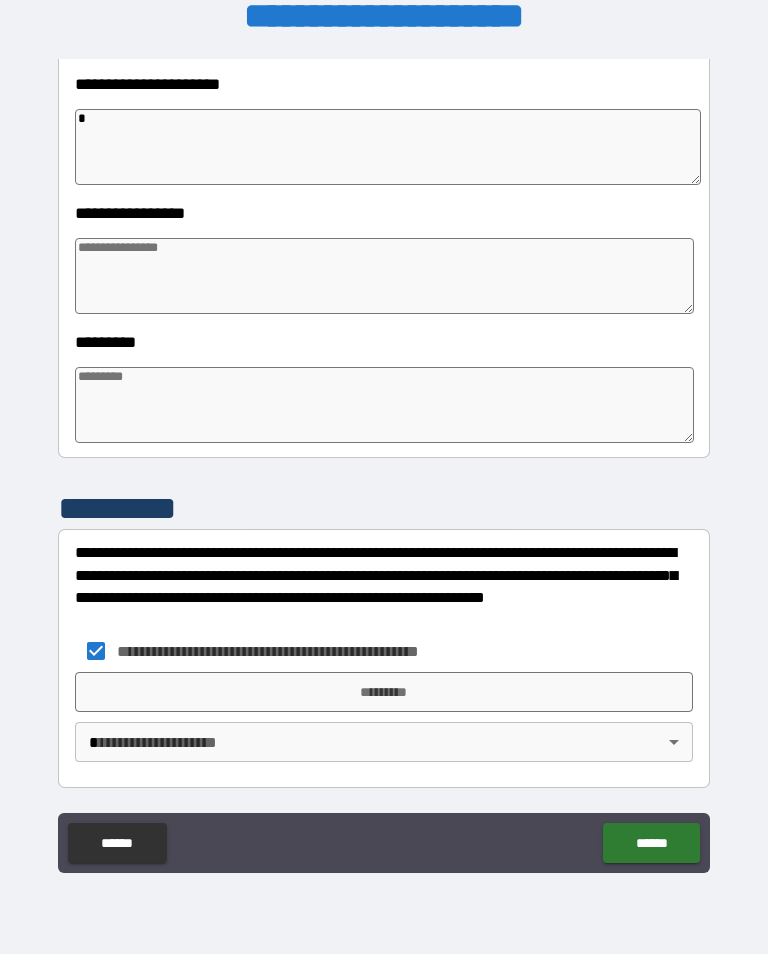 type on "*" 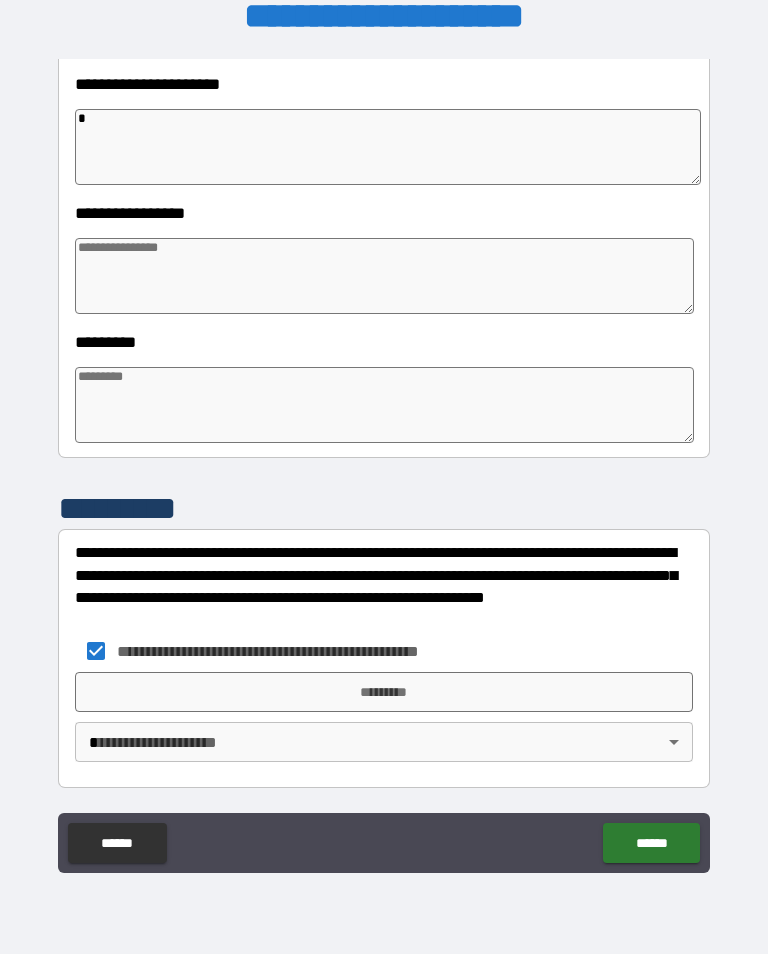 type on "*" 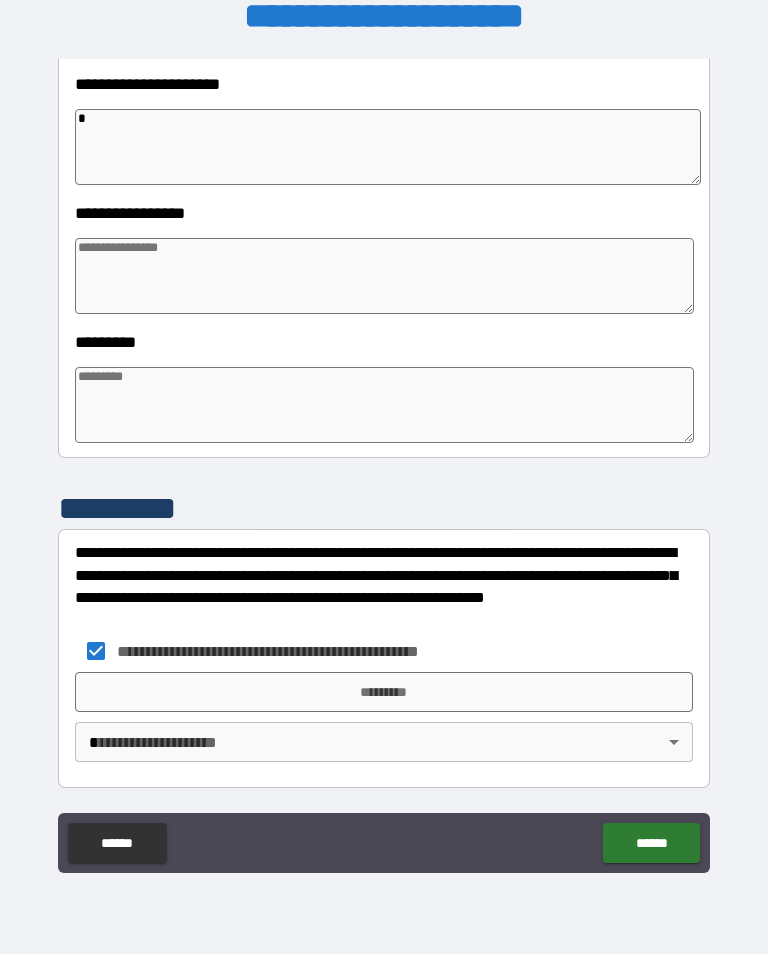 type on "**" 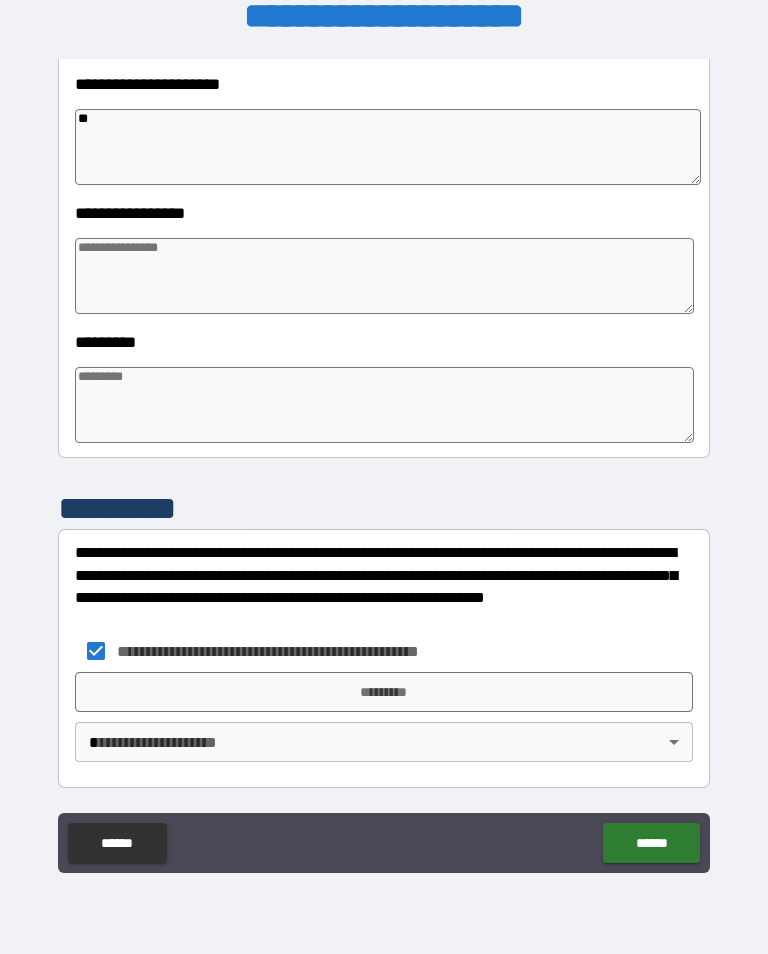 type on "*" 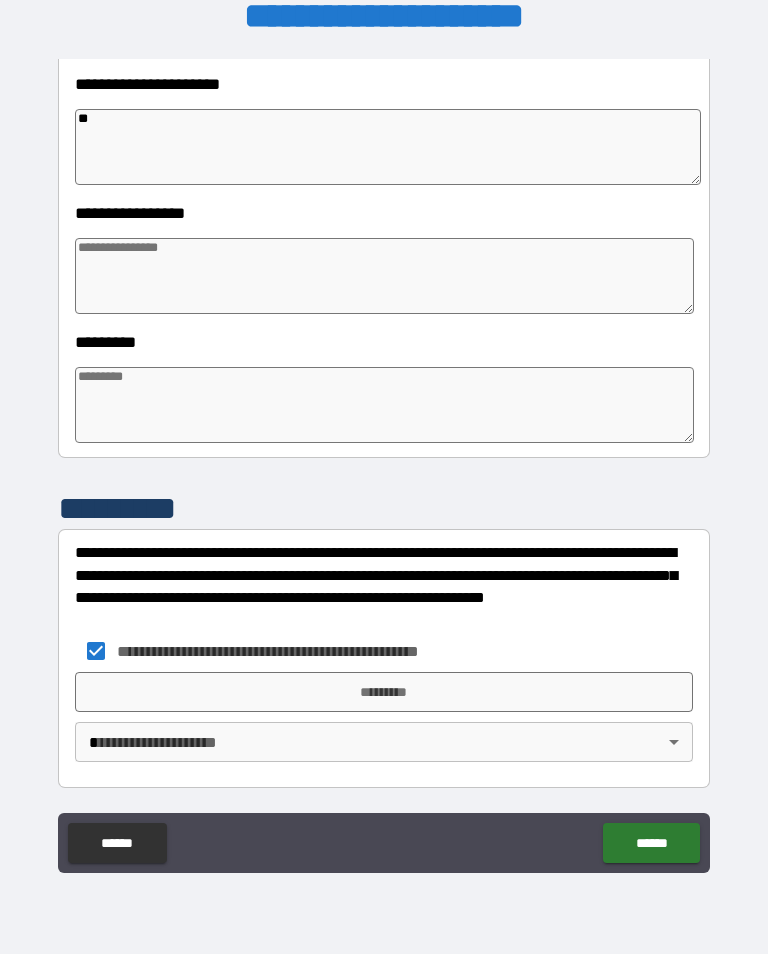 type on "*" 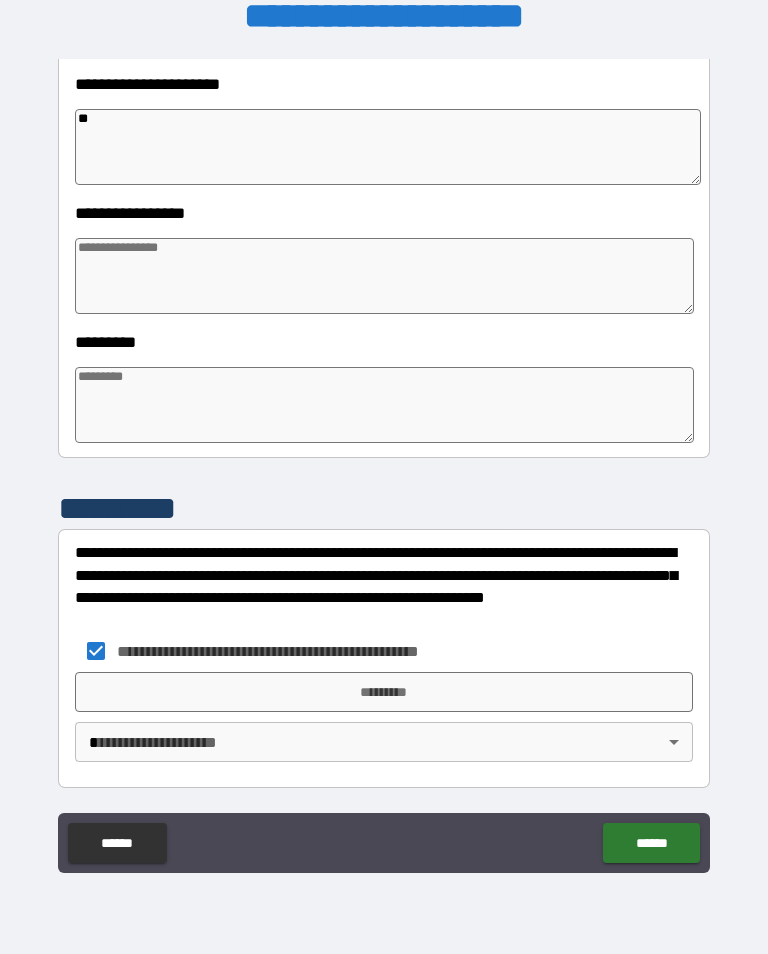 type on "*" 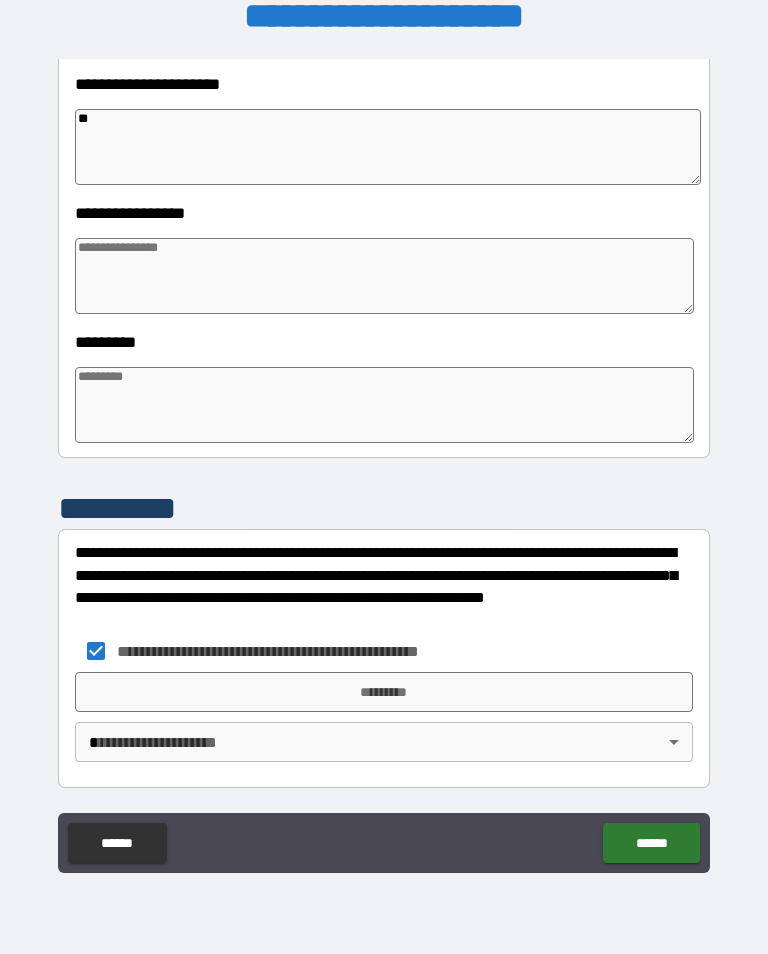type on "***" 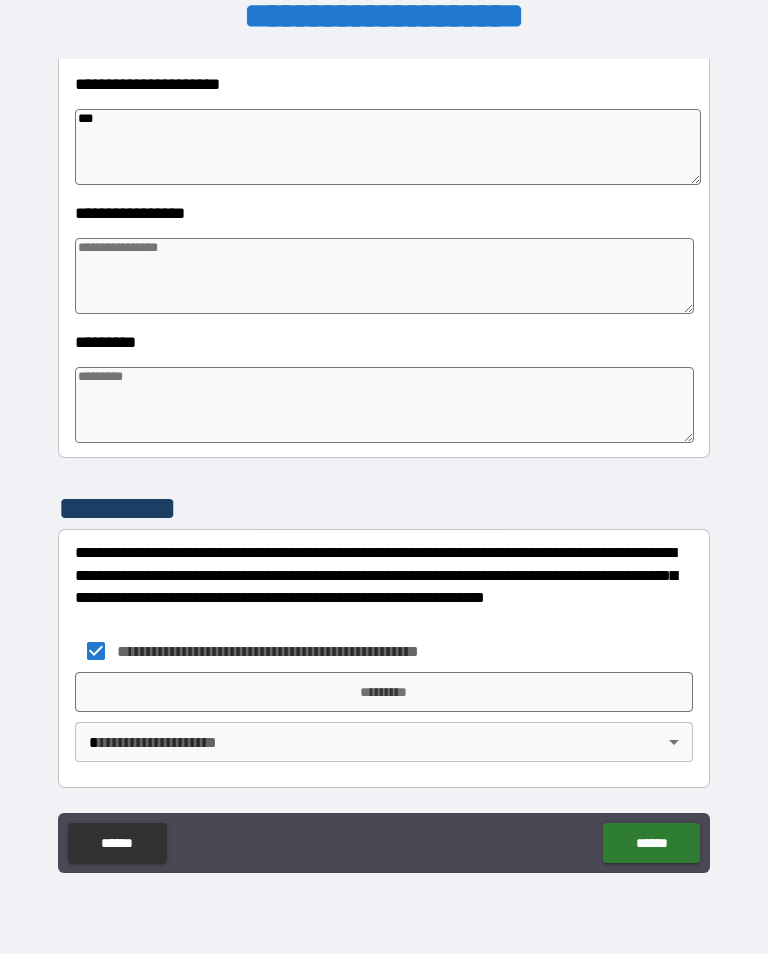 type on "*" 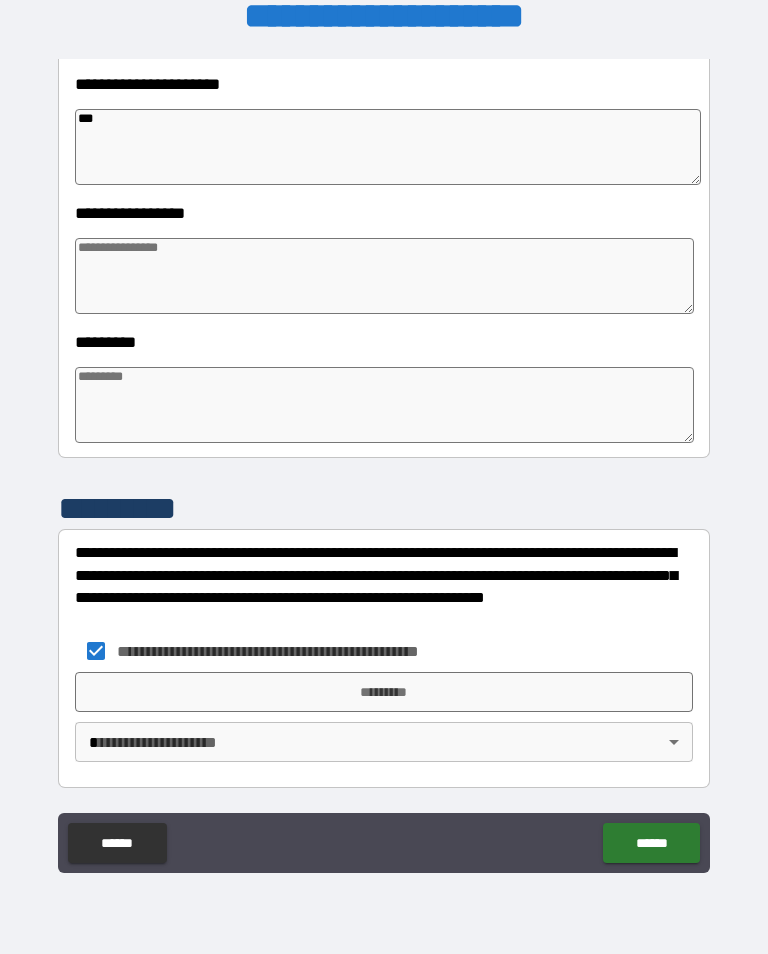 type on "*" 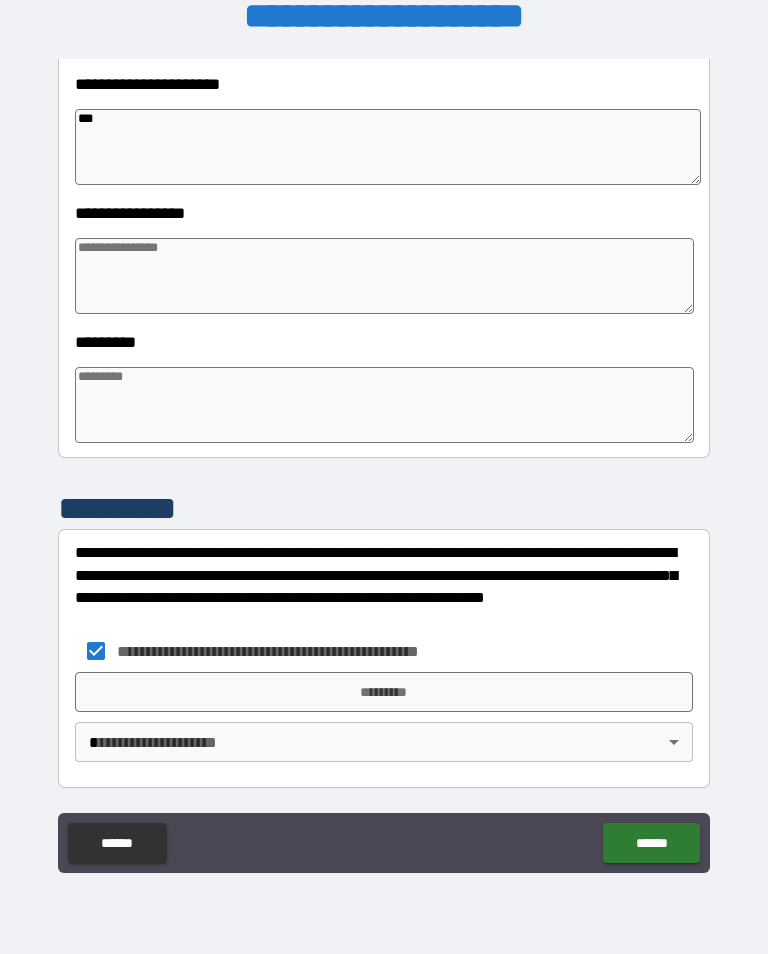 type on "*" 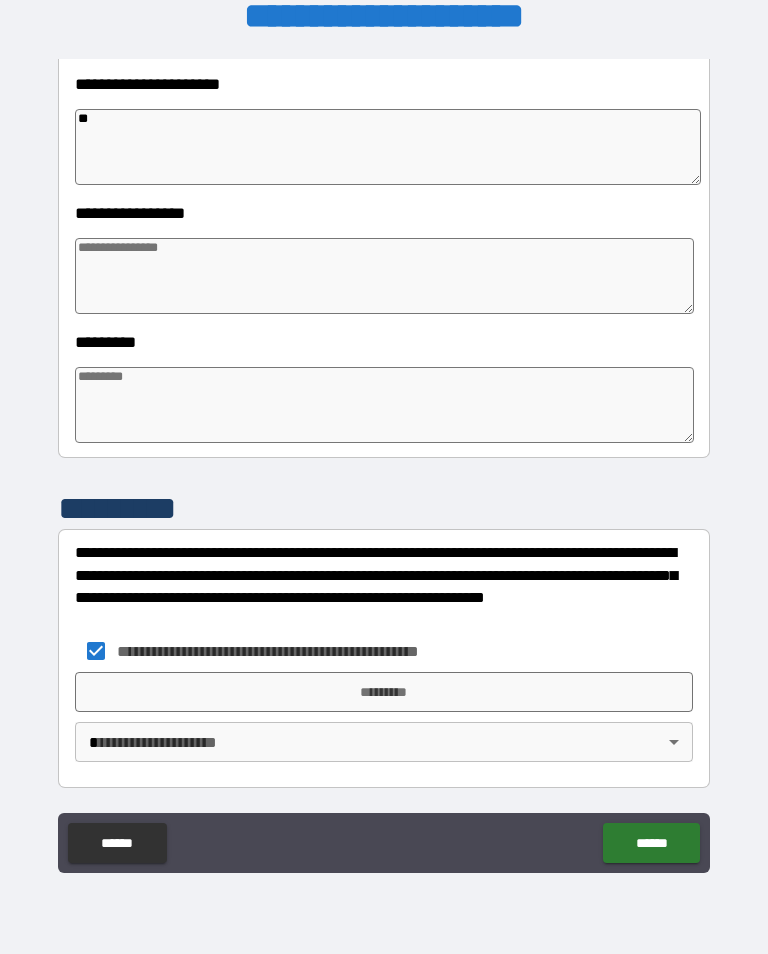 type on "*" 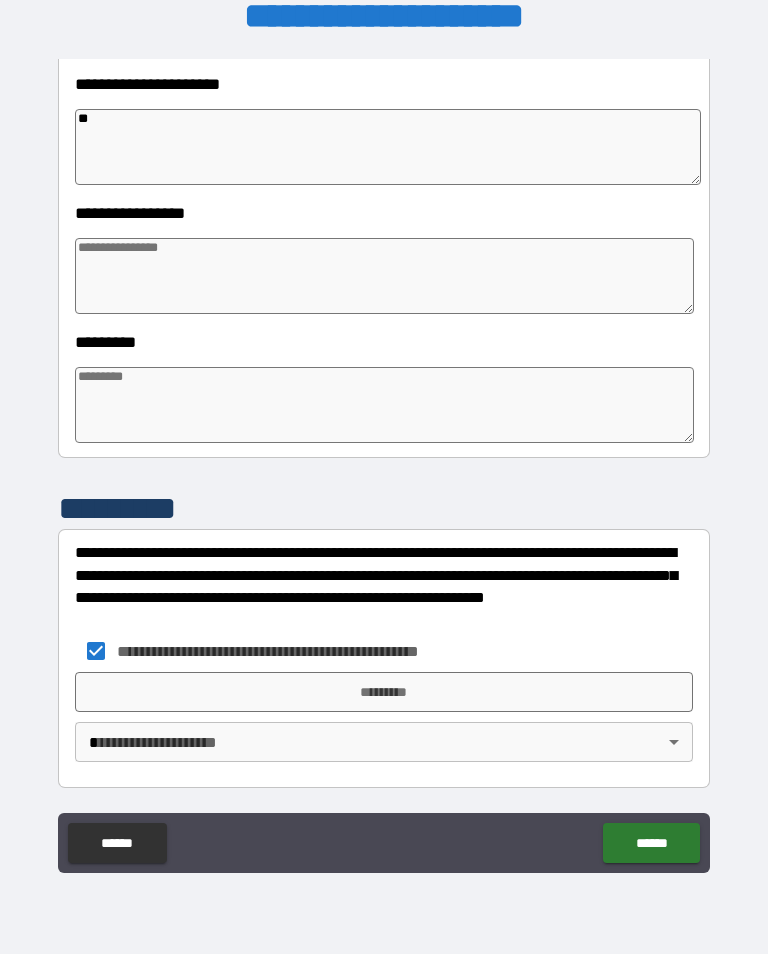 type on "*" 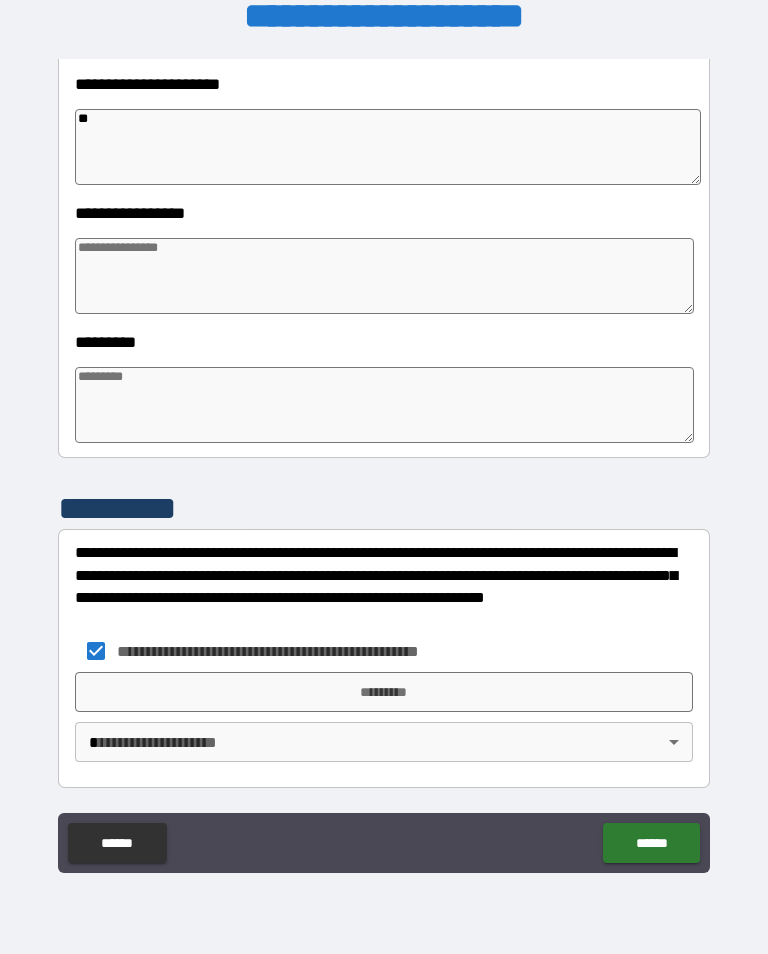 type on "*" 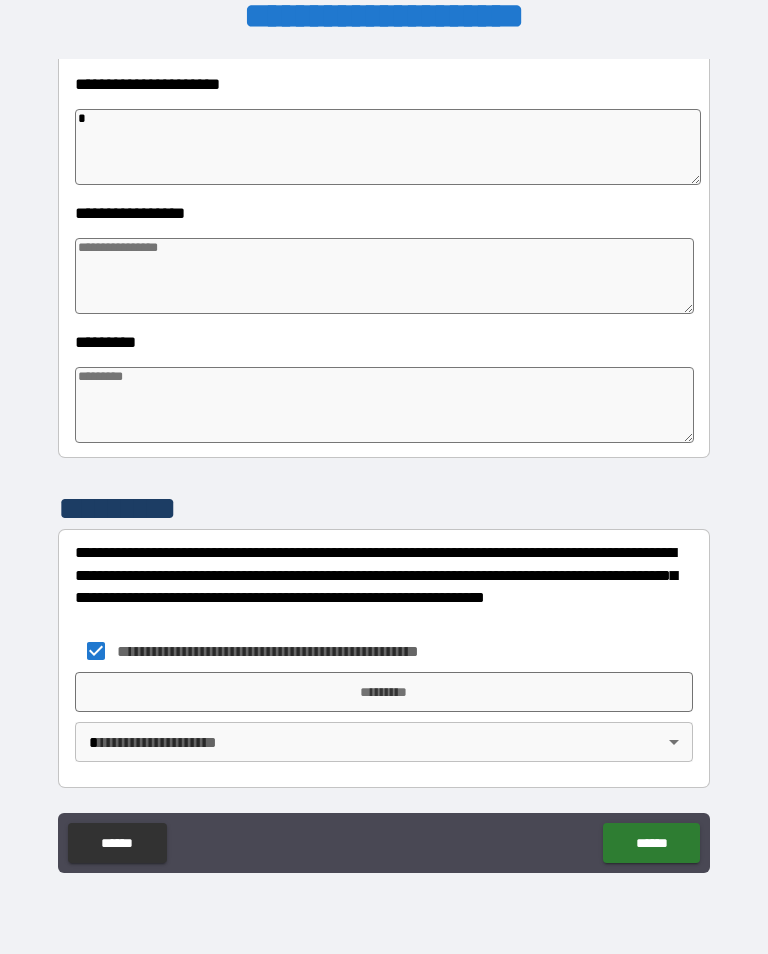 type on "*" 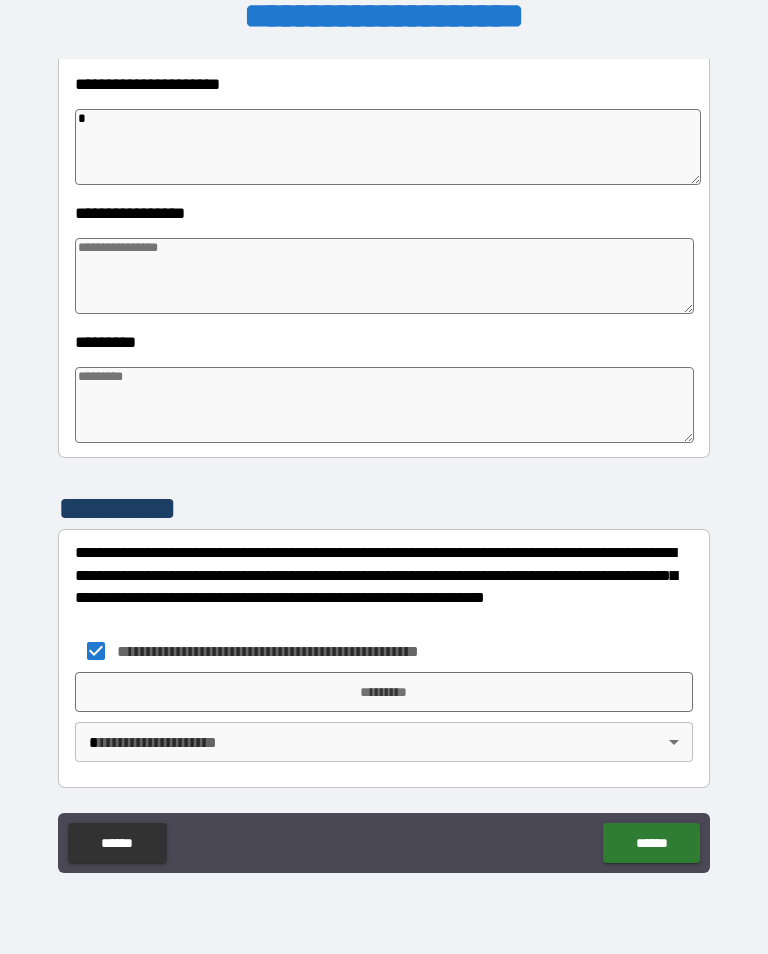 type on "*" 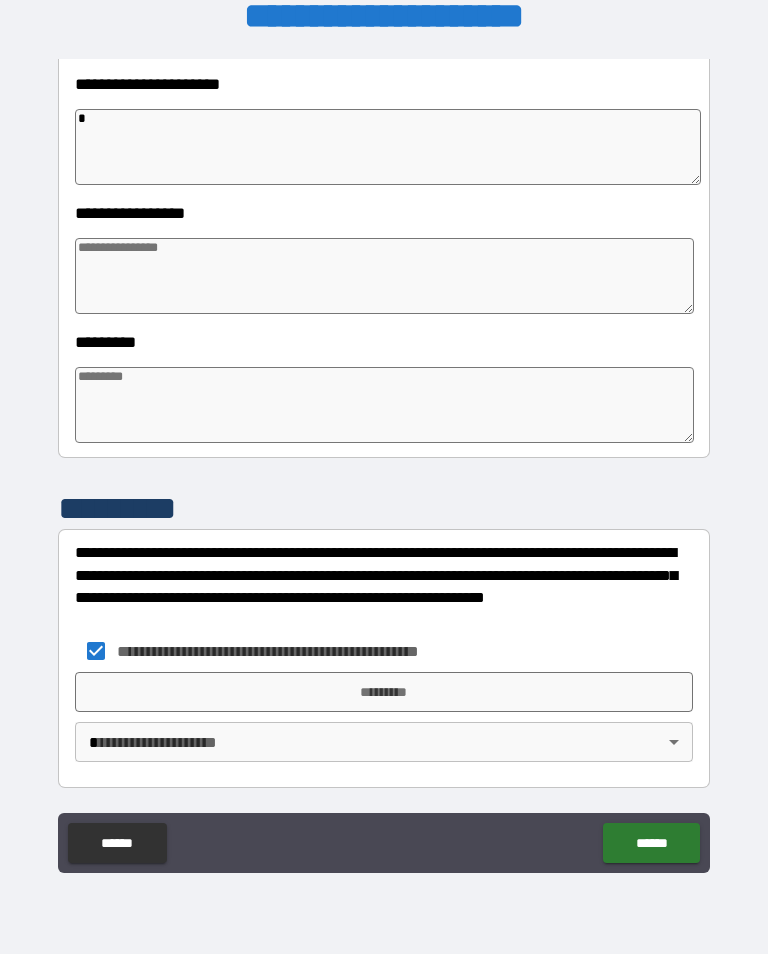 type on "**" 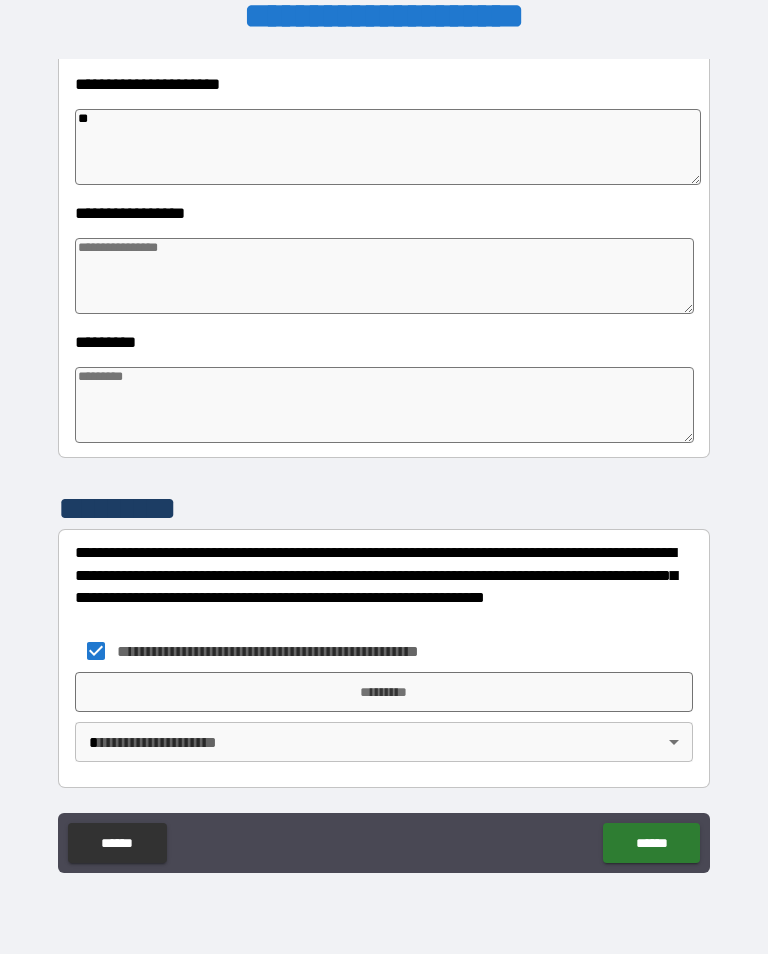 type on "*" 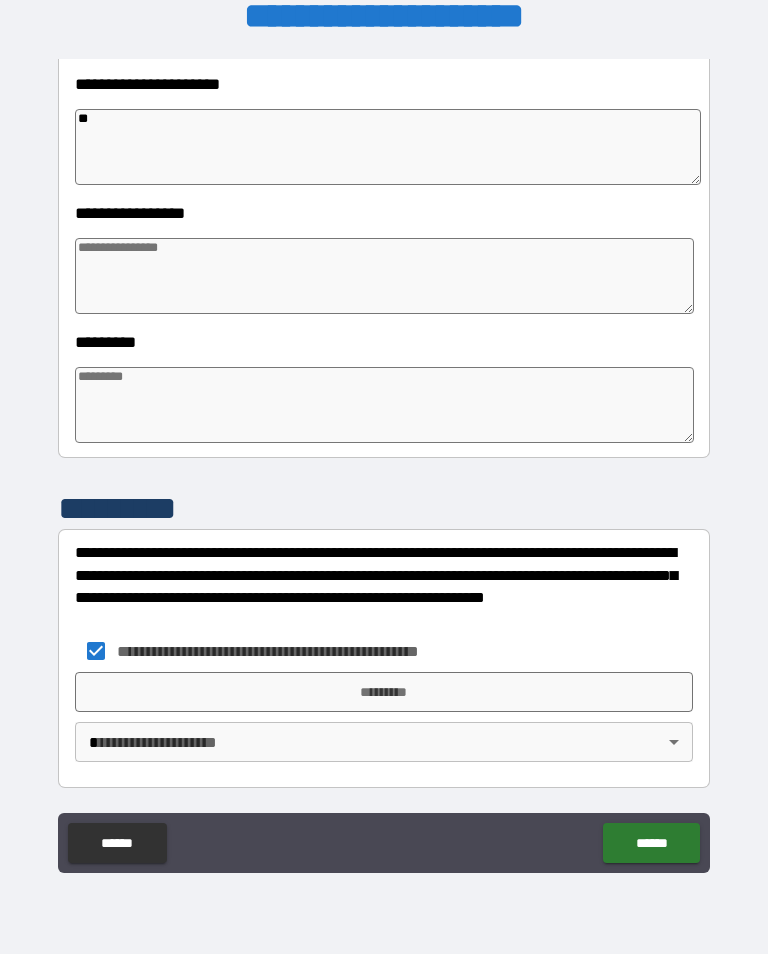 type on "*" 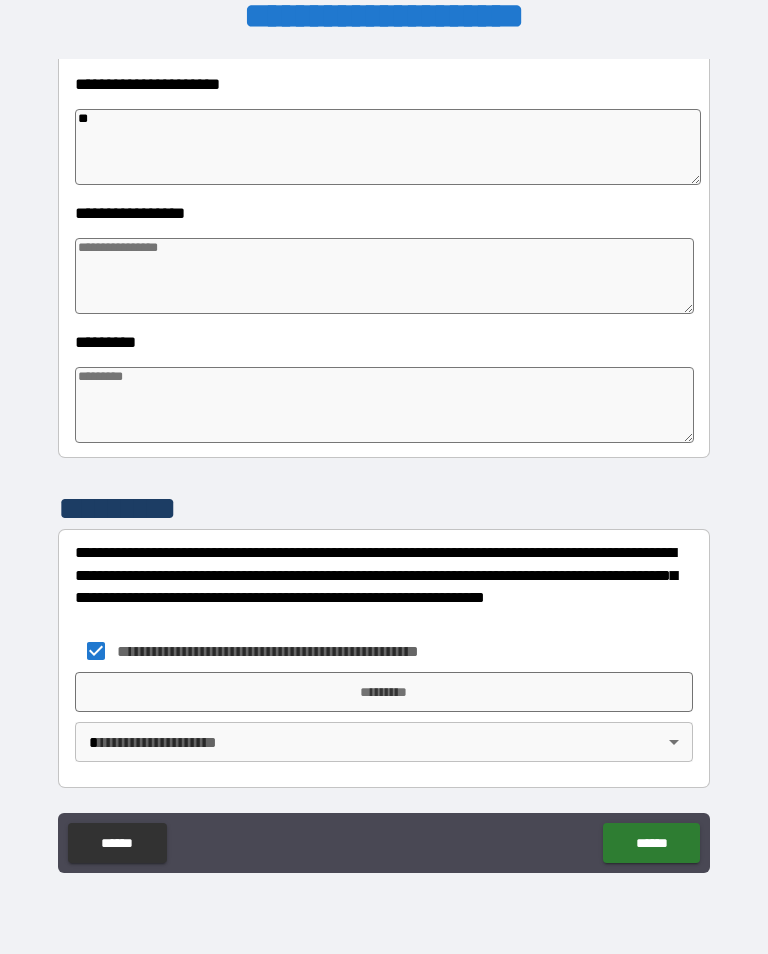 type on "*" 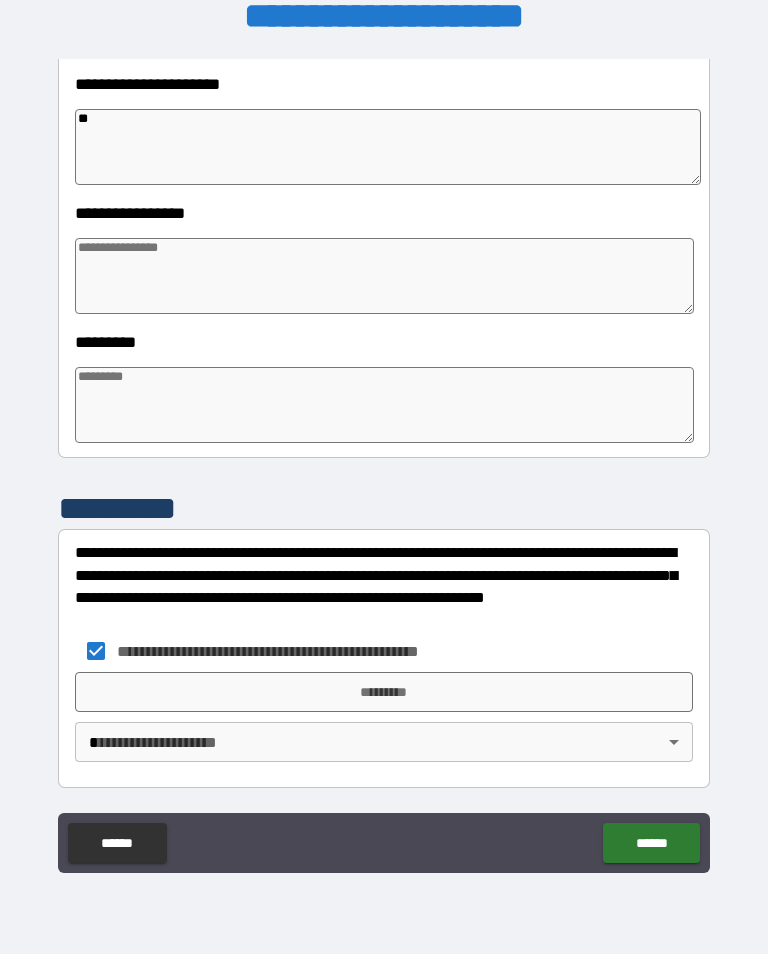 type on "***" 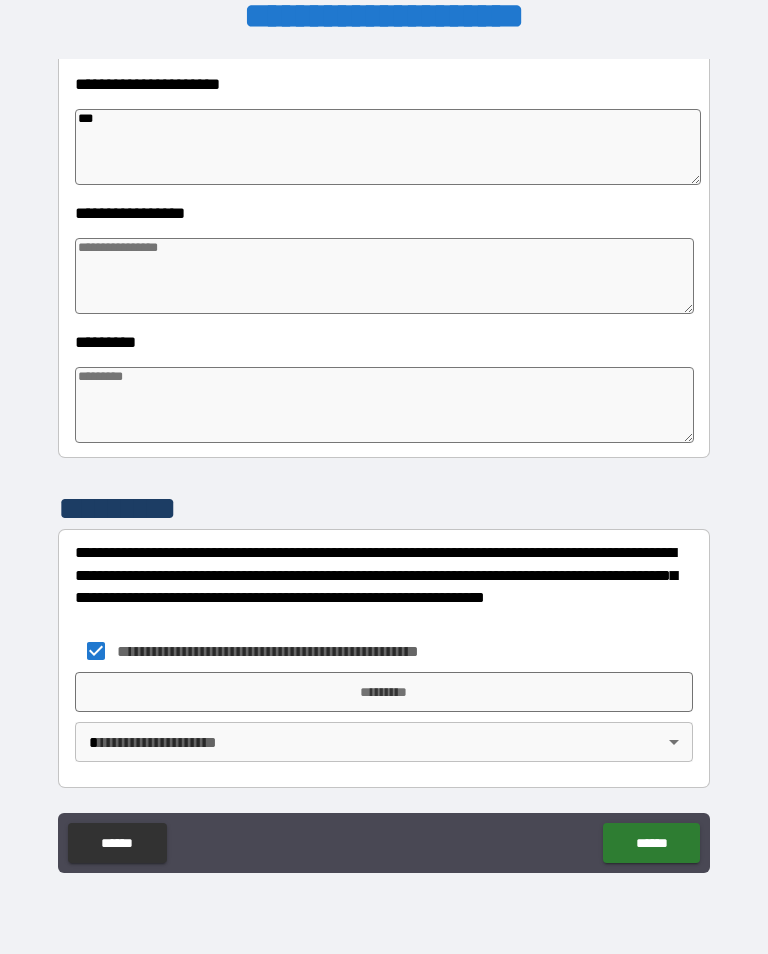 type 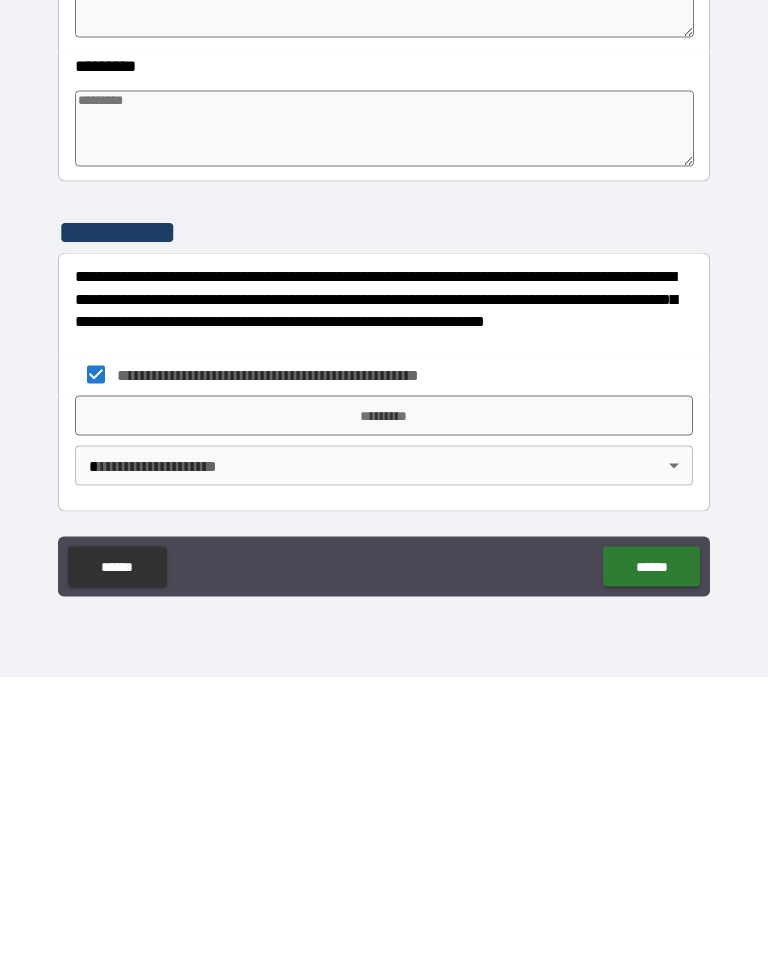 click on "*********" at bounding box center (384, 692) 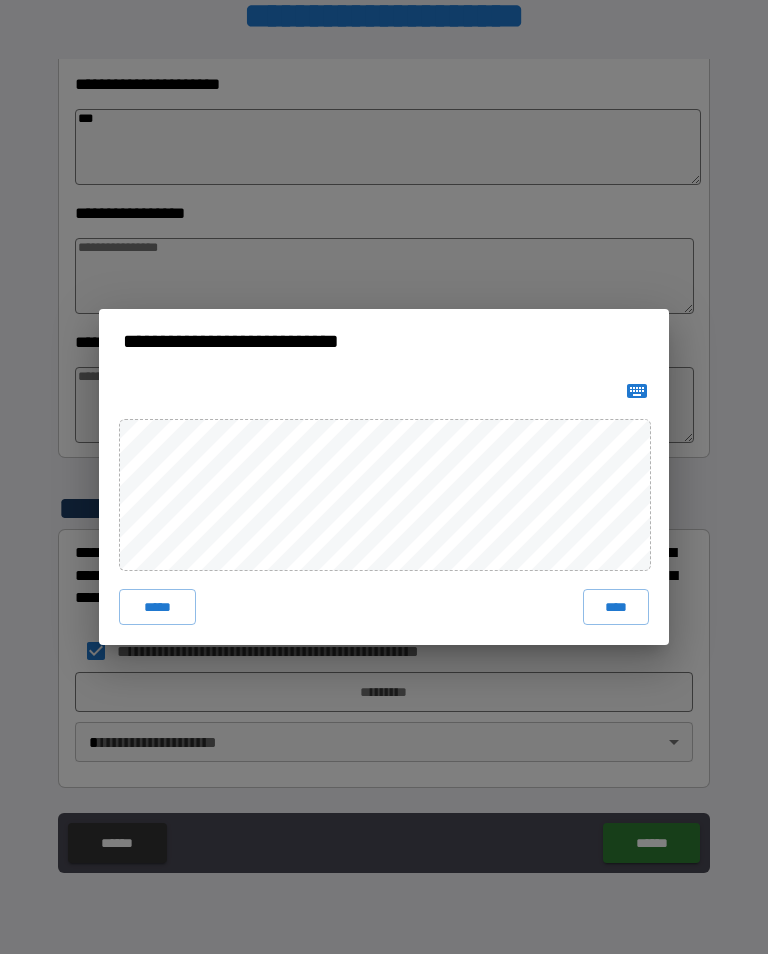 click on "****" at bounding box center [616, 607] 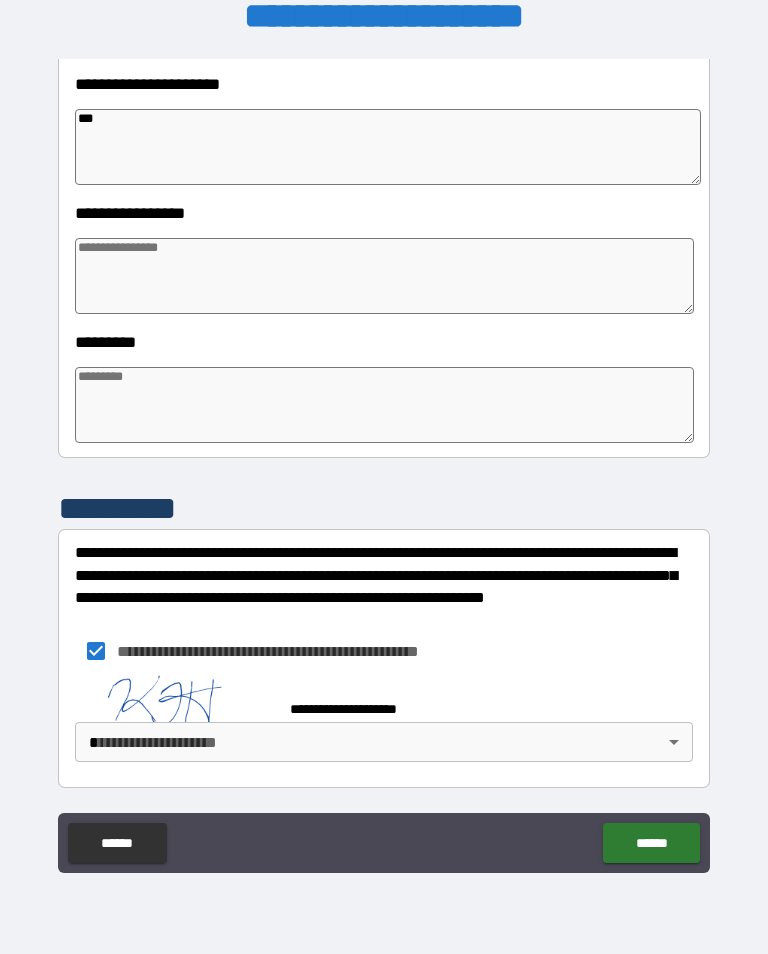 scroll, scrollTop: 456, scrollLeft: 0, axis: vertical 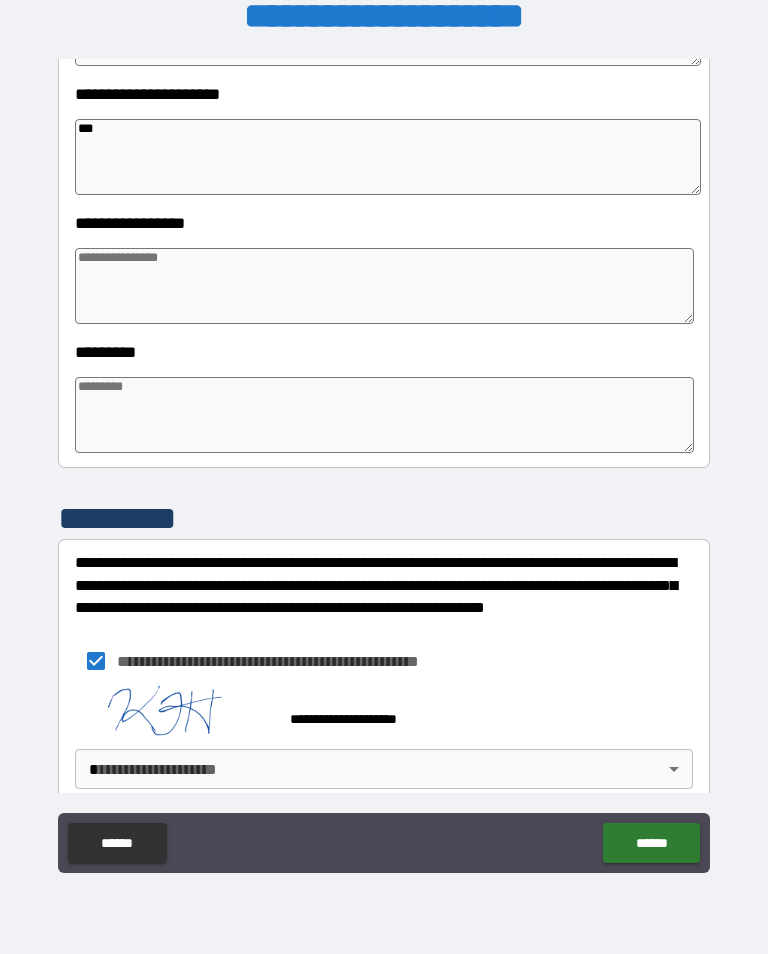 click on "******" at bounding box center (651, 843) 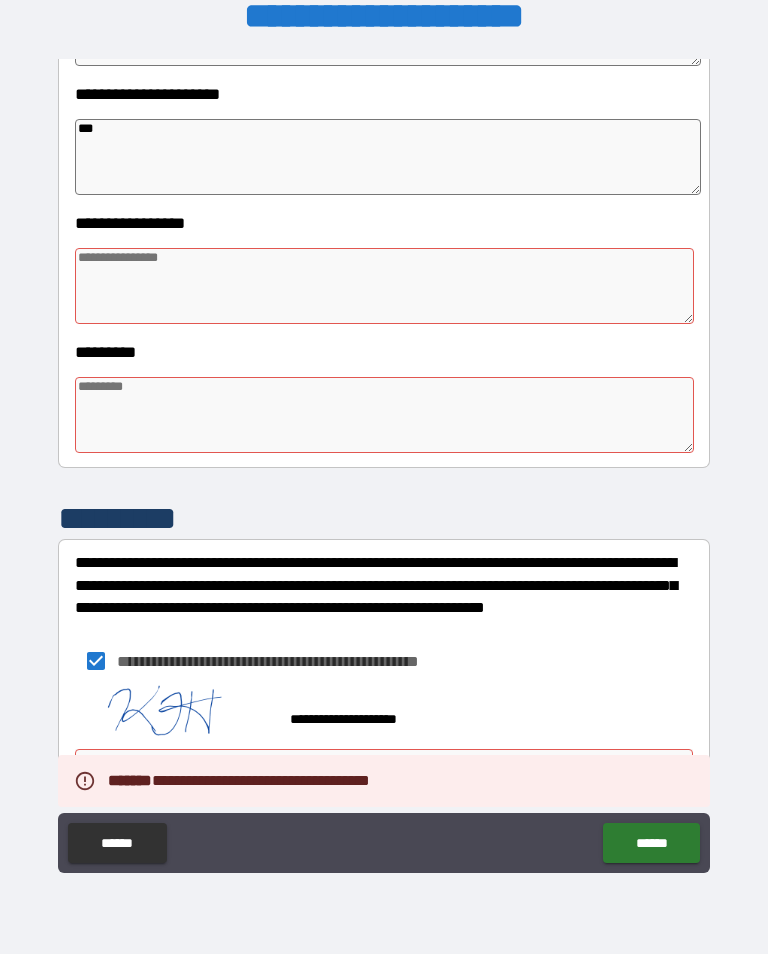 click at bounding box center (384, 286) 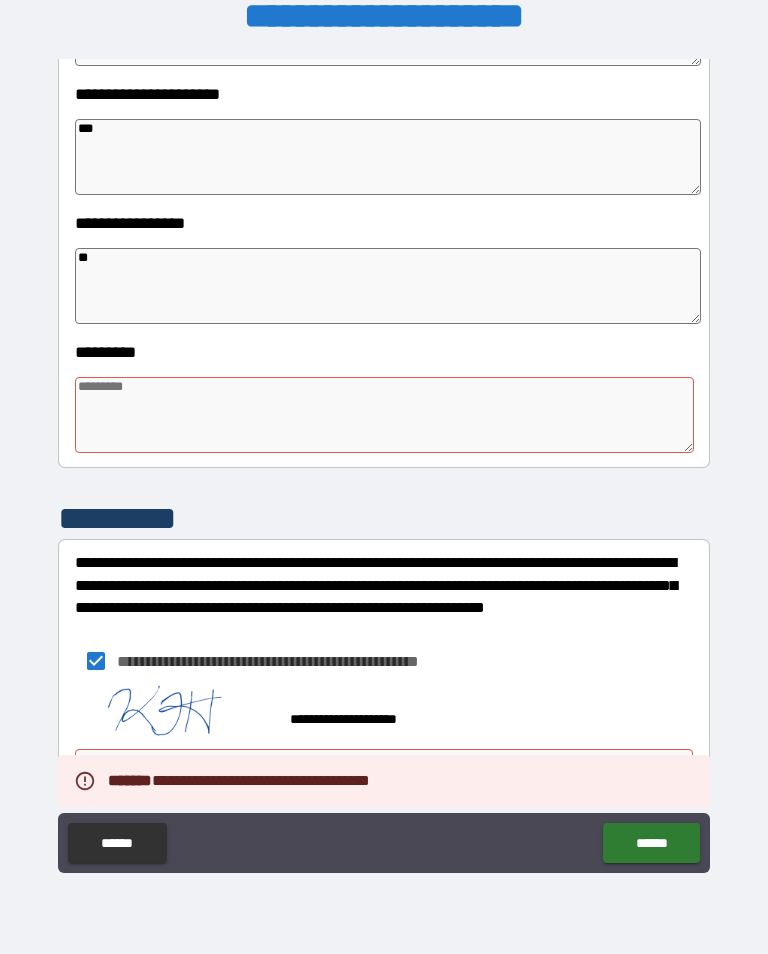 click at bounding box center [384, 415] 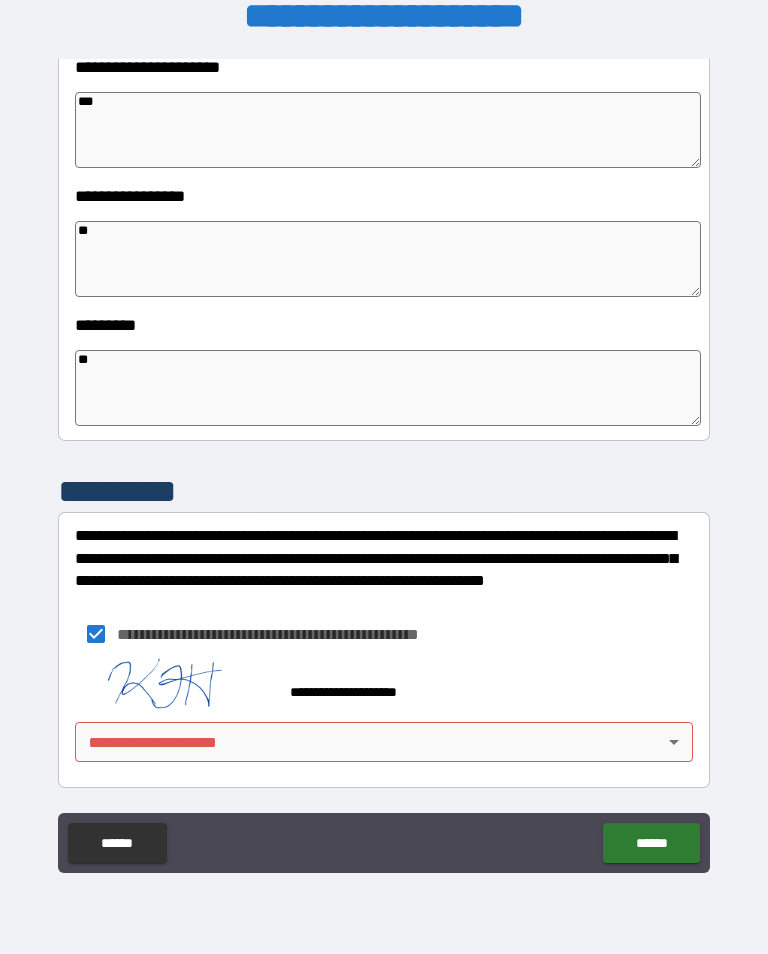 scroll, scrollTop: 483, scrollLeft: 0, axis: vertical 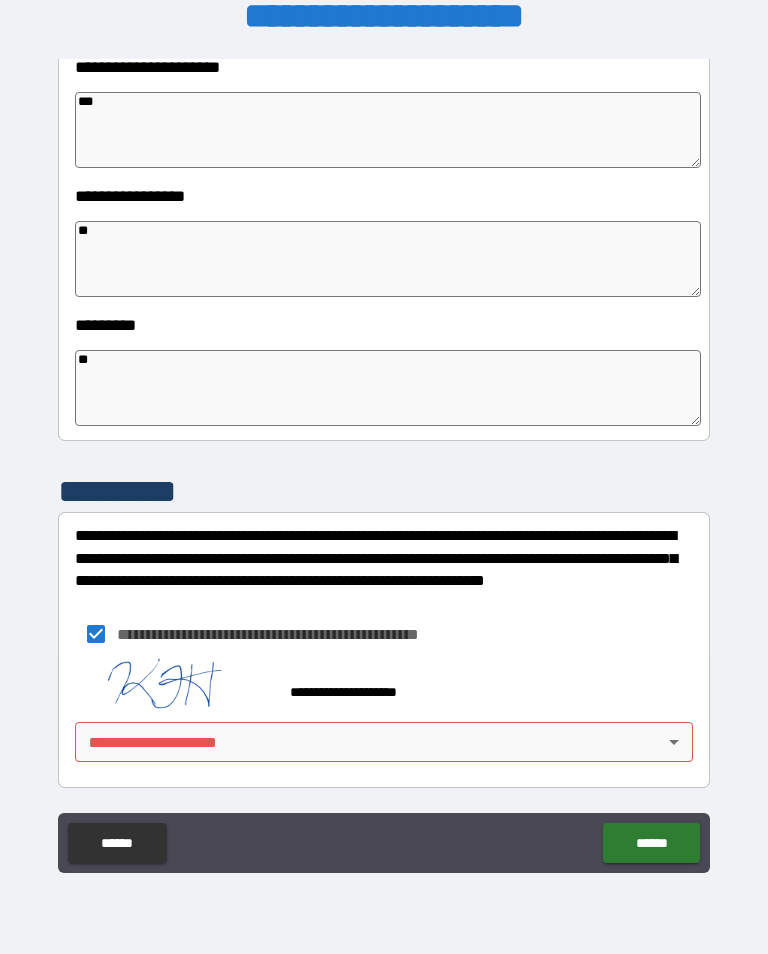 click on "******" at bounding box center (651, 843) 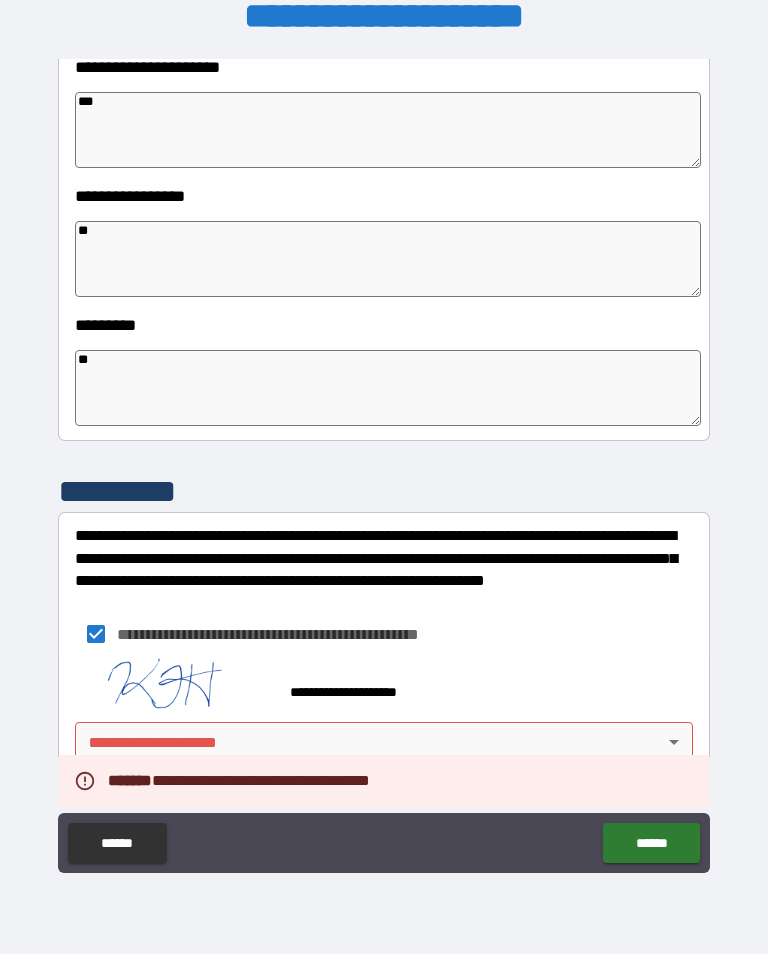 scroll, scrollTop: 483, scrollLeft: 0, axis: vertical 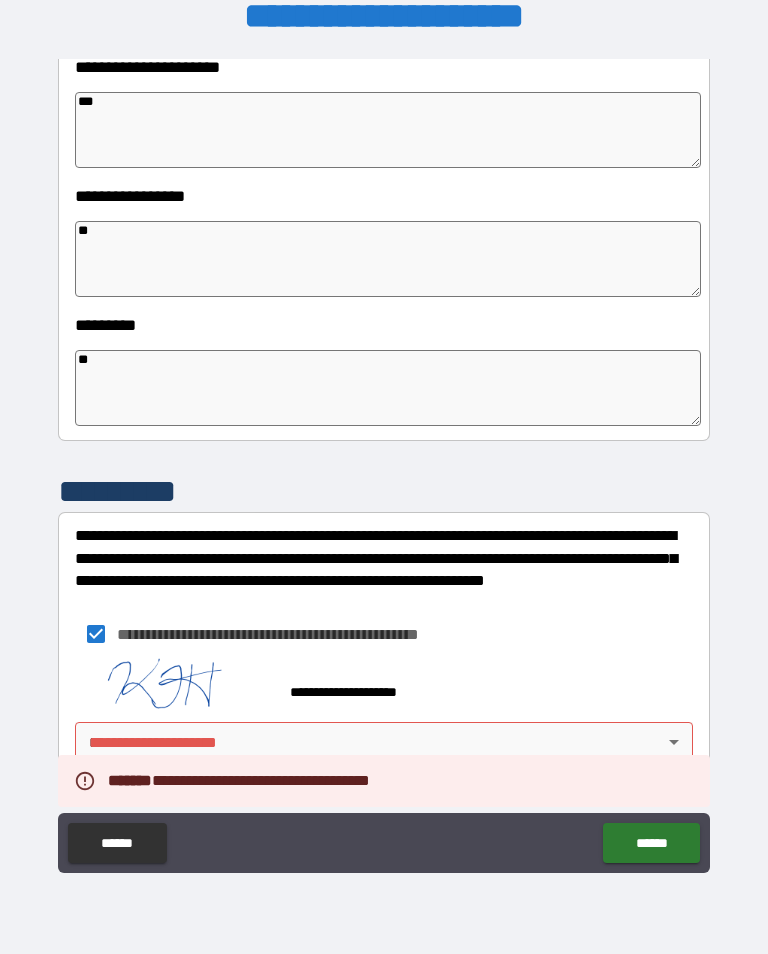 click on "**********" at bounding box center [384, 461] 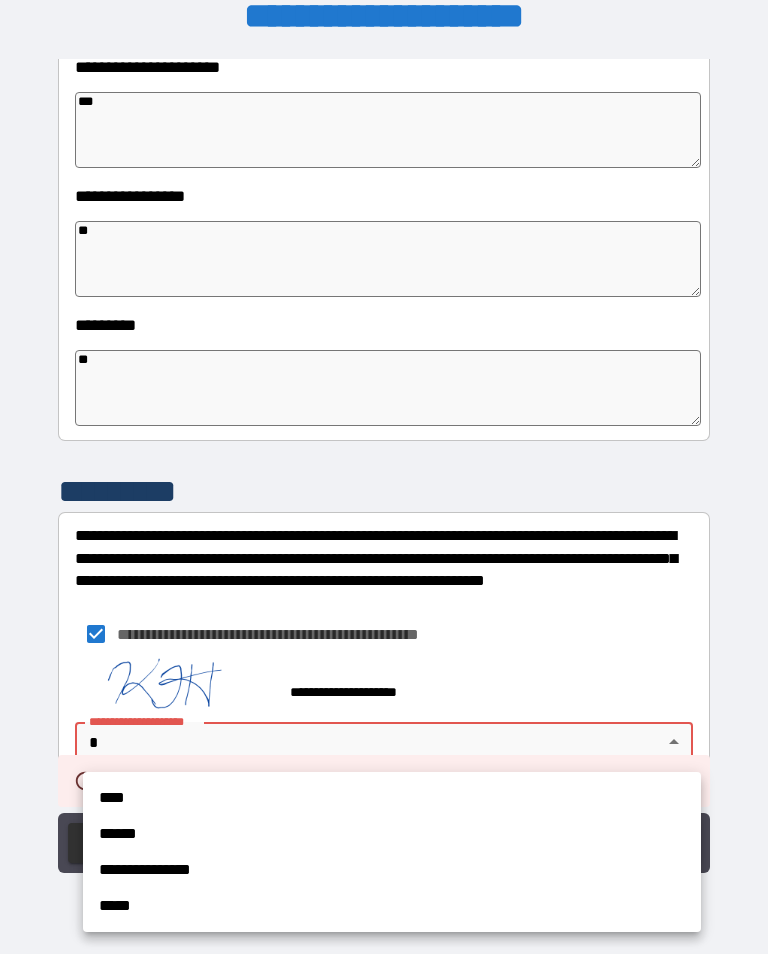 click on "****" at bounding box center (392, 798) 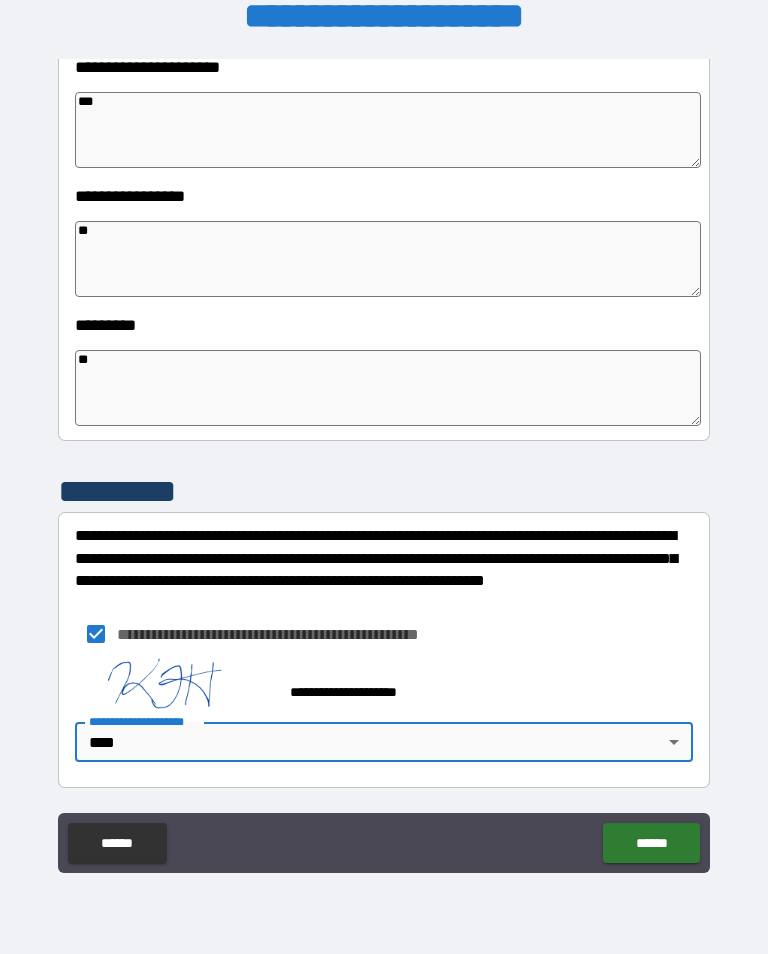 click on "******" at bounding box center [651, 843] 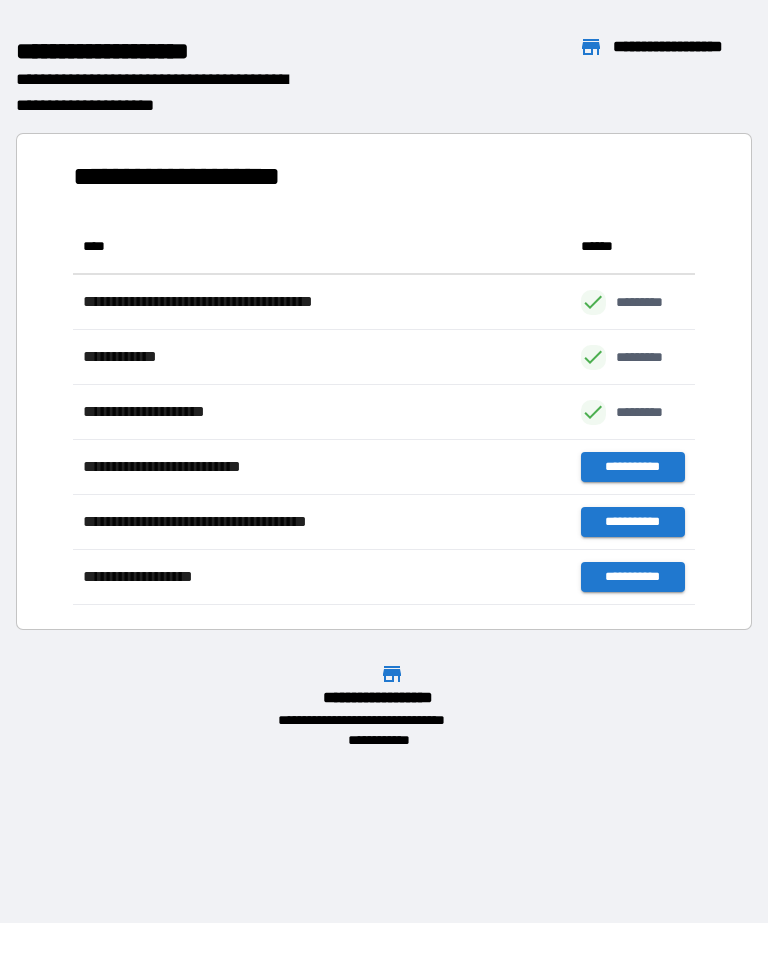 scroll, scrollTop: 1, scrollLeft: 1, axis: both 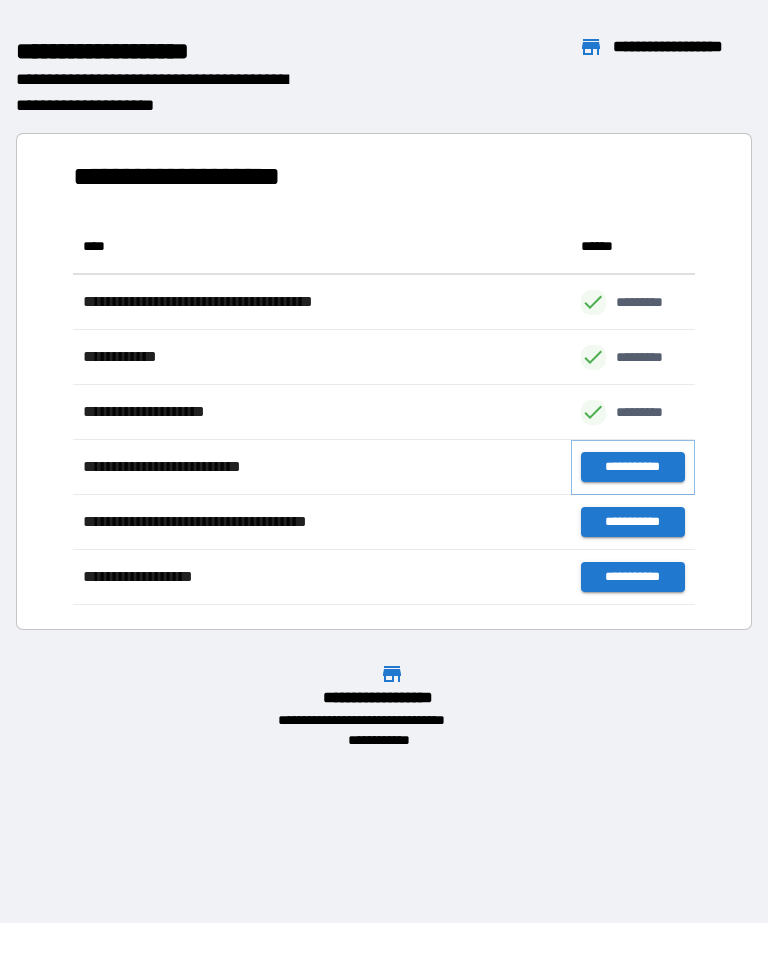 click on "**********" at bounding box center [633, 467] 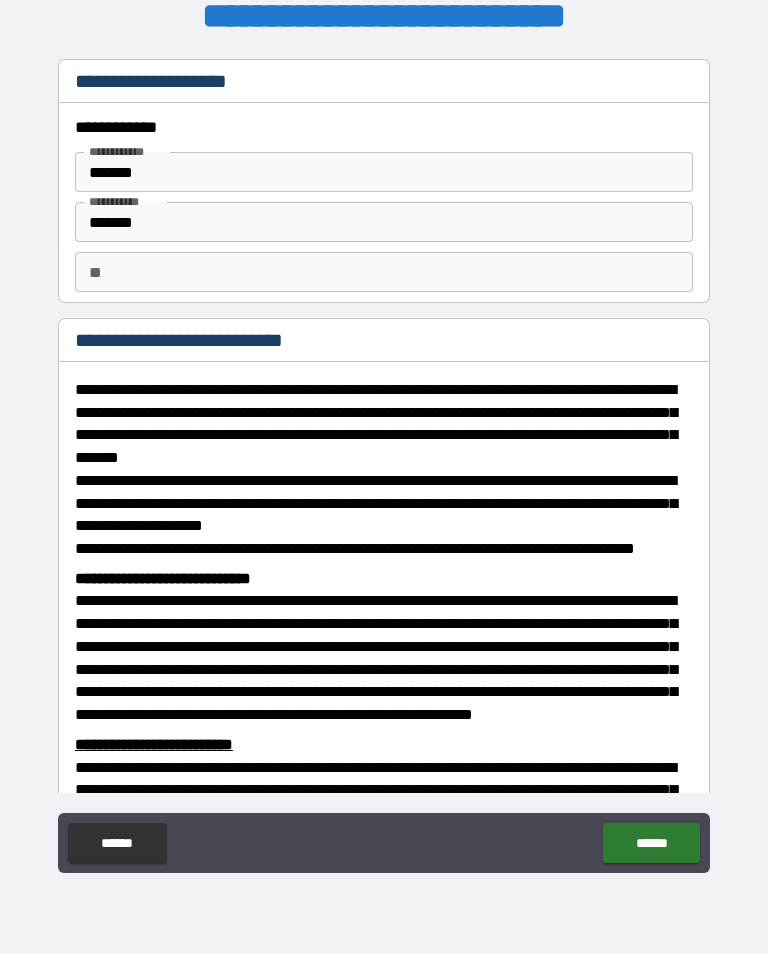click on "**" at bounding box center [384, 272] 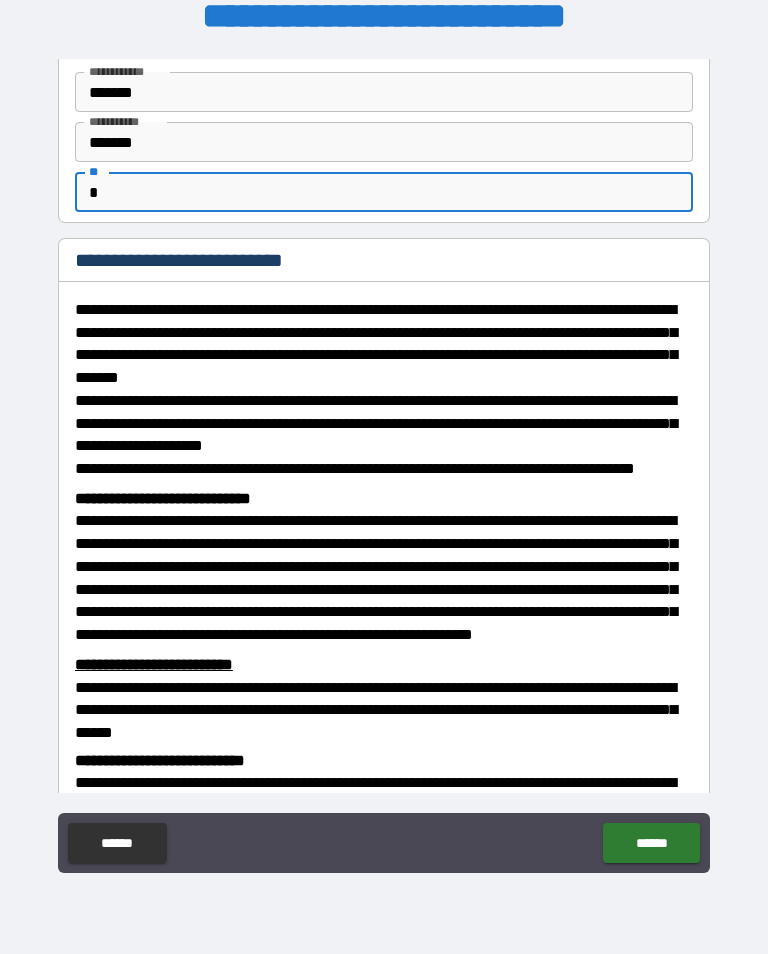 scroll, scrollTop: 79, scrollLeft: 0, axis: vertical 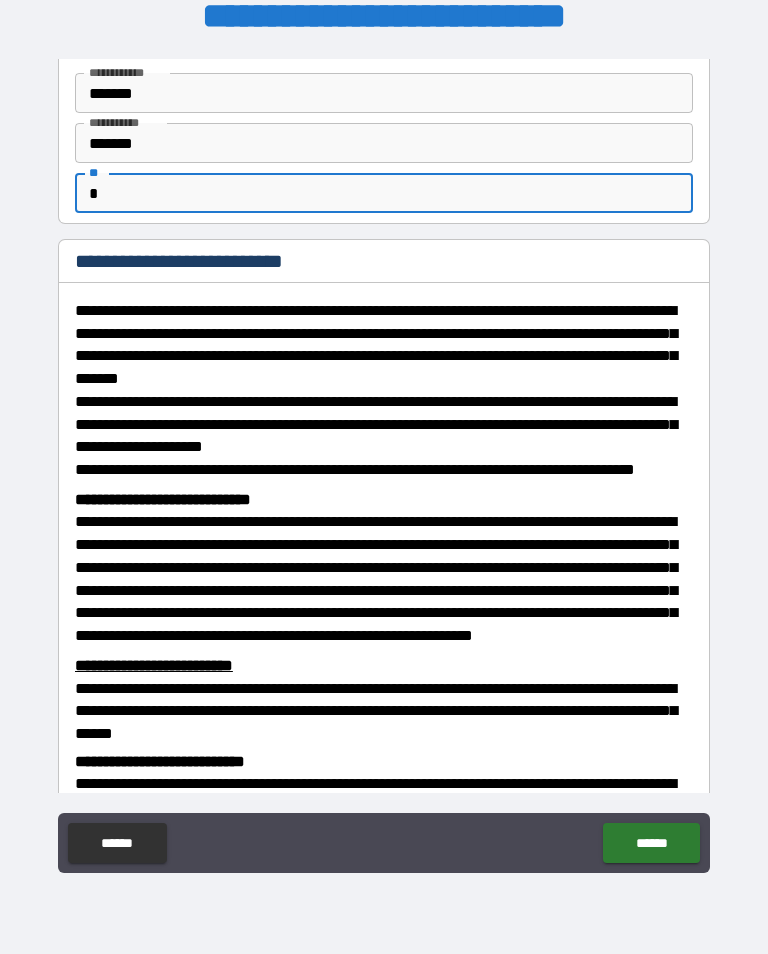 click on "*******" at bounding box center [384, 93] 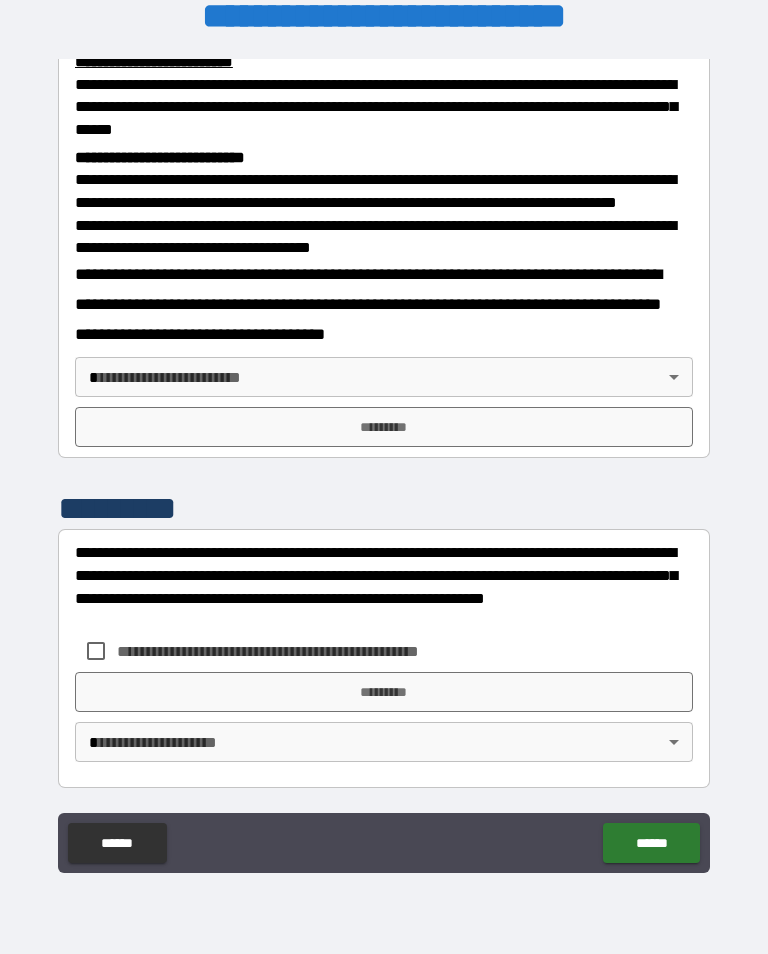 scroll, scrollTop: 734, scrollLeft: 0, axis: vertical 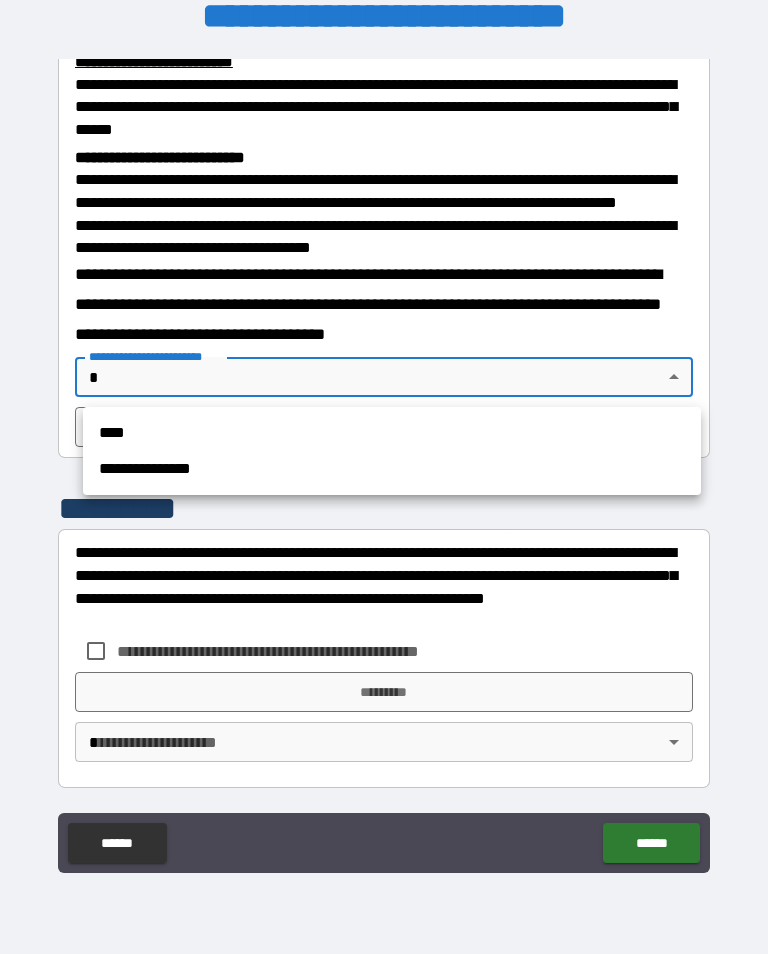click on "**********" at bounding box center [392, 451] 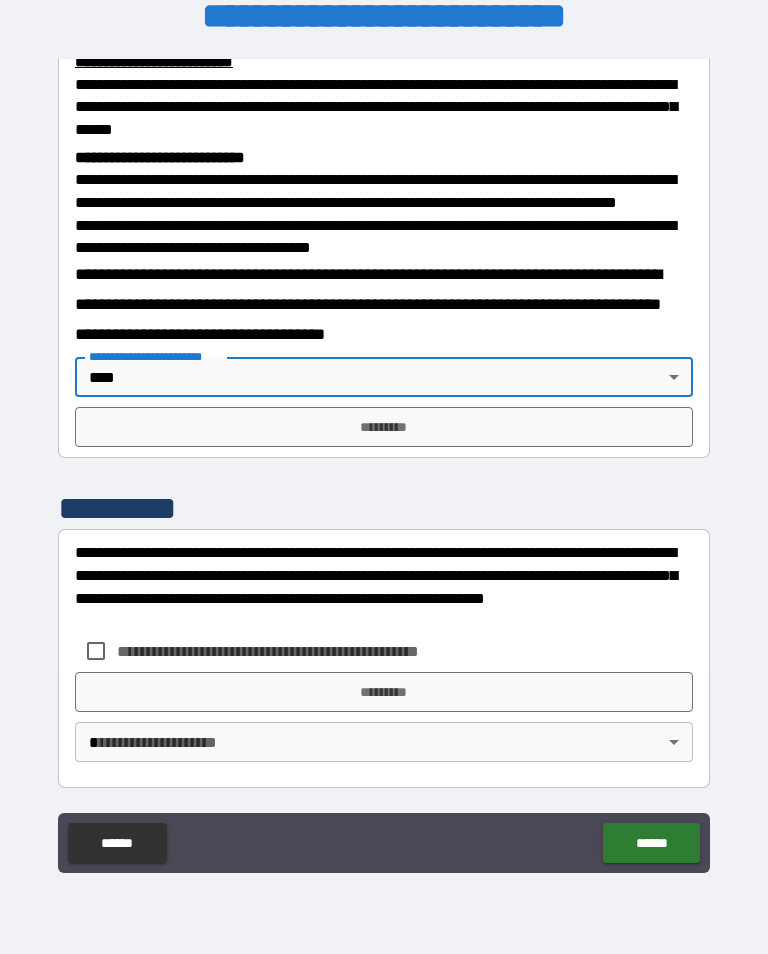 click on "*********" at bounding box center [384, 427] 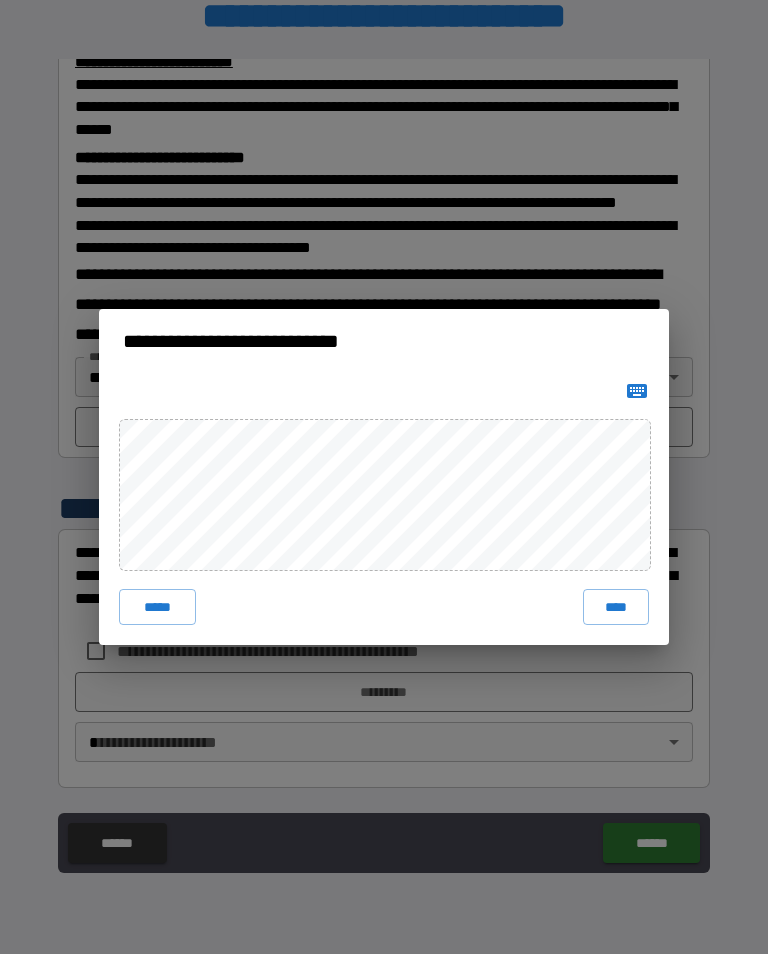 click on "****" at bounding box center [616, 607] 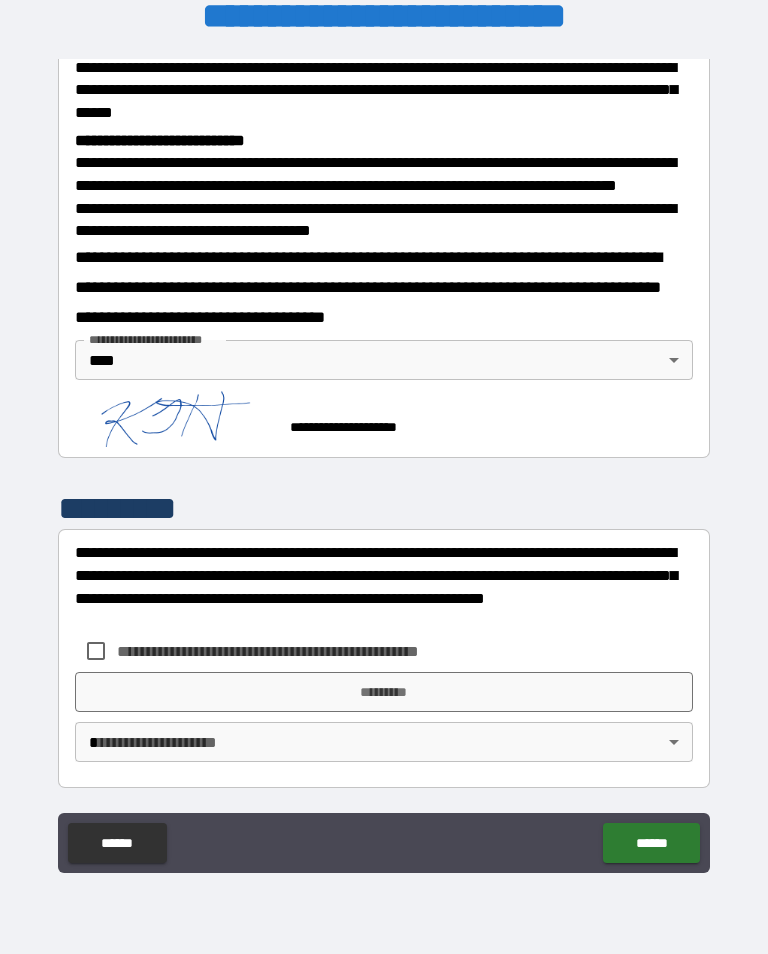 scroll, scrollTop: 751, scrollLeft: 0, axis: vertical 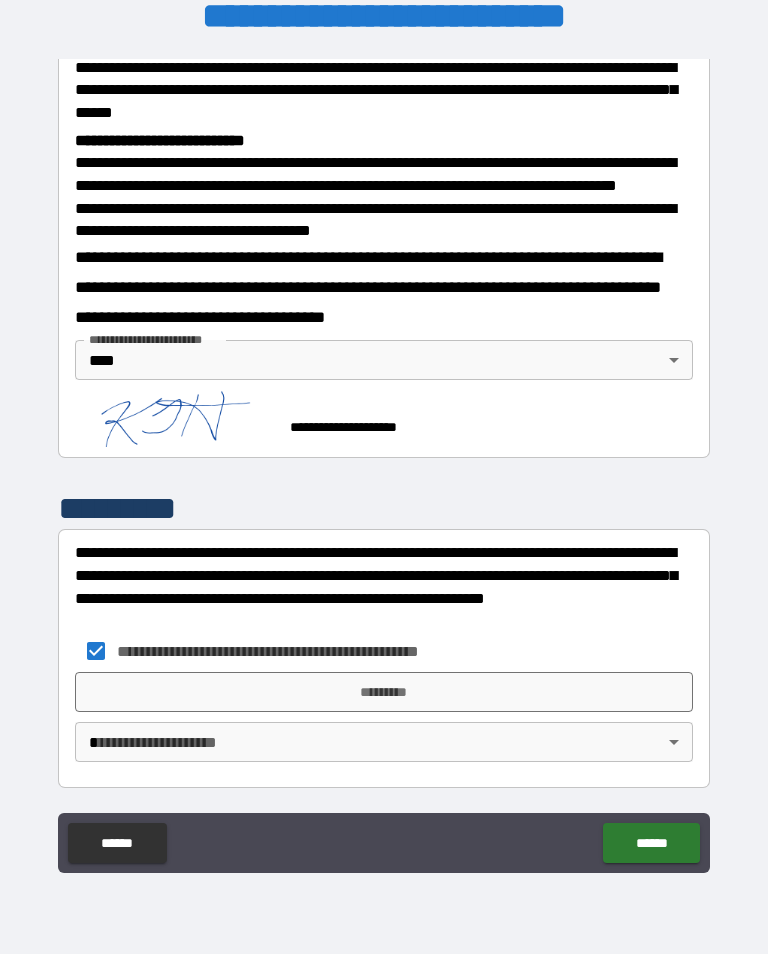 click on "*********" at bounding box center [384, 692] 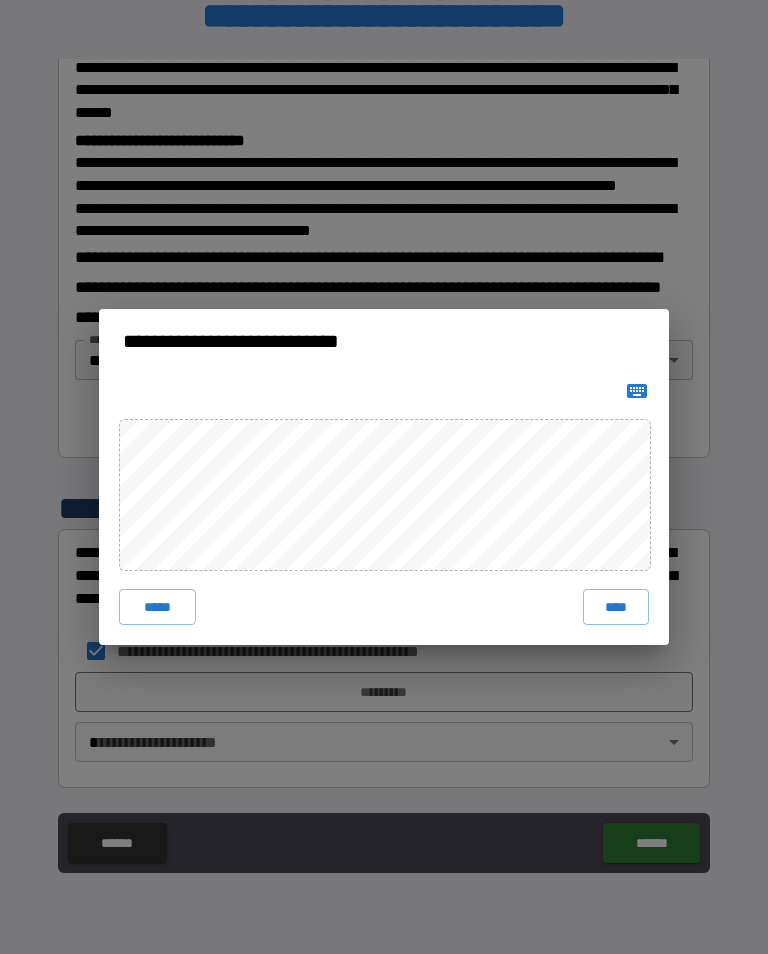 click on "****" at bounding box center [616, 607] 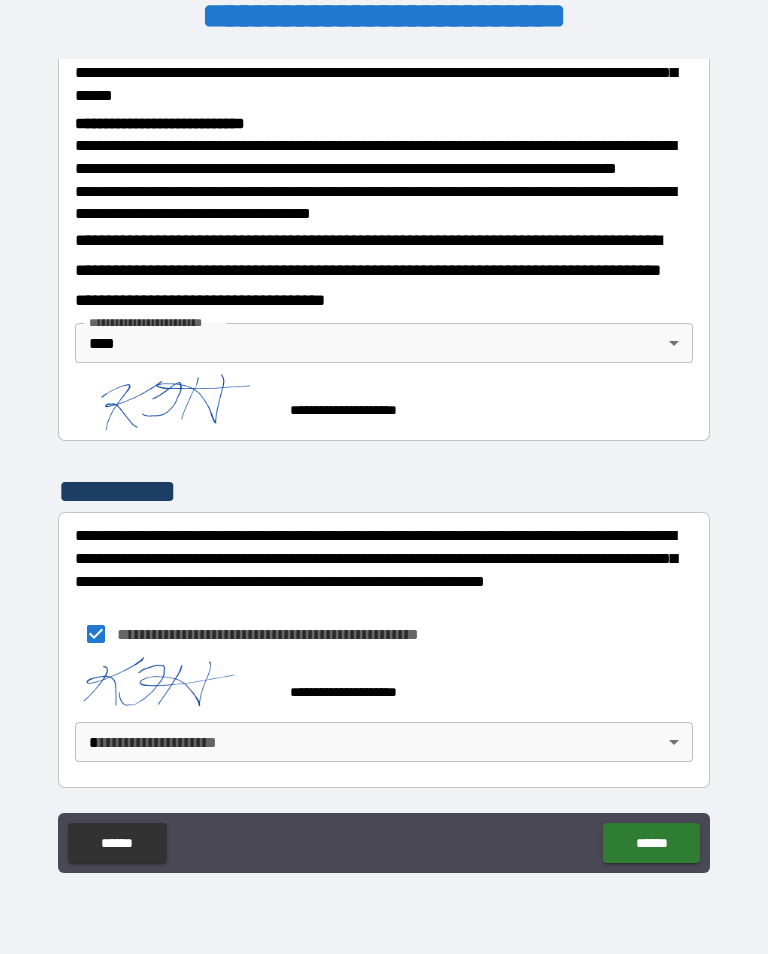 scroll, scrollTop: 741, scrollLeft: 0, axis: vertical 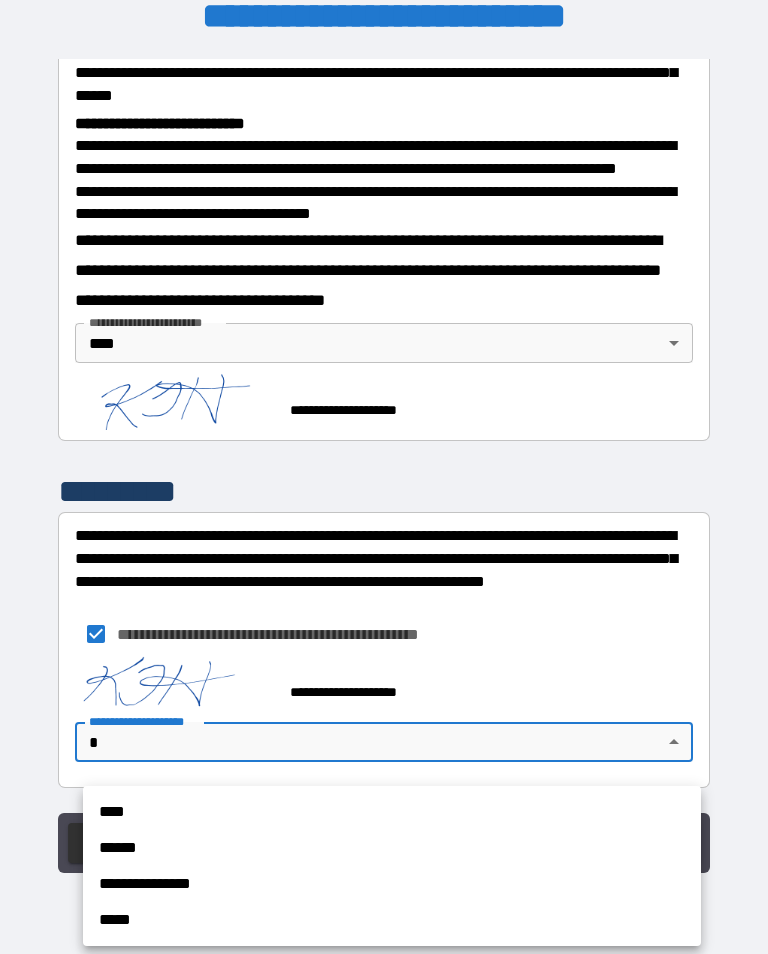click on "****" at bounding box center [392, 812] 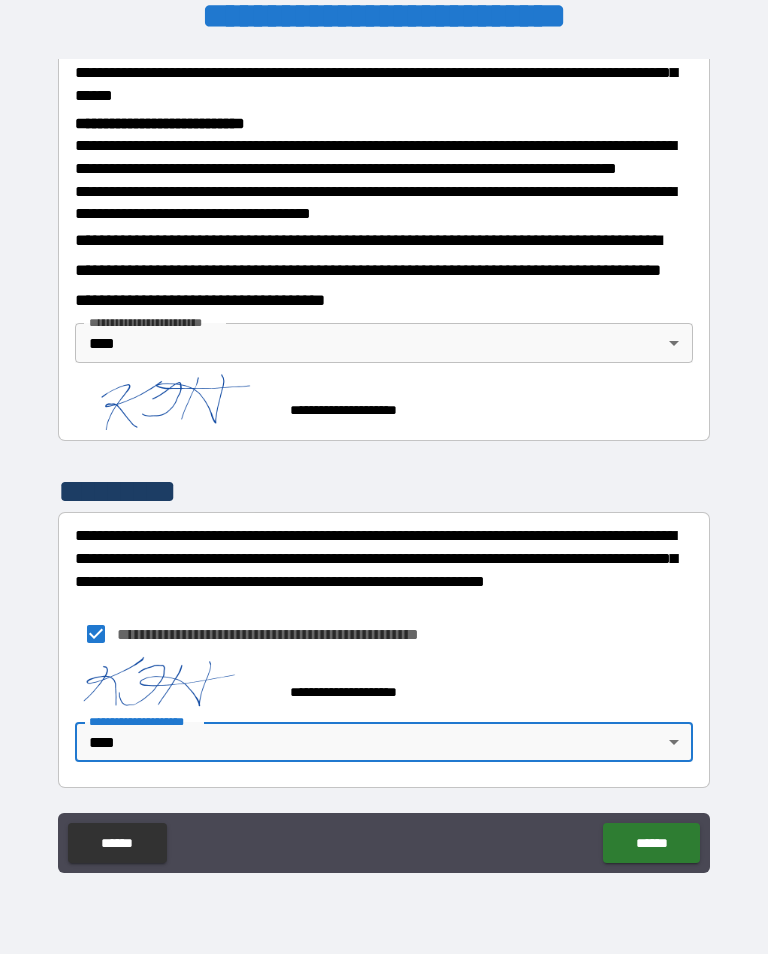 scroll, scrollTop: 770, scrollLeft: 0, axis: vertical 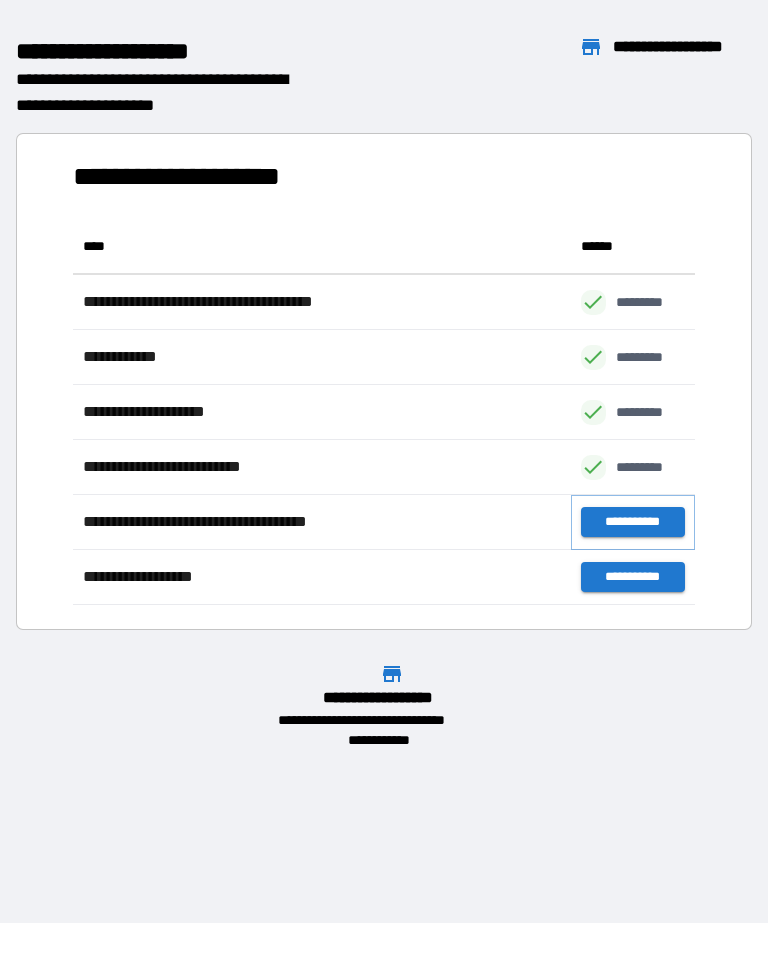 click on "**********" at bounding box center [633, 522] 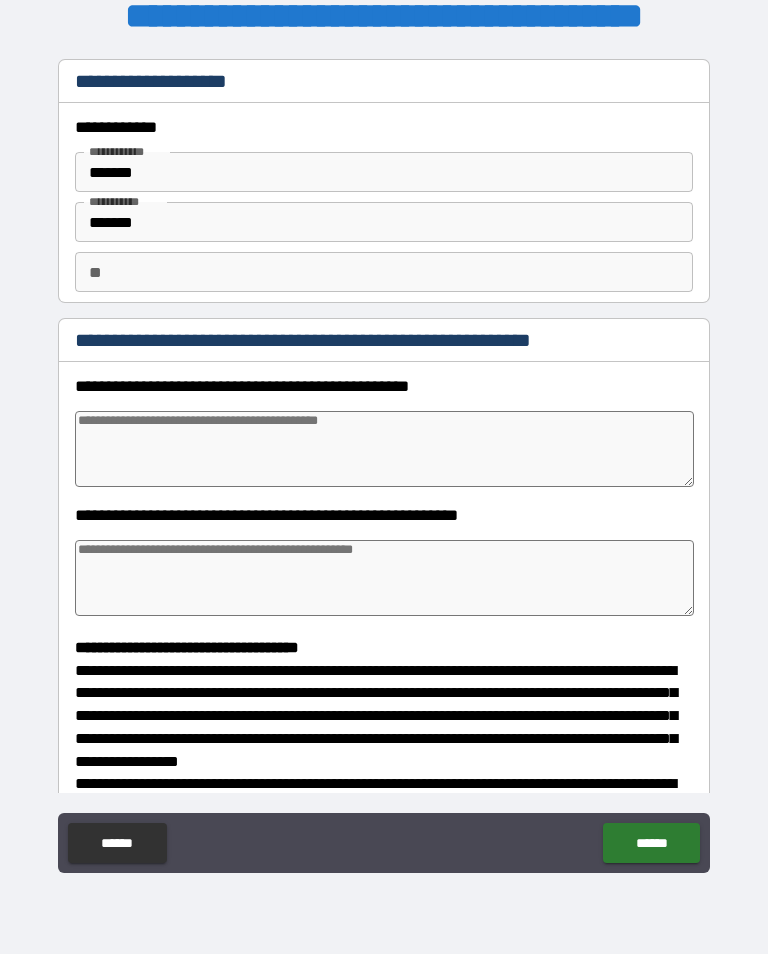 click on "*******" at bounding box center (384, 172) 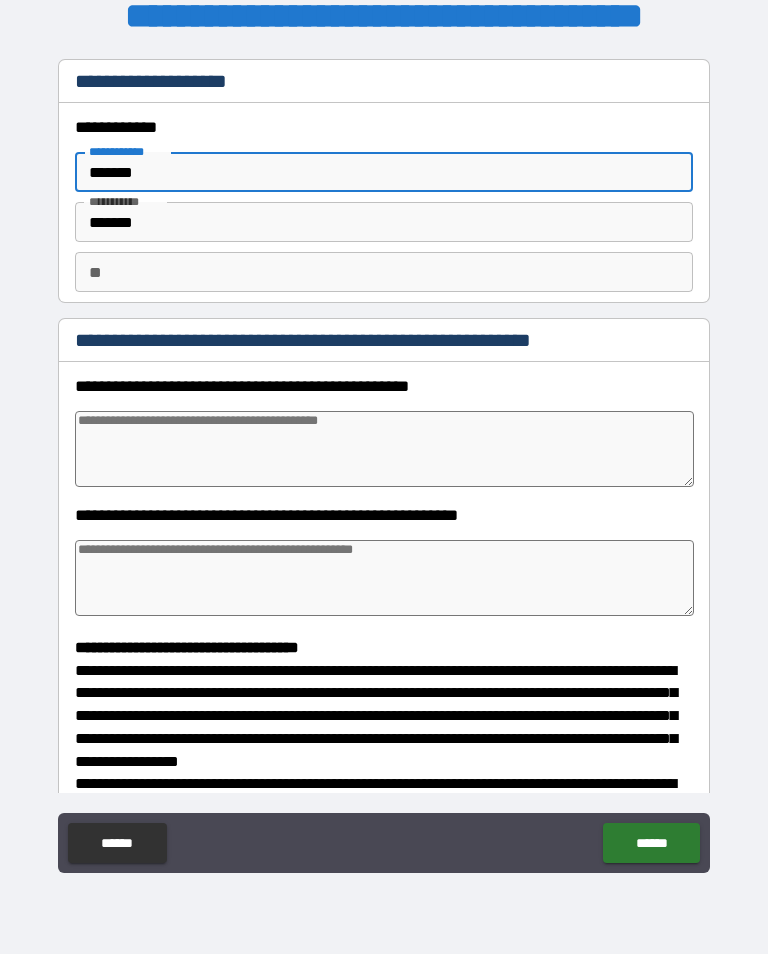 click on "**********" at bounding box center [384, 207] 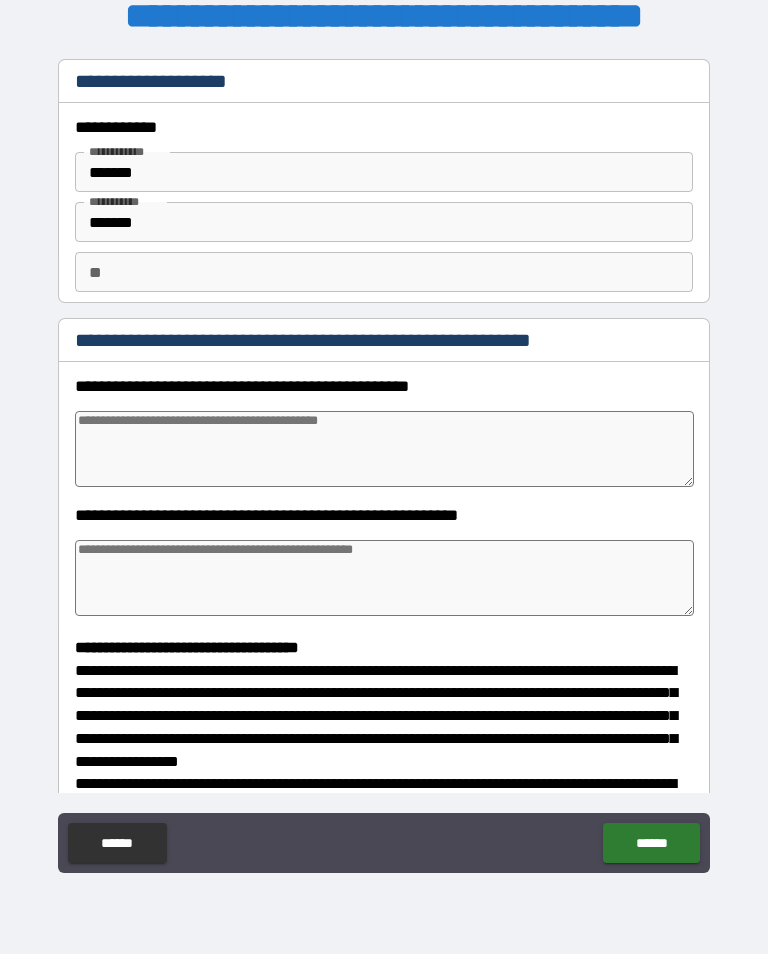 click on "*******" at bounding box center (384, 172) 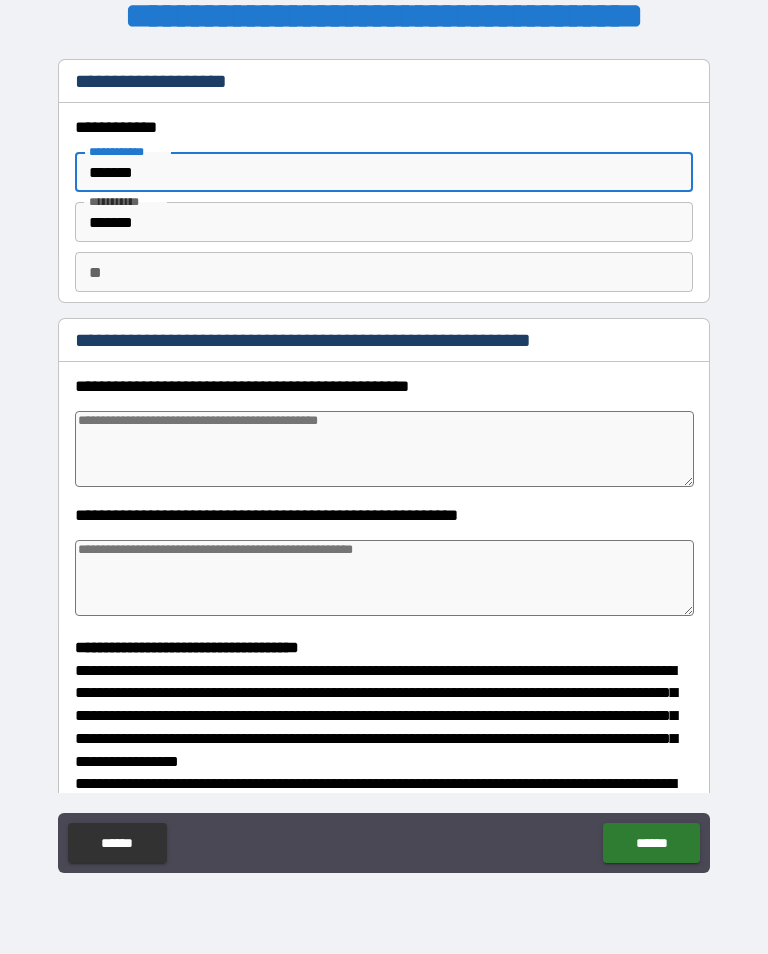 click on "*******" at bounding box center (384, 172) 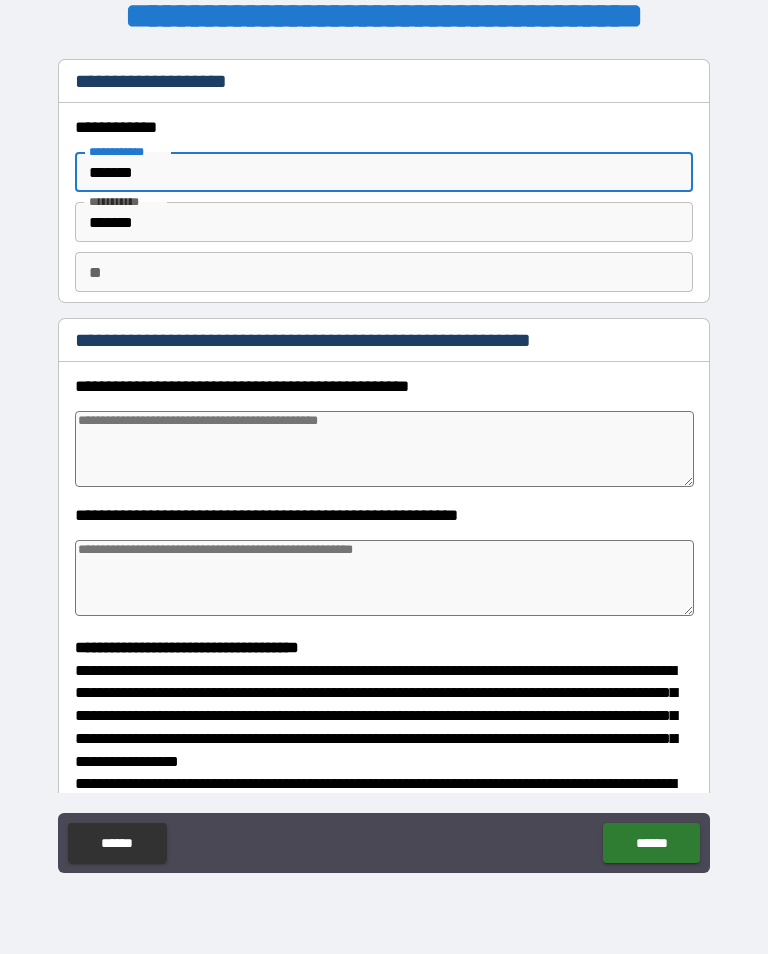 click on "**" at bounding box center [384, 272] 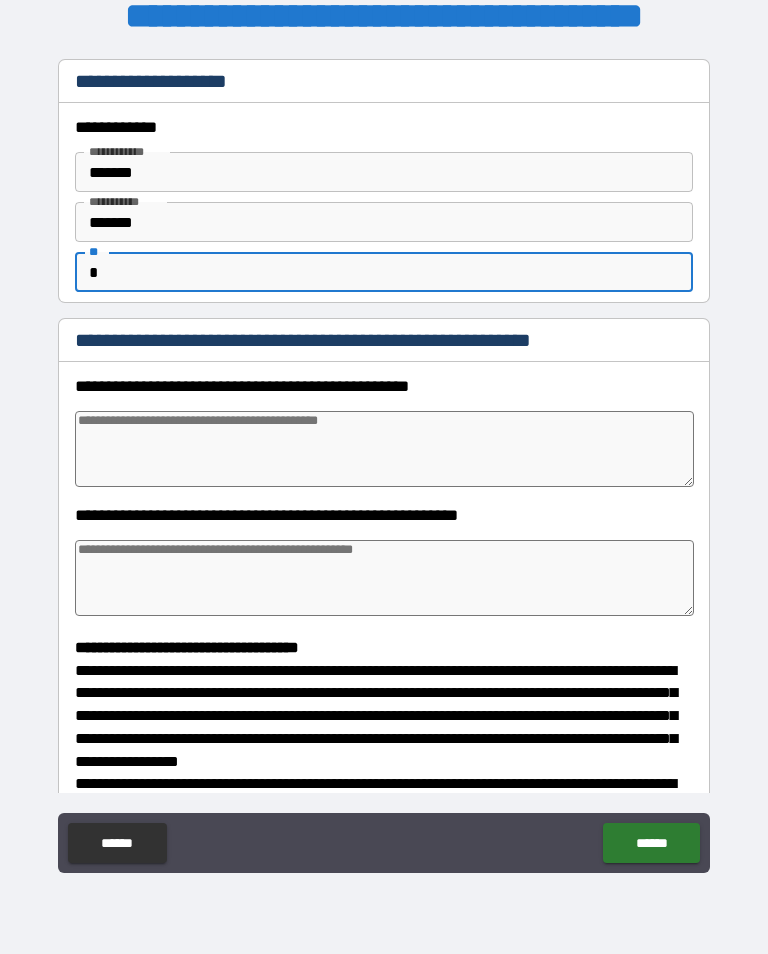 click at bounding box center [384, 449] 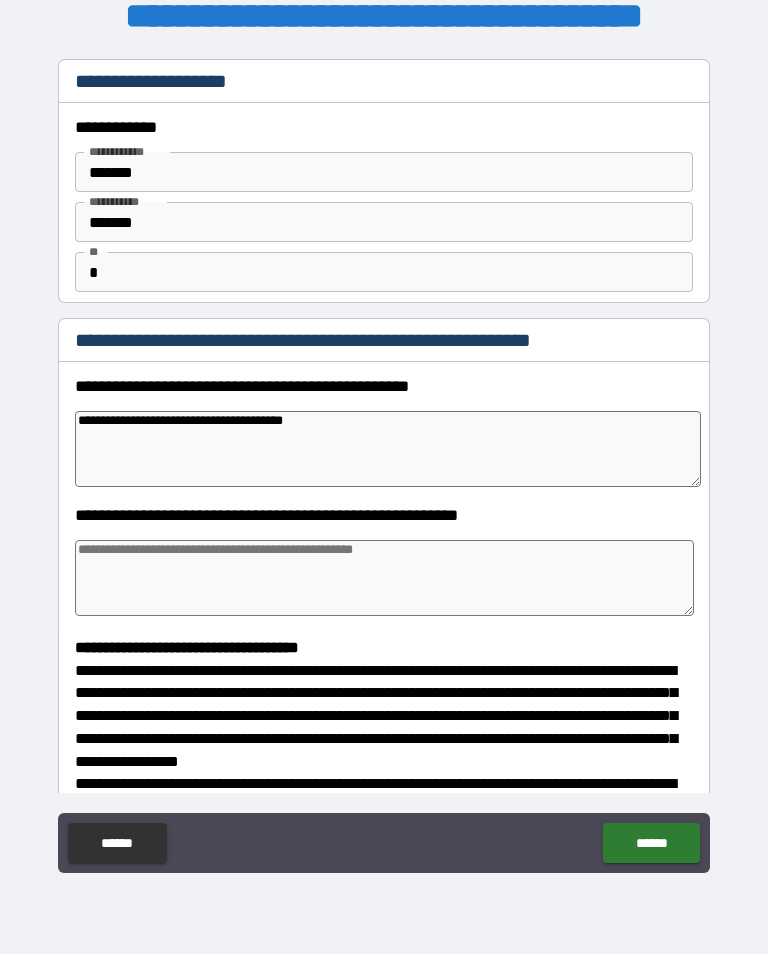 click on "**********" at bounding box center (388, 449) 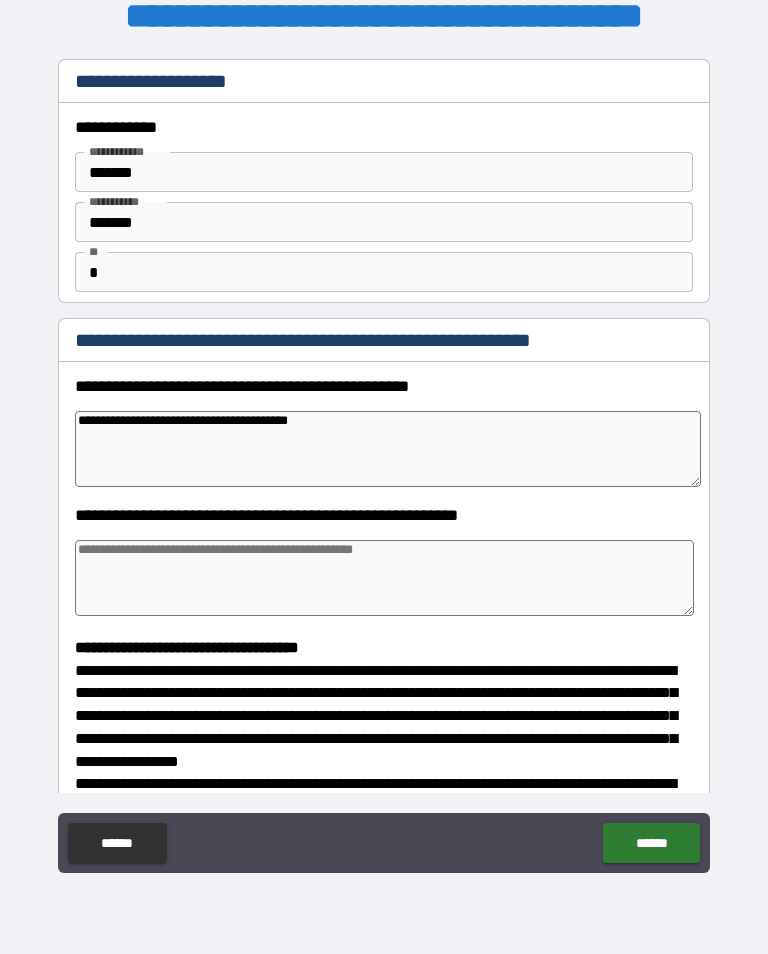 click at bounding box center (384, 578) 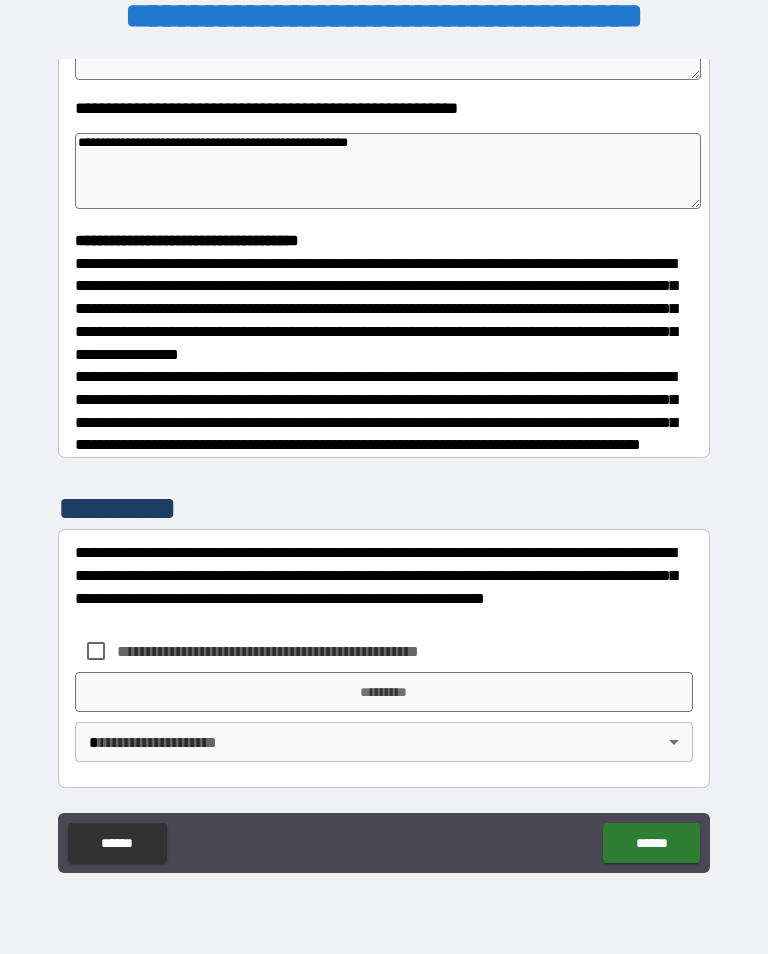 scroll, scrollTop: 422, scrollLeft: 0, axis: vertical 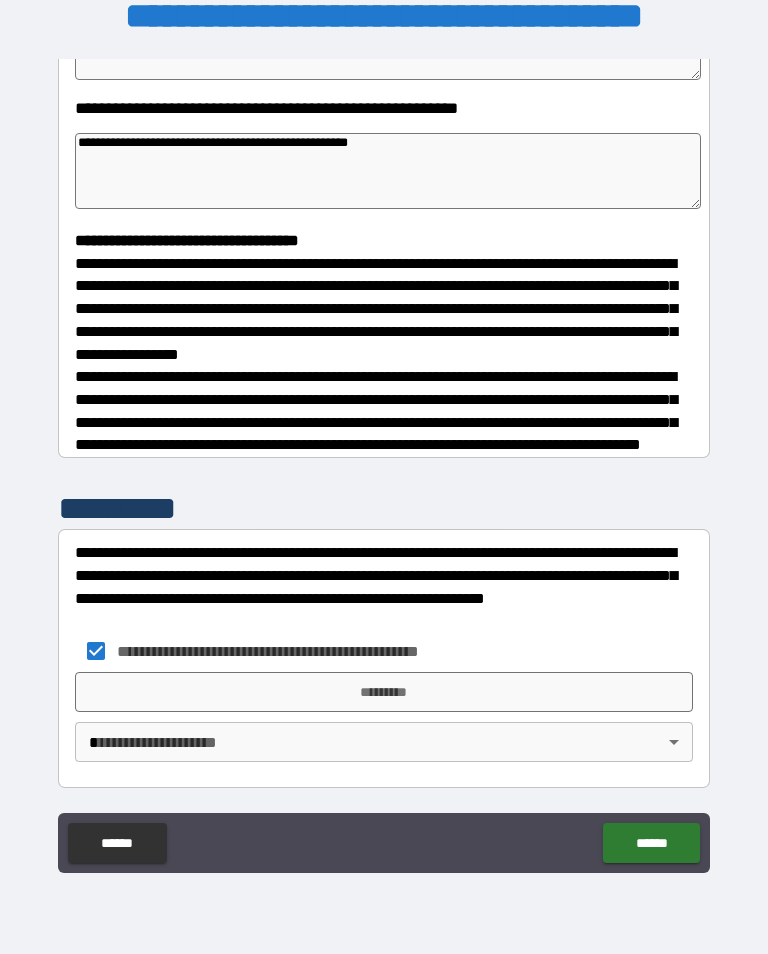 click on "*********" at bounding box center (384, 692) 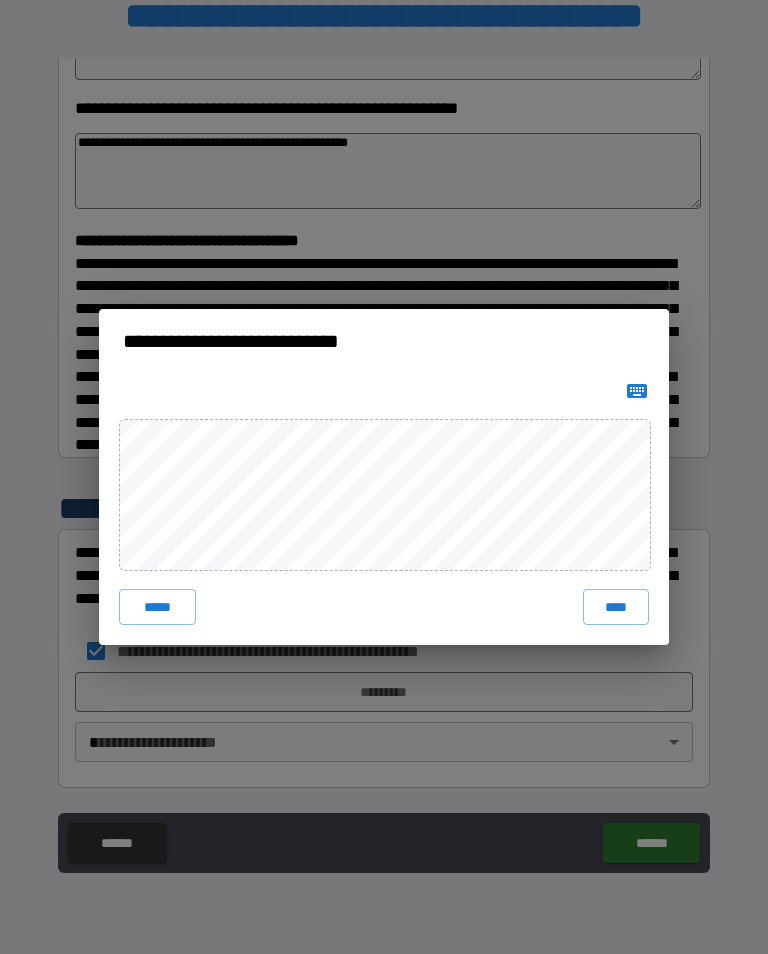 click on "****" at bounding box center [616, 607] 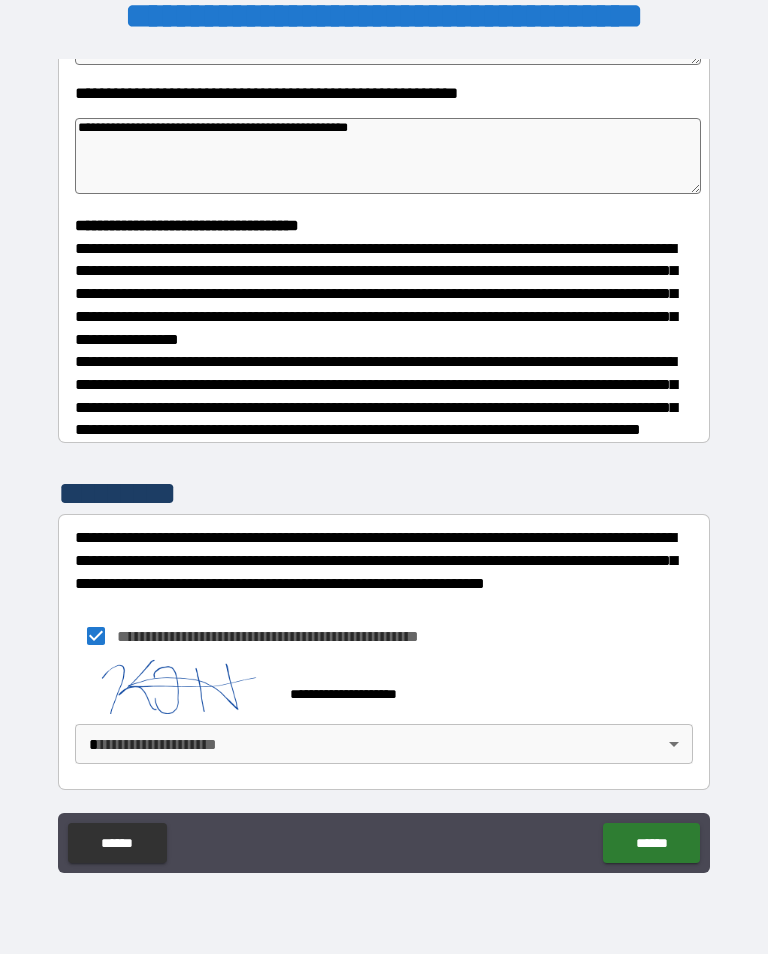 scroll, scrollTop: 412, scrollLeft: 0, axis: vertical 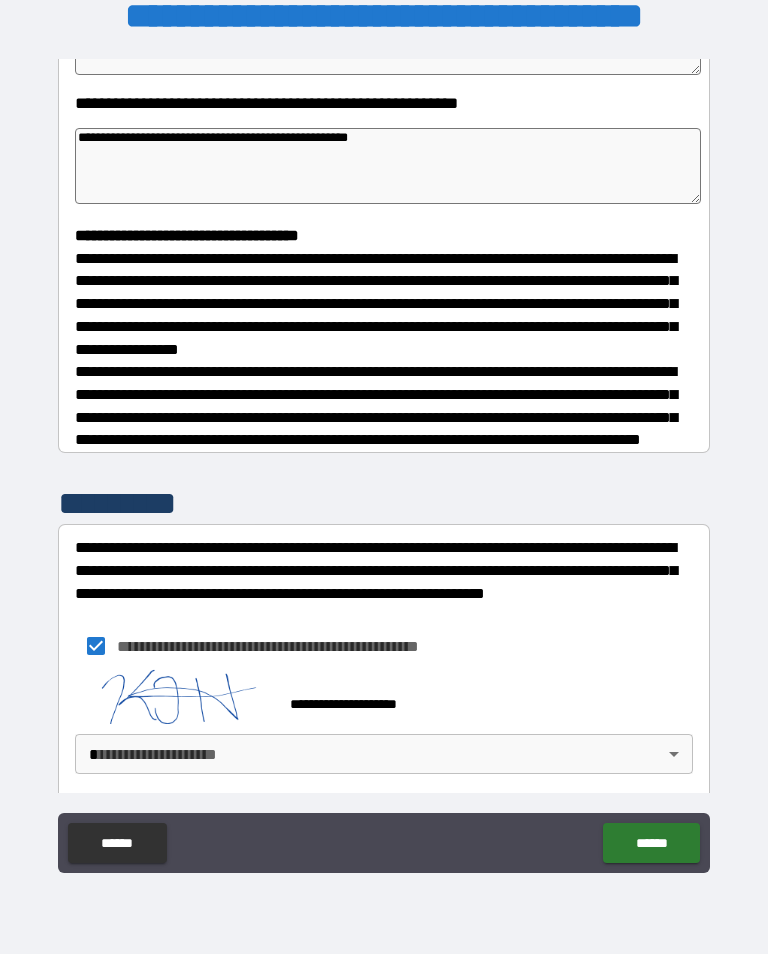click on "**********" at bounding box center (384, 461) 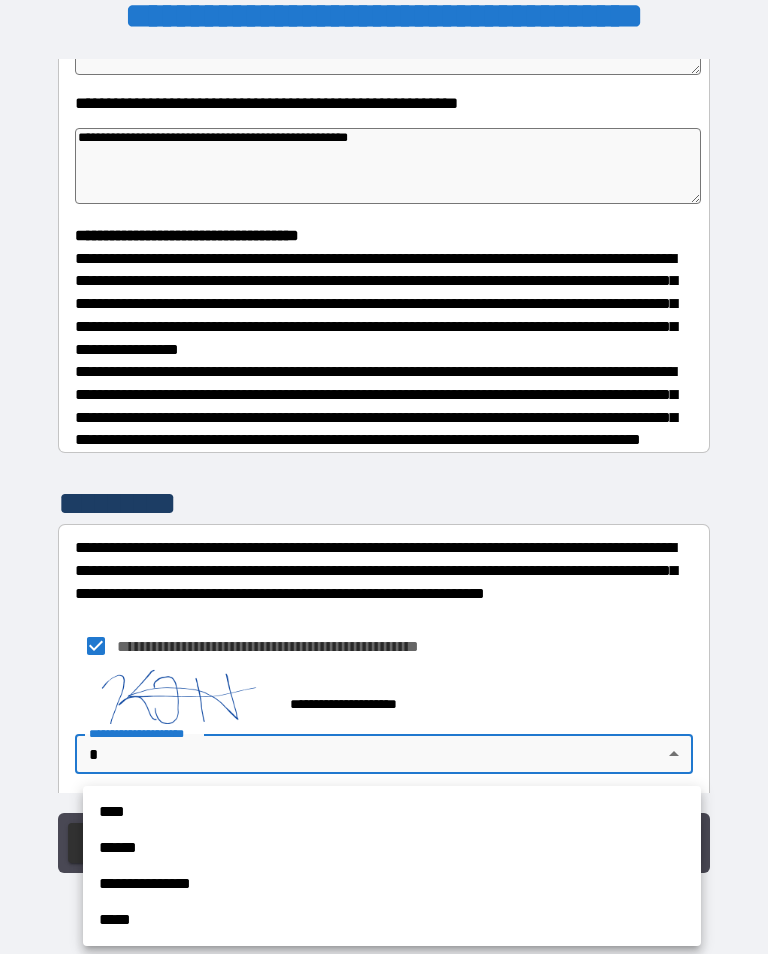 click on "****" at bounding box center [392, 812] 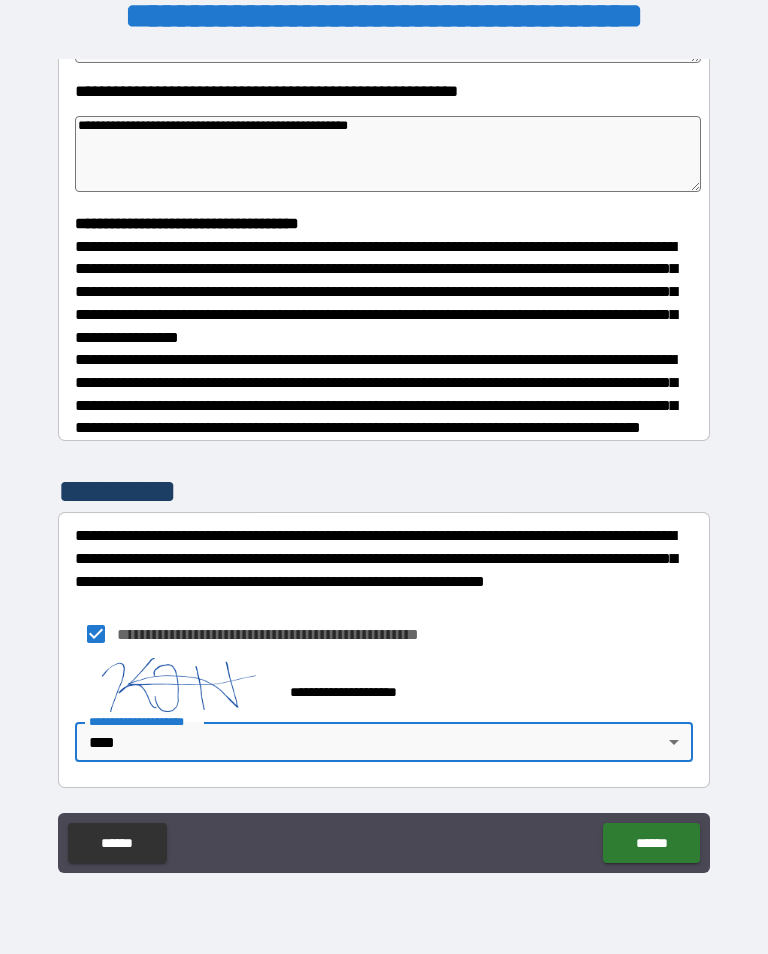 scroll, scrollTop: 442, scrollLeft: 0, axis: vertical 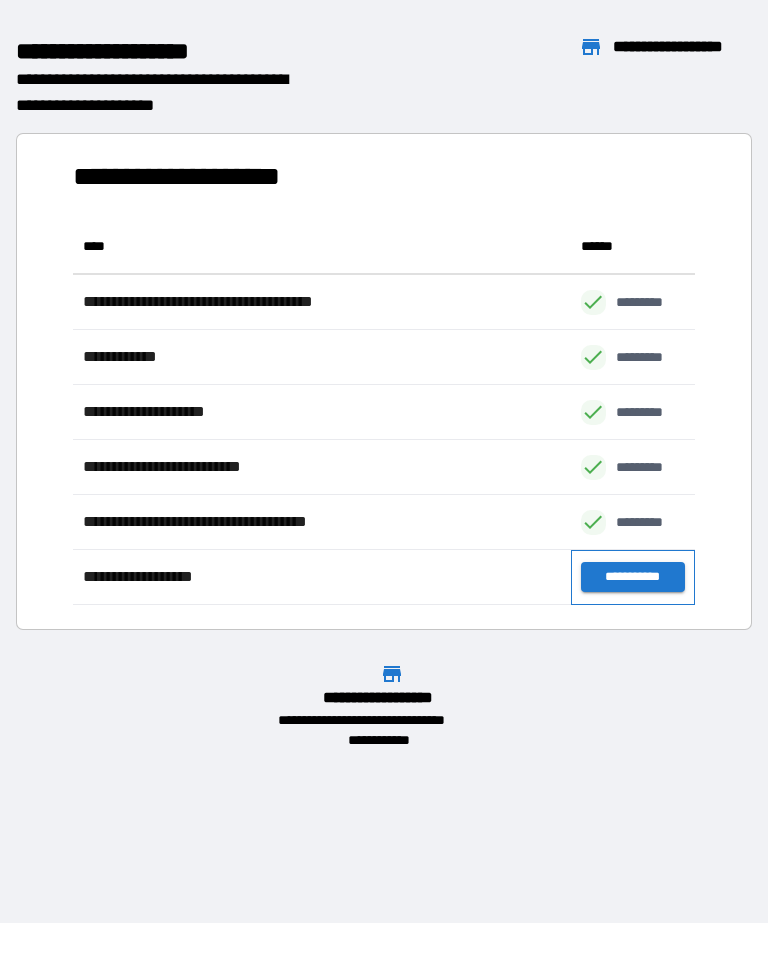 click on "**********" at bounding box center [633, 577] 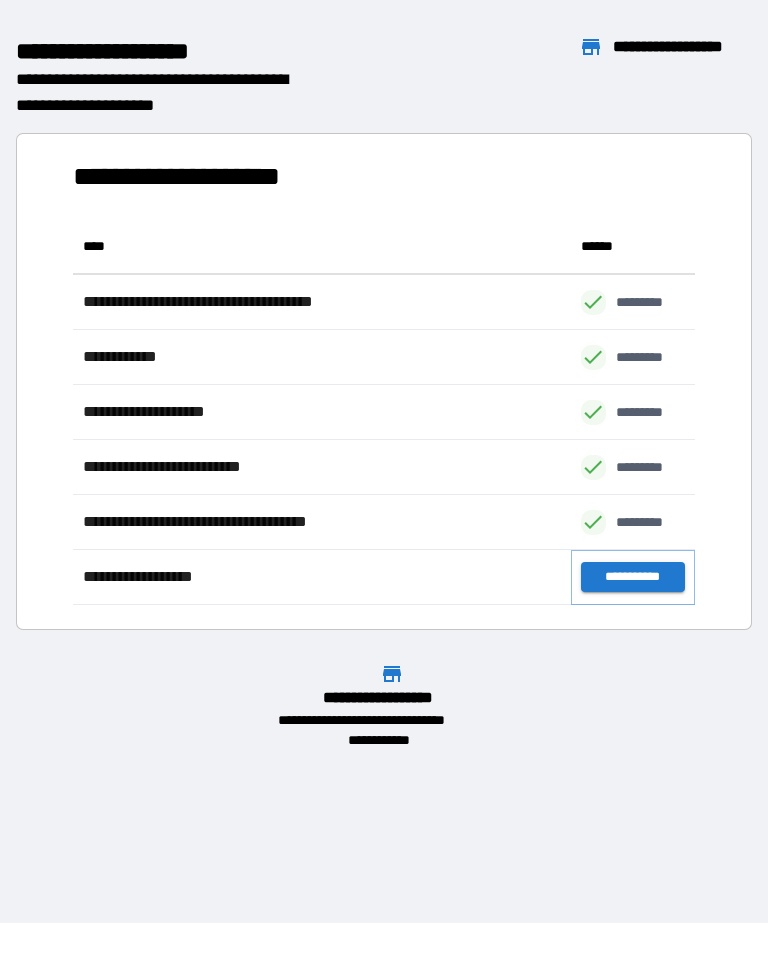 click on "**********" at bounding box center [633, 577] 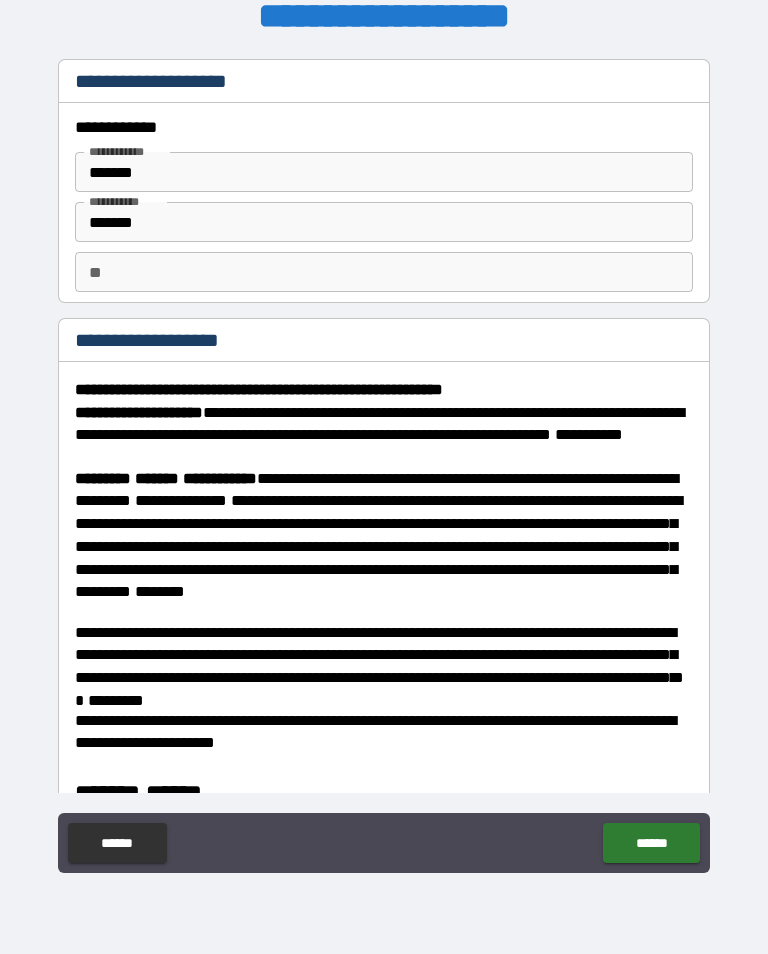 click on "*******" at bounding box center (384, 172) 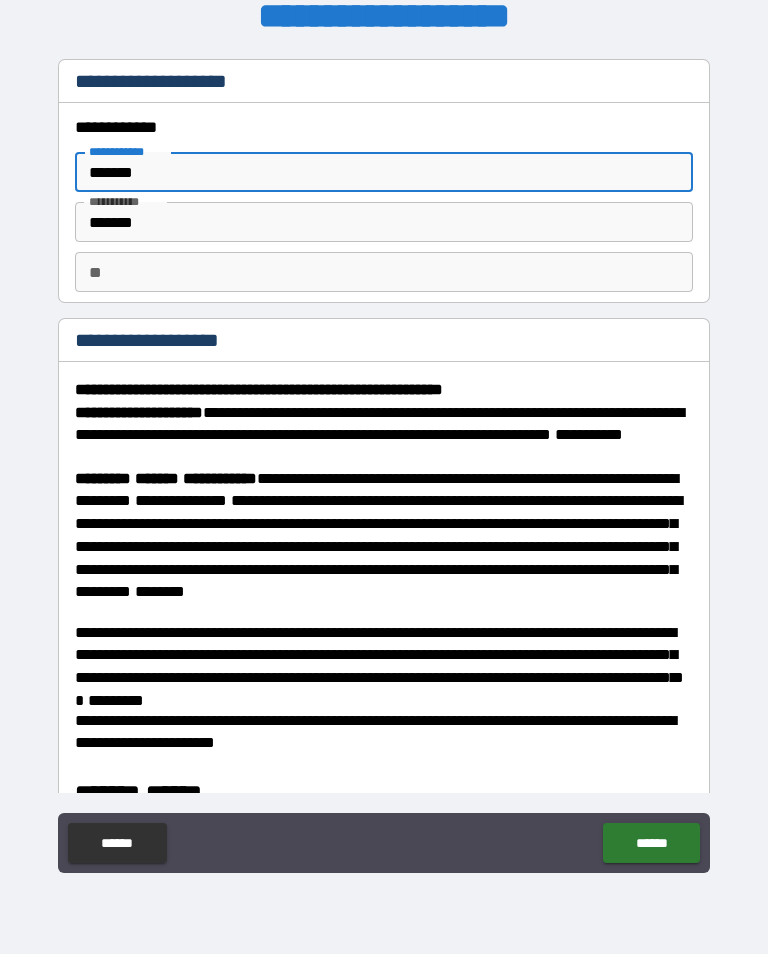 click on "*******" at bounding box center [384, 172] 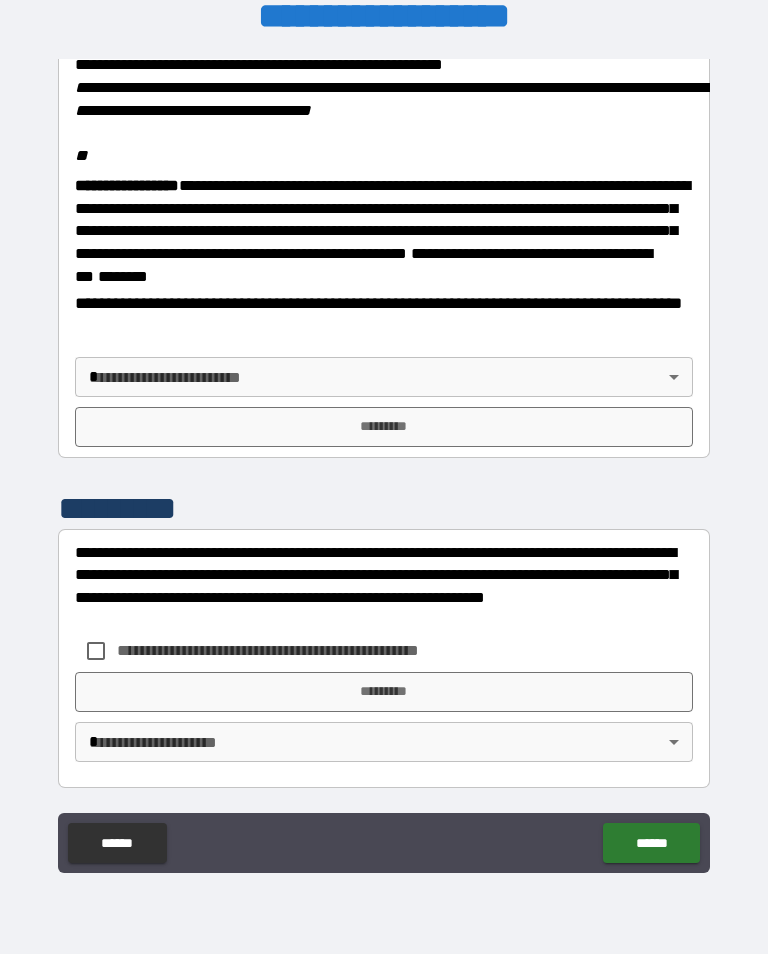 scroll, scrollTop: 2391, scrollLeft: 0, axis: vertical 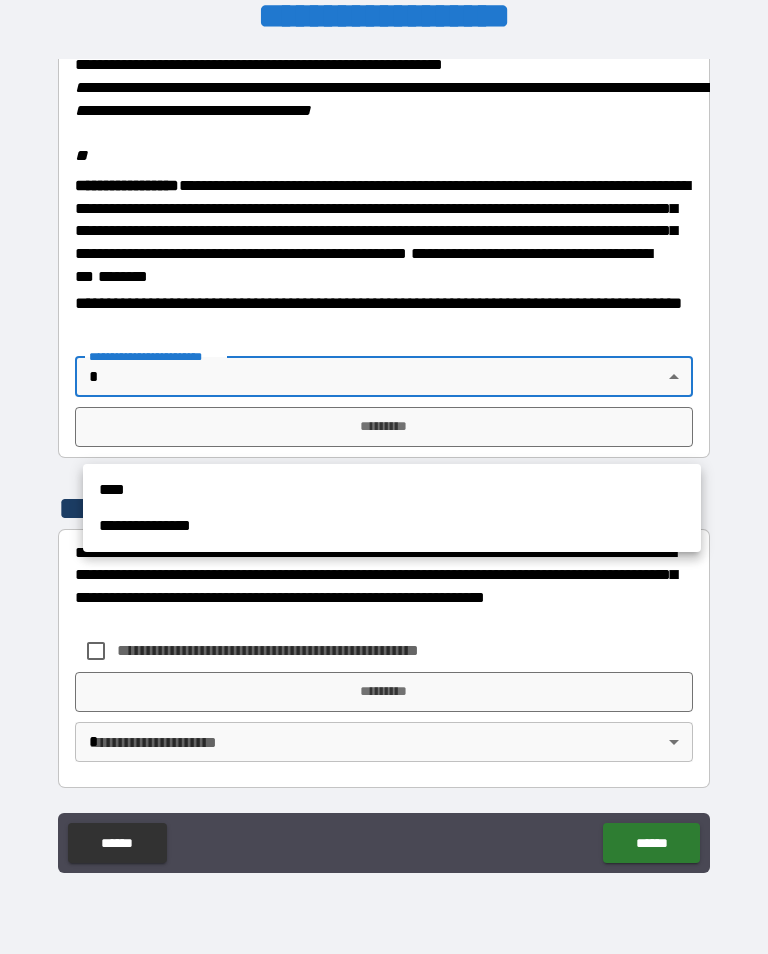 click on "**********" at bounding box center (392, 508) 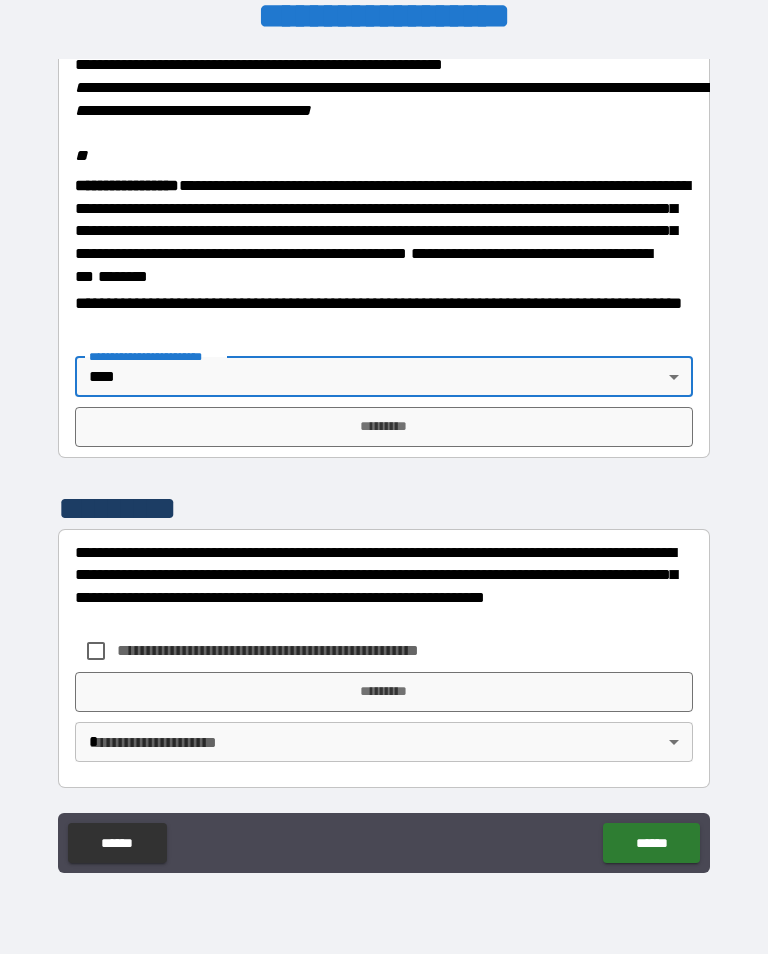 click on "*********" at bounding box center (384, 427) 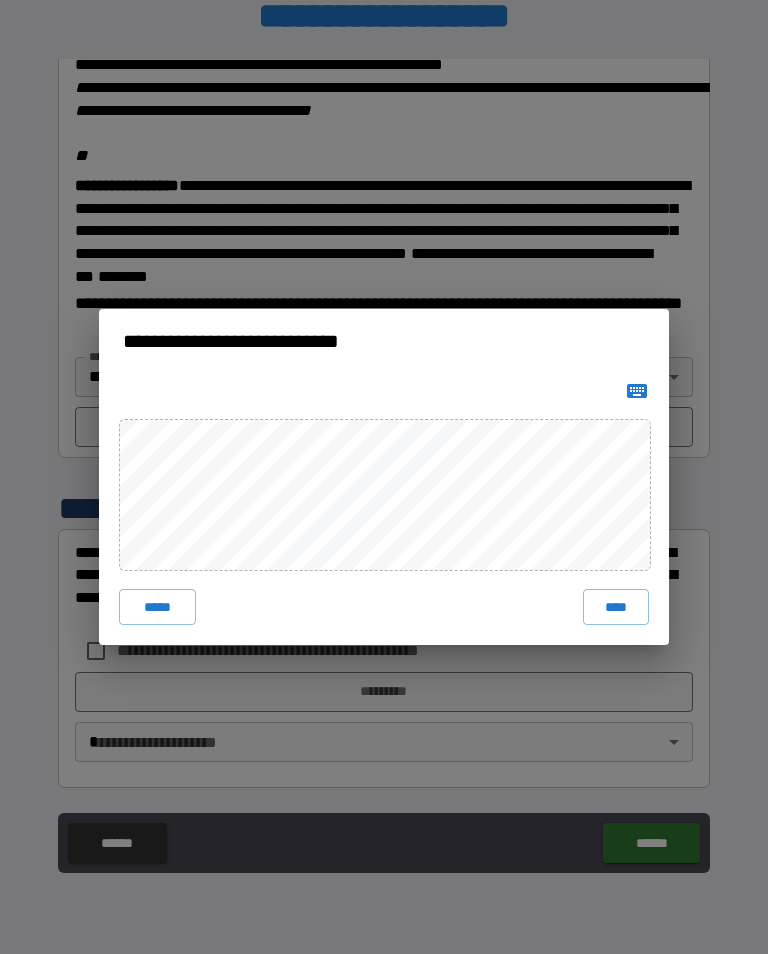 click on "****" at bounding box center (616, 607) 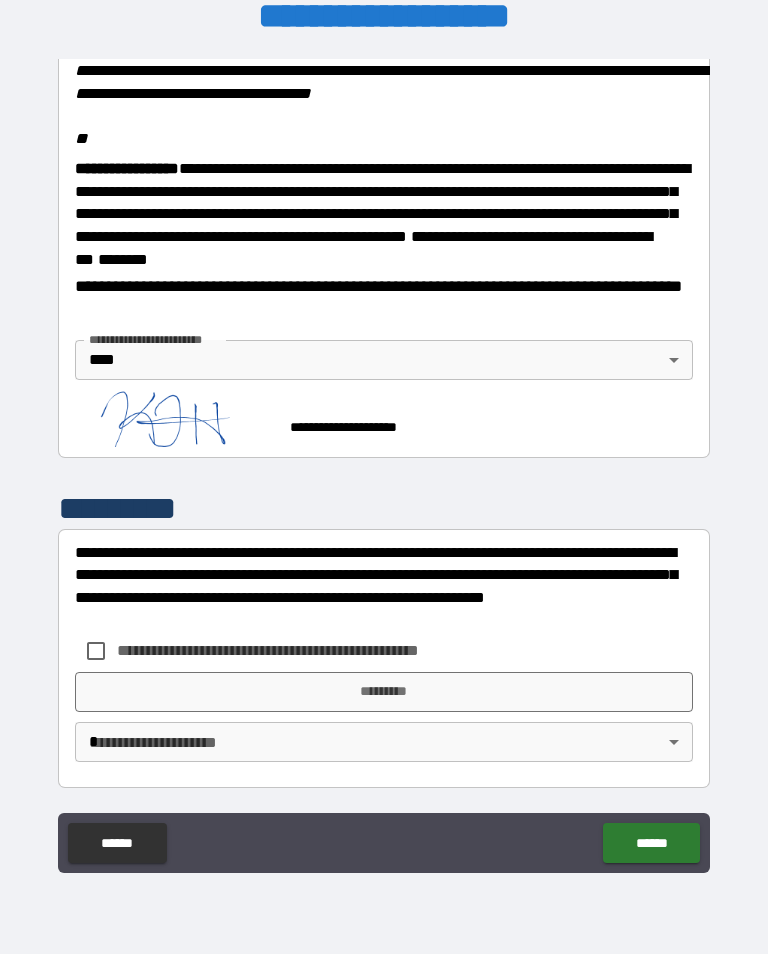 scroll, scrollTop: 2465, scrollLeft: 0, axis: vertical 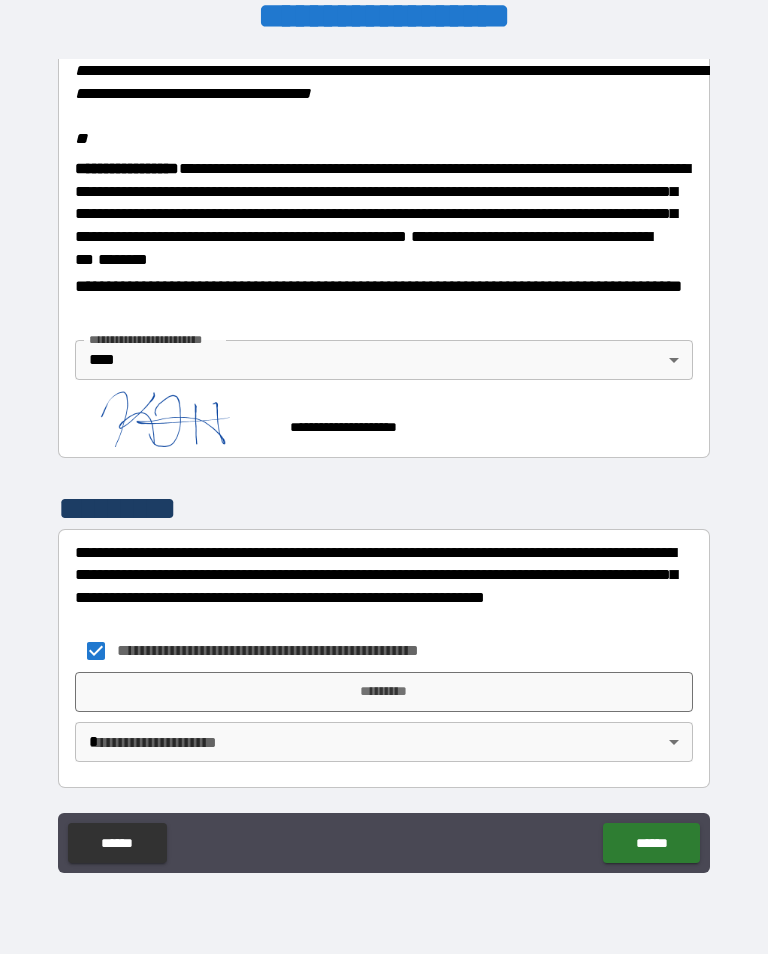 click on "*********" at bounding box center [384, 692] 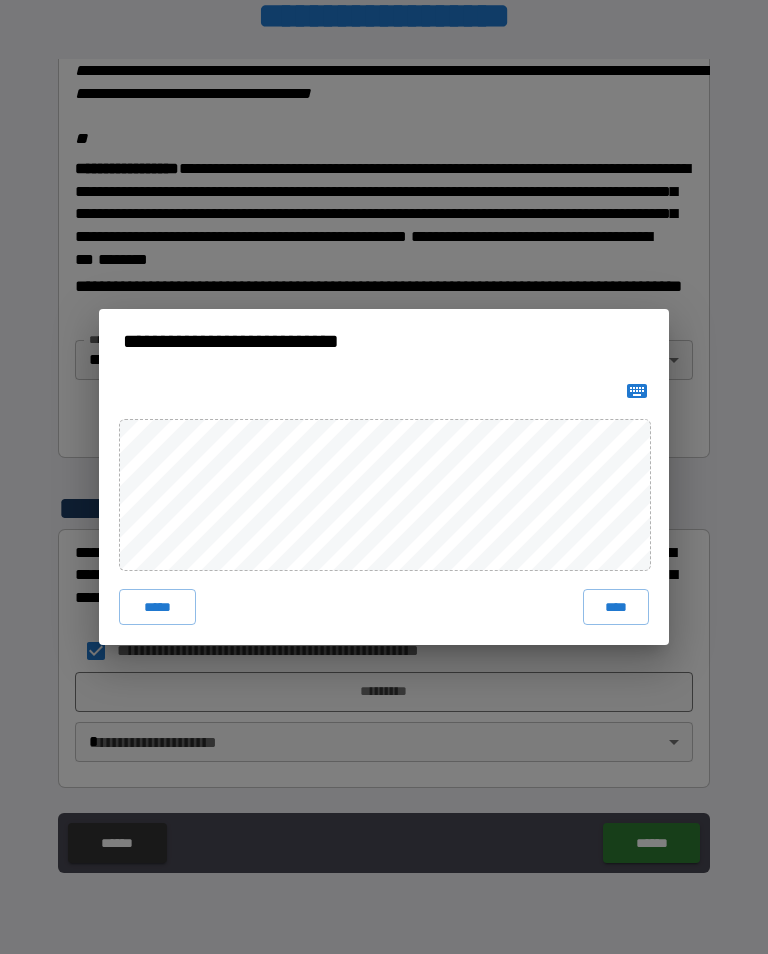 click on "****" at bounding box center [616, 607] 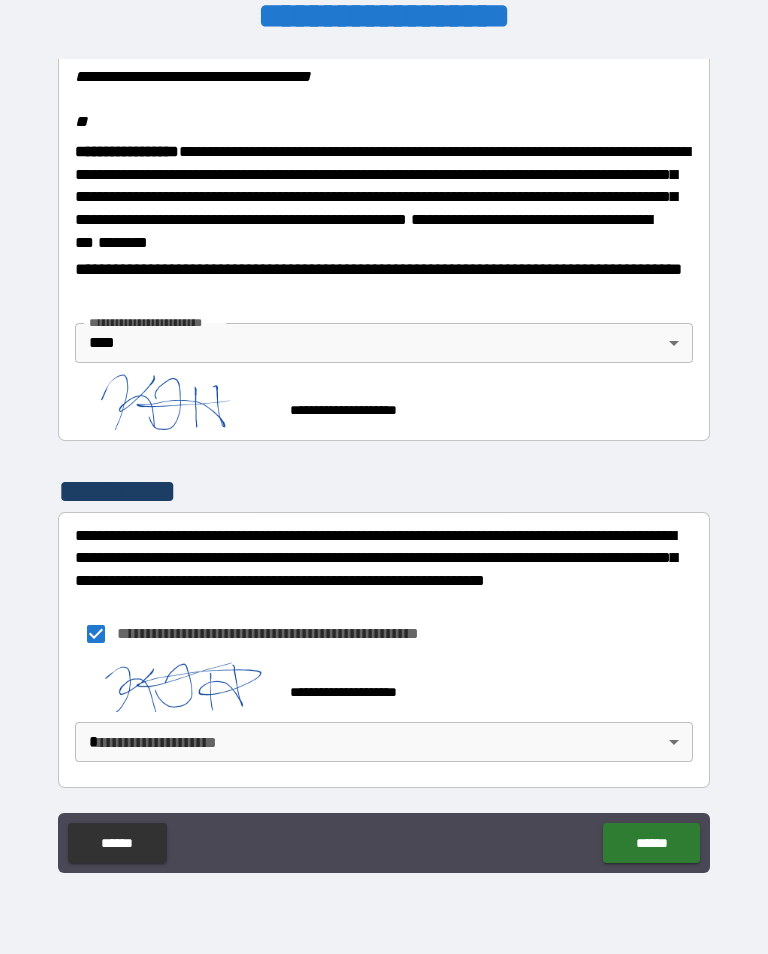 scroll, scrollTop: 2482, scrollLeft: 0, axis: vertical 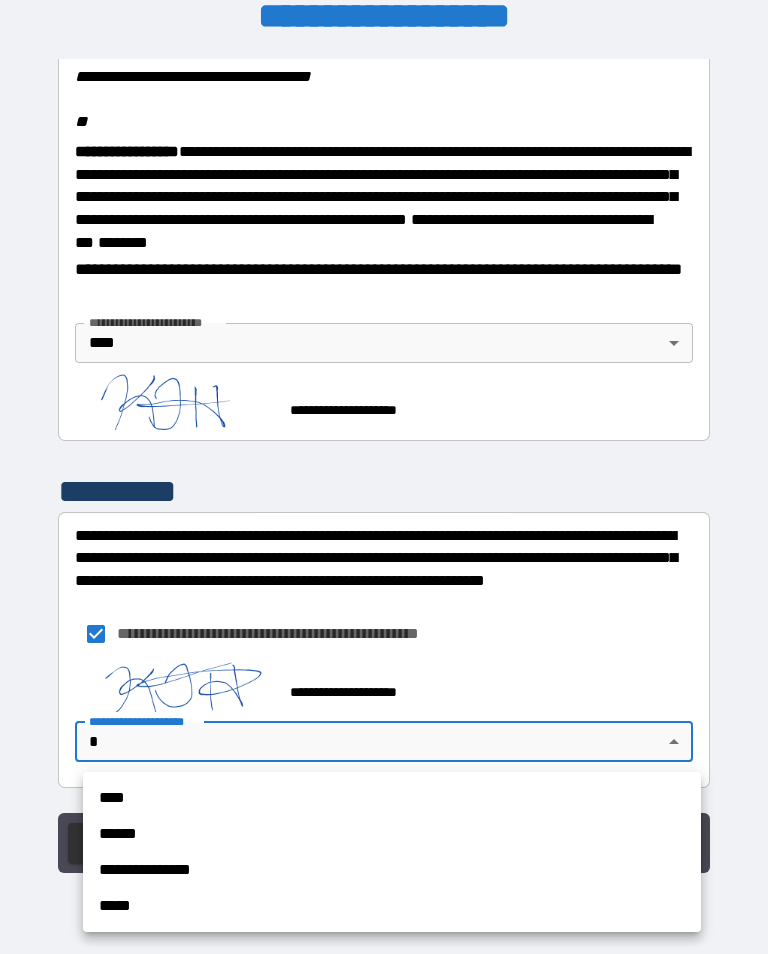 click on "****" at bounding box center [392, 798] 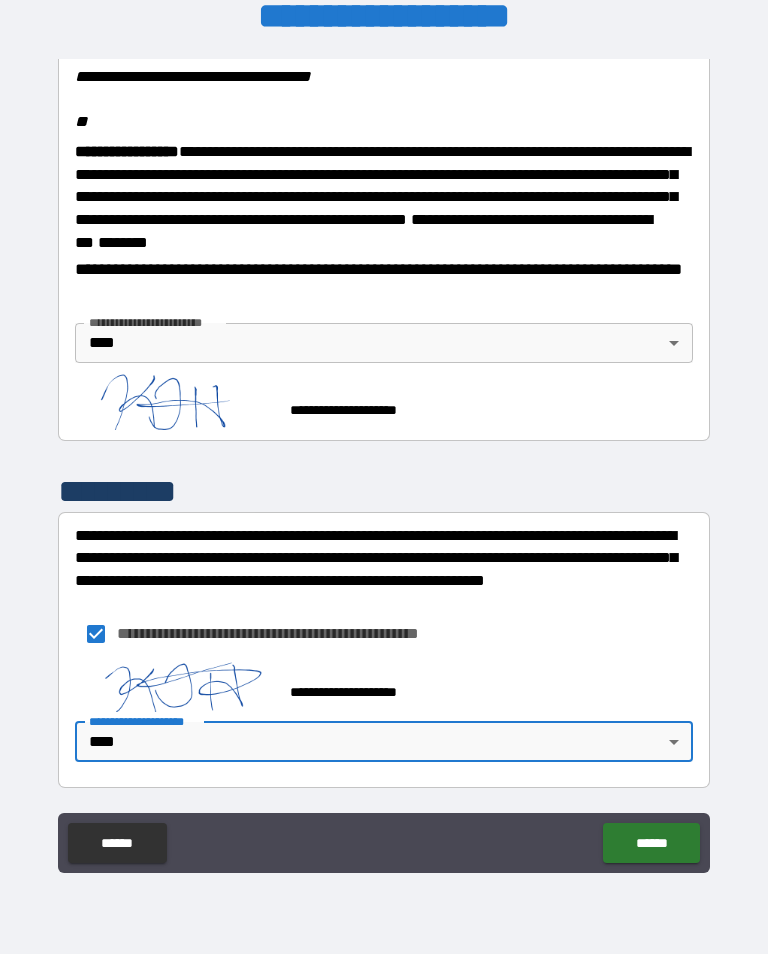 scroll, scrollTop: 2483, scrollLeft: 0, axis: vertical 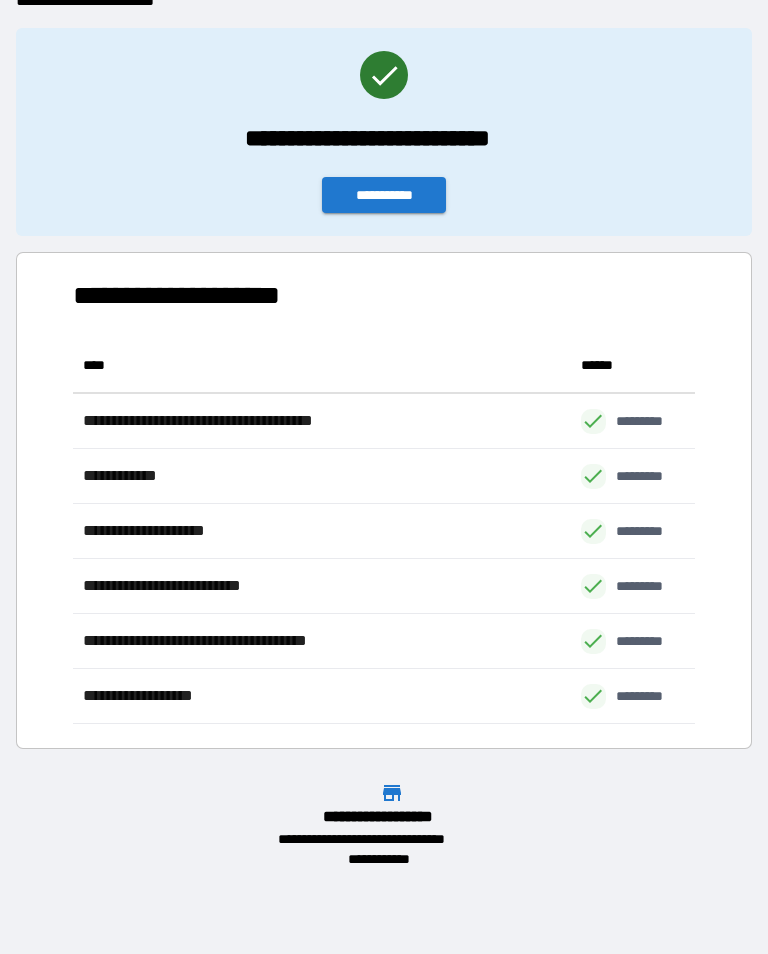 click on "**********" at bounding box center [384, 195] 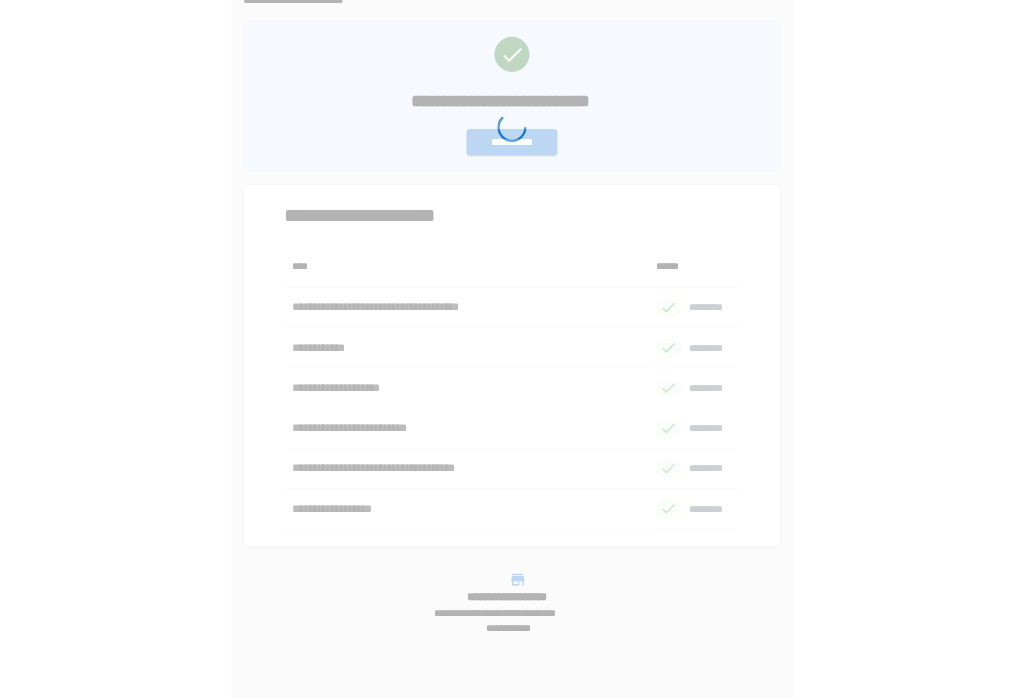 scroll, scrollTop: 0, scrollLeft: 0, axis: both 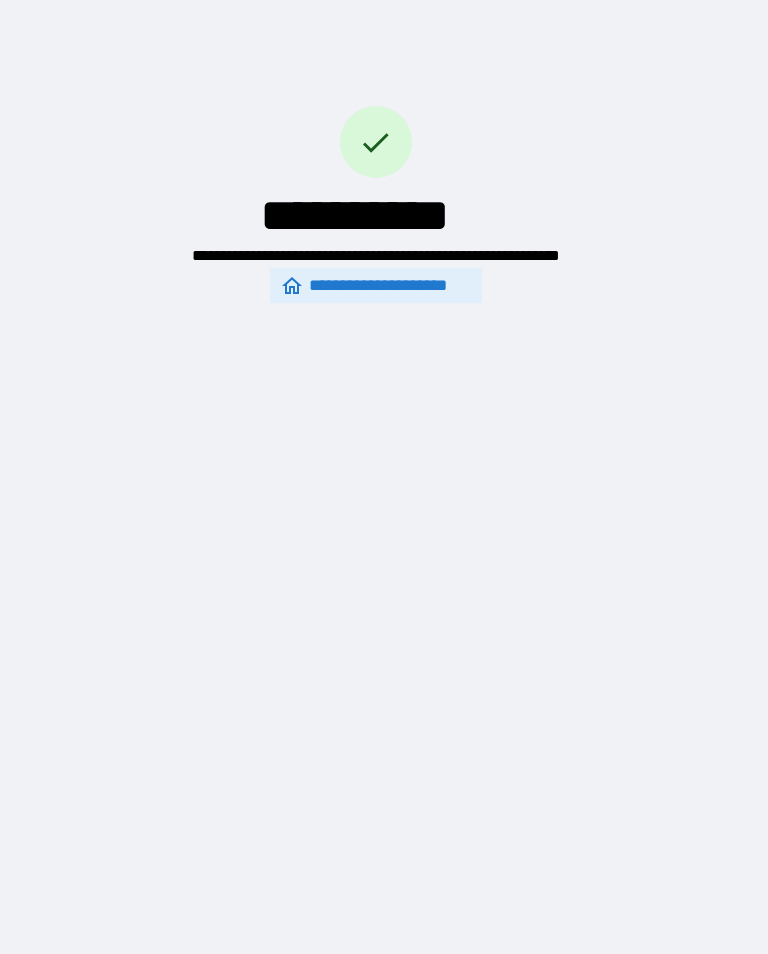 click on "**********" at bounding box center [376, 285] 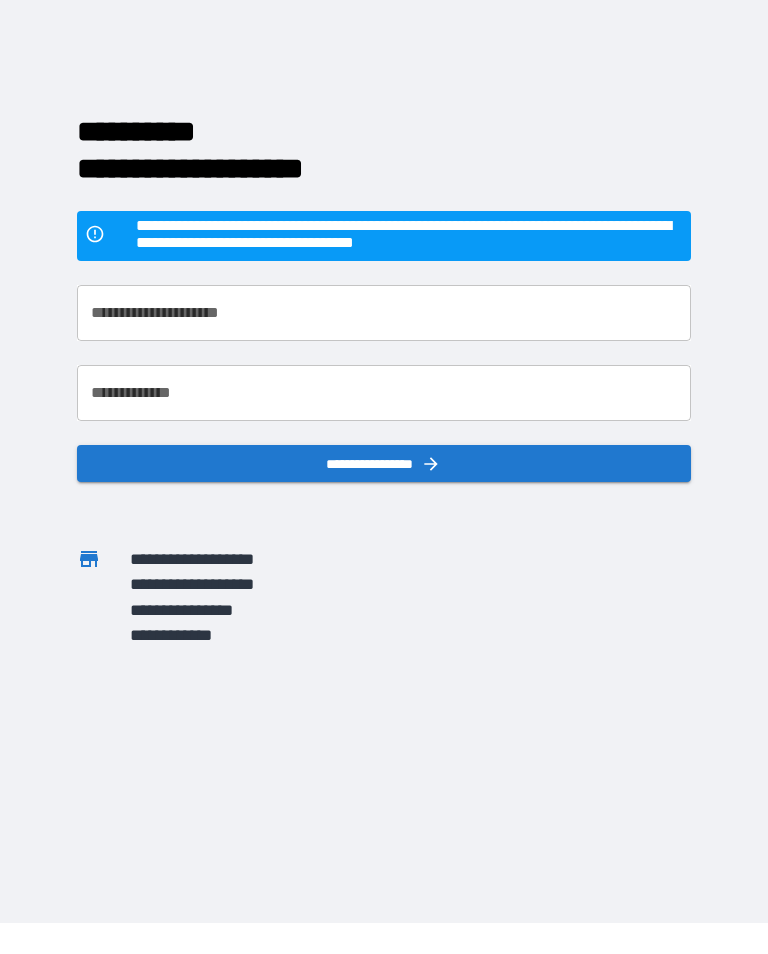 click on "**********" at bounding box center (384, 446) 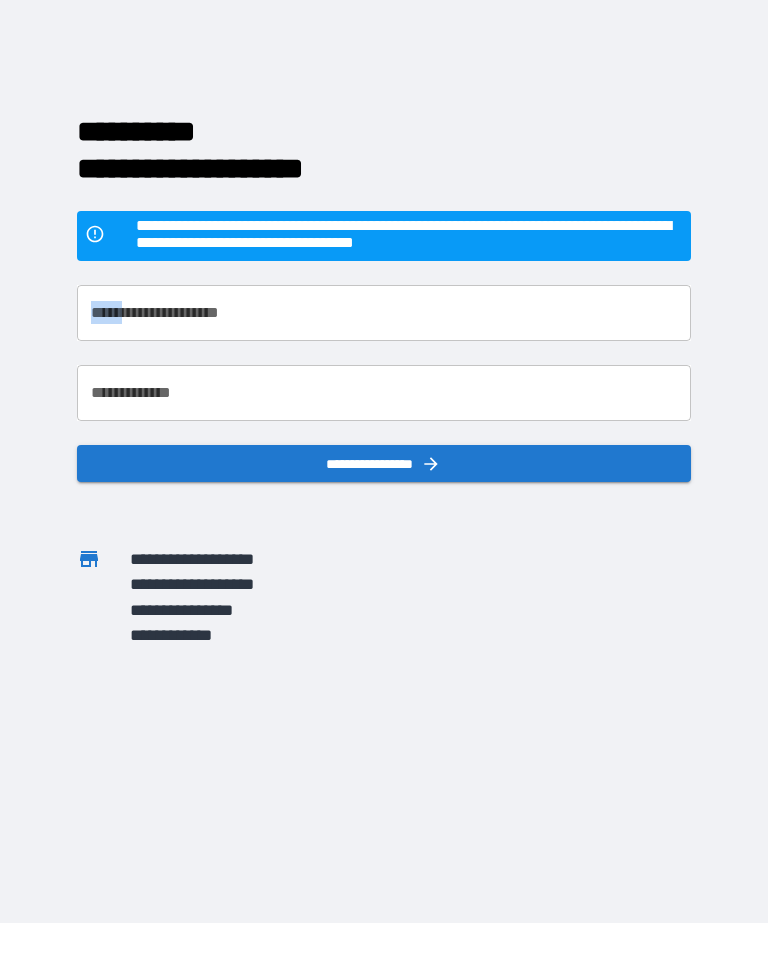click on "**********" at bounding box center (384, 446) 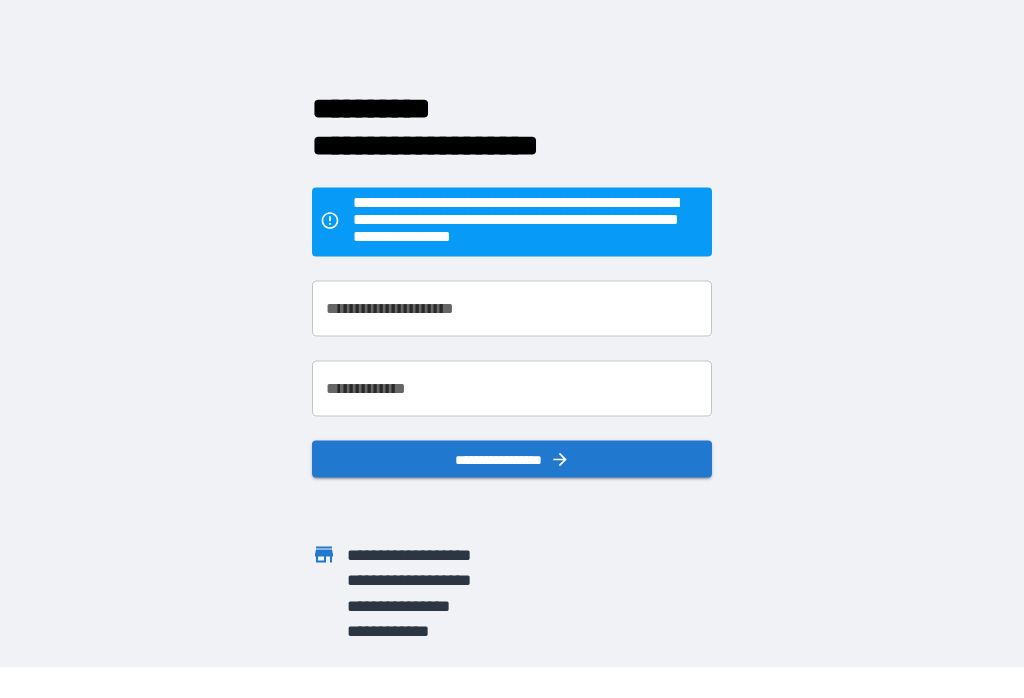 click on "**********" at bounding box center (512, 318) 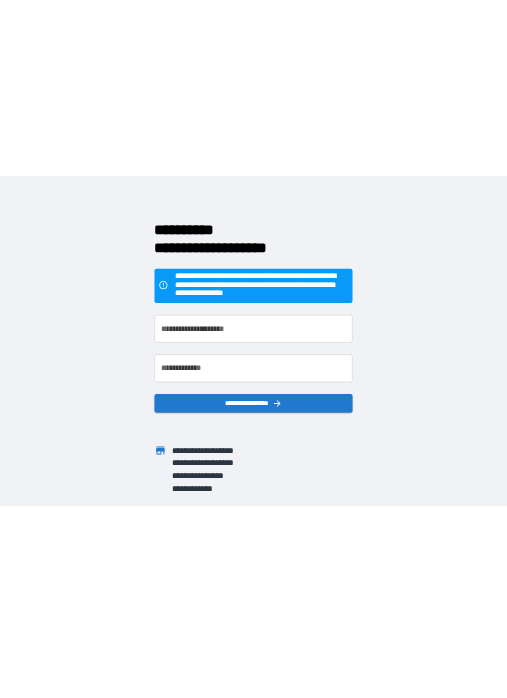 scroll, scrollTop: 0, scrollLeft: 0, axis: both 